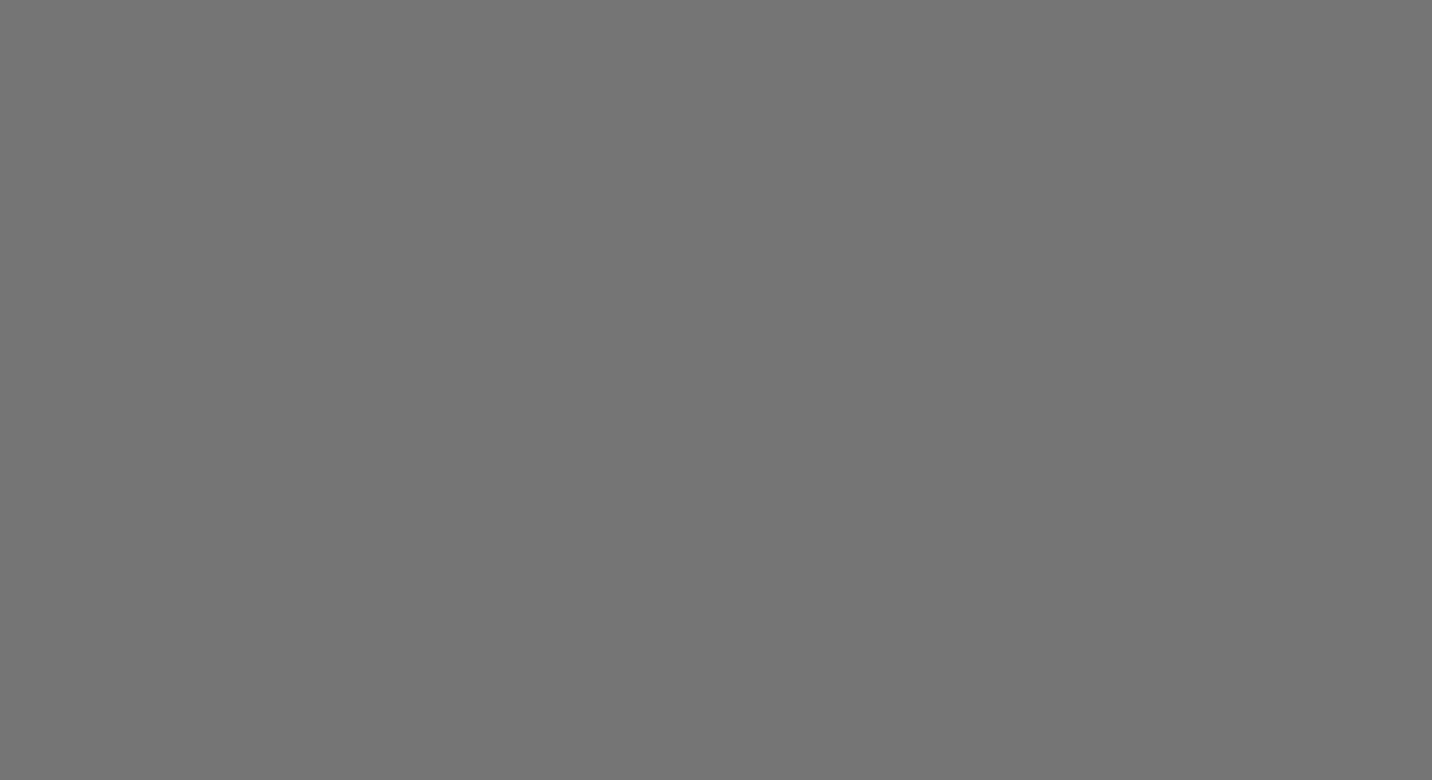 scroll, scrollTop: 0, scrollLeft: 0, axis: both 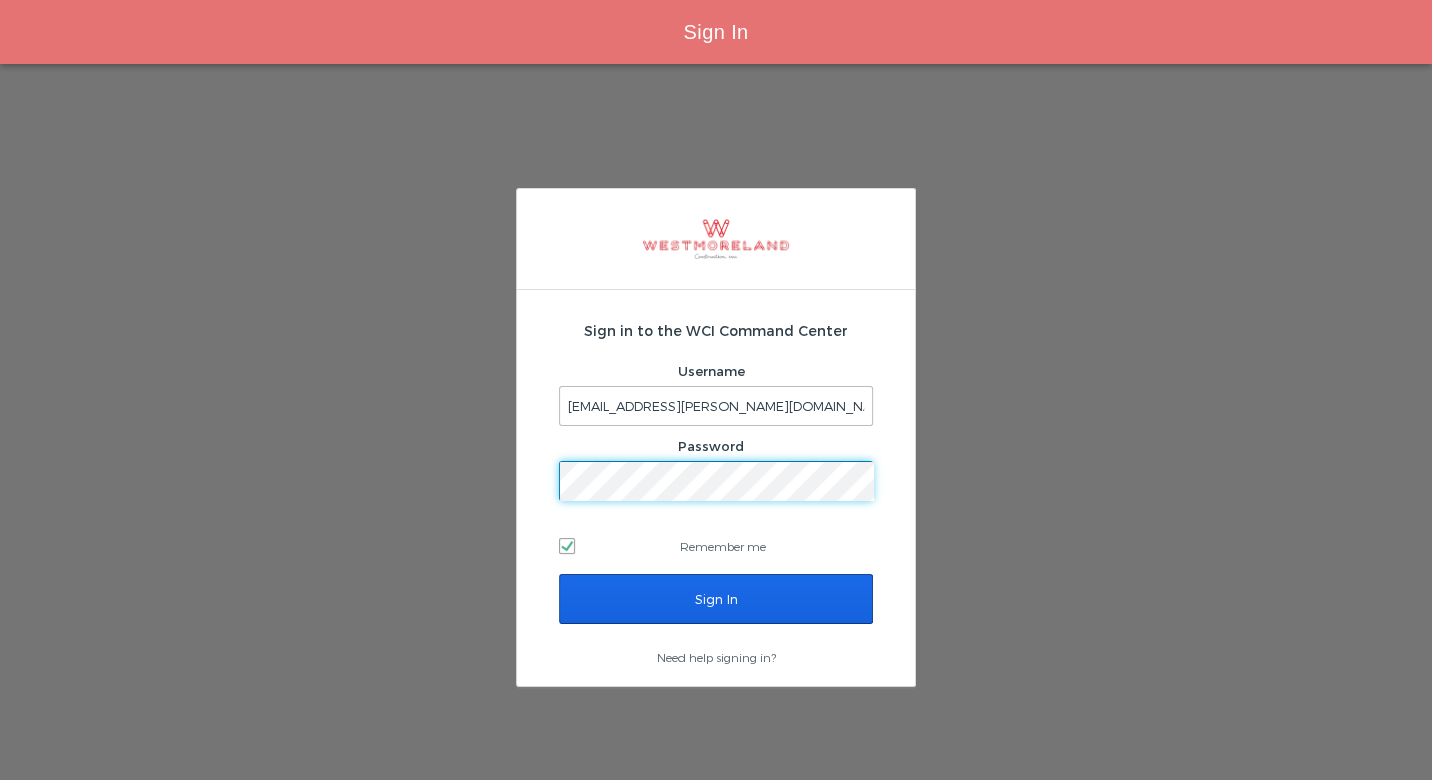click on "Sign In" at bounding box center [716, 599] 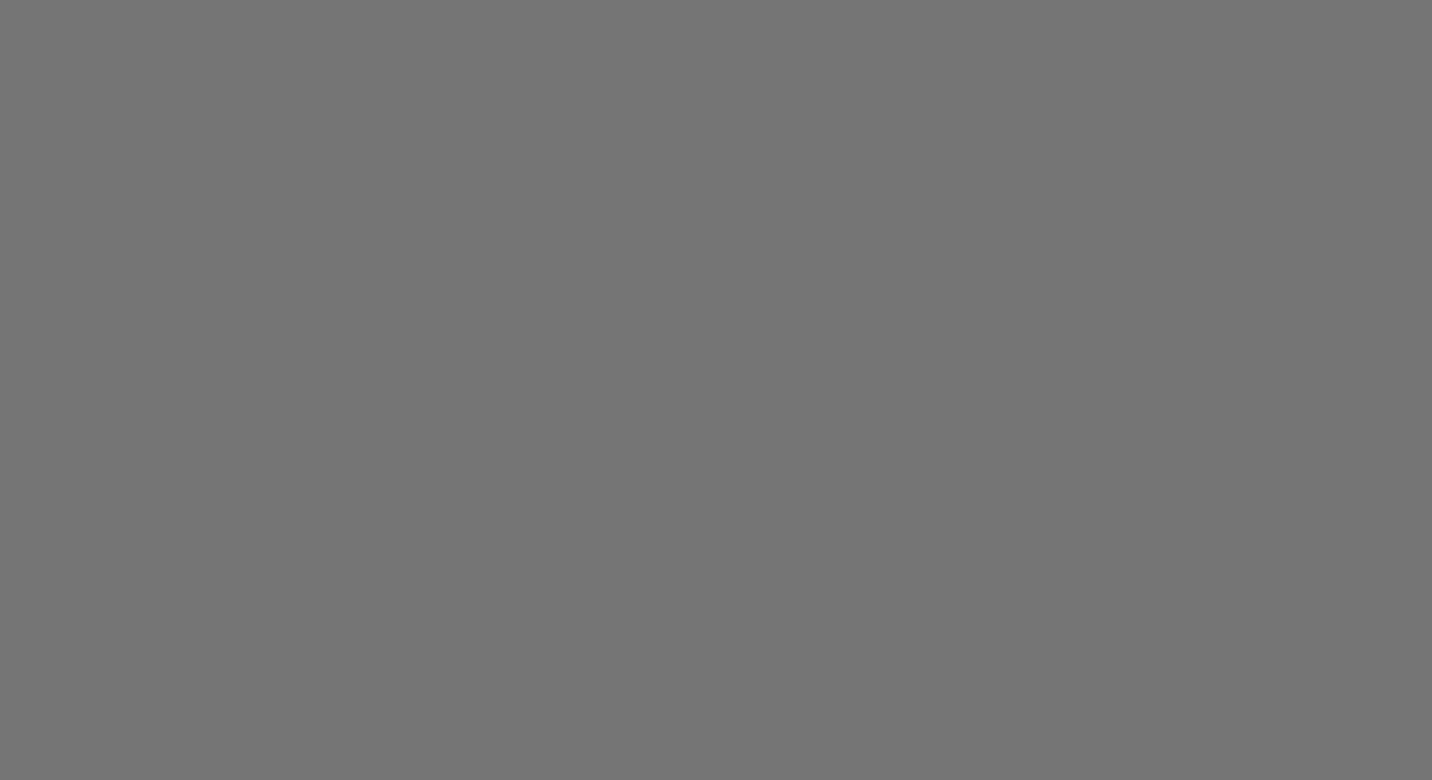 scroll, scrollTop: 0, scrollLeft: 0, axis: both 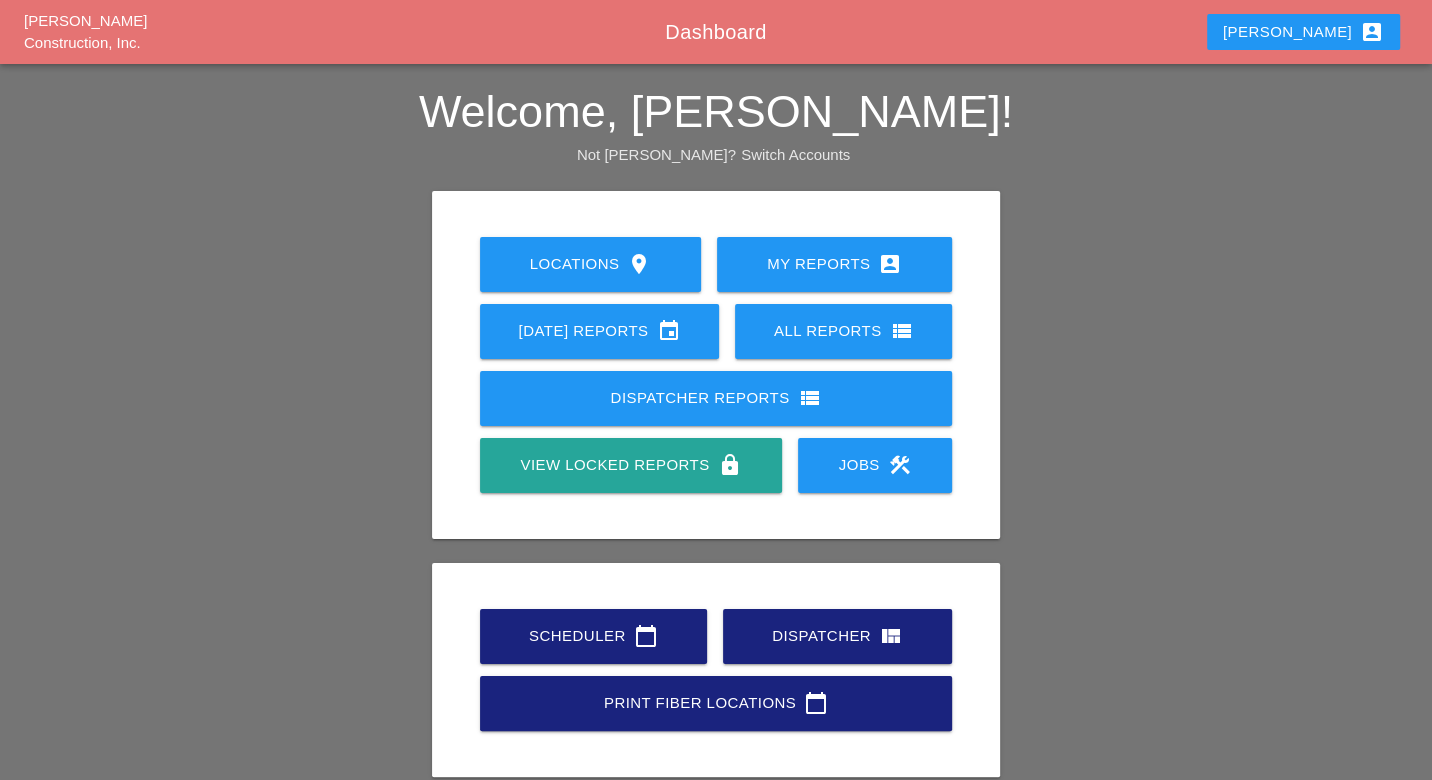 click on "Scheduler calendar_today" at bounding box center (593, 636) 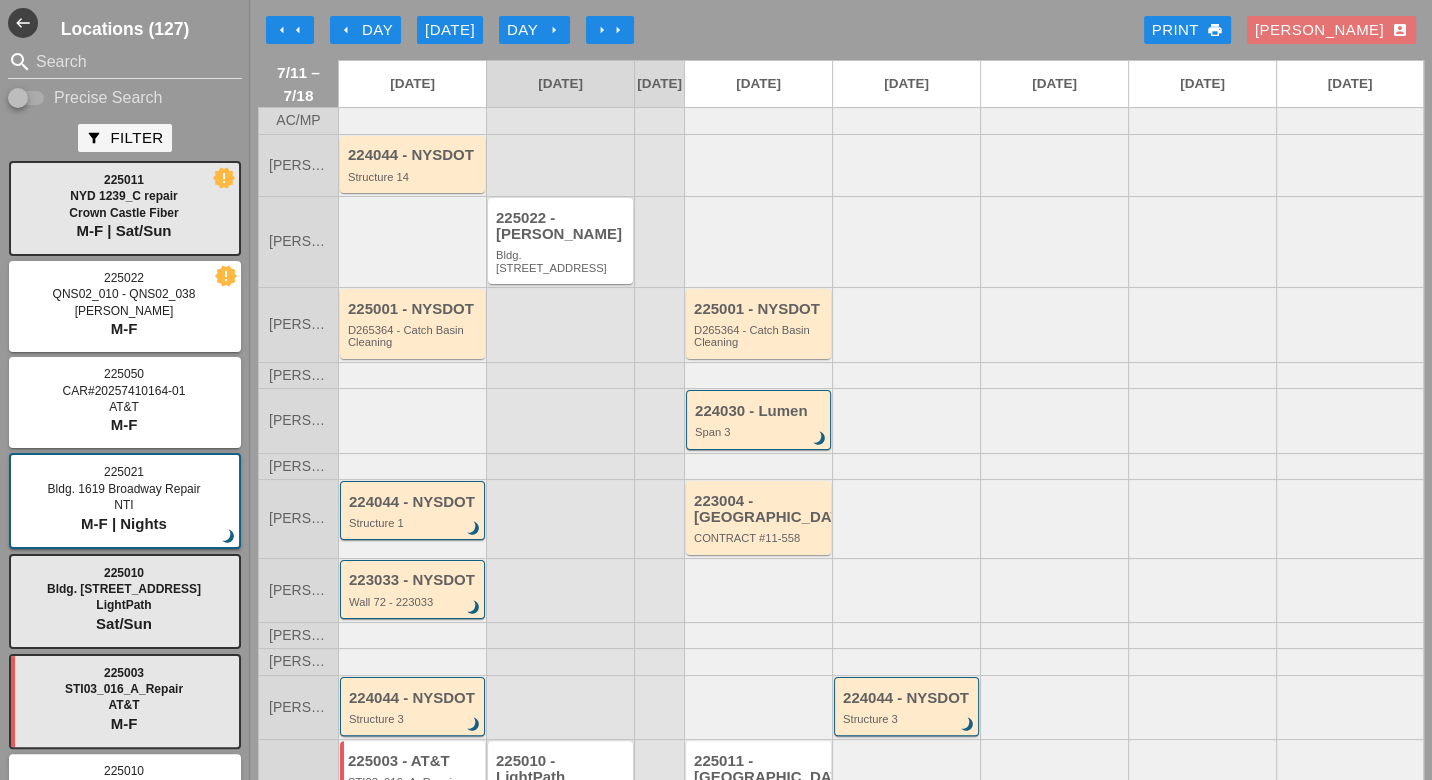 click on "arrow_left Day" at bounding box center [365, 30] 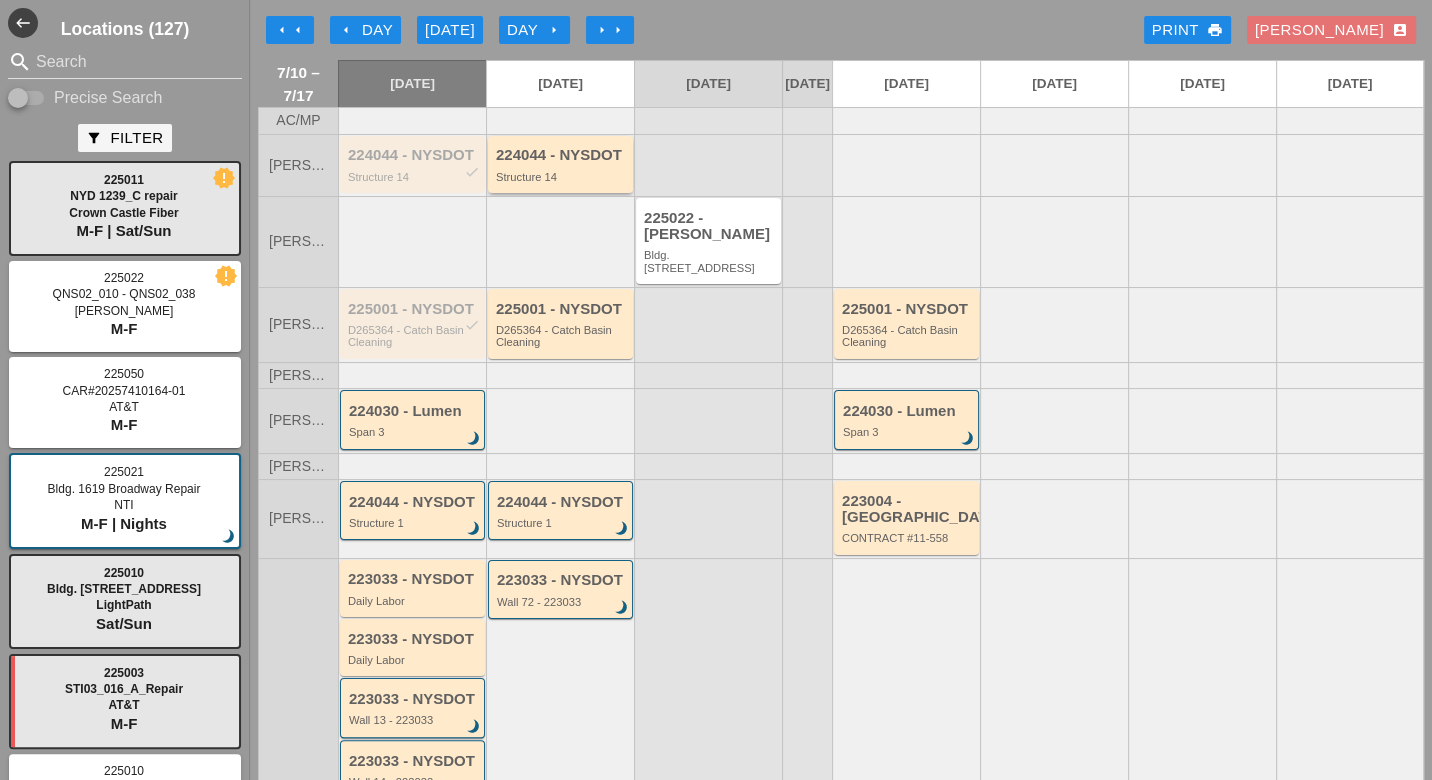 click on "224044 - NYSDOT  Structure 14" at bounding box center (562, 165) 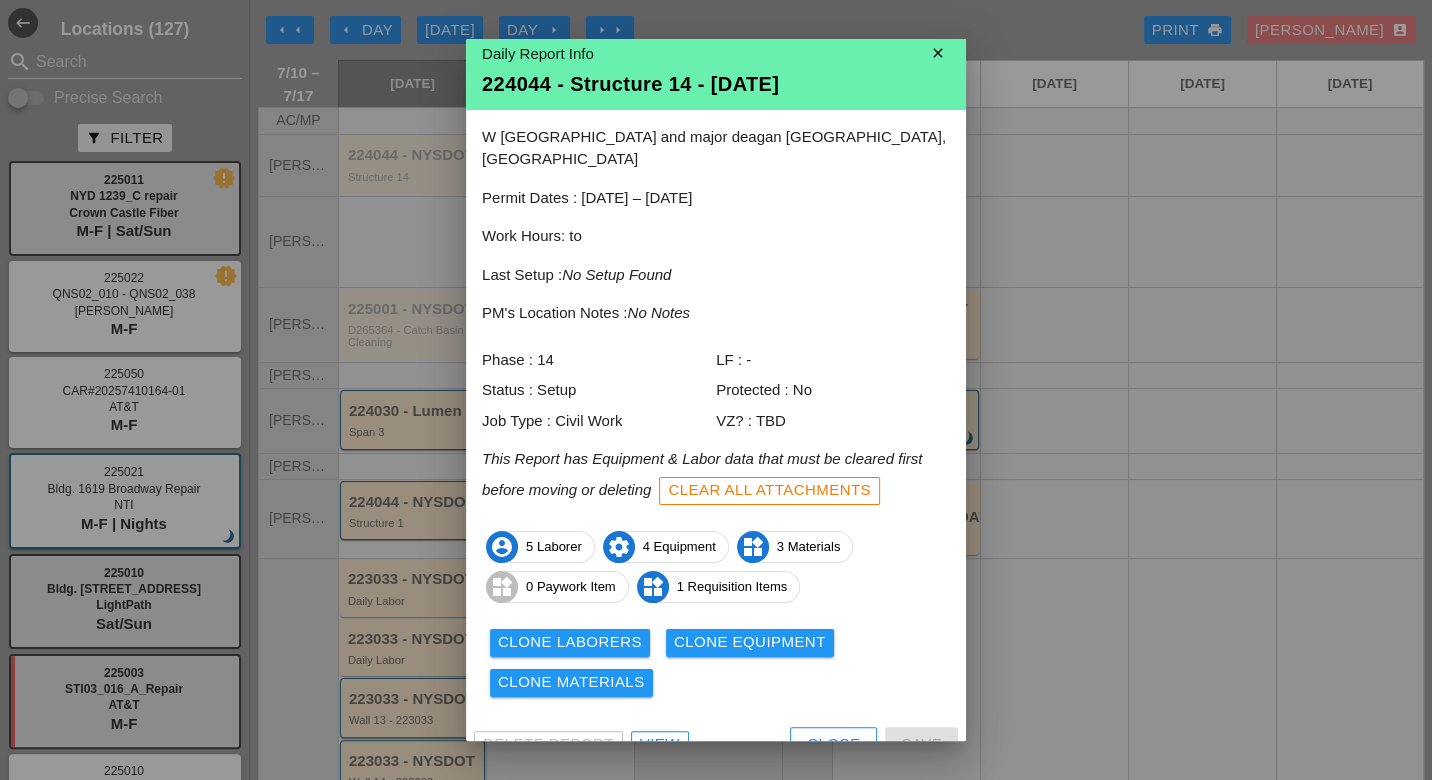 scroll, scrollTop: 17, scrollLeft: 0, axis: vertical 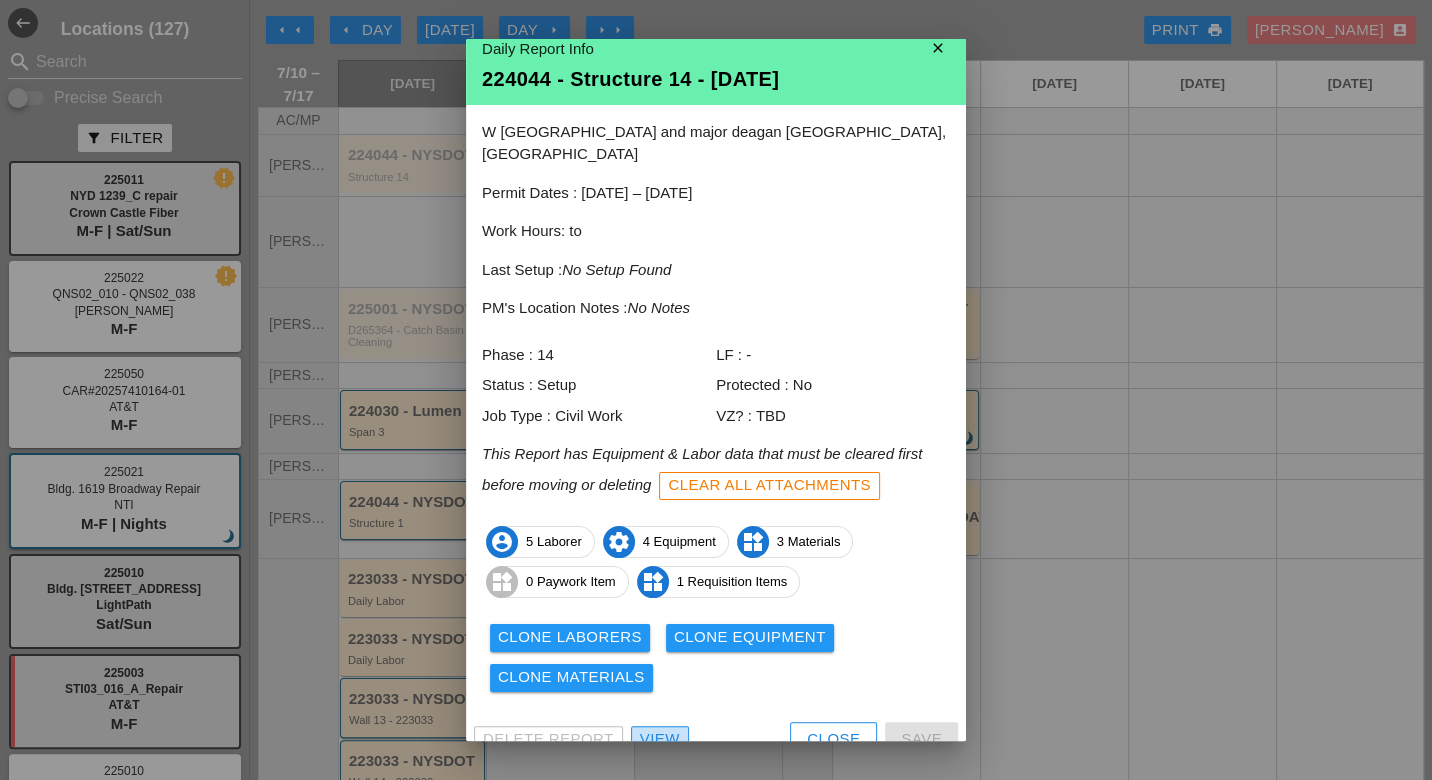 click on "View" at bounding box center (660, 739) 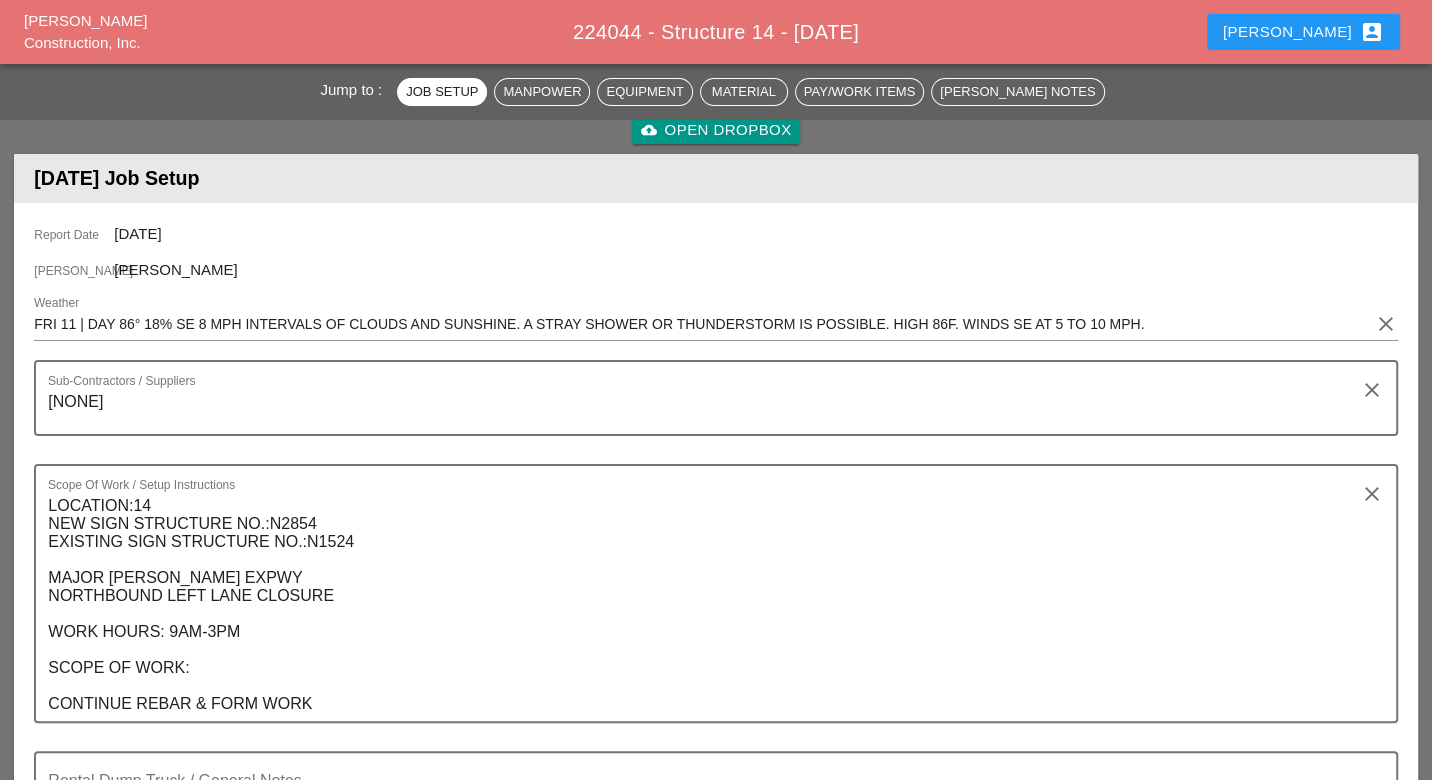 scroll, scrollTop: 0, scrollLeft: 0, axis: both 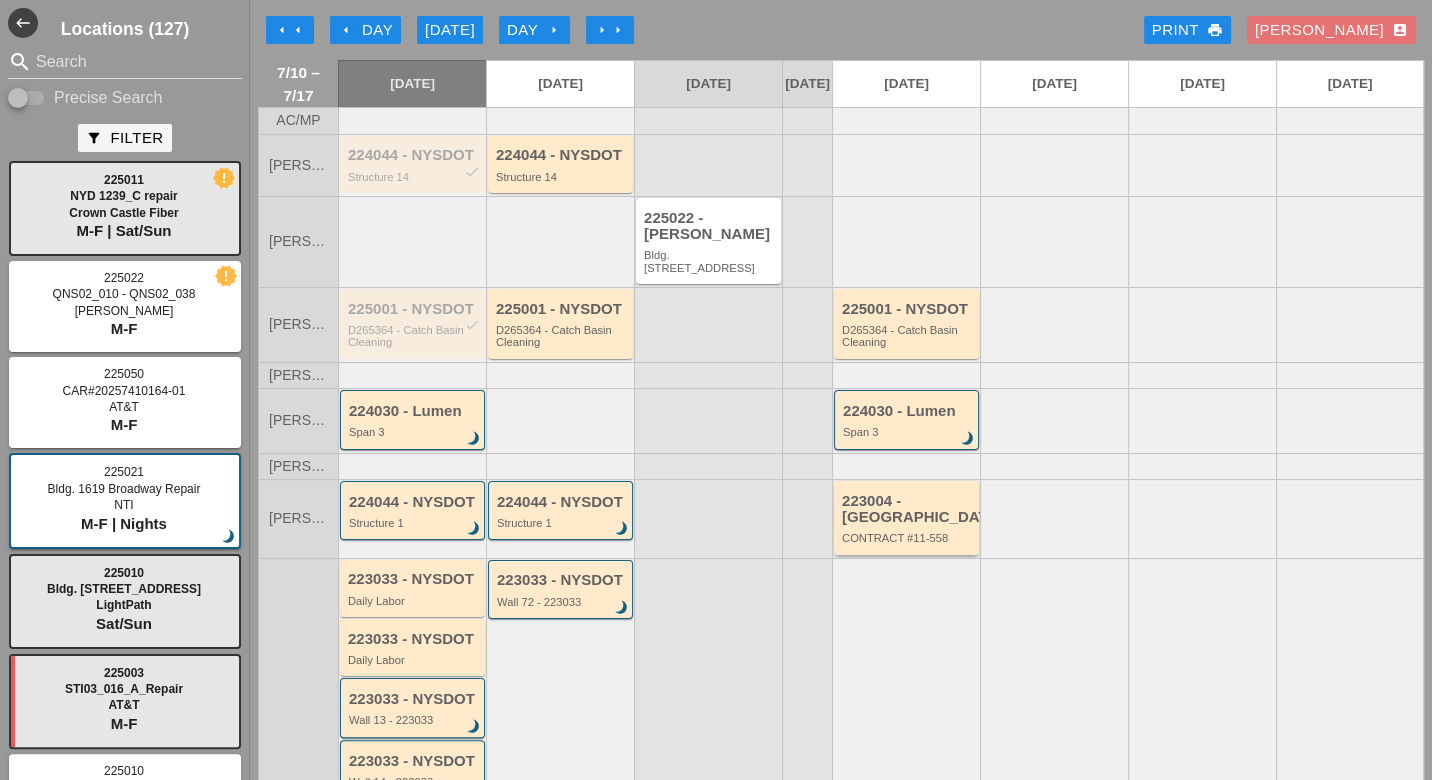 click on "223004 - [GEOGRAPHIC_DATA]" at bounding box center (908, 509) 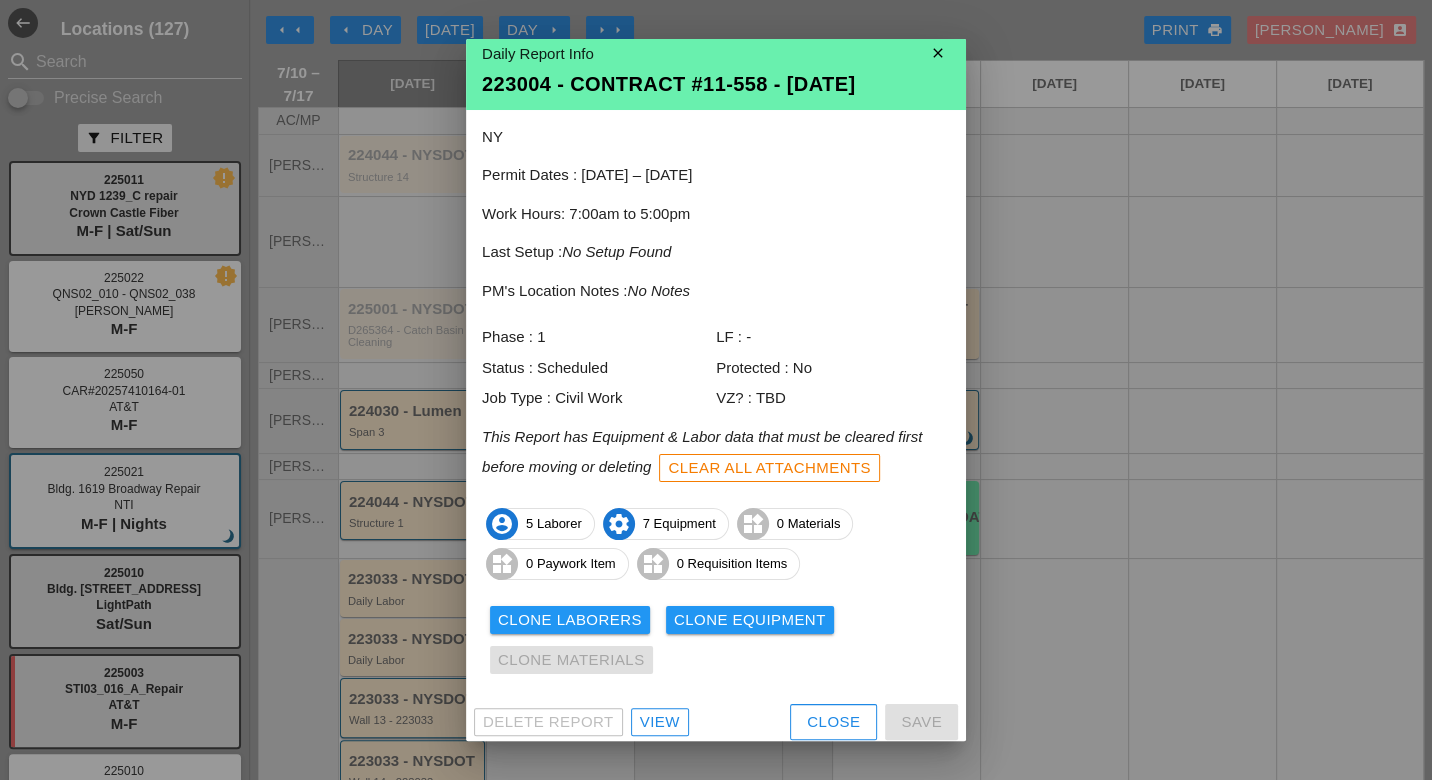 scroll, scrollTop: 17, scrollLeft: 0, axis: vertical 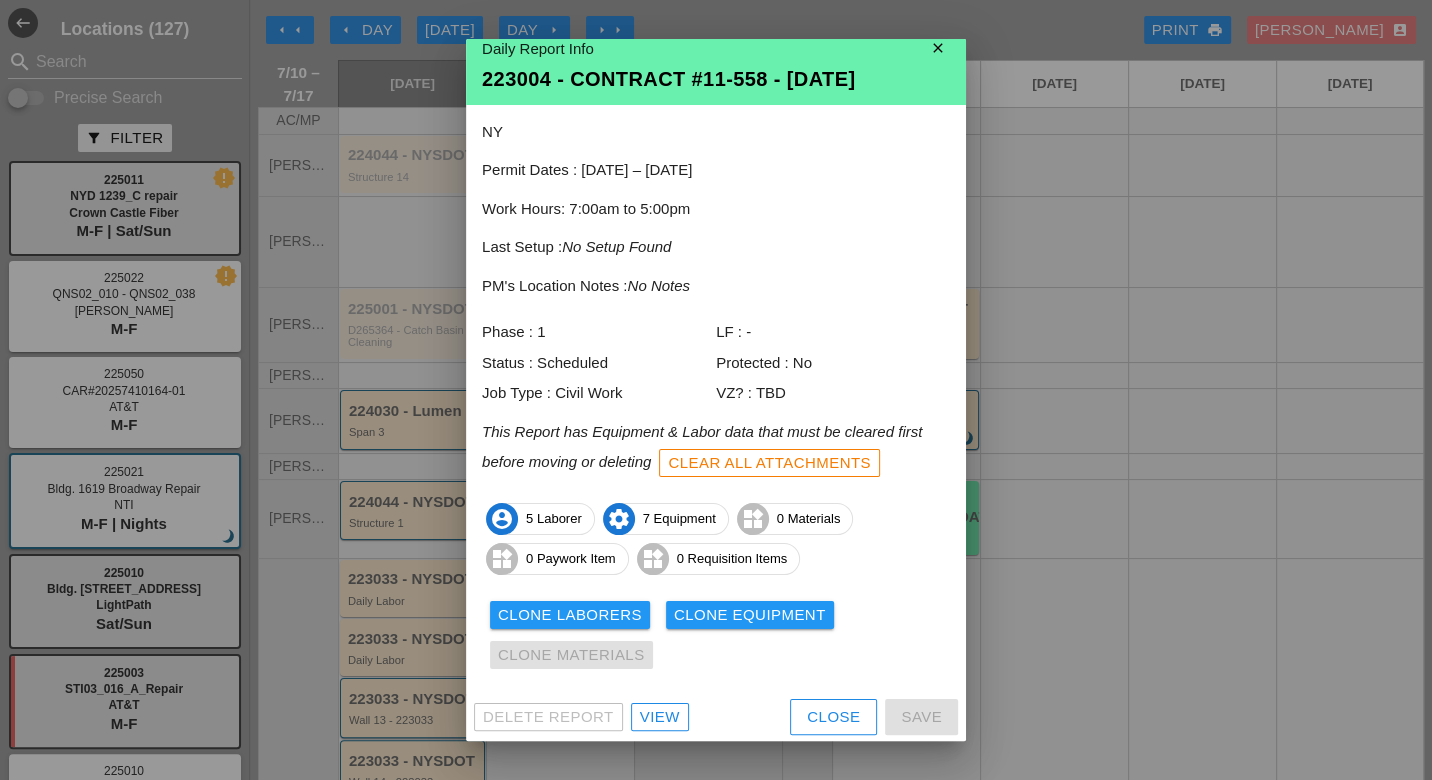 click on "View" at bounding box center (660, 717) 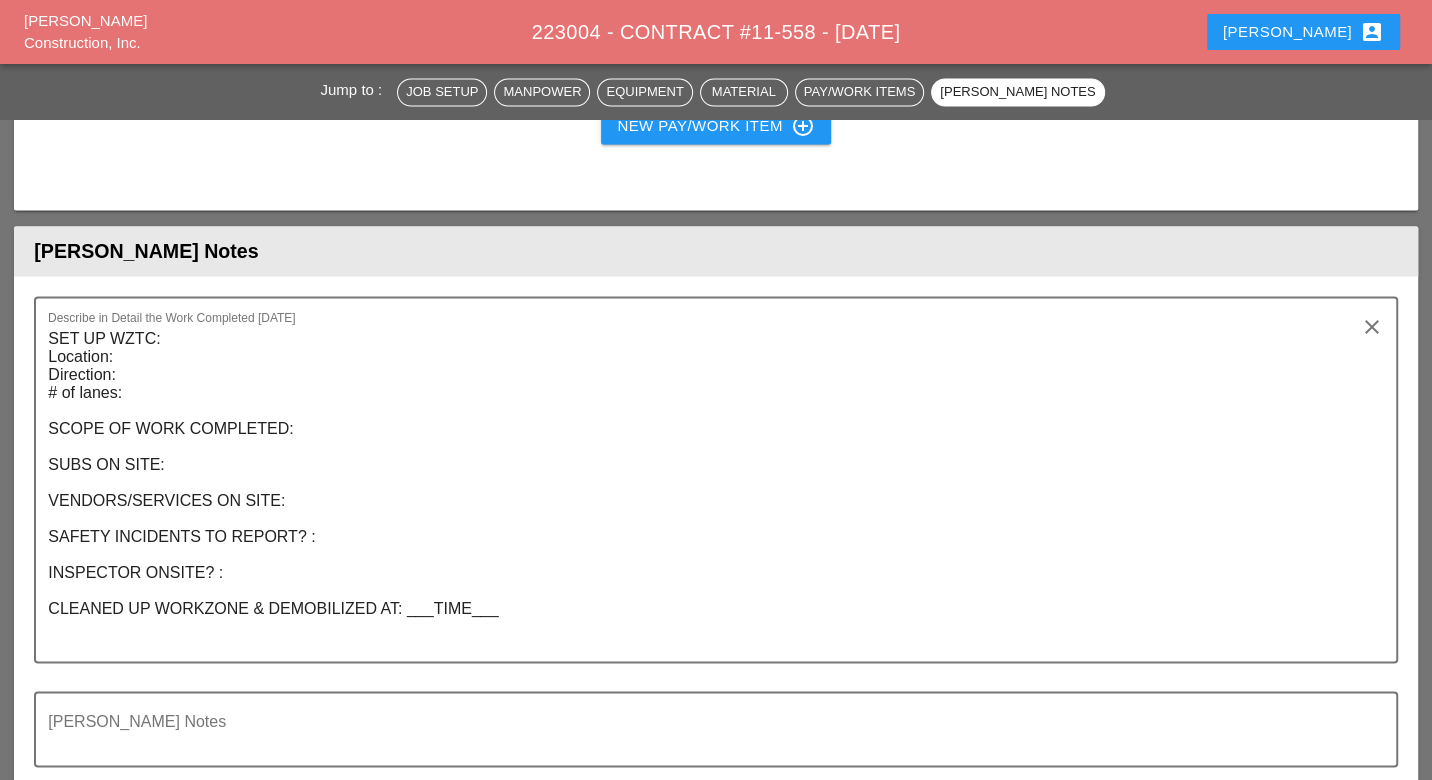 scroll, scrollTop: 2222, scrollLeft: 0, axis: vertical 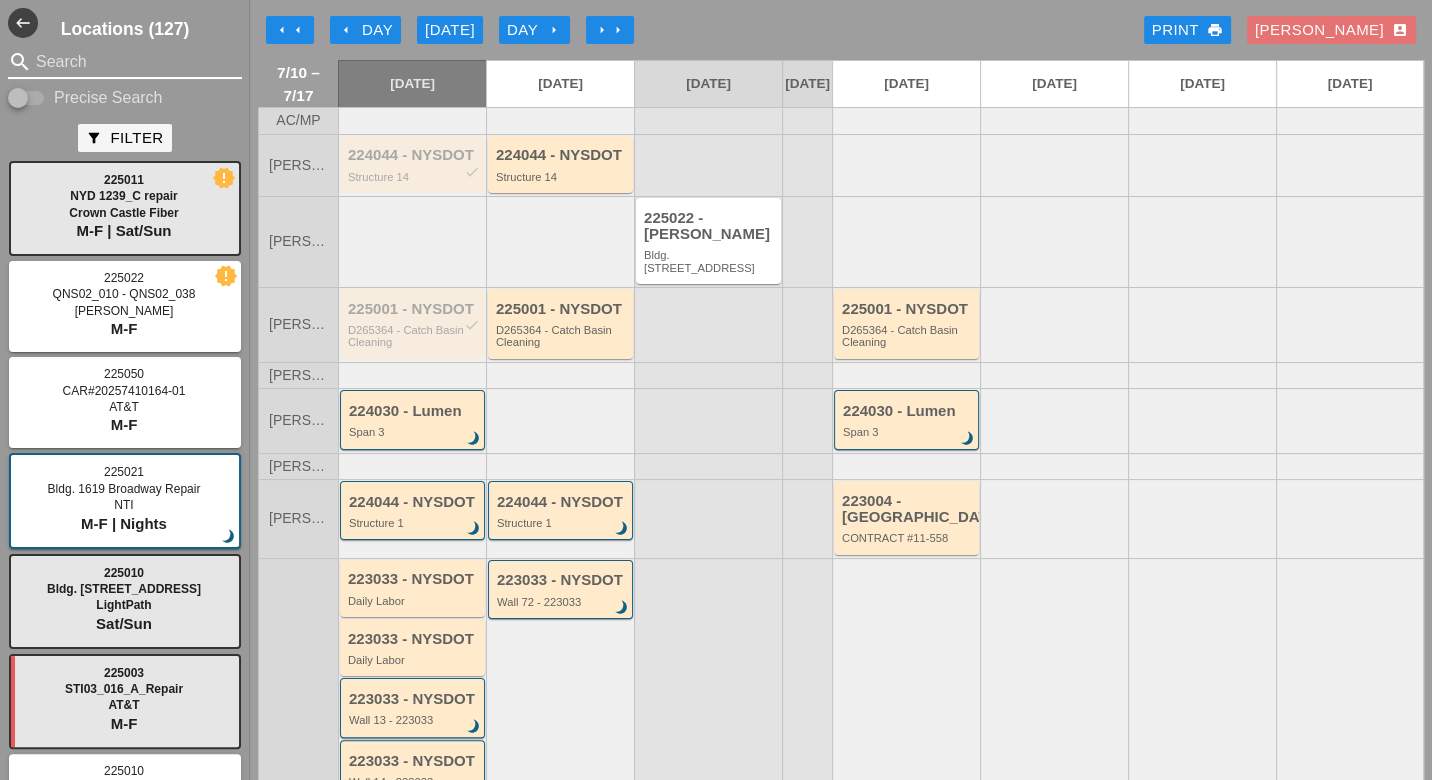 click at bounding box center (125, 62) 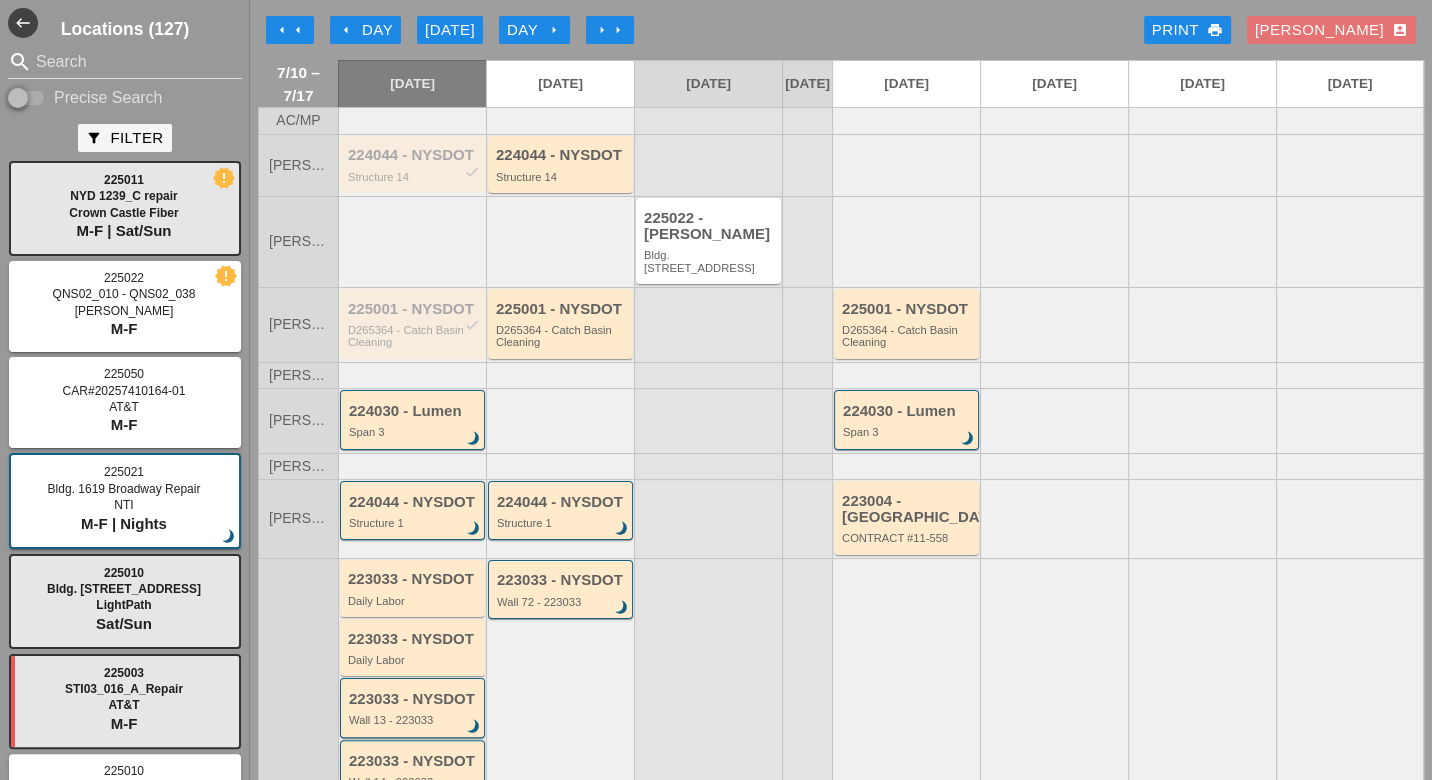 click at bounding box center (27, 98) 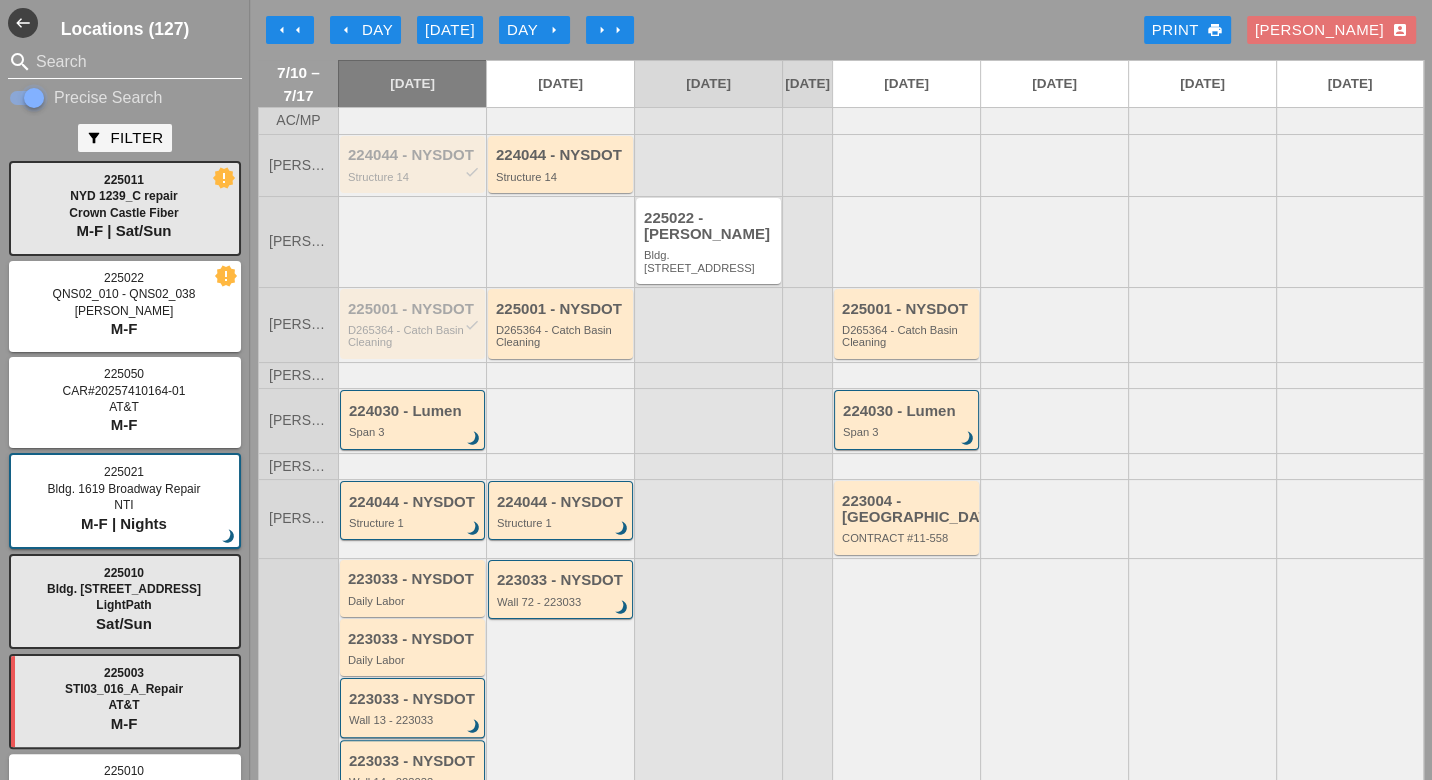 click at bounding box center (125, 62) 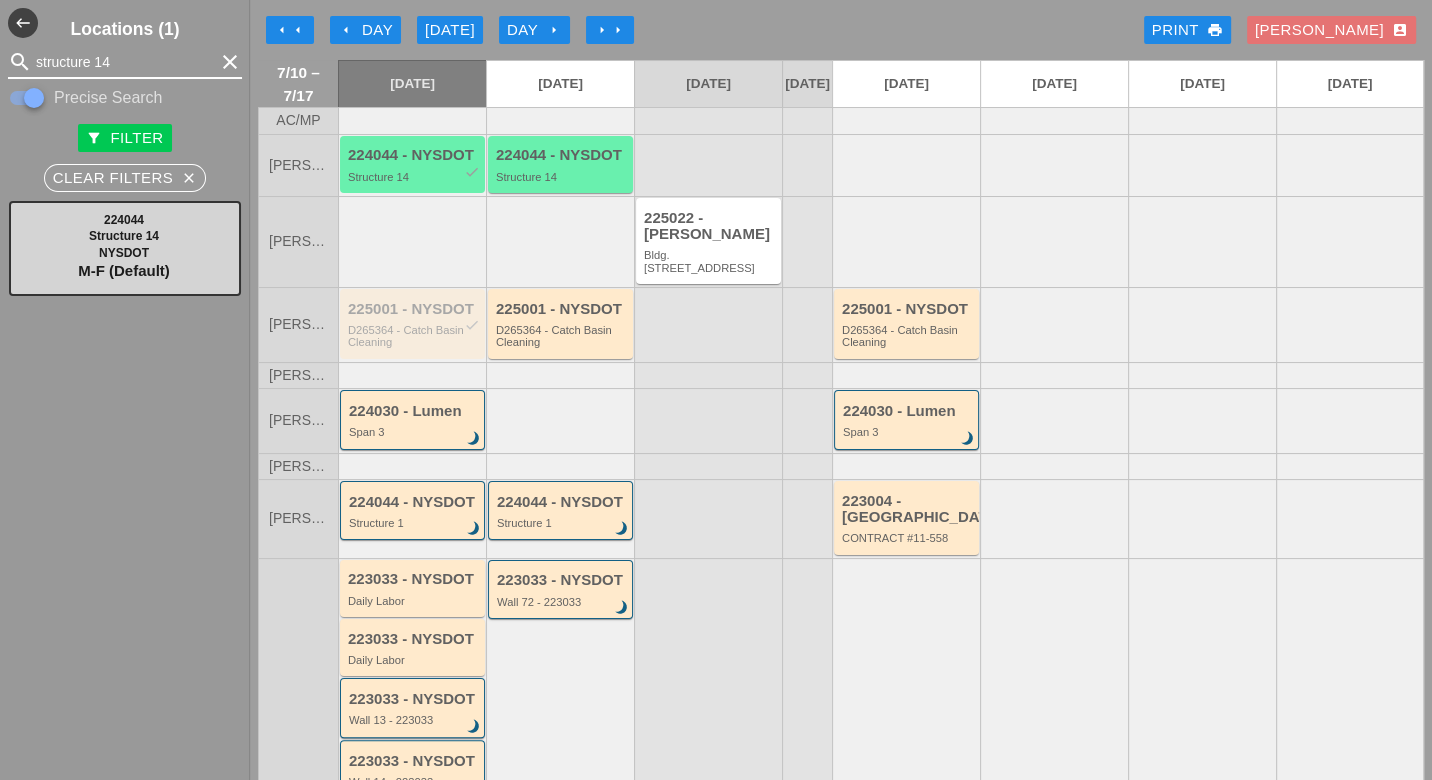 type on "structure 14" 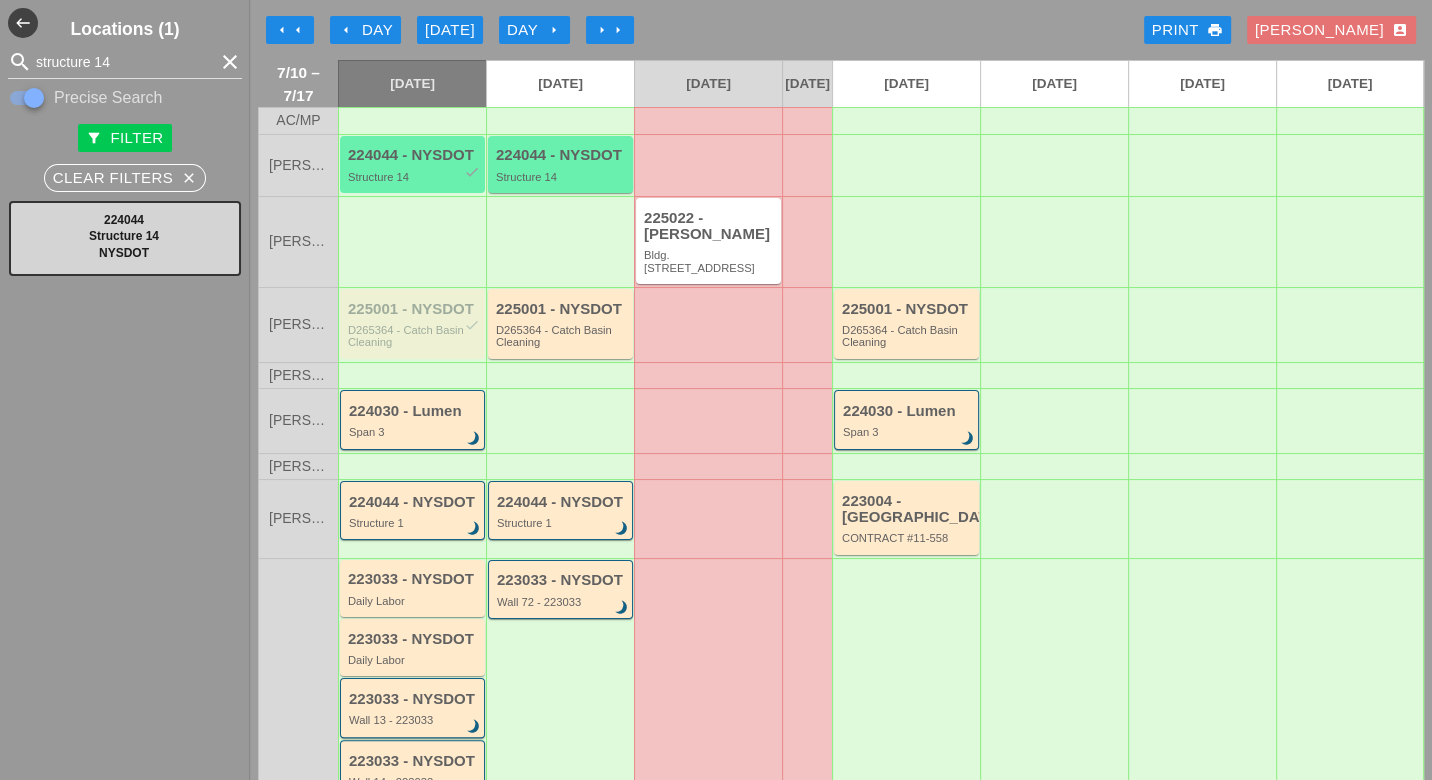 type 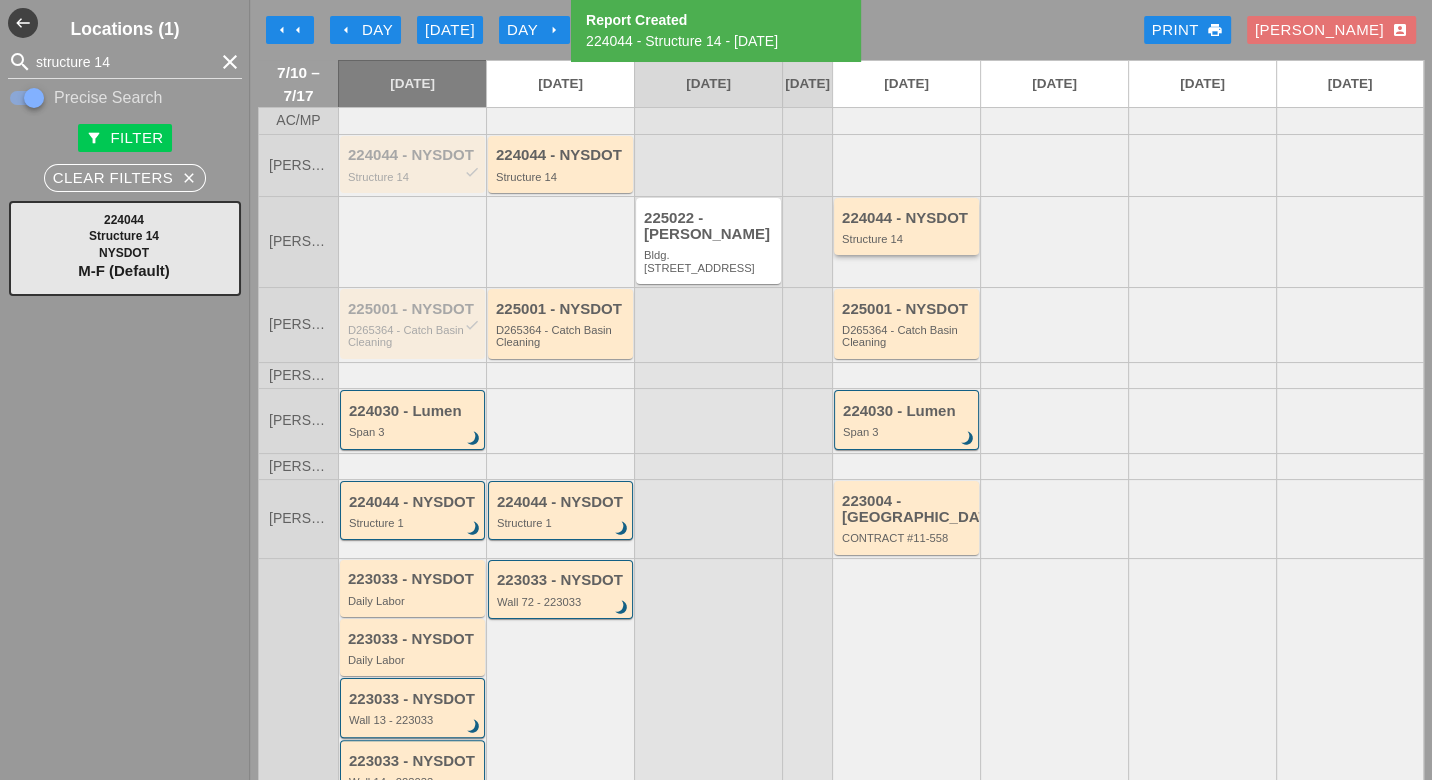 type 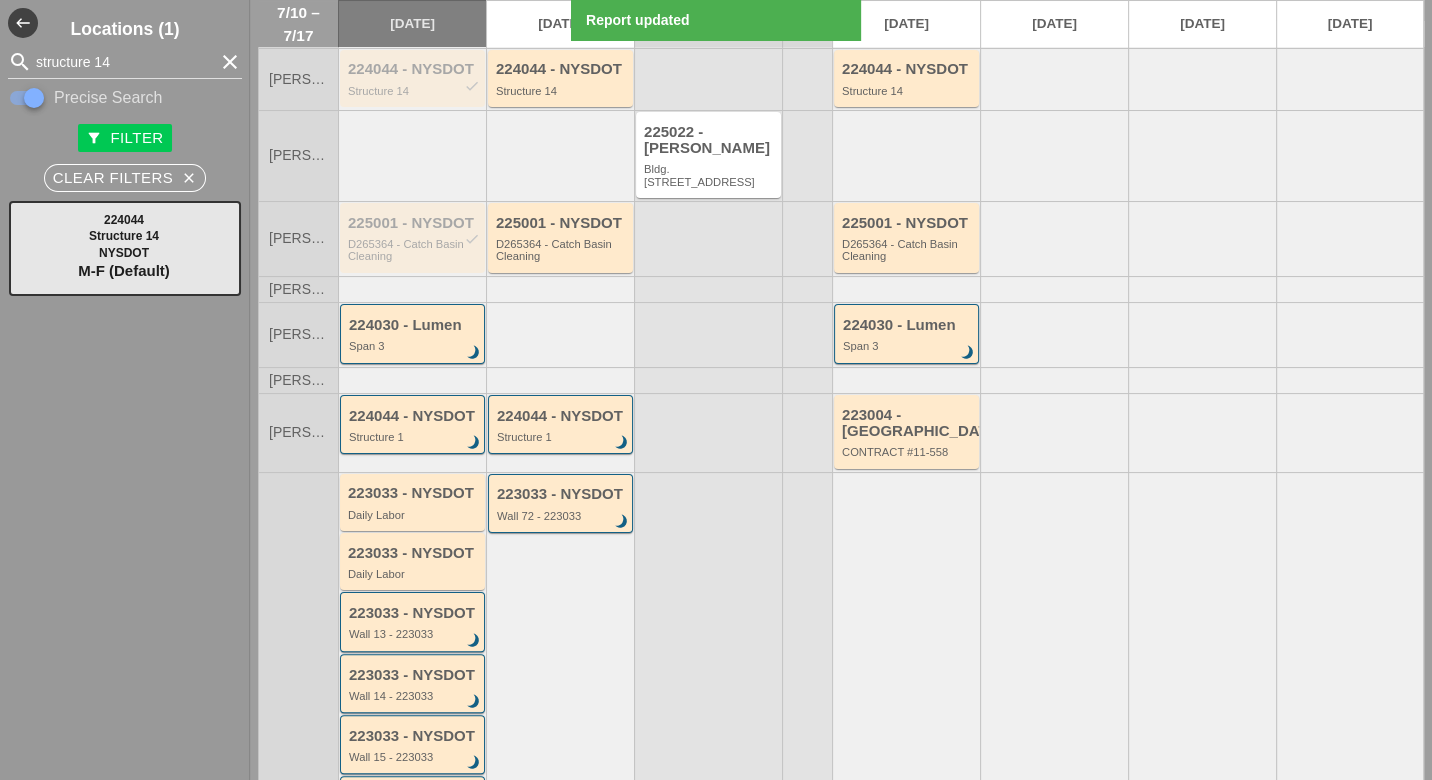 scroll, scrollTop: 111, scrollLeft: 0, axis: vertical 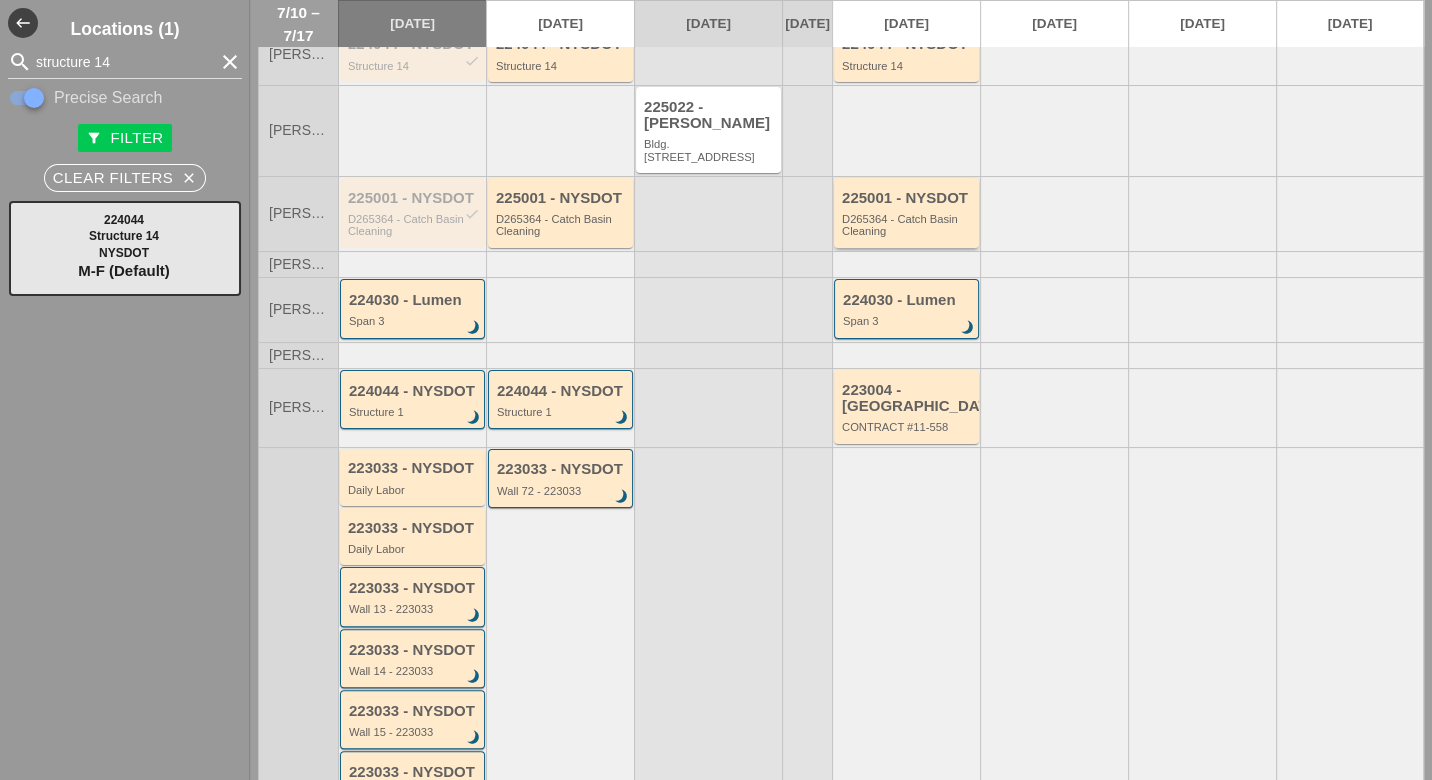 click on "D265364 - Catch Basin Cleaning" at bounding box center (908, 225) 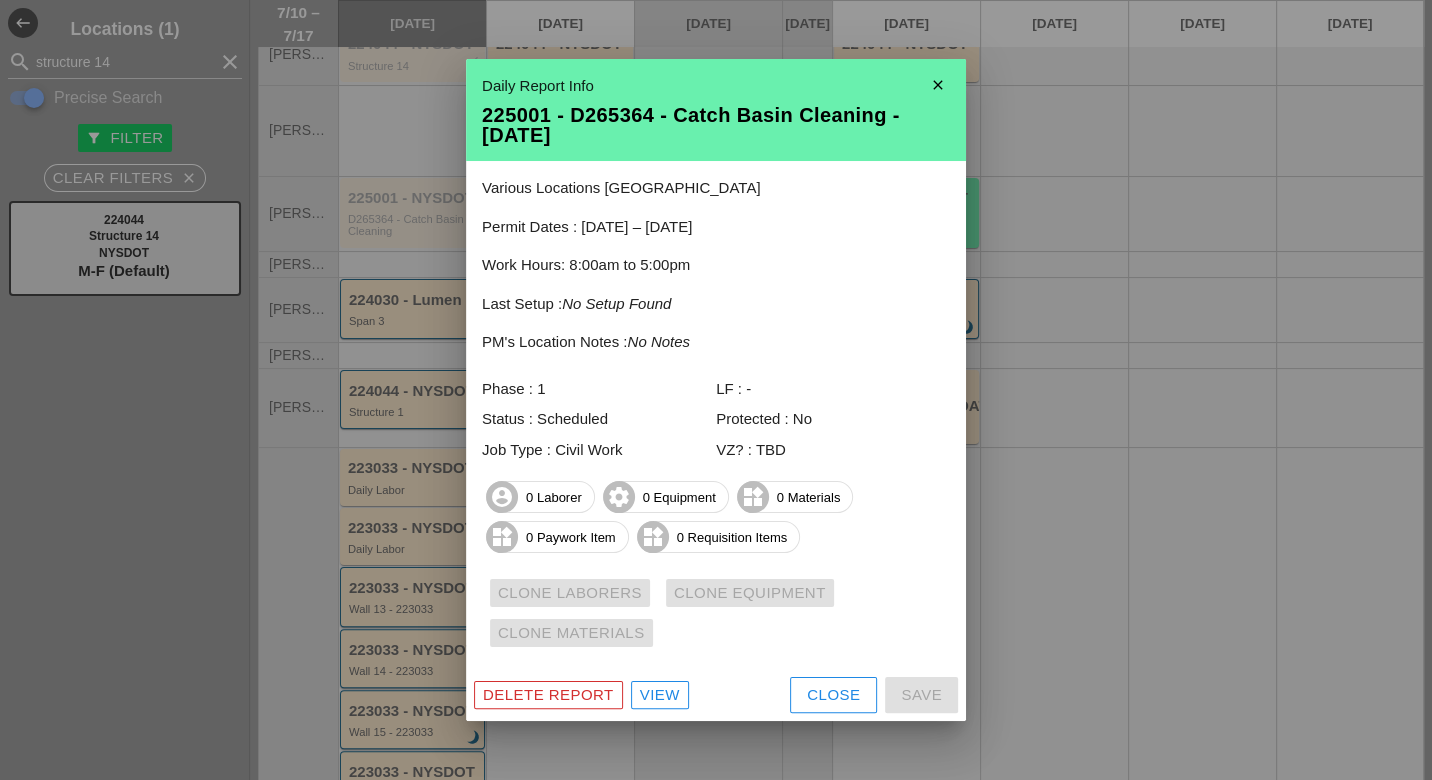 click on "Close" at bounding box center [833, 695] 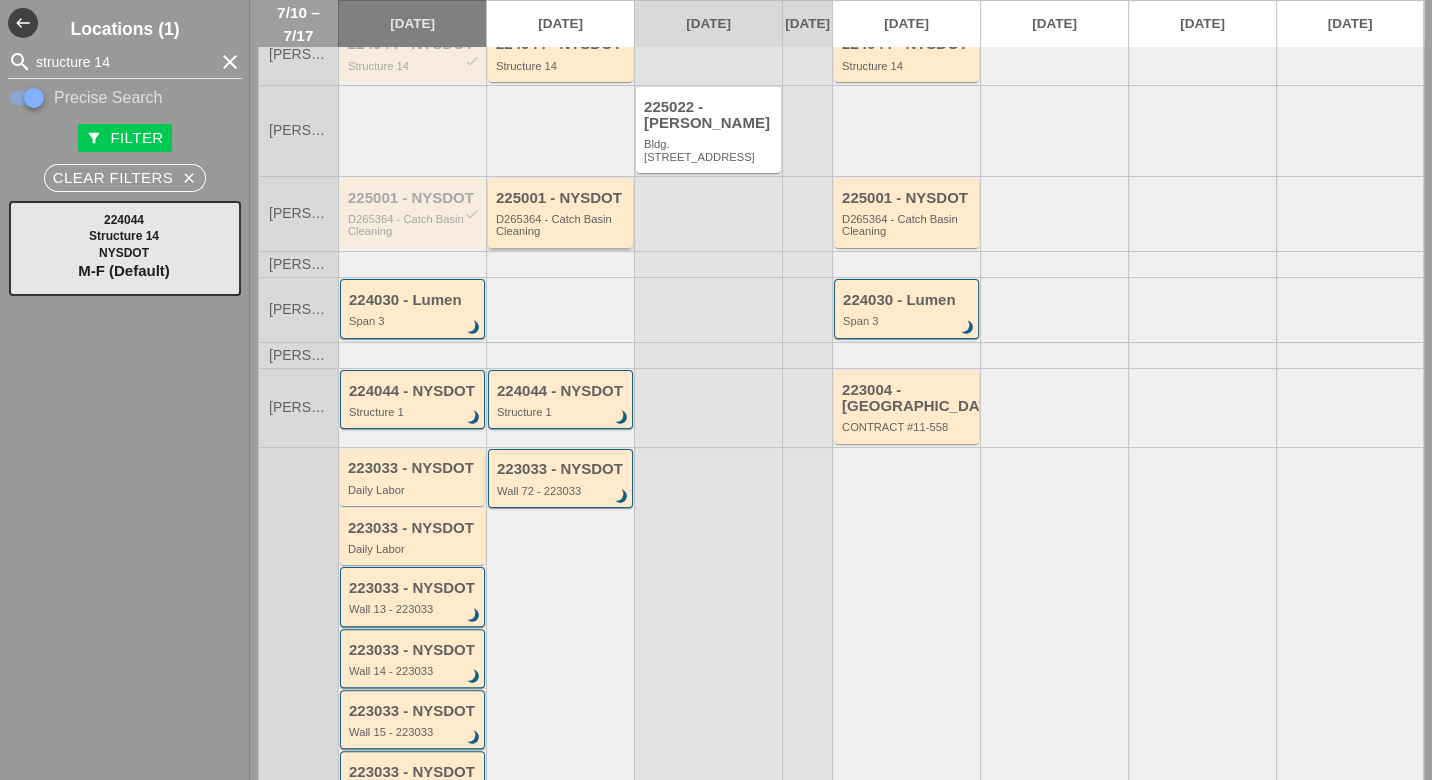 click on "D265364 - Catch Basin Cleaning" at bounding box center [562, 225] 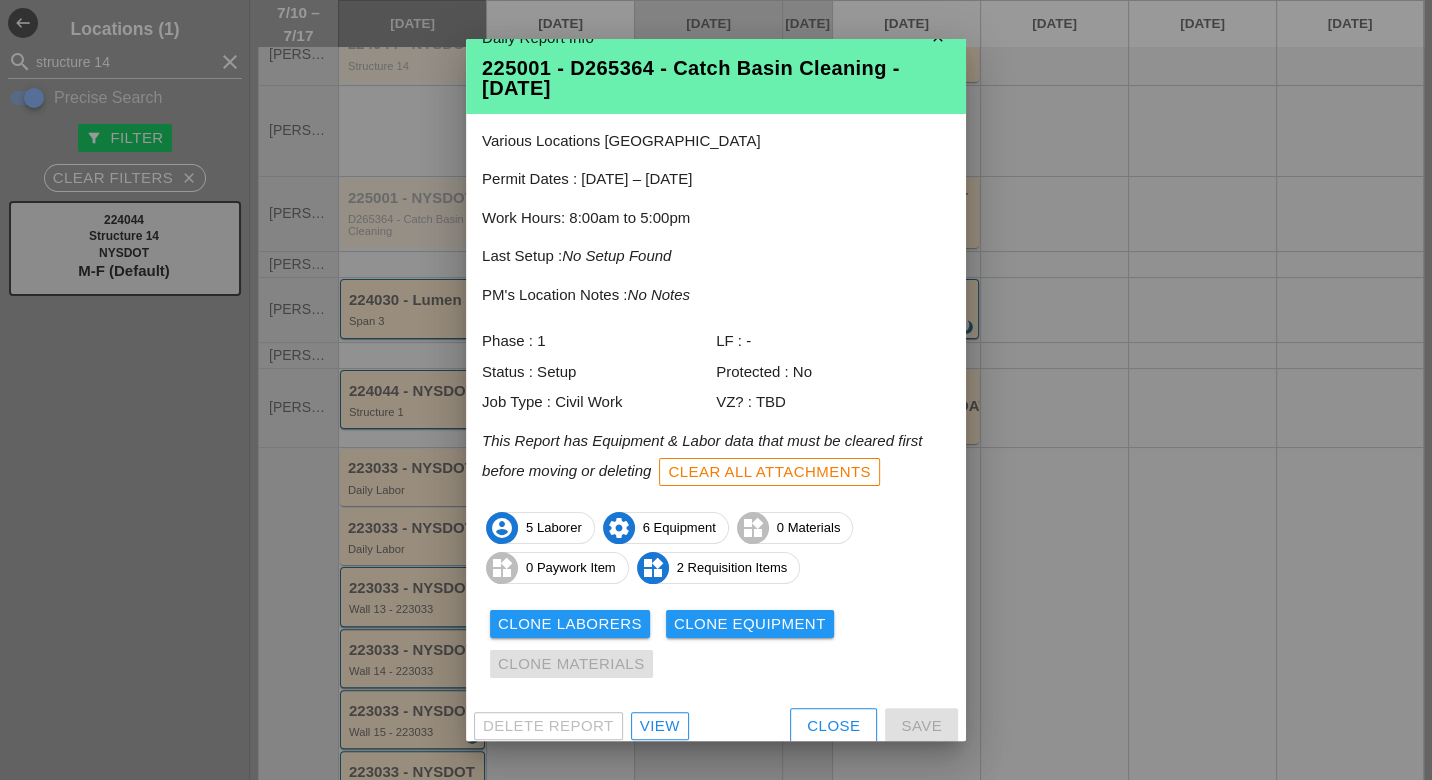 scroll, scrollTop: 38, scrollLeft: 0, axis: vertical 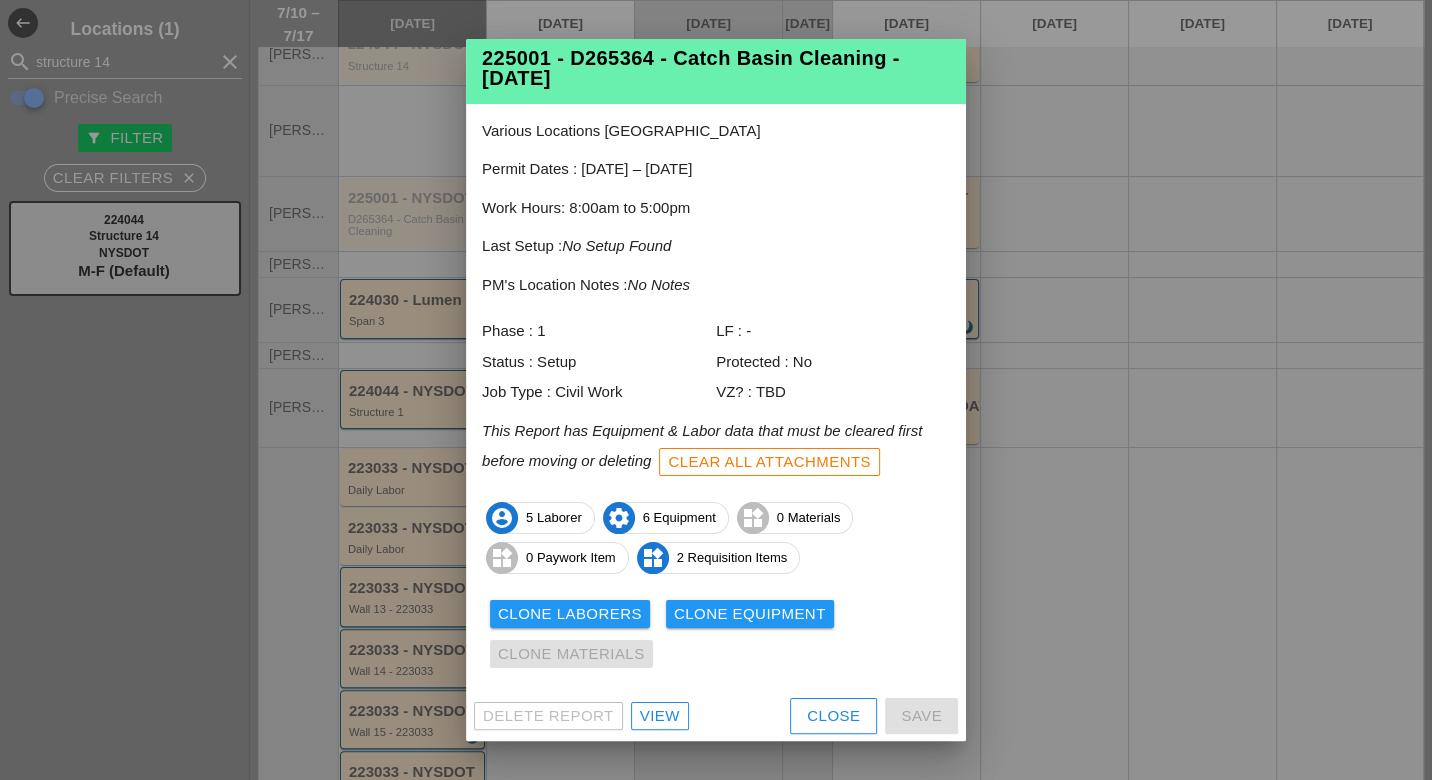 click on "Clone Laborers" at bounding box center [570, 614] 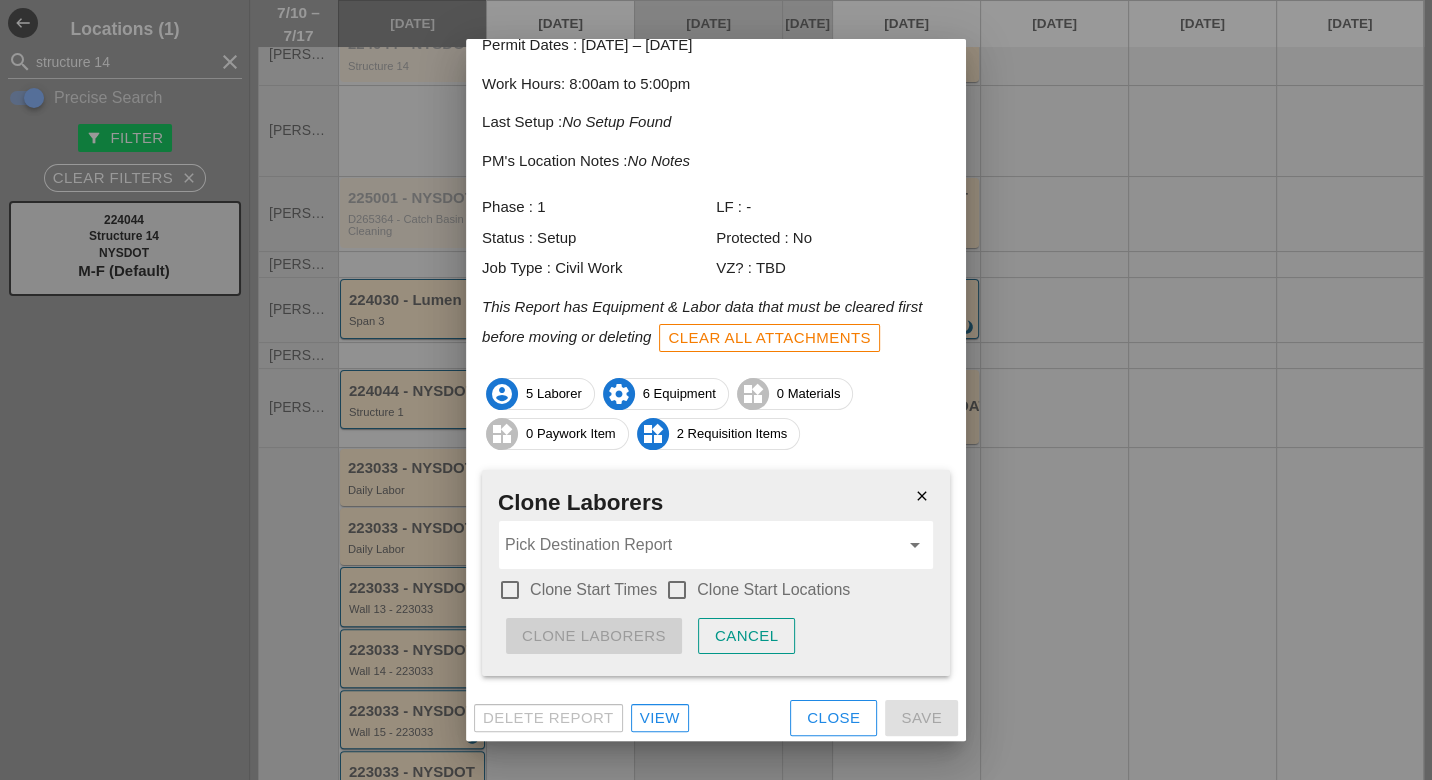 scroll, scrollTop: 162, scrollLeft: 0, axis: vertical 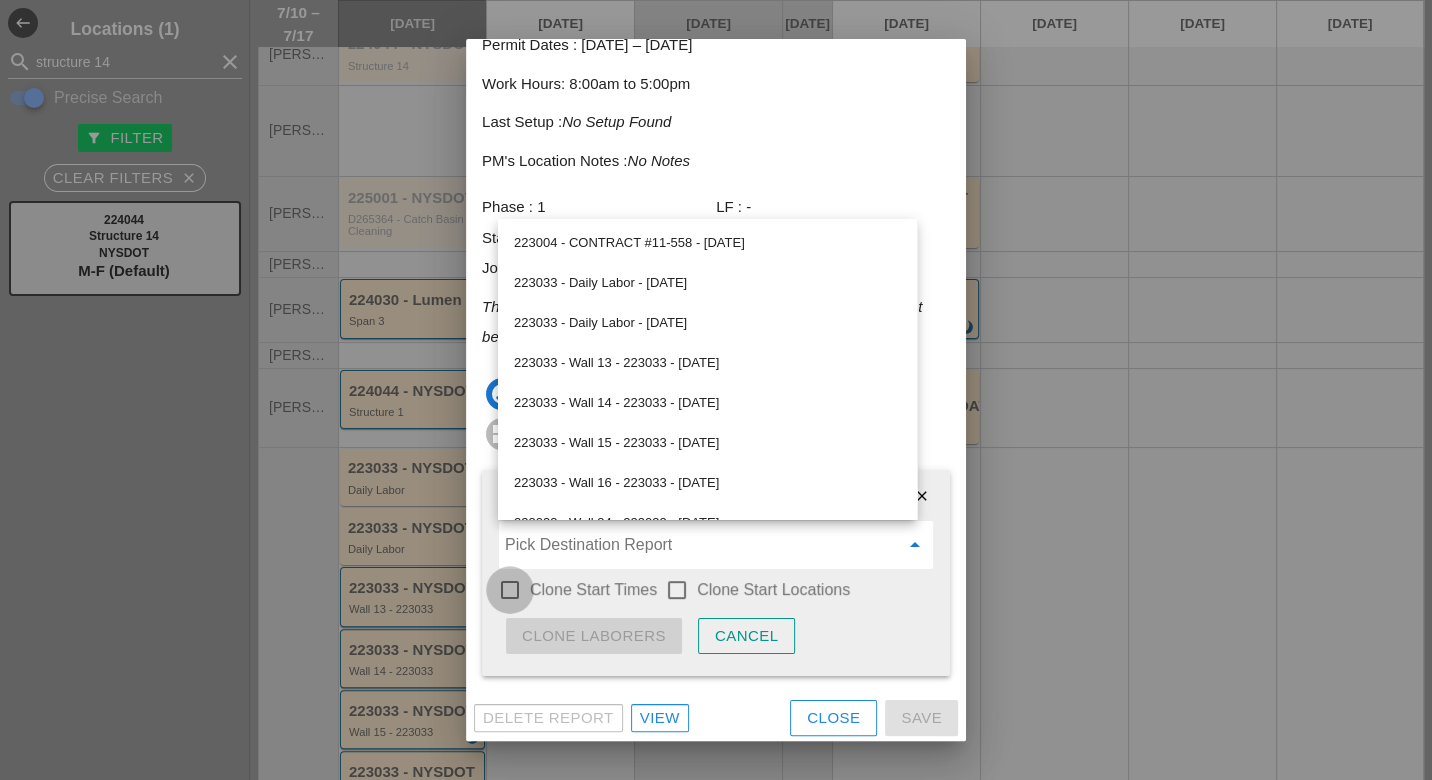 drag, startPoint x: 515, startPoint y: 582, endPoint x: 552, endPoint y: 578, distance: 37.215588 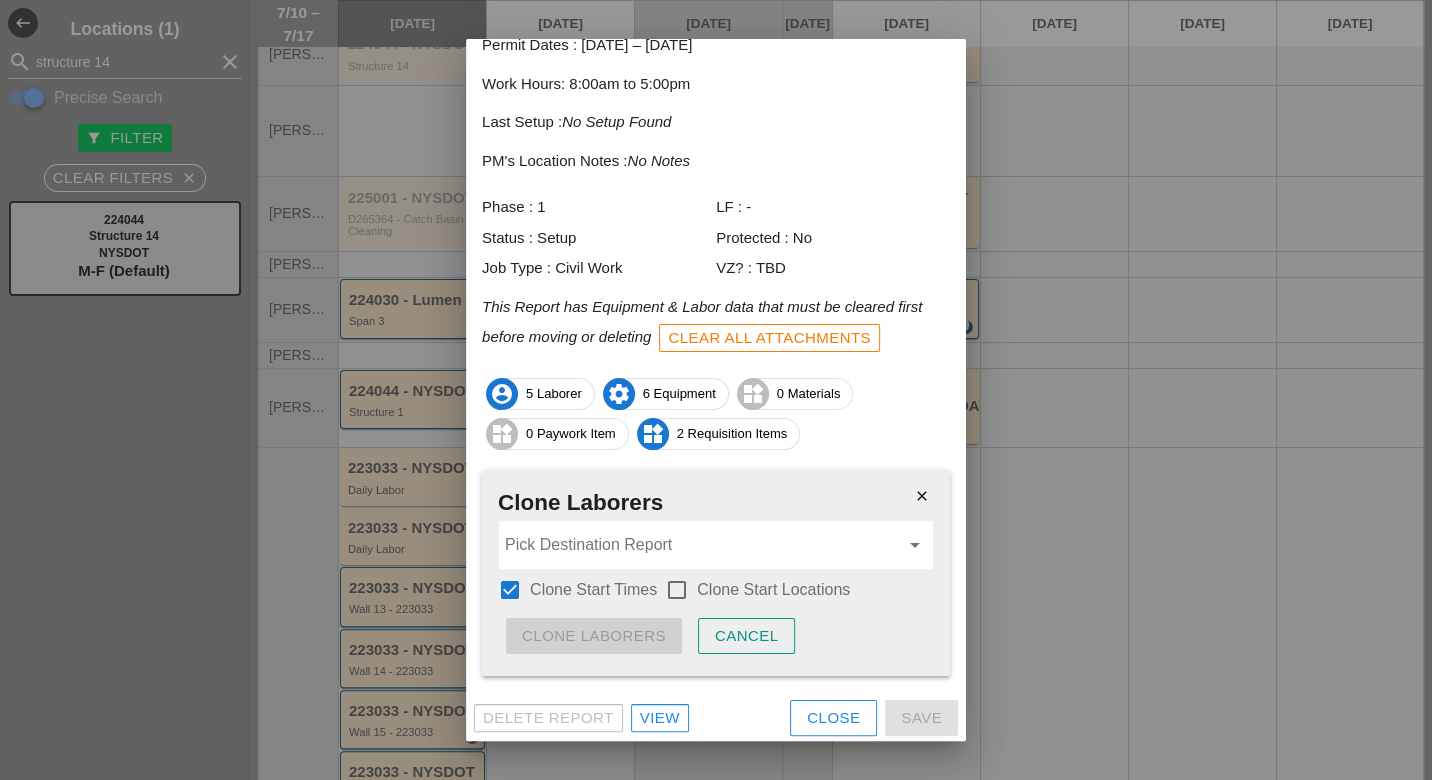click at bounding box center [677, 590] 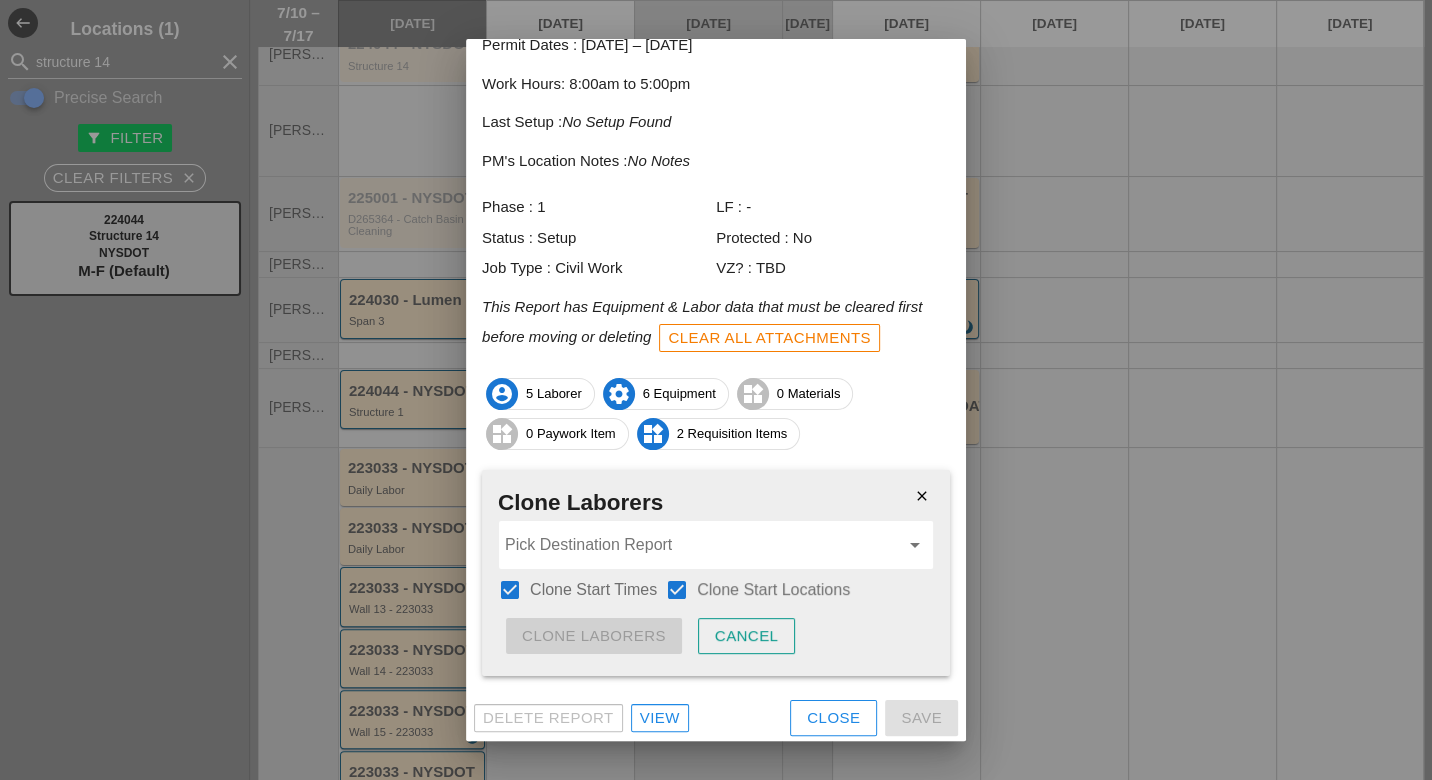 click at bounding box center [702, 545] 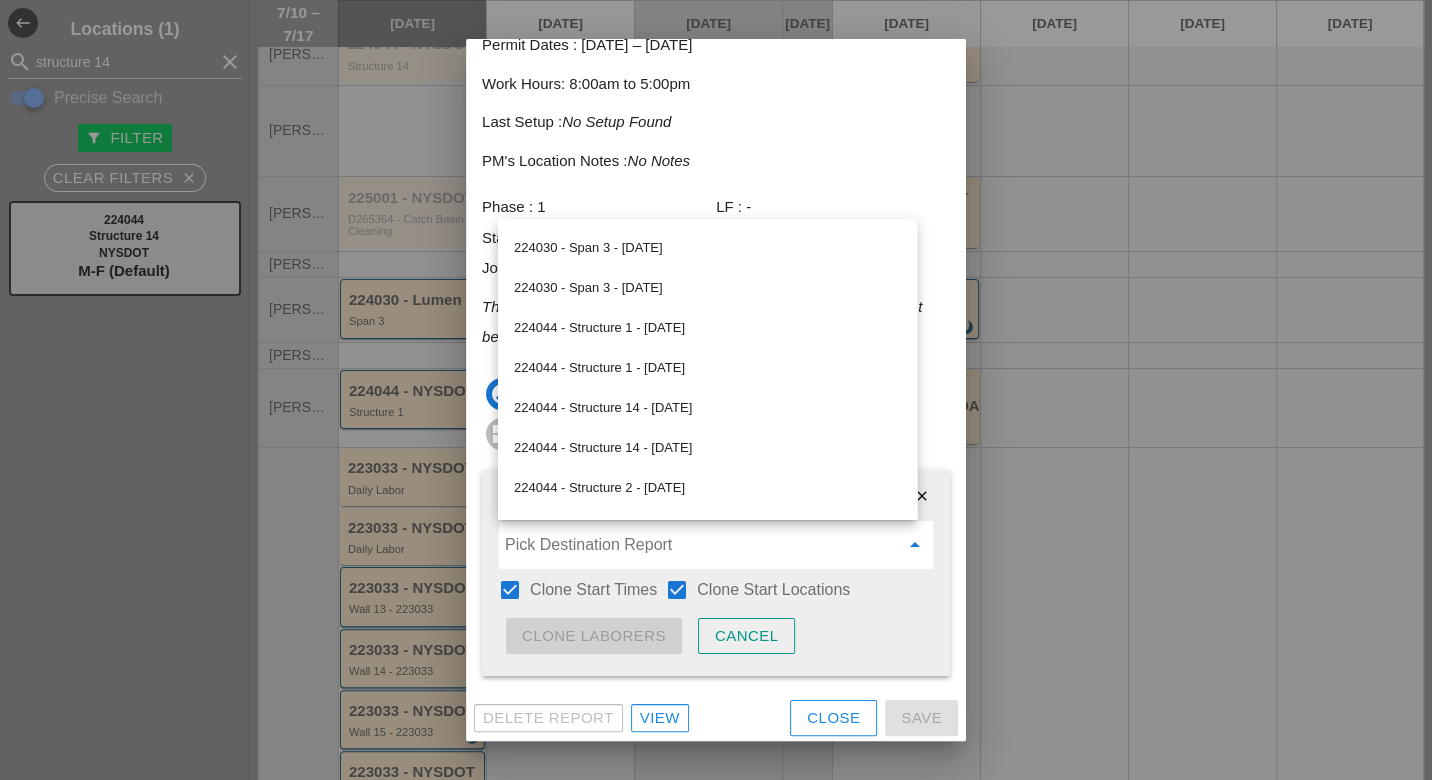 scroll, scrollTop: 777, scrollLeft: 0, axis: vertical 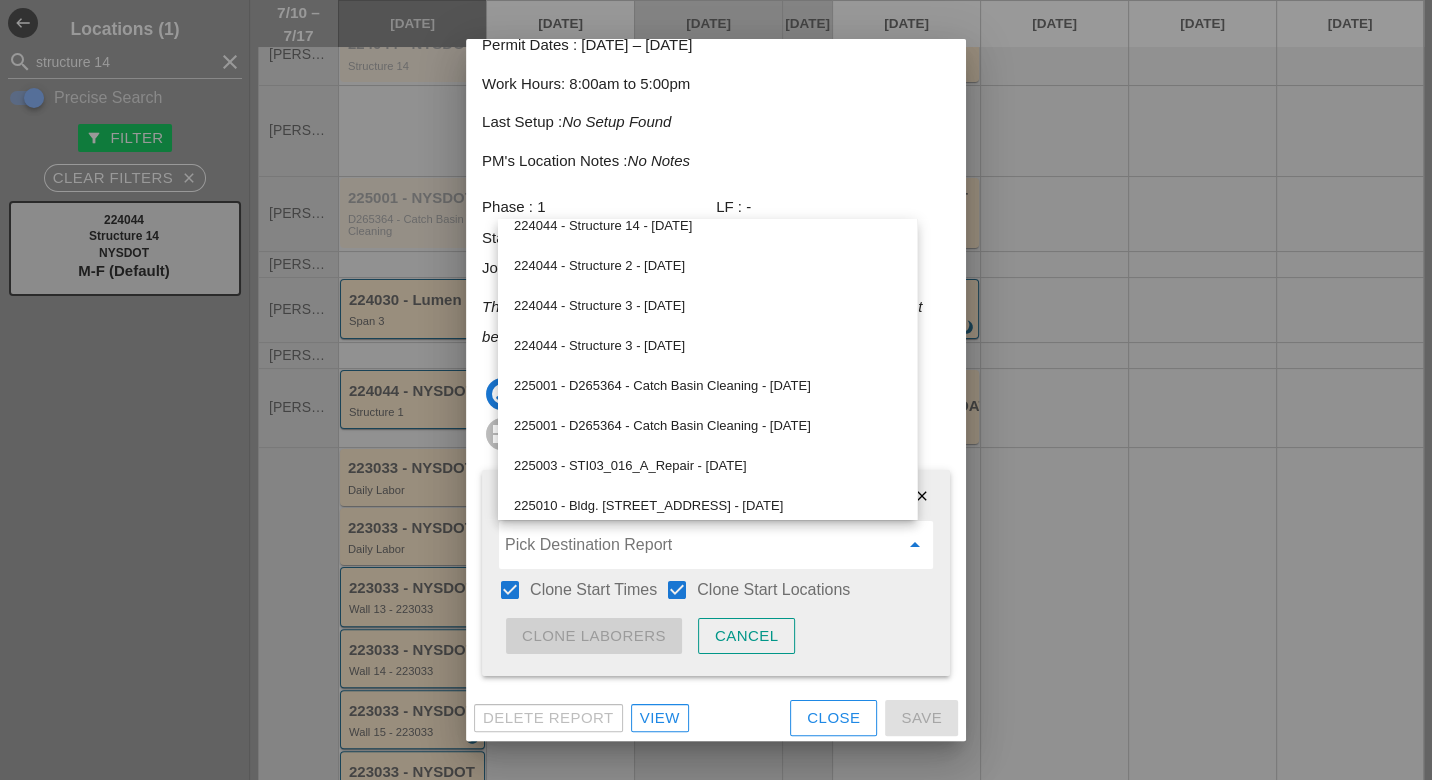 click on "225001 - D265364 - Catch Basin Cleaning - 07/14/2025" at bounding box center [707, 426] 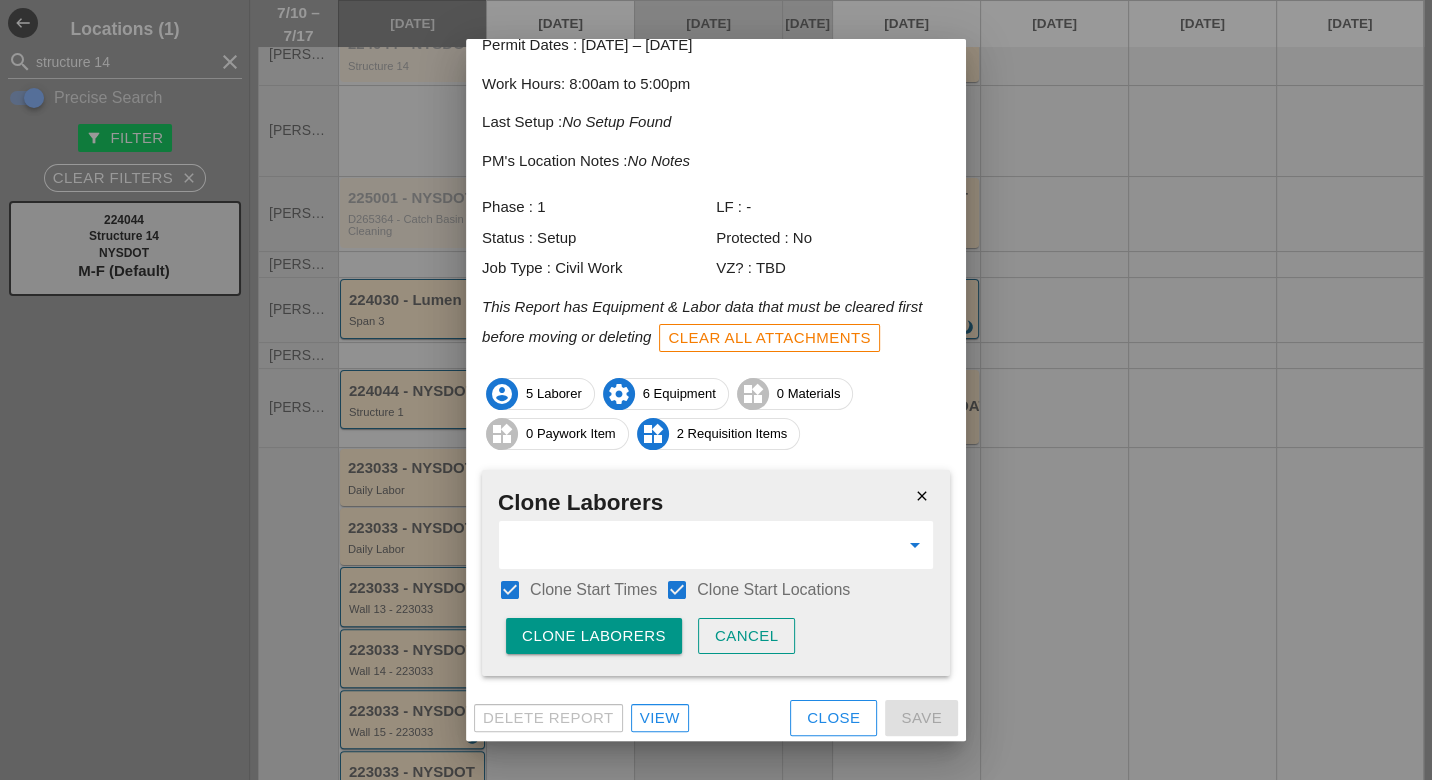 click on "Clone Laborers" at bounding box center [594, 636] 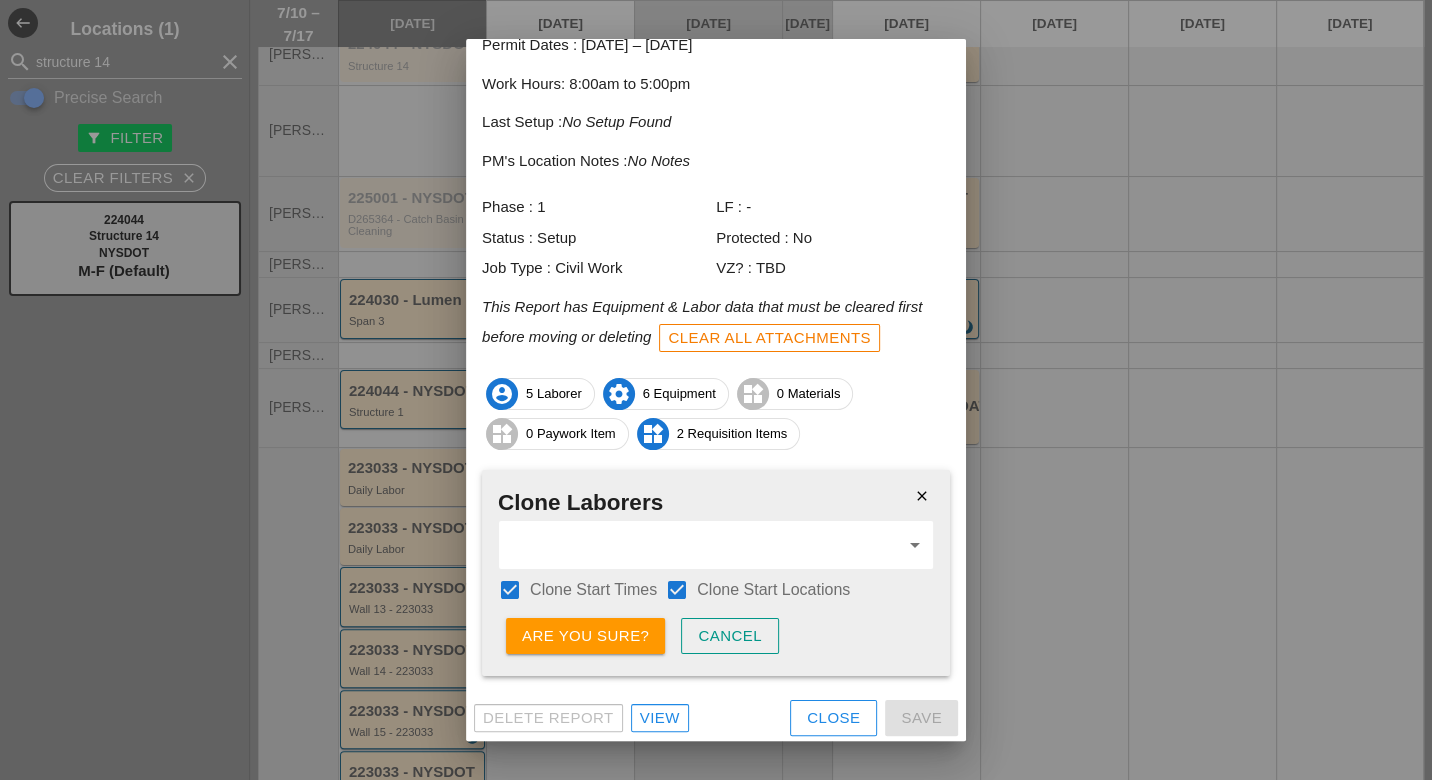 click on "Are you sure?" at bounding box center (585, 636) 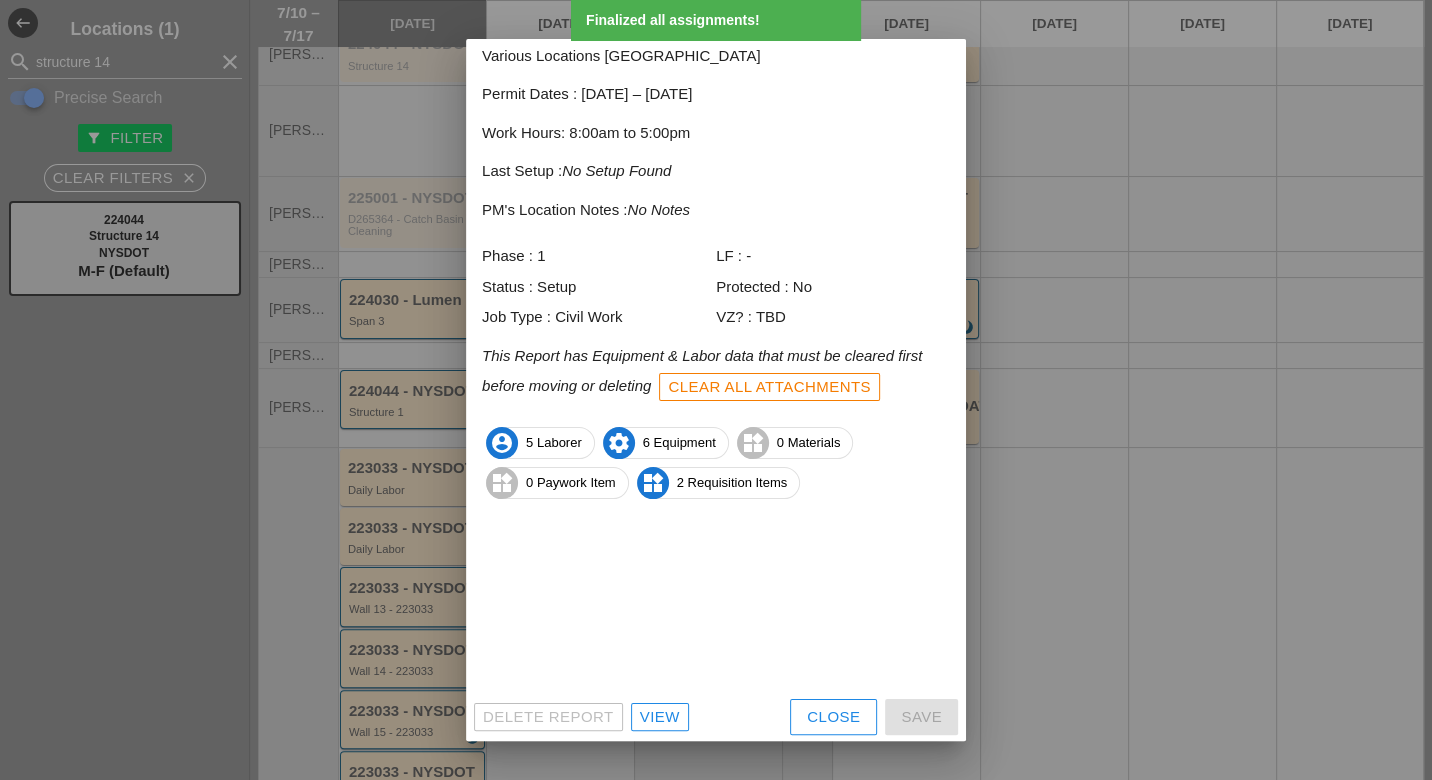 scroll, scrollTop: 38, scrollLeft: 0, axis: vertical 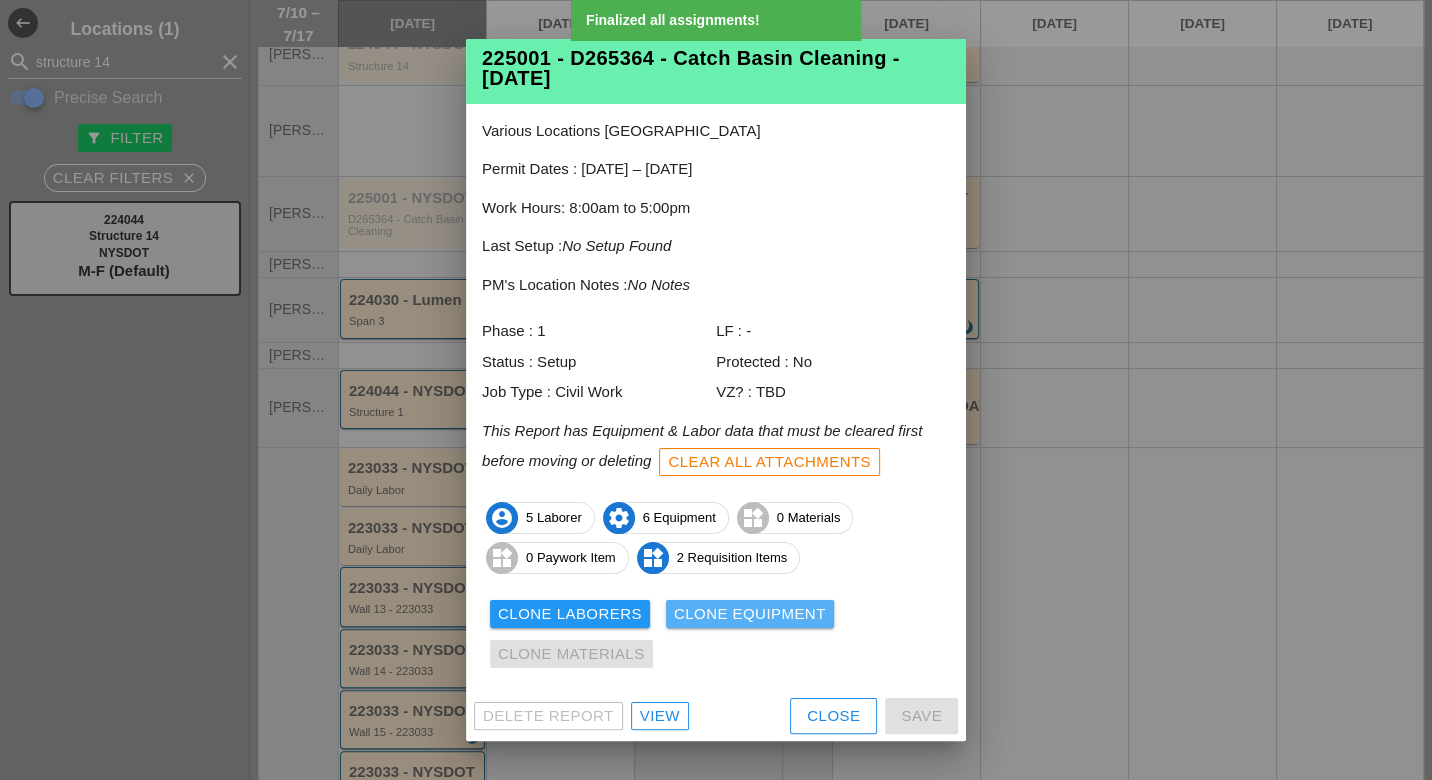 click on "Clone Equipment" at bounding box center [750, 614] 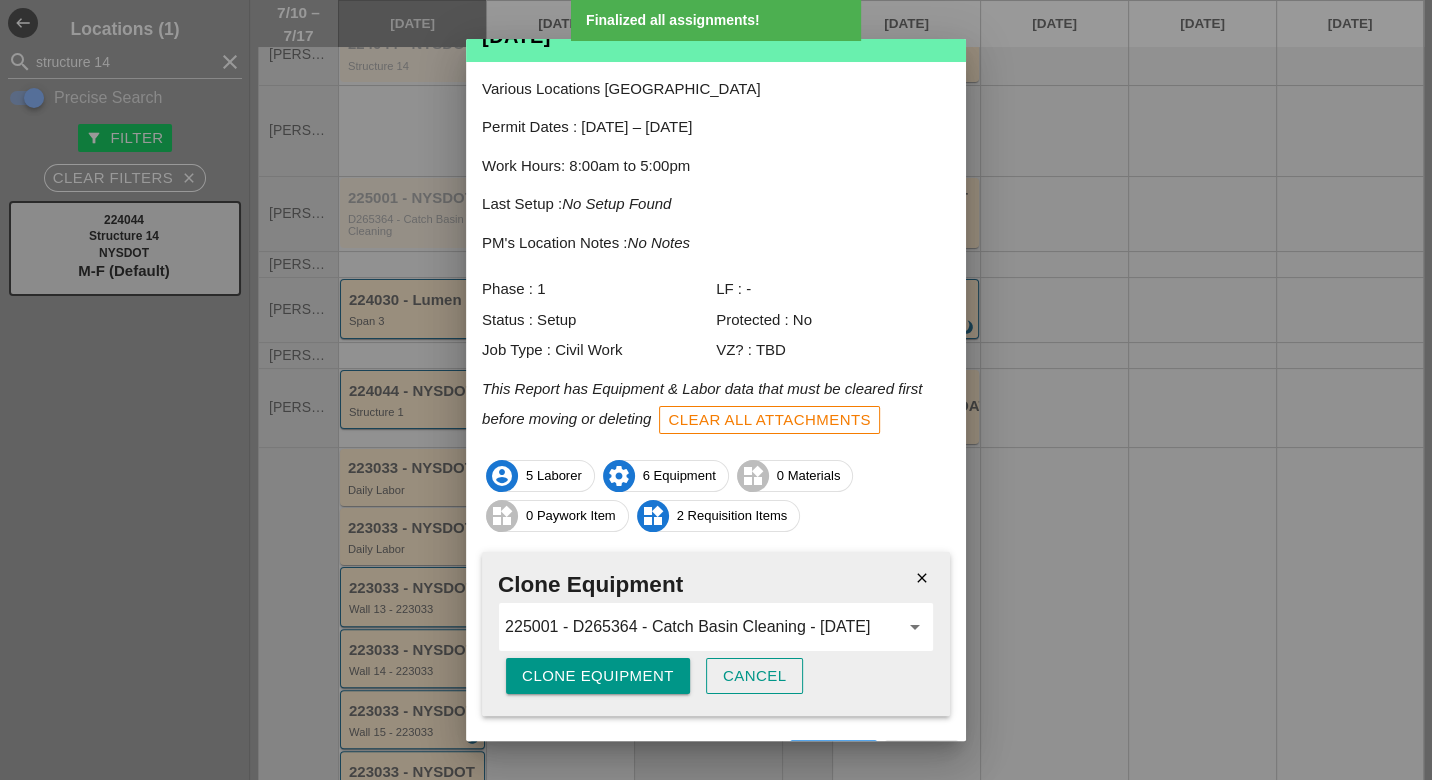 scroll, scrollTop: 121, scrollLeft: 0, axis: vertical 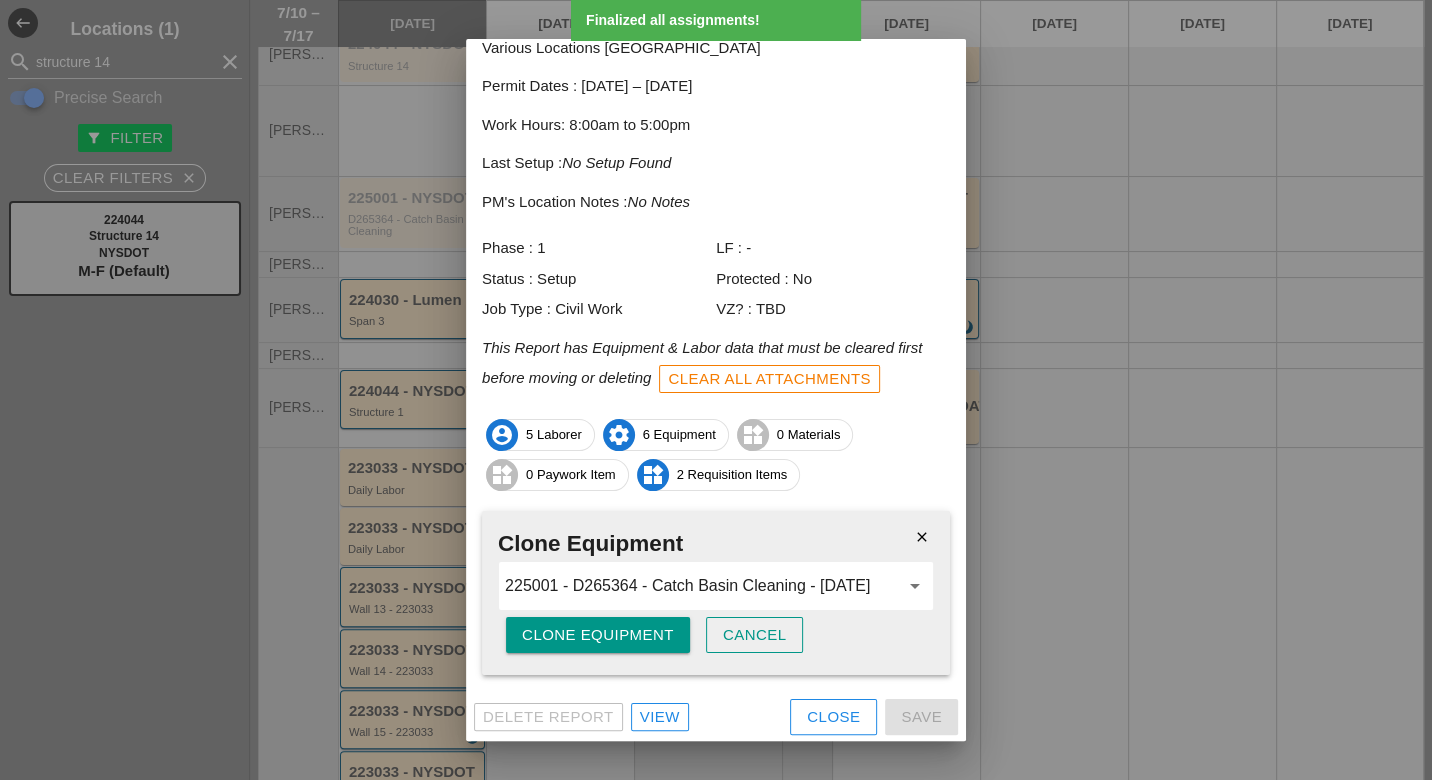 click on "Clone Equipment" at bounding box center (598, 635) 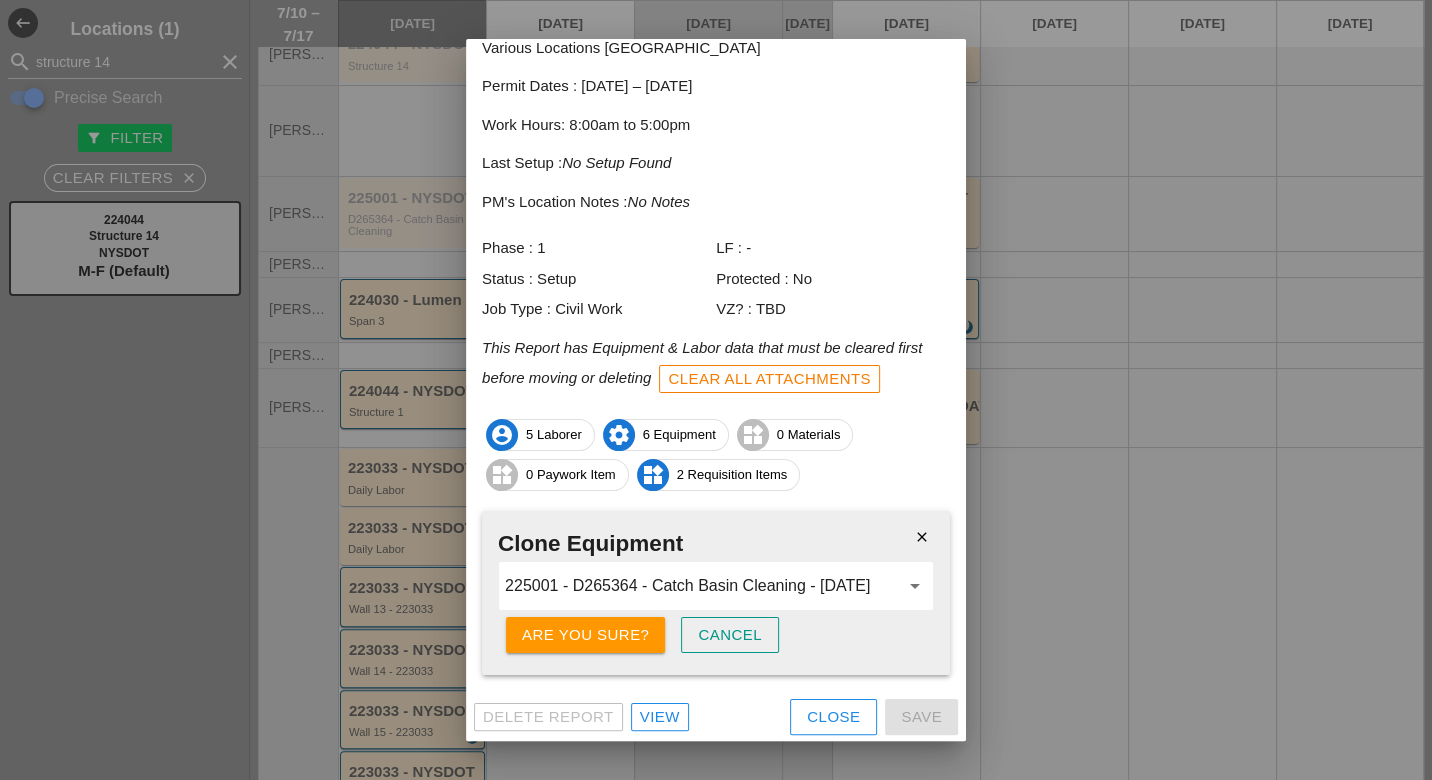 click on "Are you sure?" at bounding box center (585, 635) 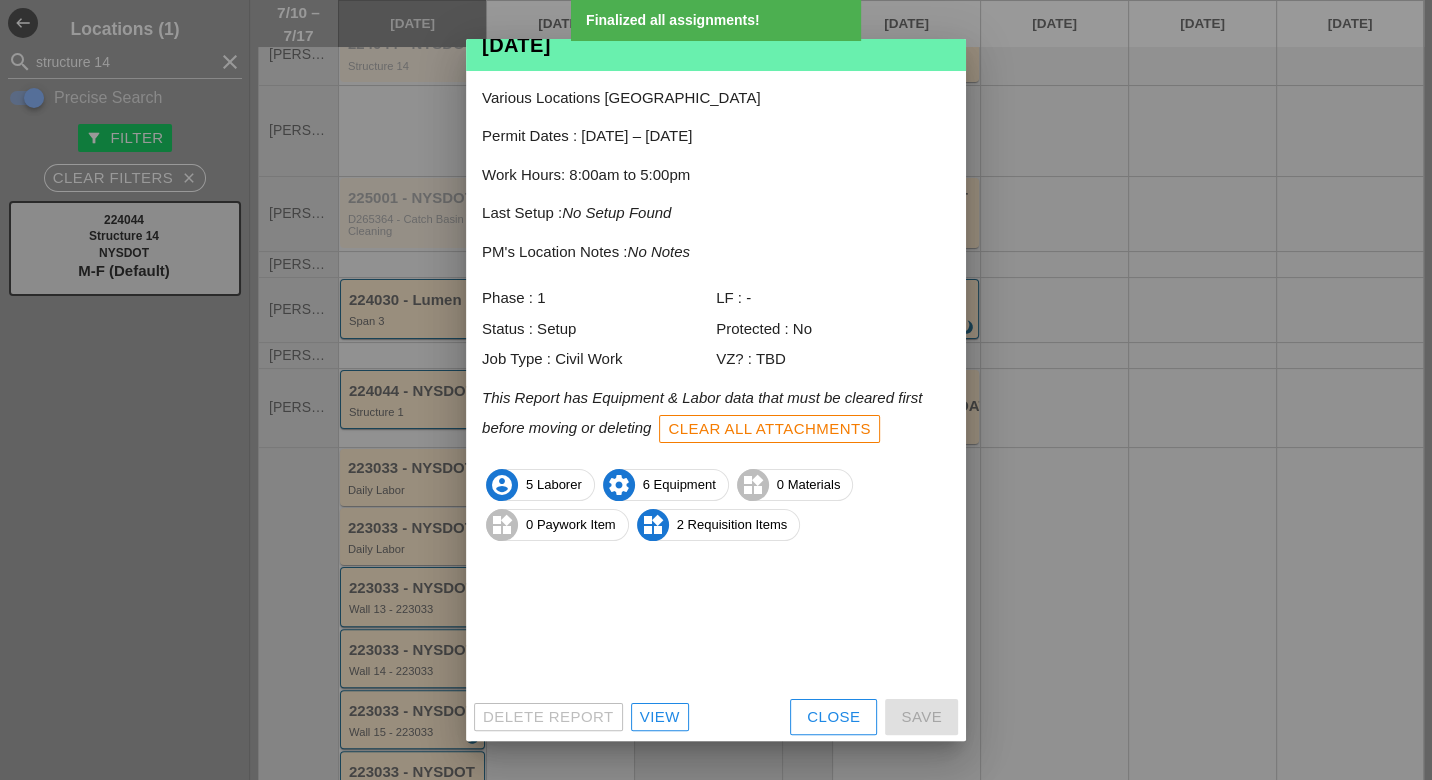 scroll, scrollTop: 38, scrollLeft: 0, axis: vertical 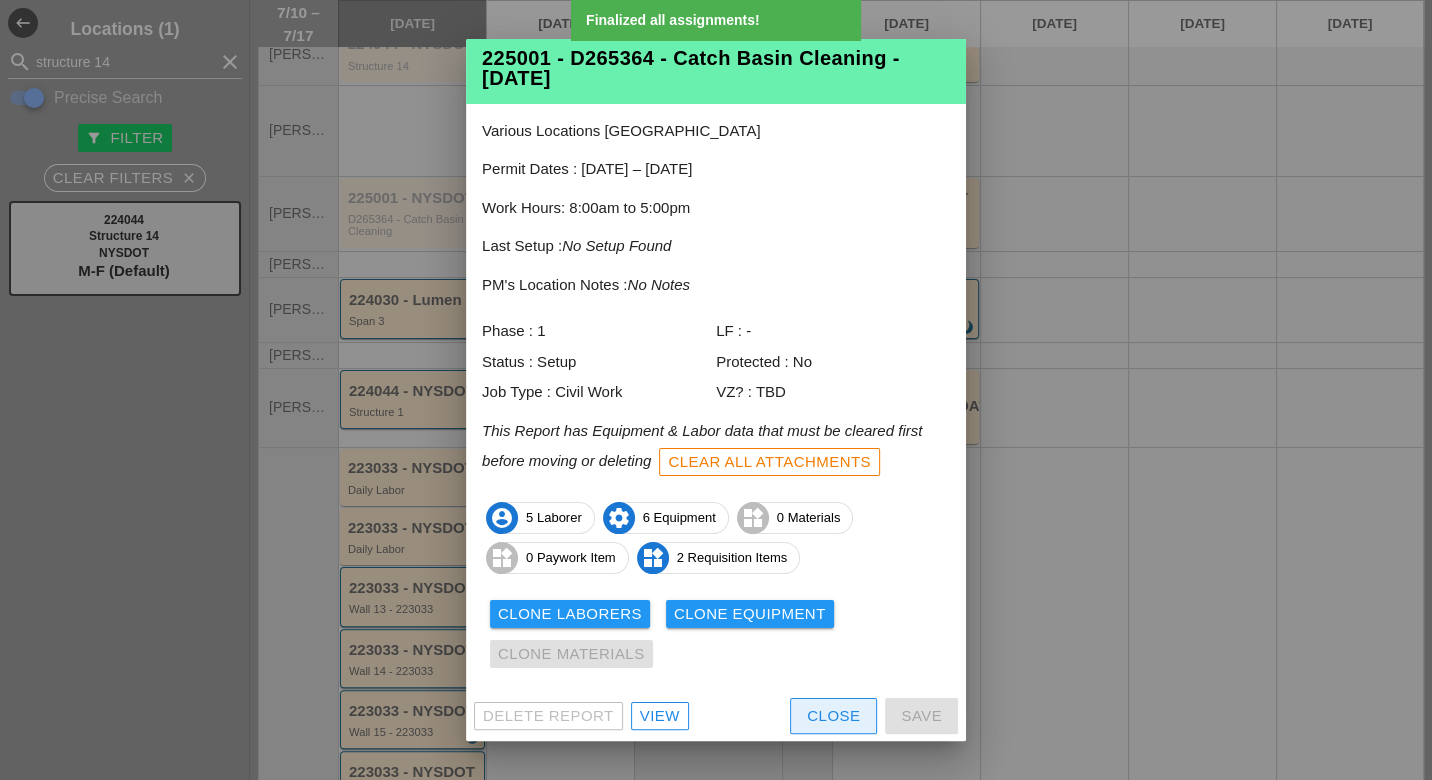 click on "Close" at bounding box center (833, 716) 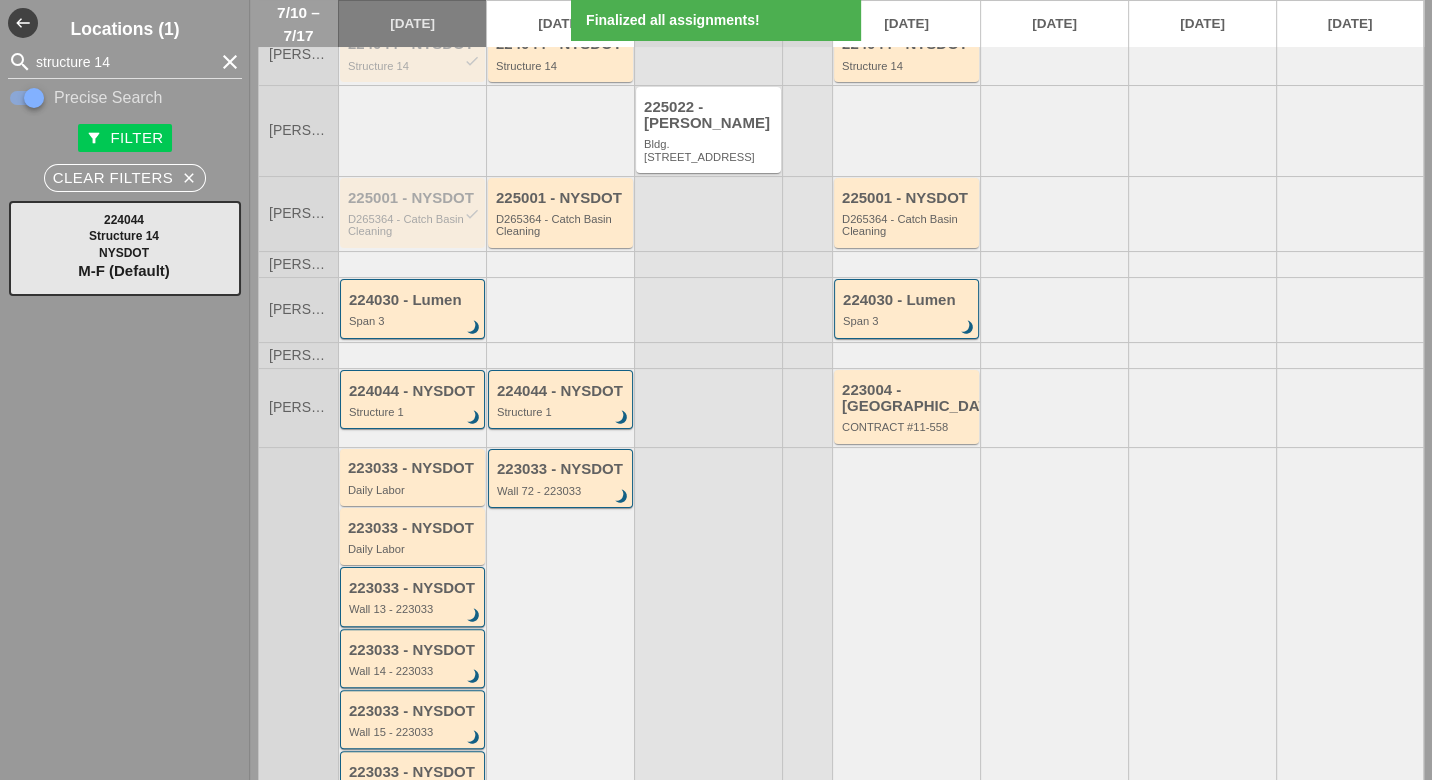 scroll, scrollTop: 0, scrollLeft: 0, axis: both 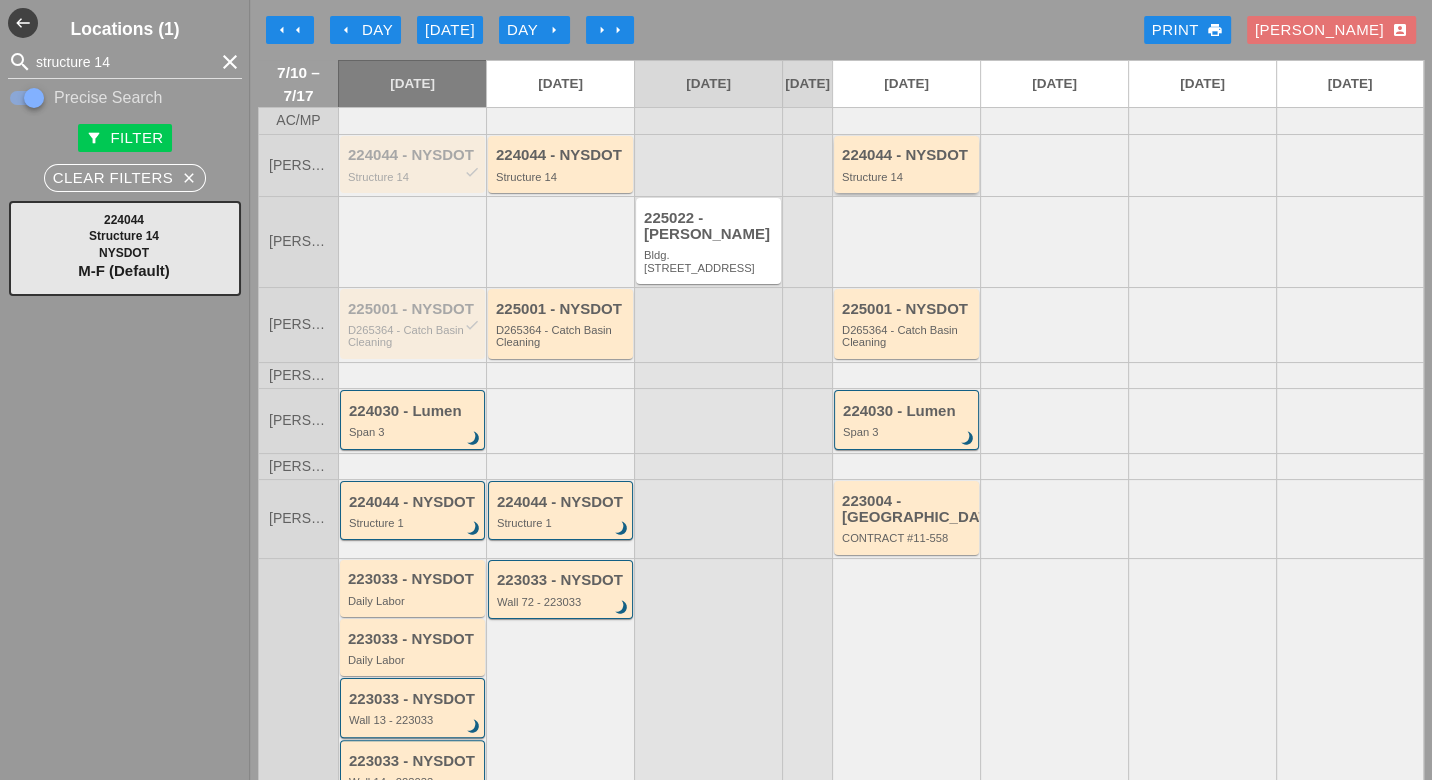 click on "Structure 14" at bounding box center (908, 177) 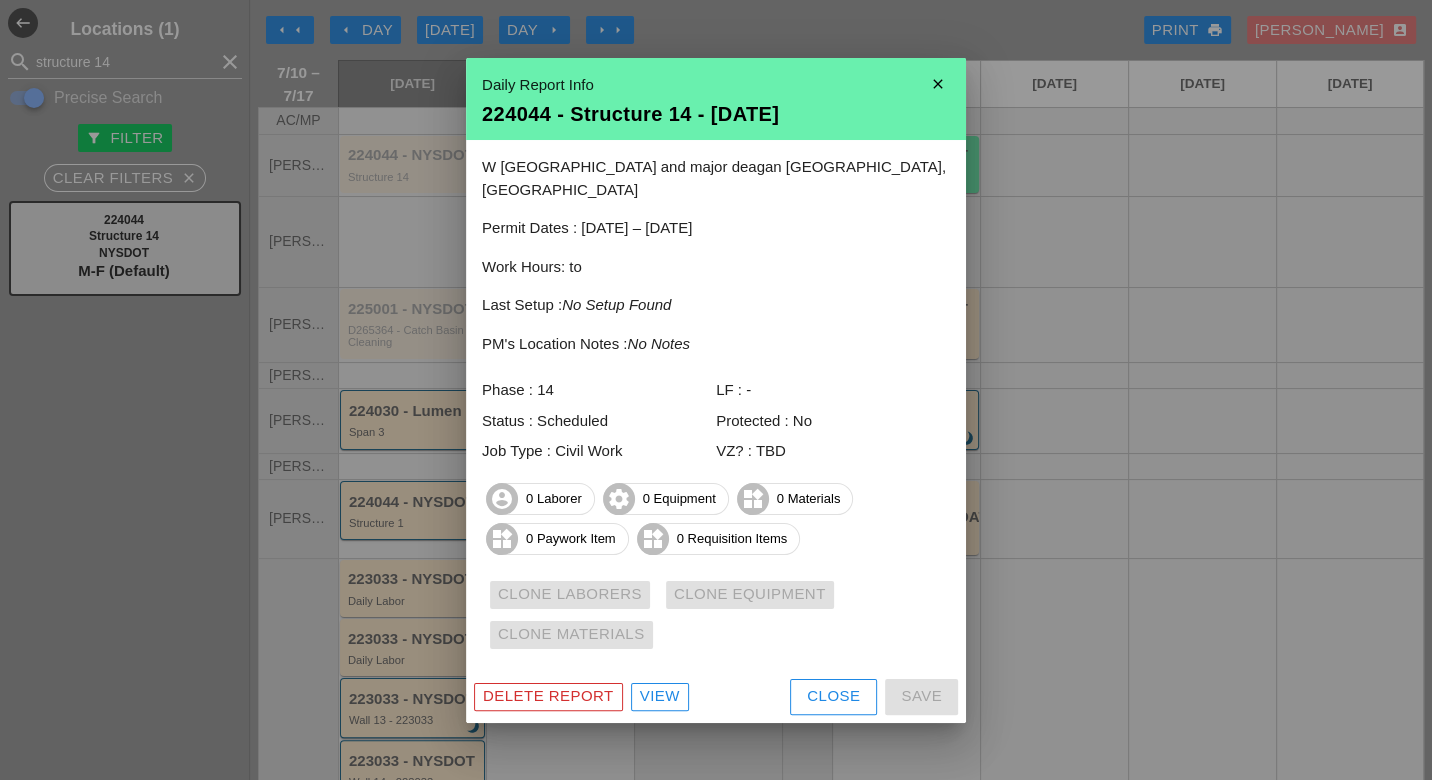 click on "close" at bounding box center [938, 84] 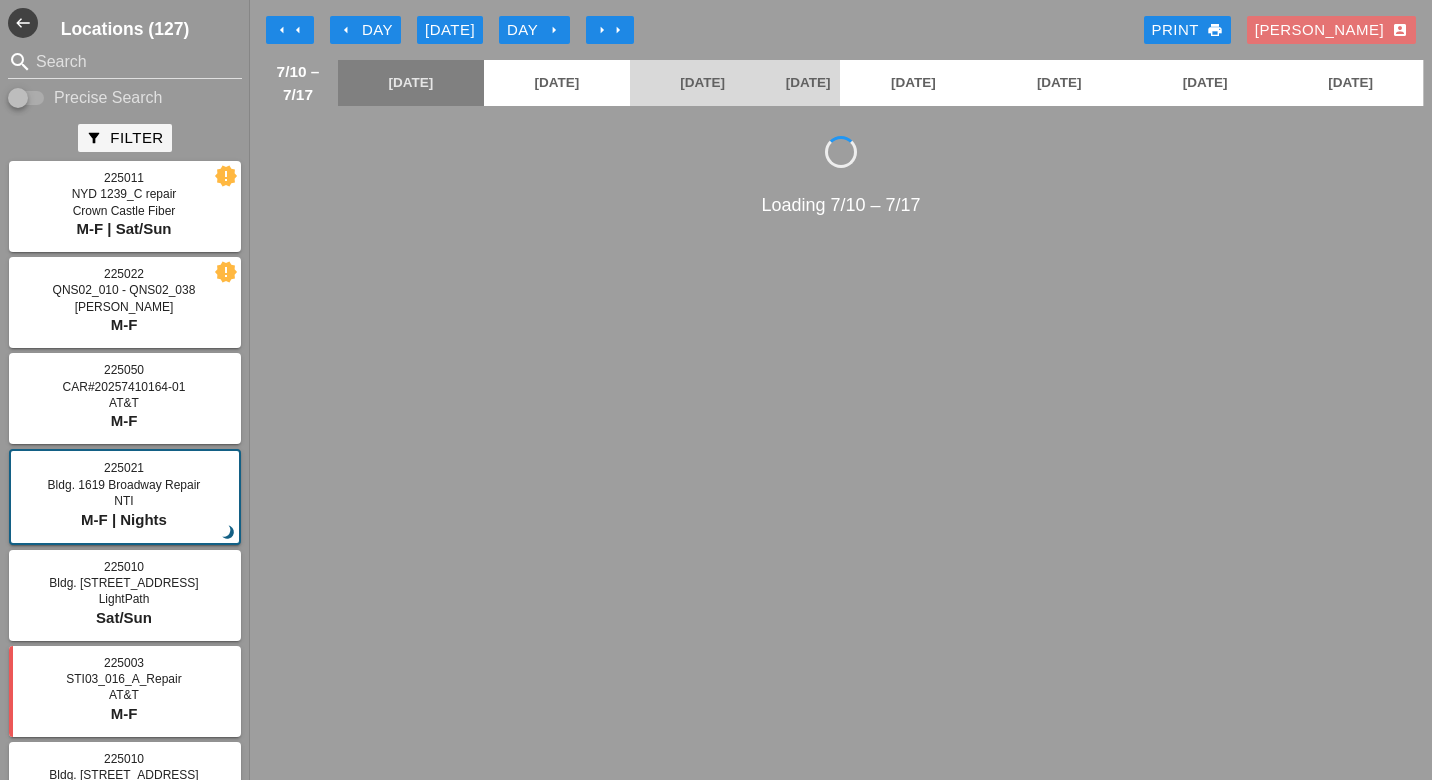 scroll, scrollTop: 0, scrollLeft: 0, axis: both 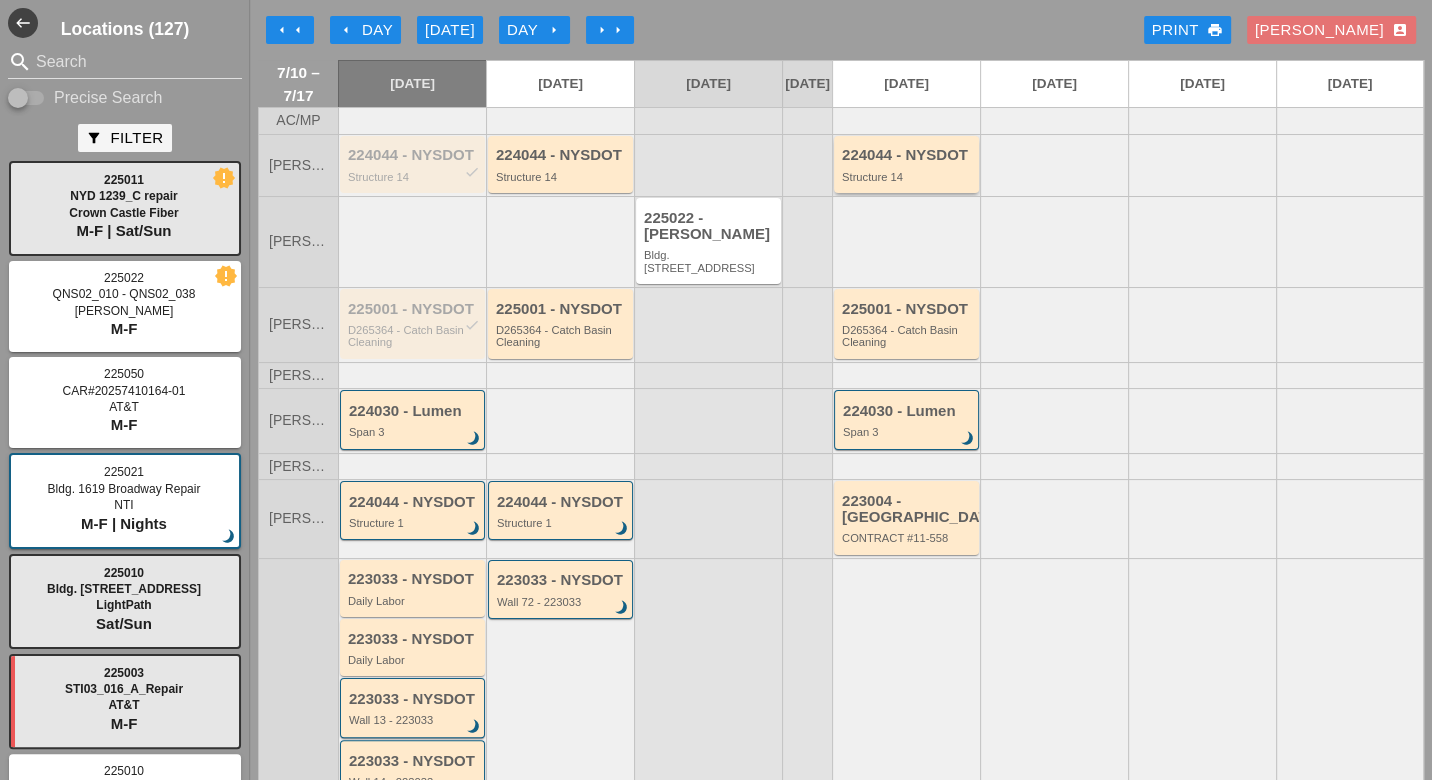 click on "Structure 14" at bounding box center (908, 177) 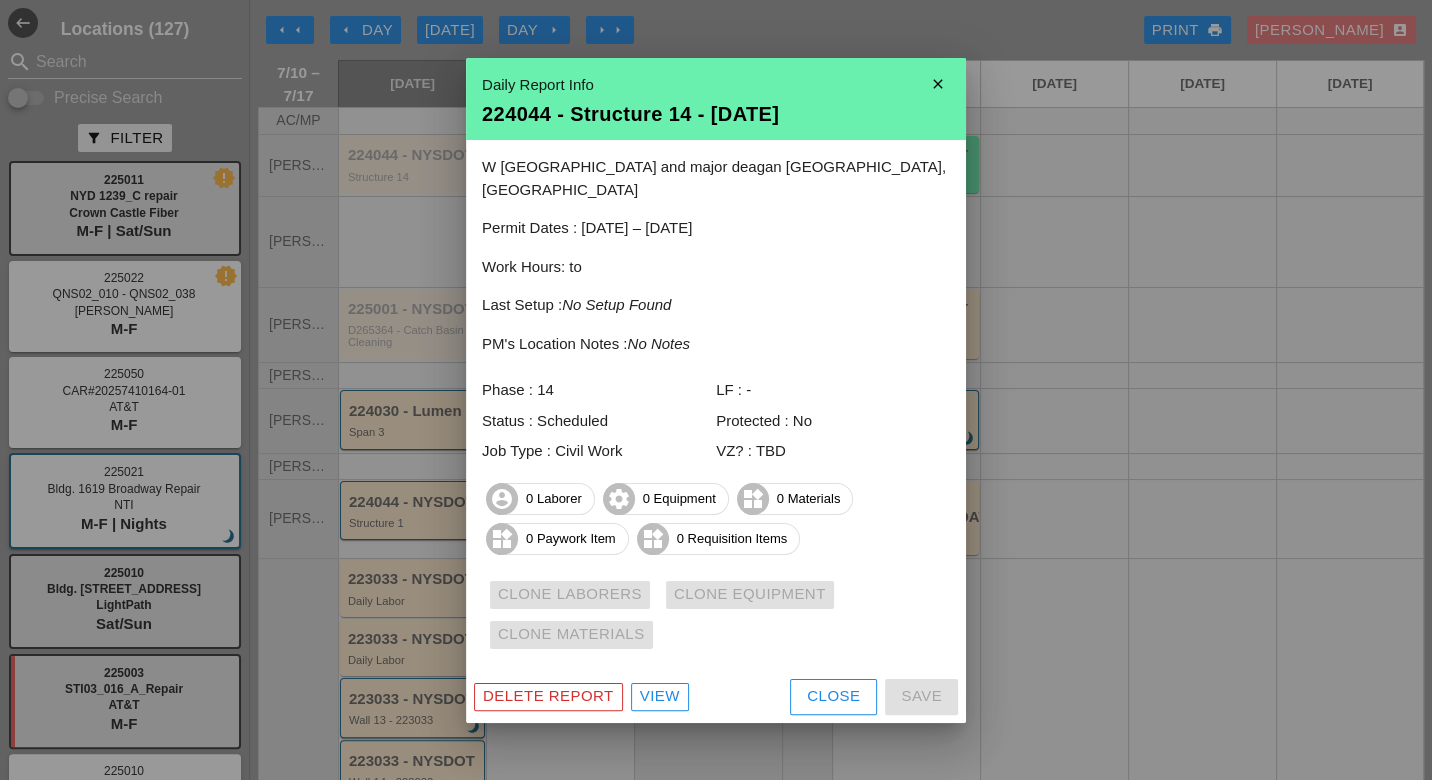 click on "close" at bounding box center (938, 84) 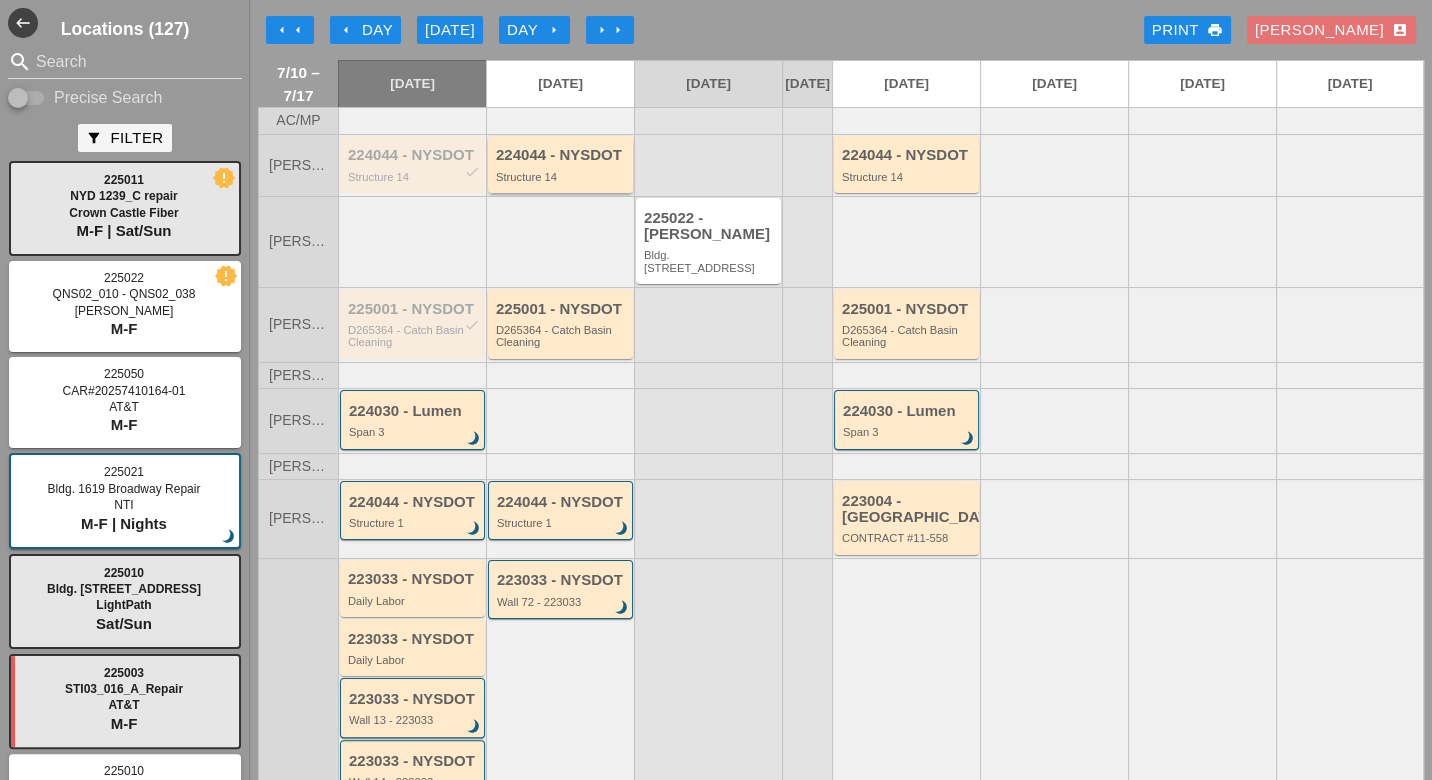 click on "224044 - NYSDOT" at bounding box center (562, 155) 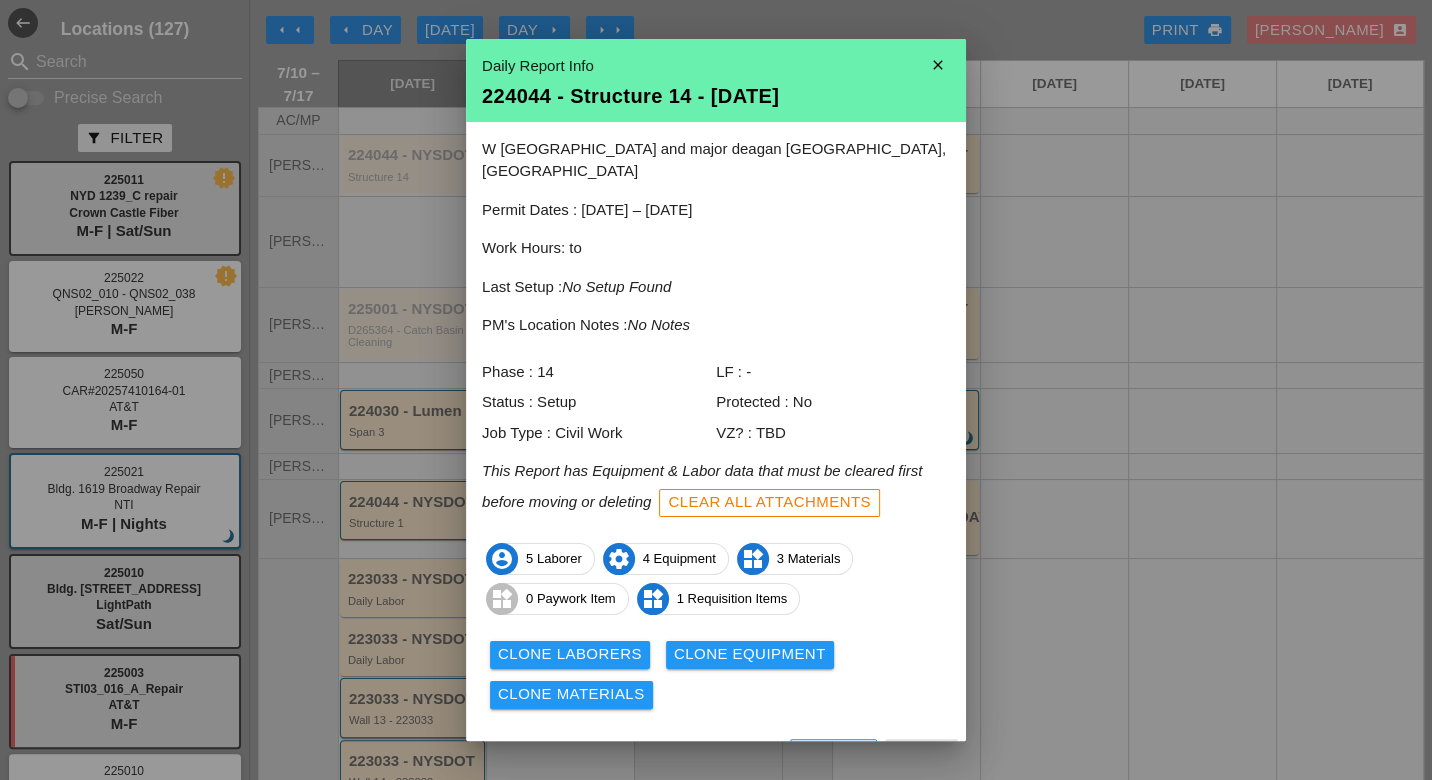 click on "Clone Laborers" at bounding box center (570, 654) 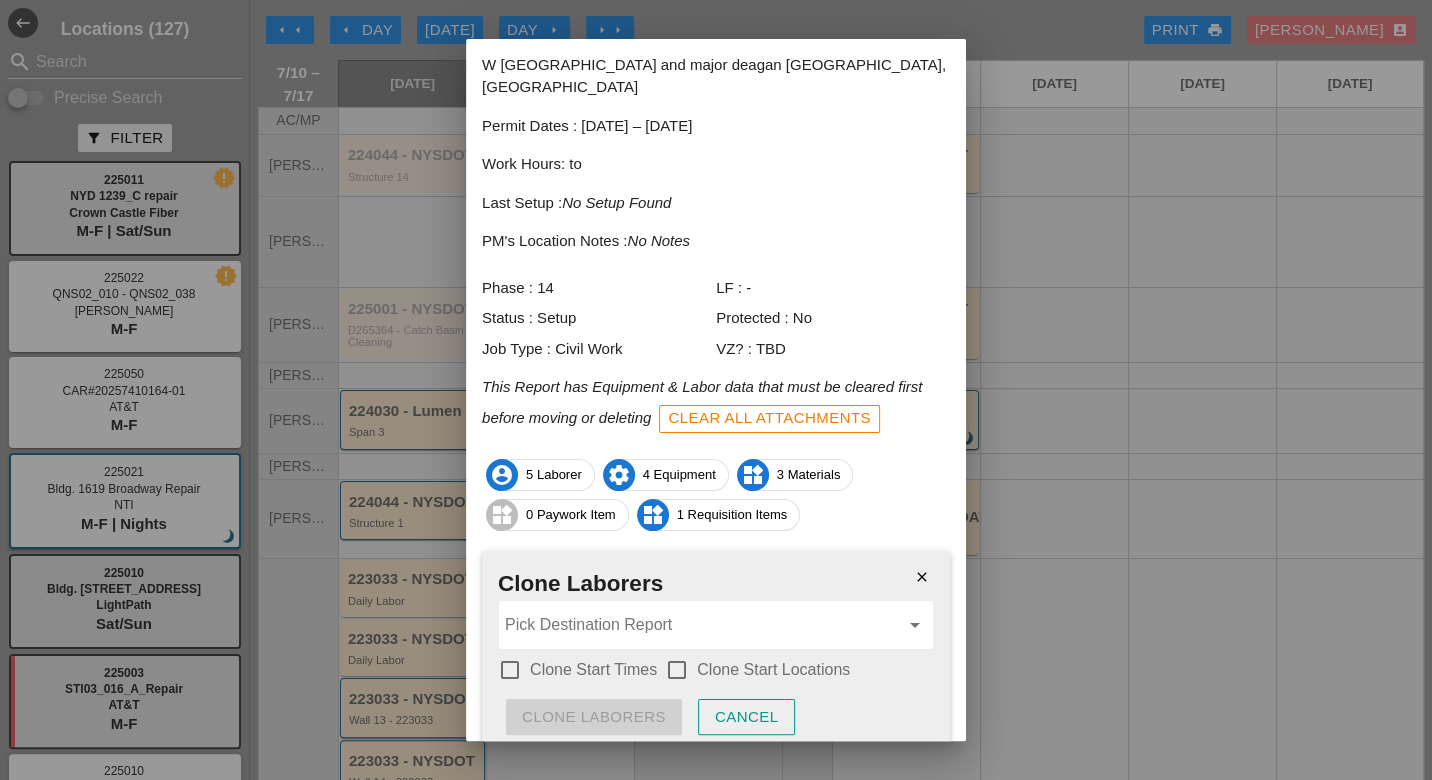 scroll, scrollTop: 142, scrollLeft: 0, axis: vertical 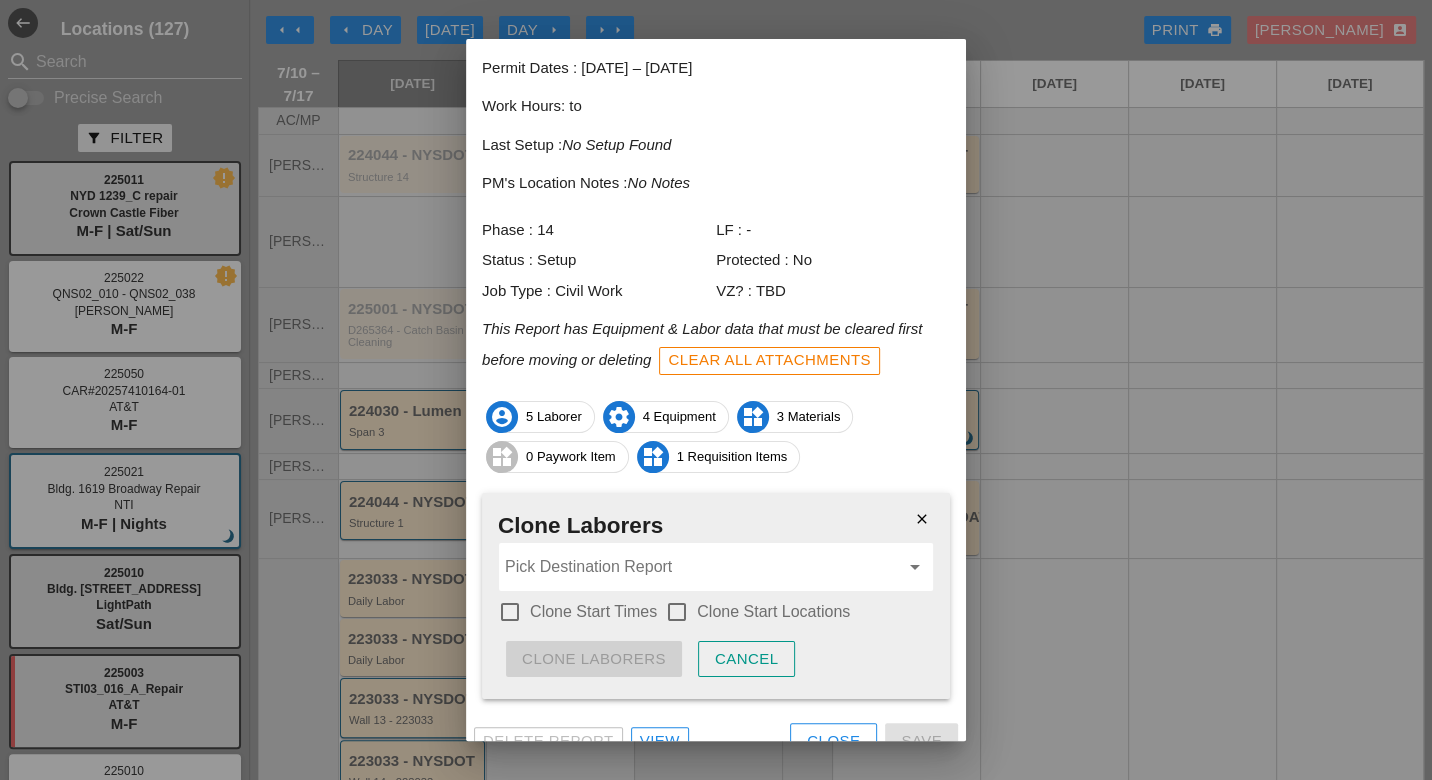 click at bounding box center [510, 612] 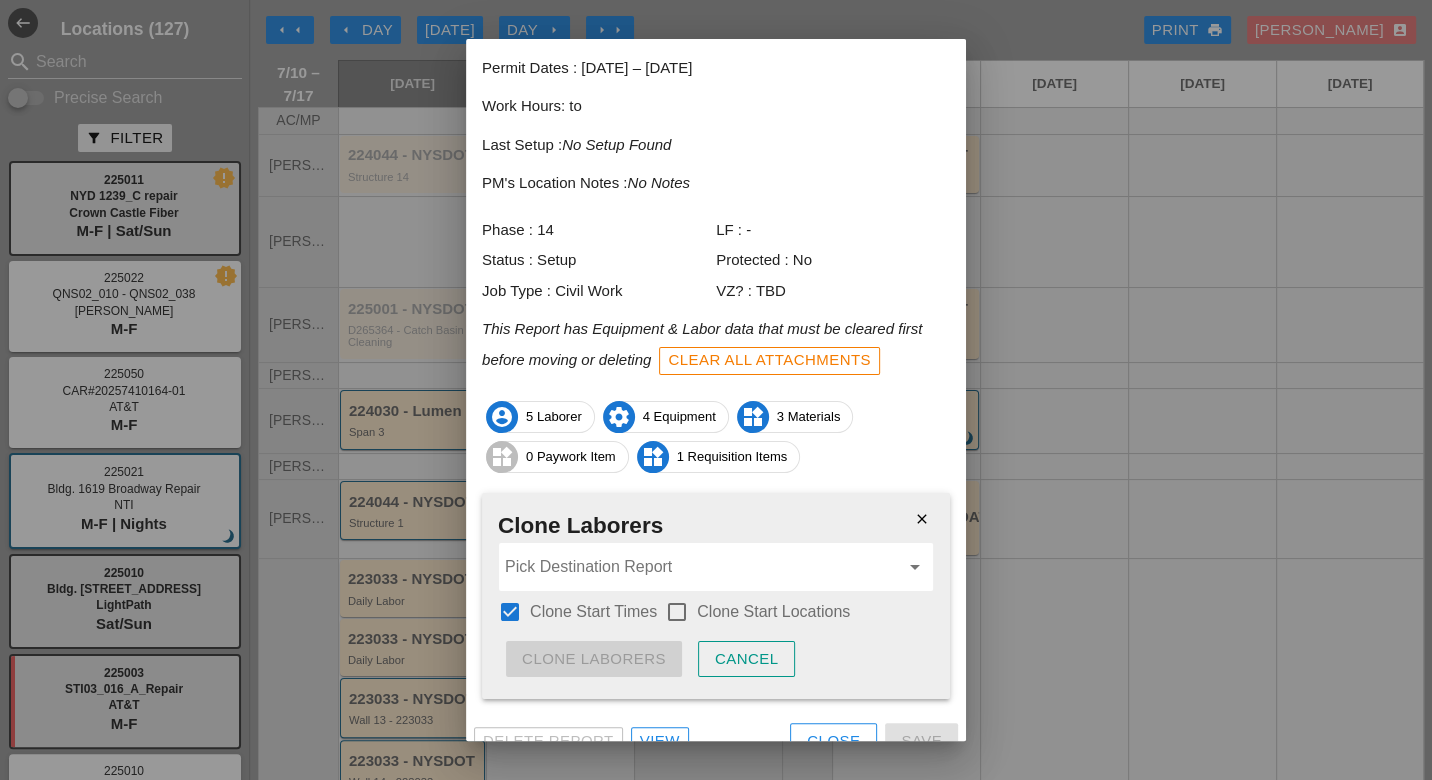 click at bounding box center (677, 612) 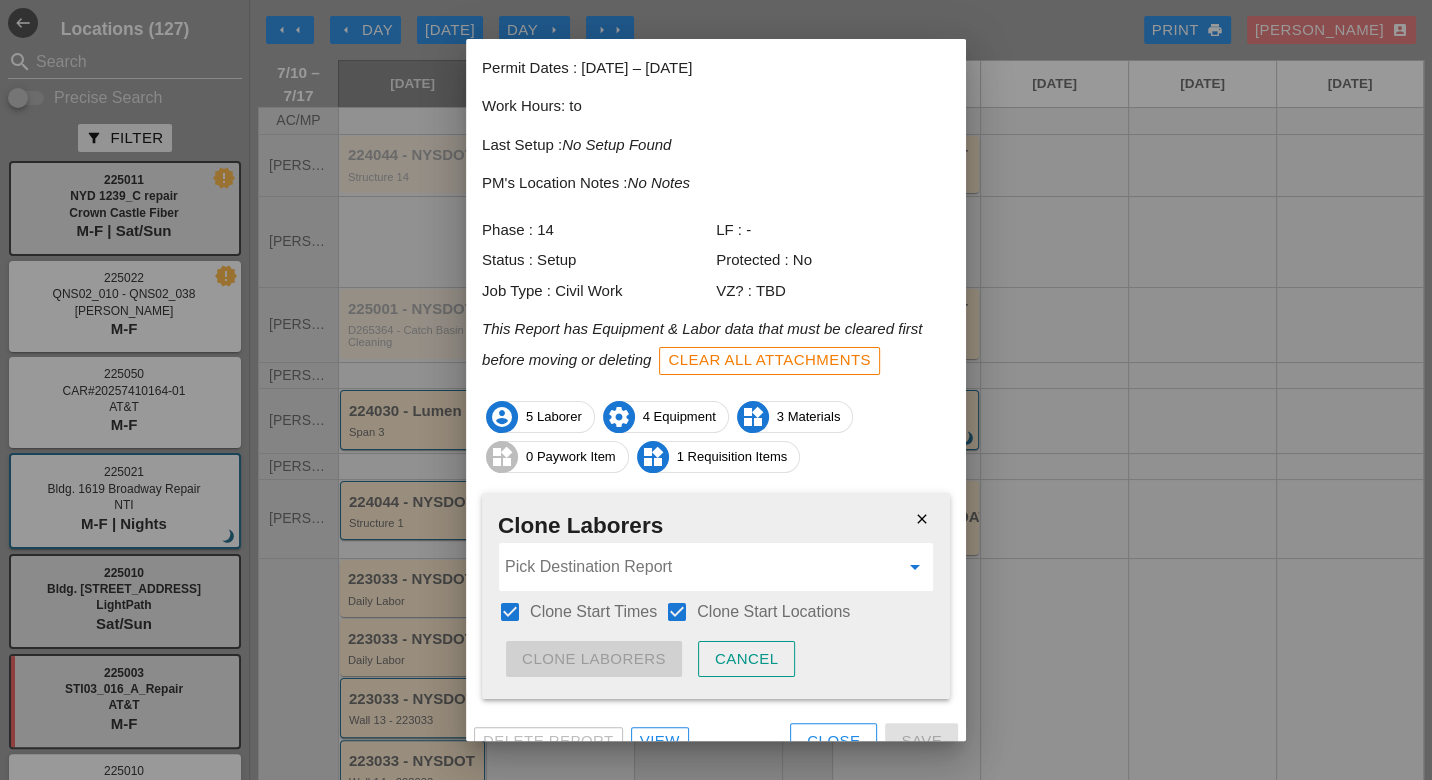 click at bounding box center (702, 567) 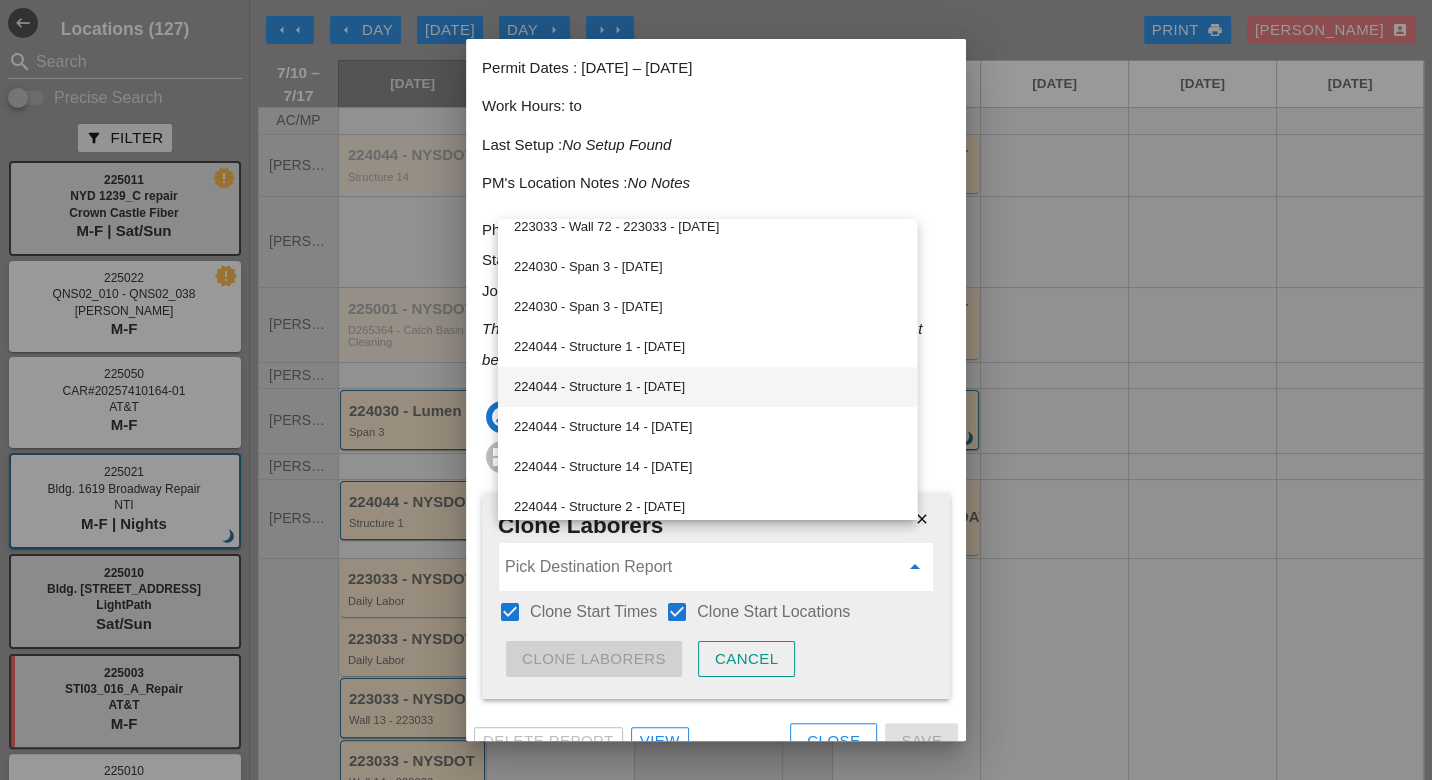 scroll, scrollTop: 555, scrollLeft: 0, axis: vertical 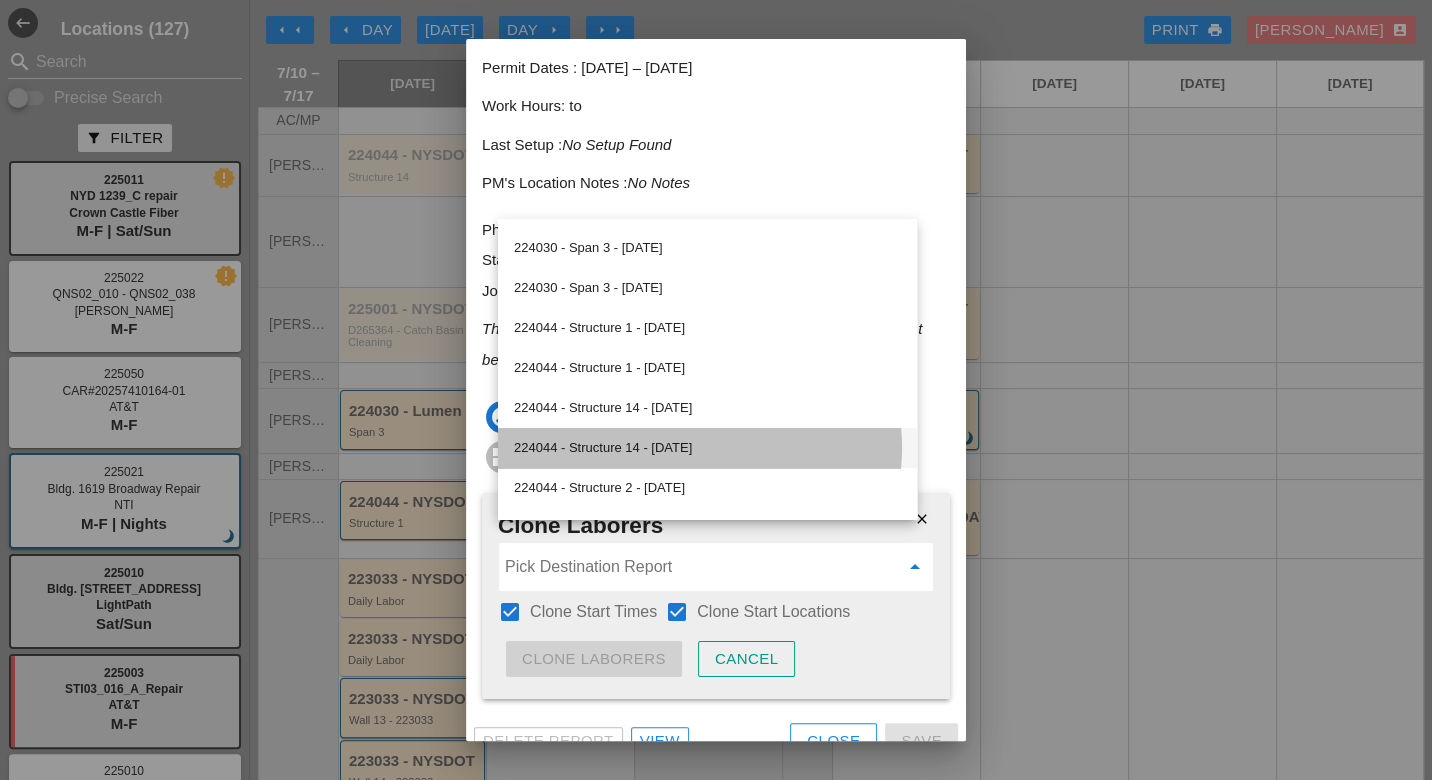 click on "224044 - Structure 14 - [DATE]" at bounding box center (707, 448) 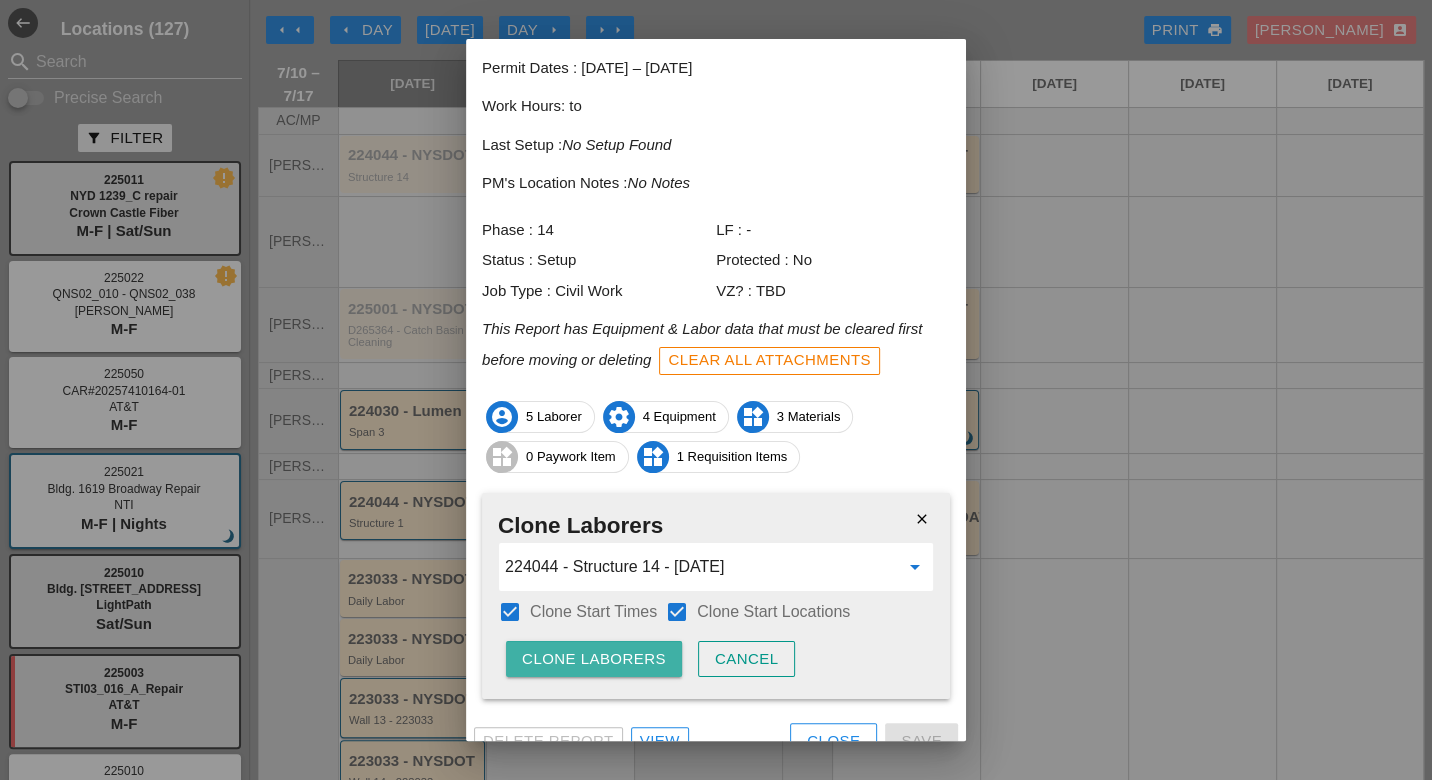 click on "Clone Laborers" at bounding box center (594, 659) 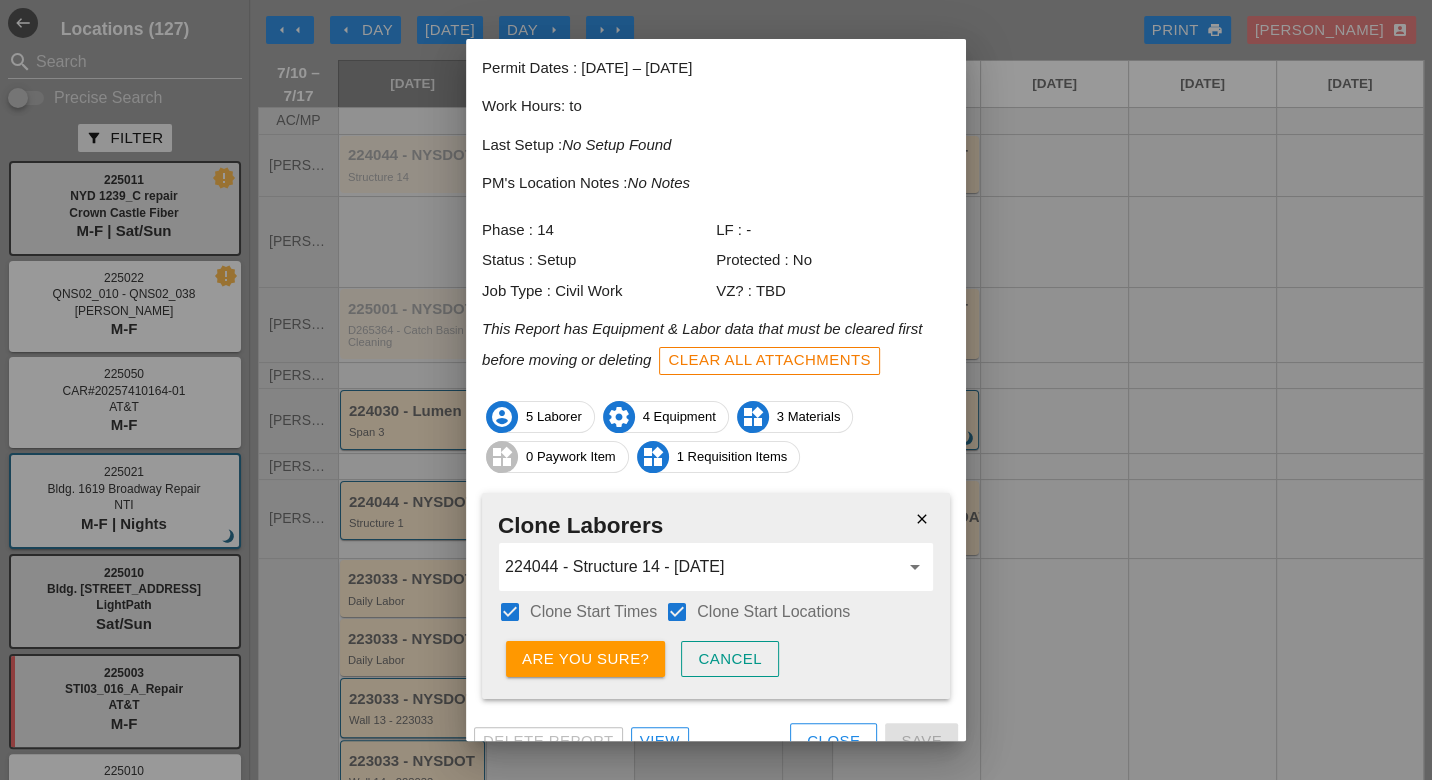 click on "Are you sure?" at bounding box center (585, 659) 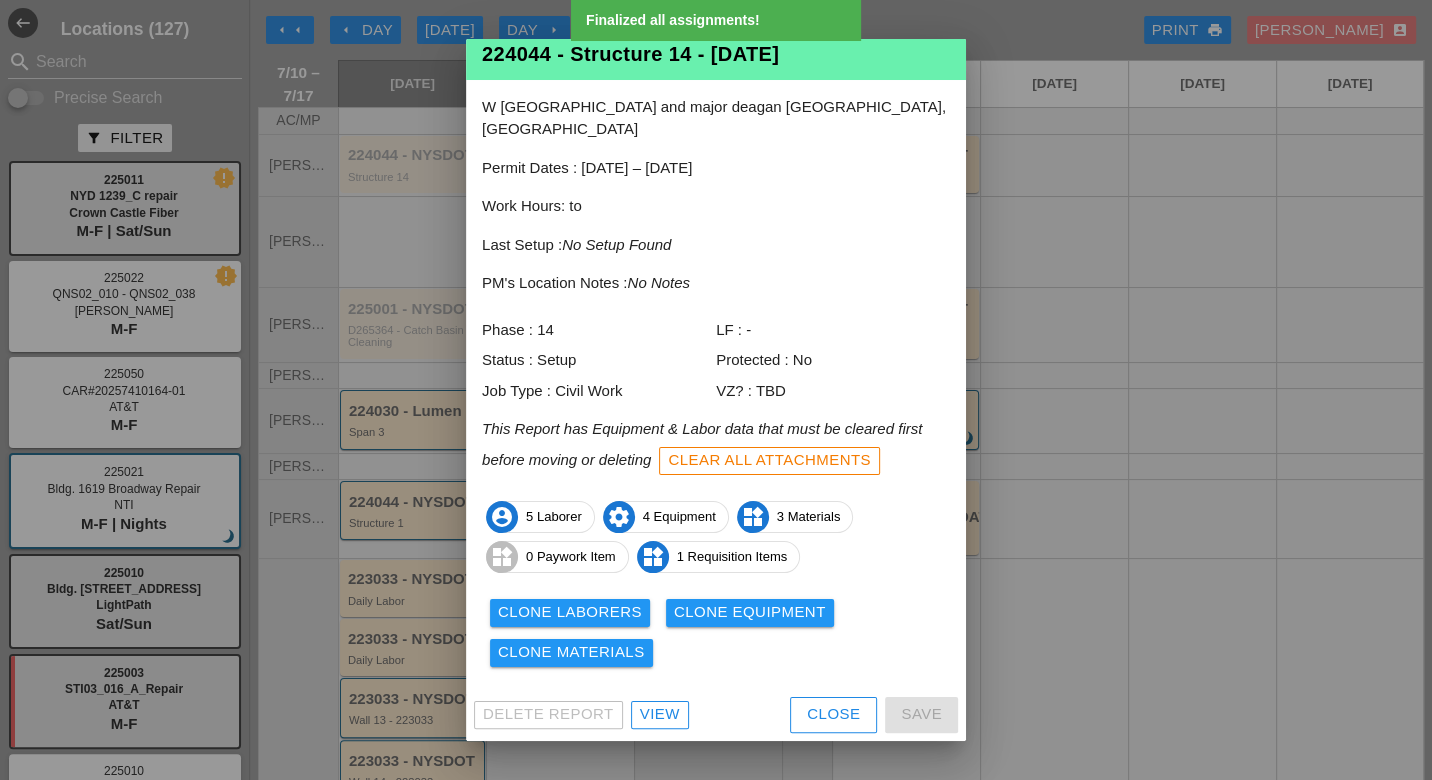 scroll, scrollTop: 17, scrollLeft: 0, axis: vertical 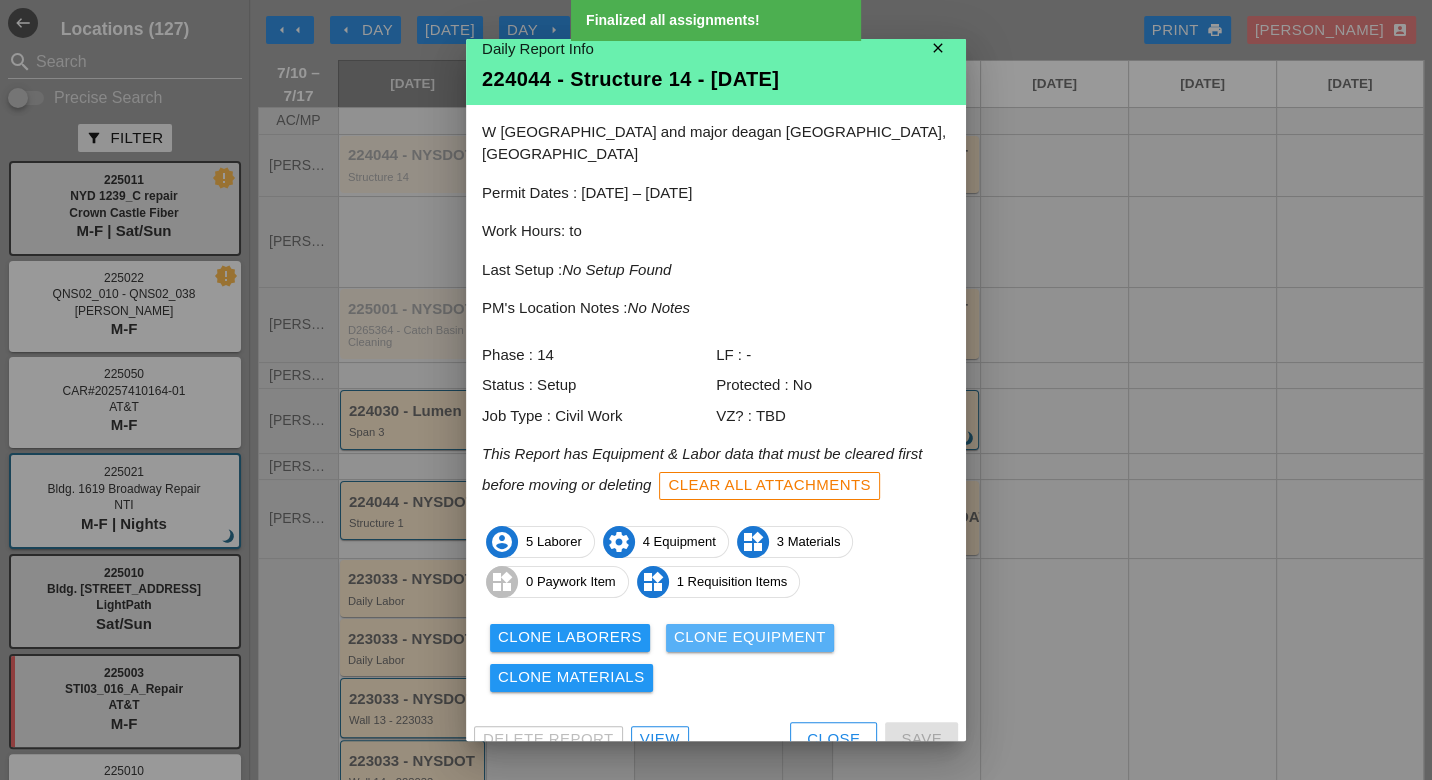 click on "Clone Equipment" at bounding box center (750, 637) 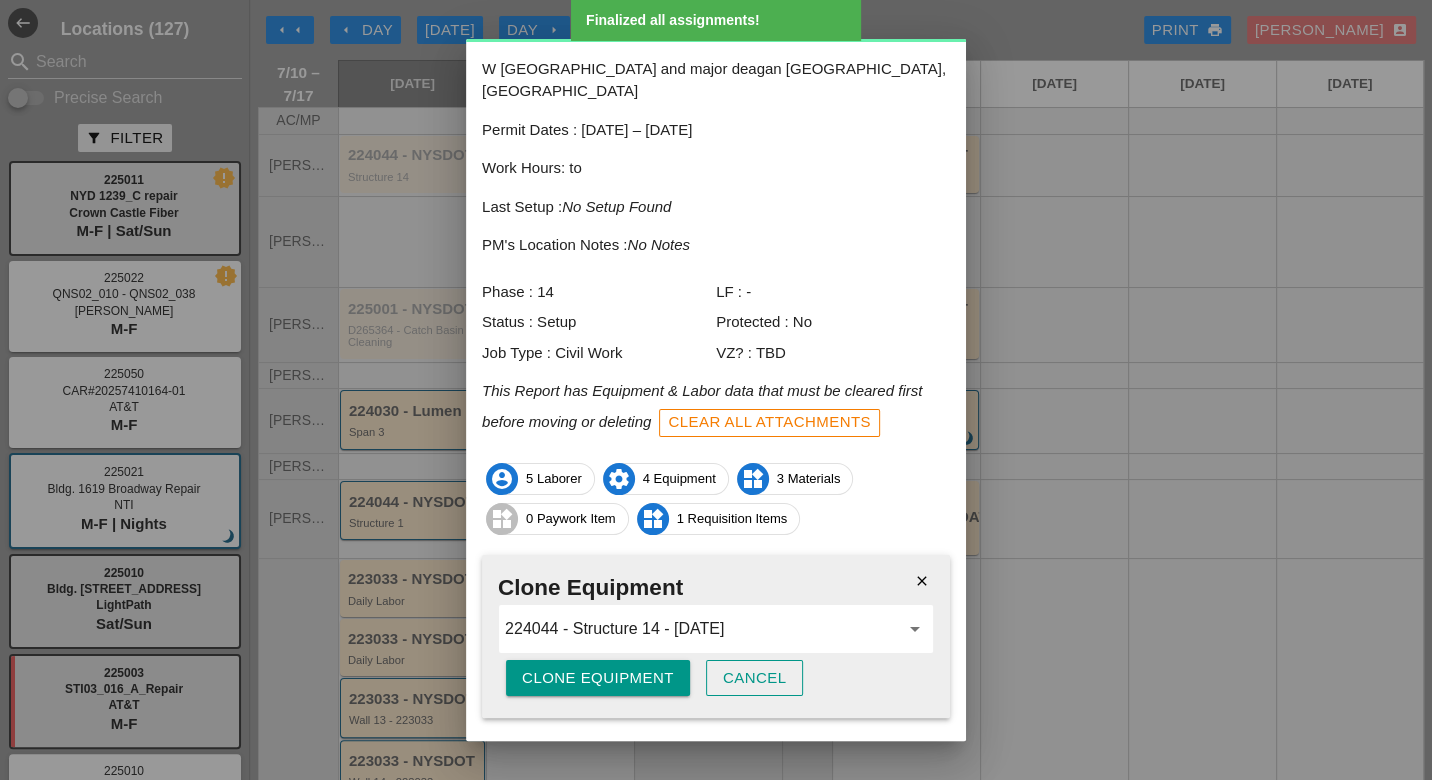 scroll, scrollTop: 101, scrollLeft: 0, axis: vertical 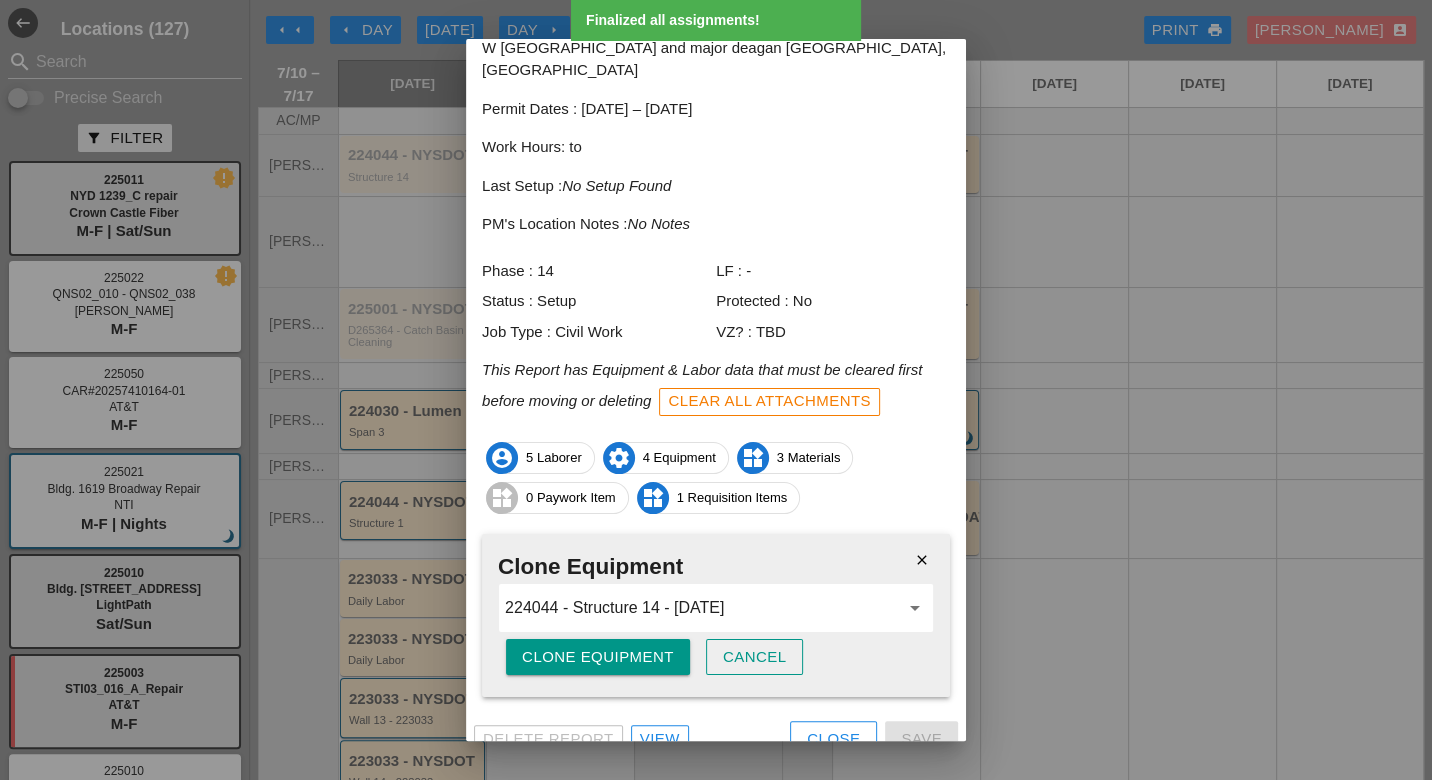 click on "Clone Equipment" at bounding box center [598, 657] 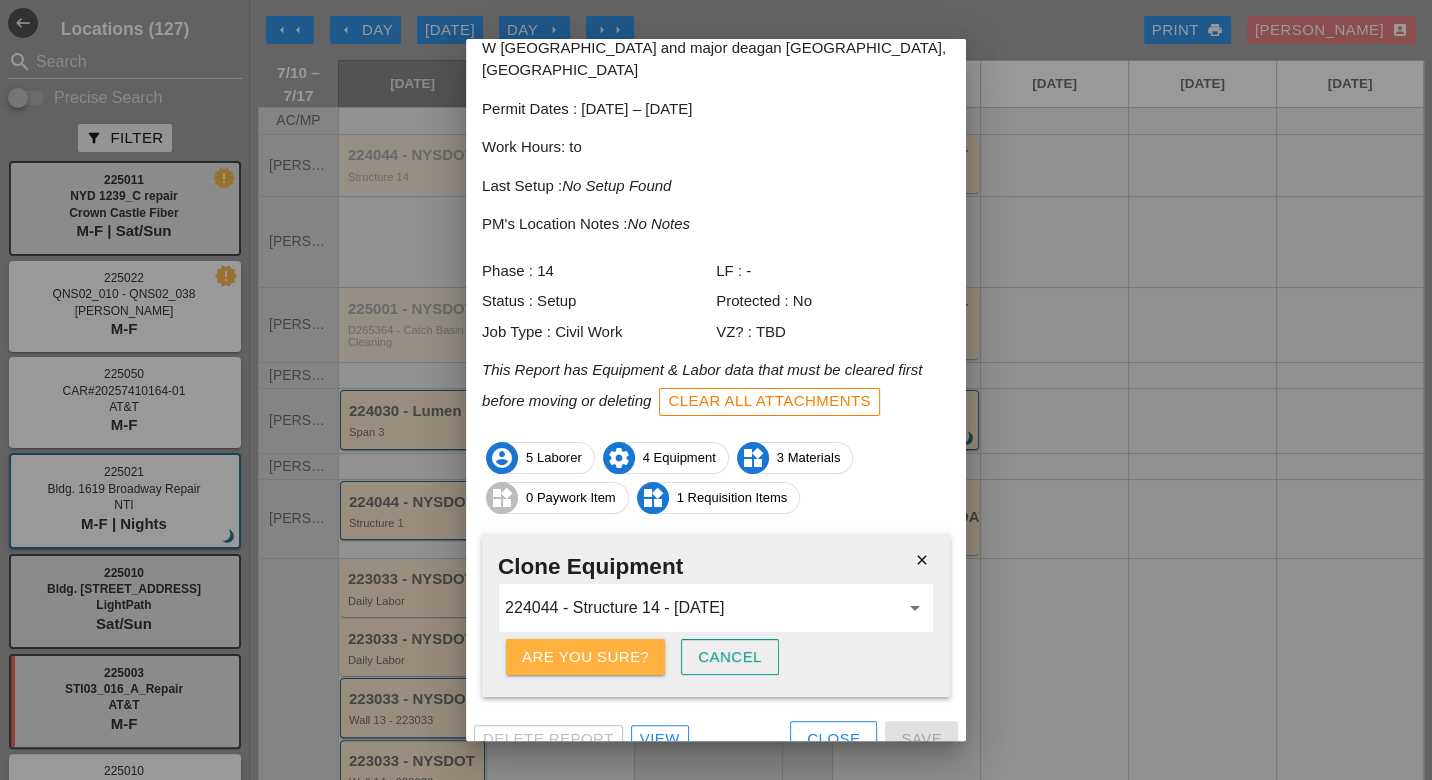 click on "Are you sure?" at bounding box center [585, 657] 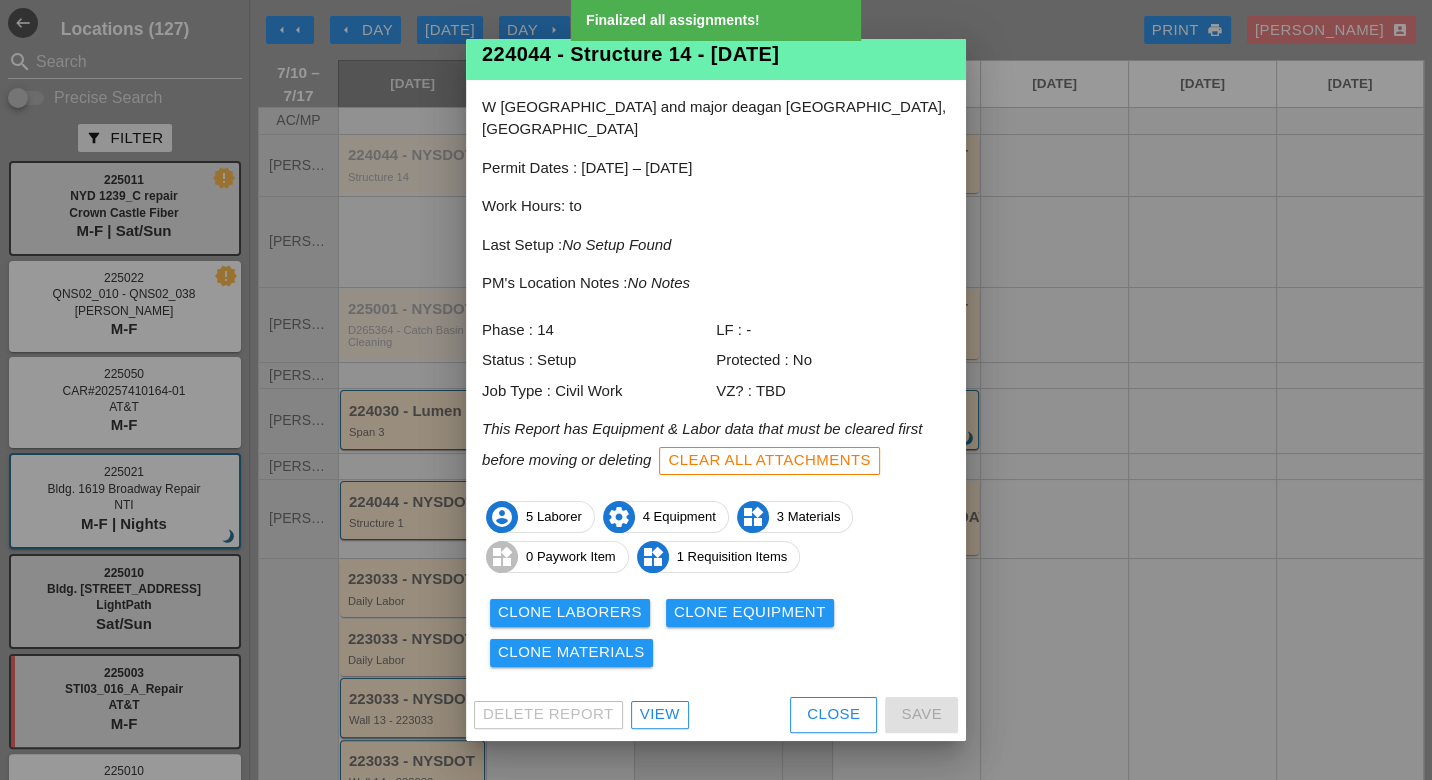 scroll, scrollTop: 17, scrollLeft: 0, axis: vertical 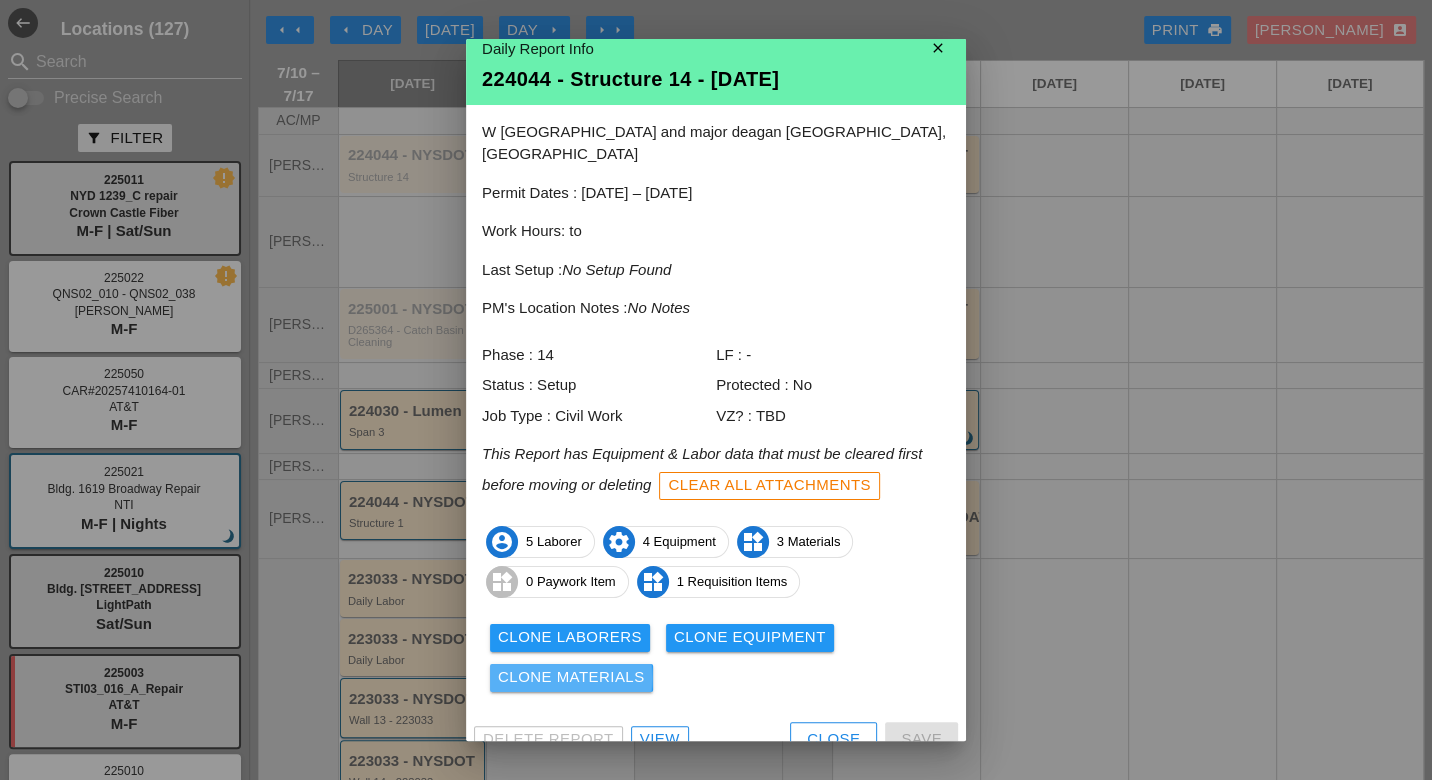 click on "Clone Materials" at bounding box center (571, 677) 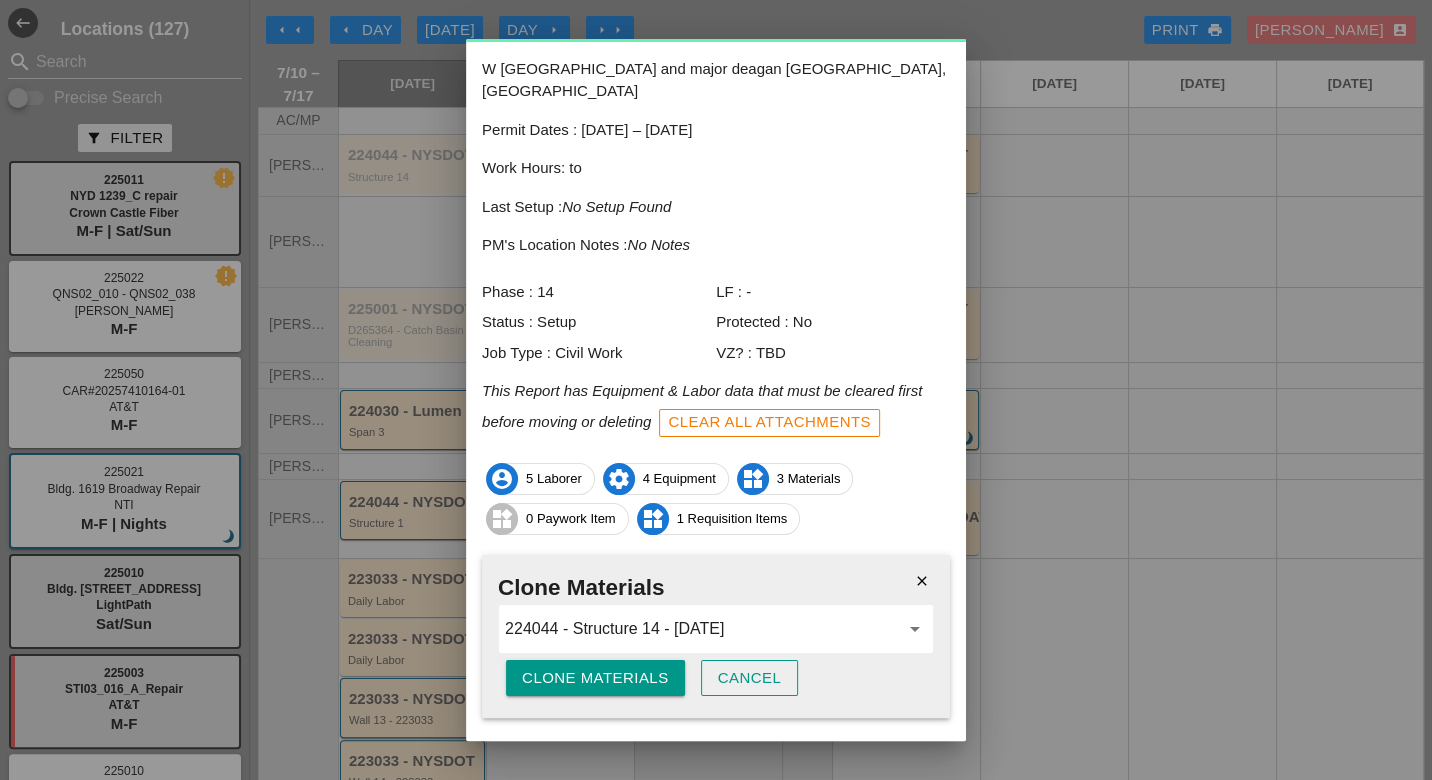 scroll, scrollTop: 101, scrollLeft: 0, axis: vertical 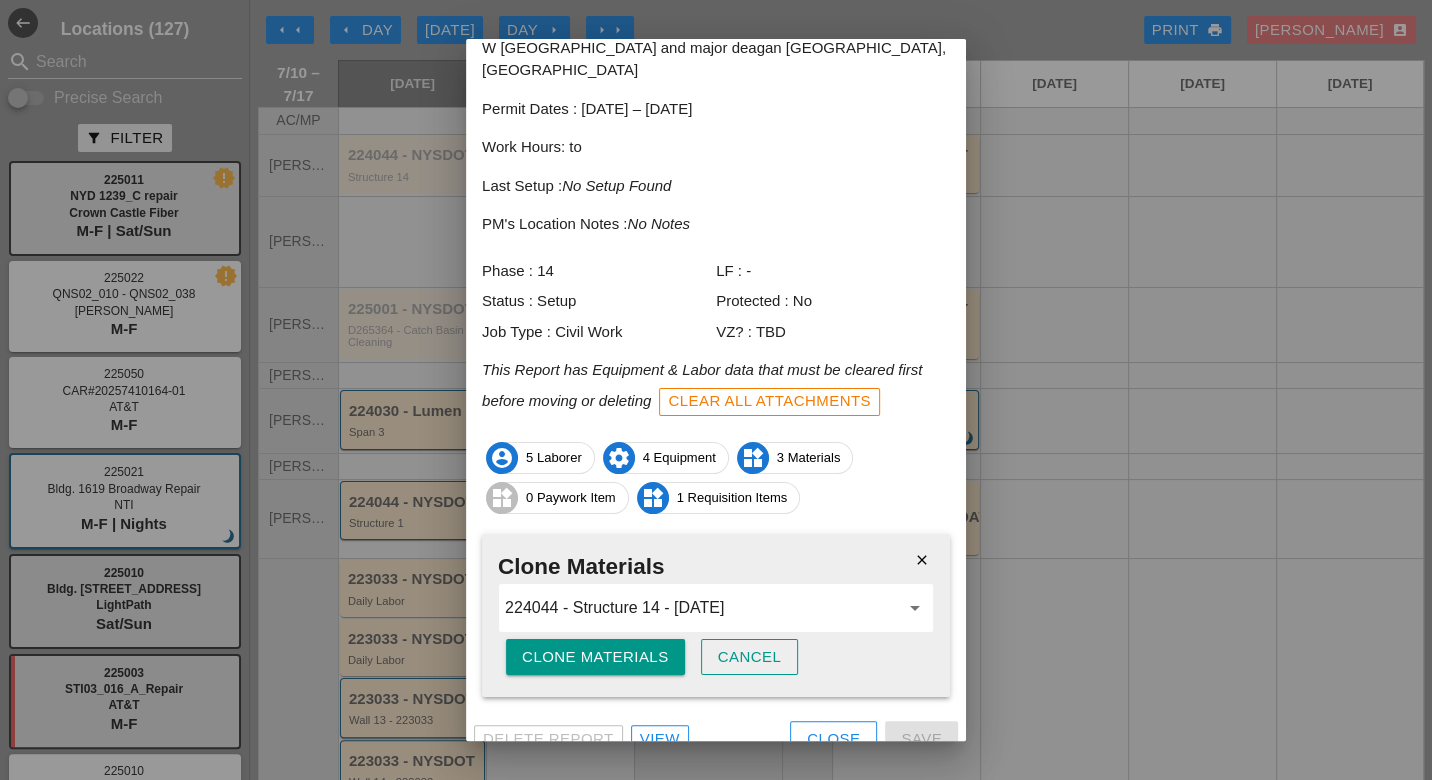 click on "Clone Materials" at bounding box center (595, 657) 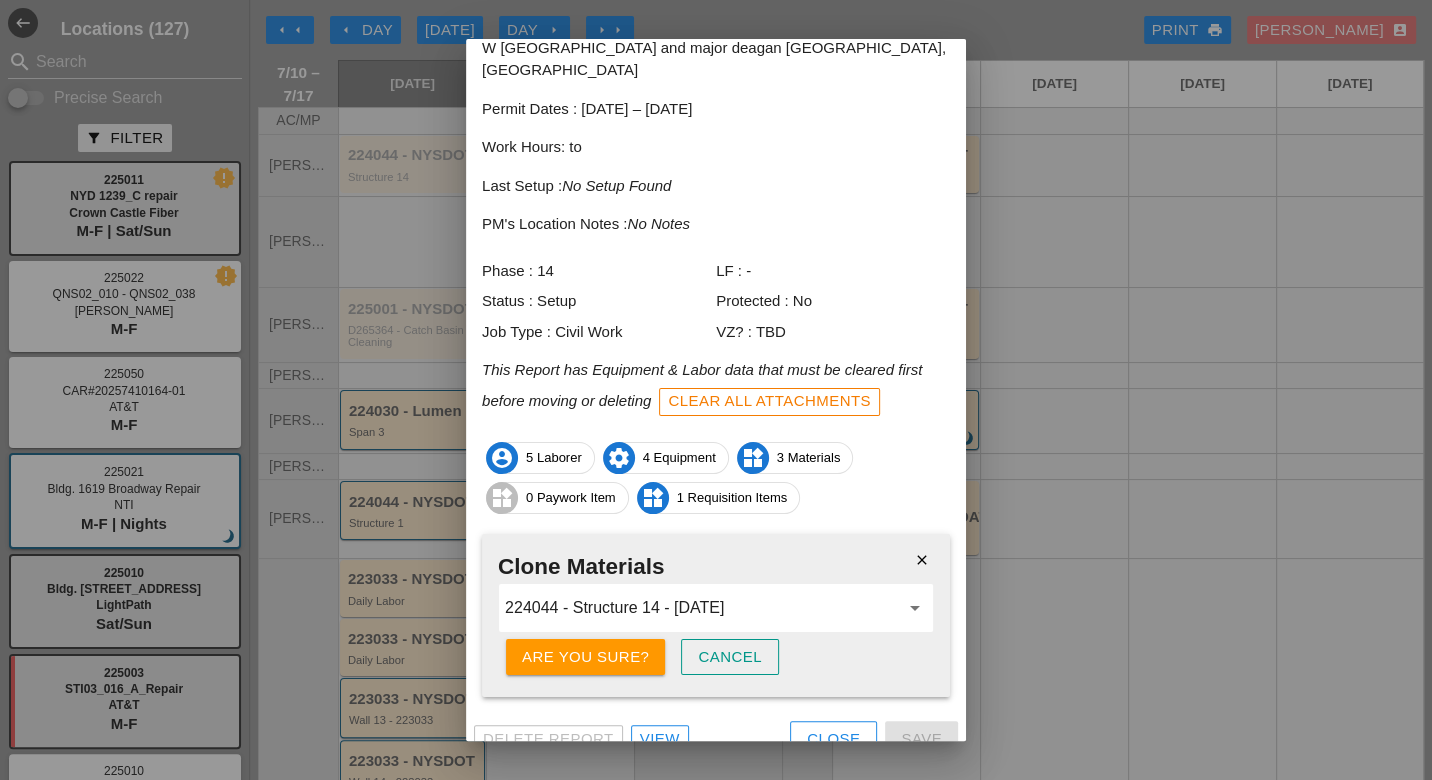 click on "Are you sure?" at bounding box center (585, 657) 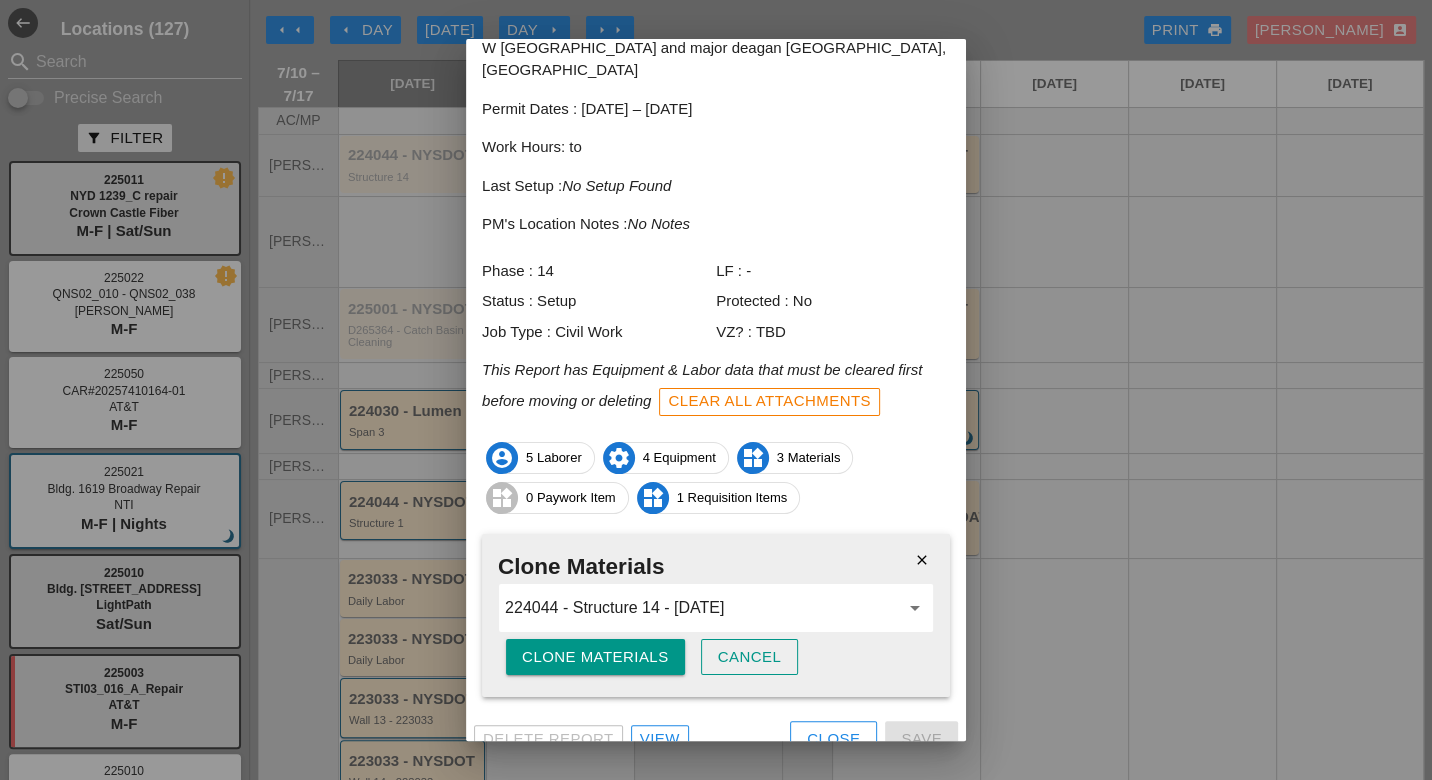 click on "Close" at bounding box center (833, 739) 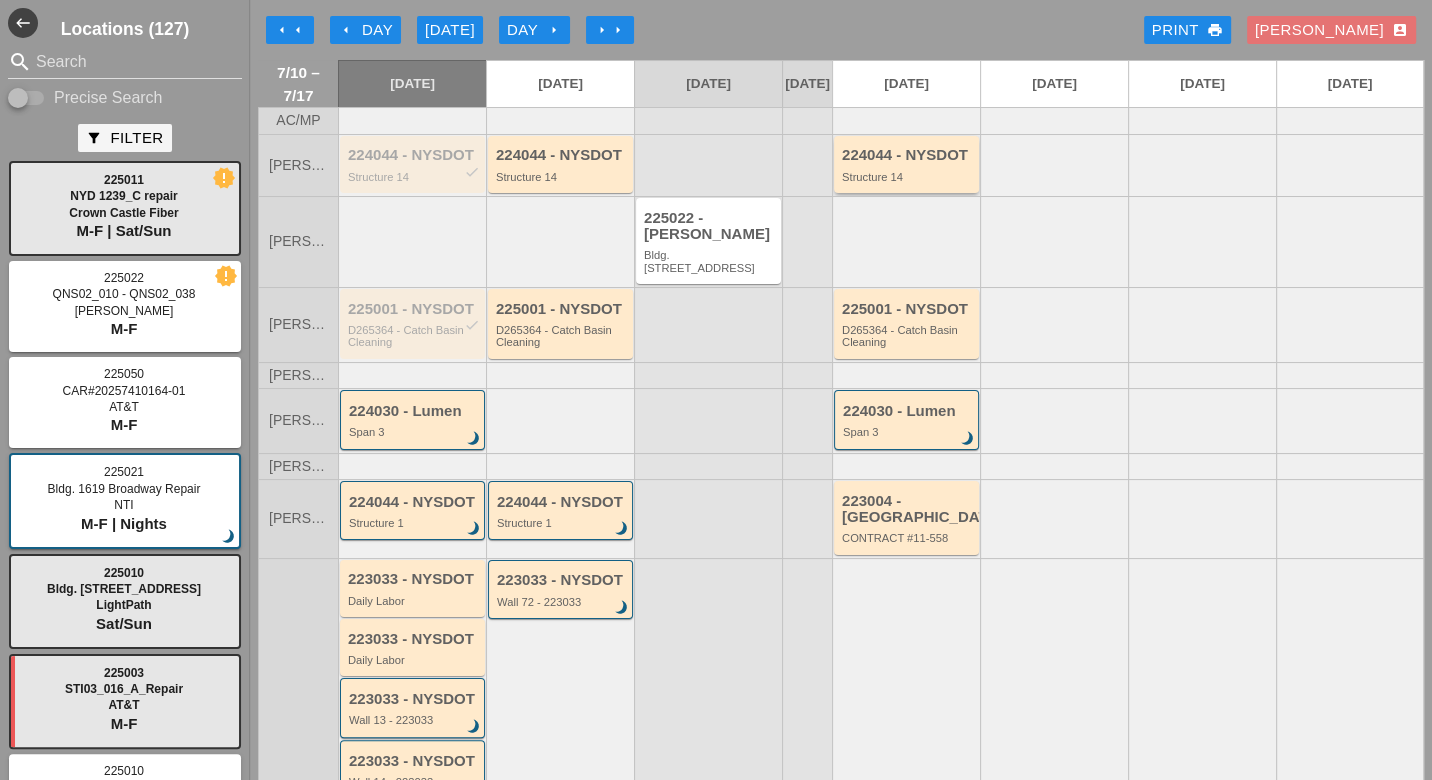 click on "Structure 14" at bounding box center (908, 177) 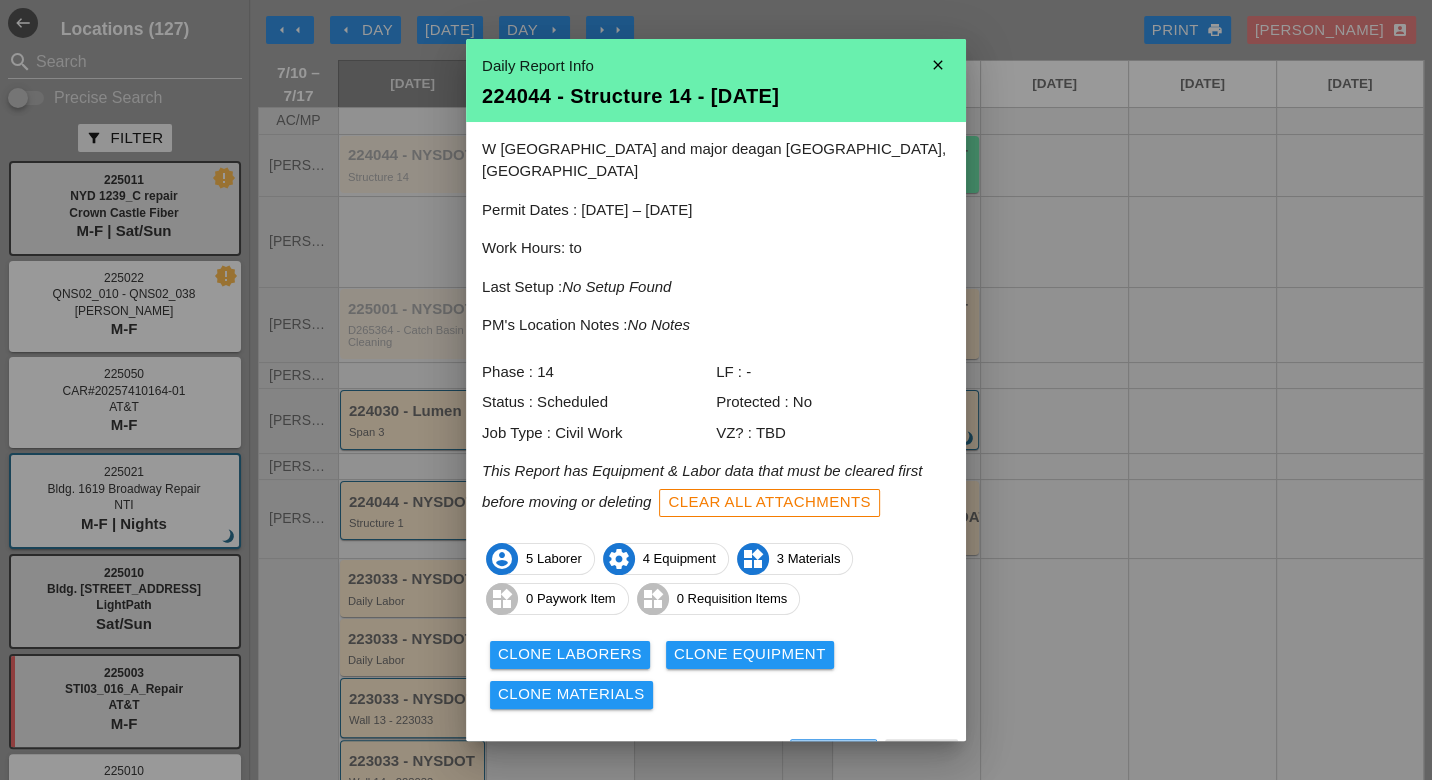 click on "Close" at bounding box center (833, 756) 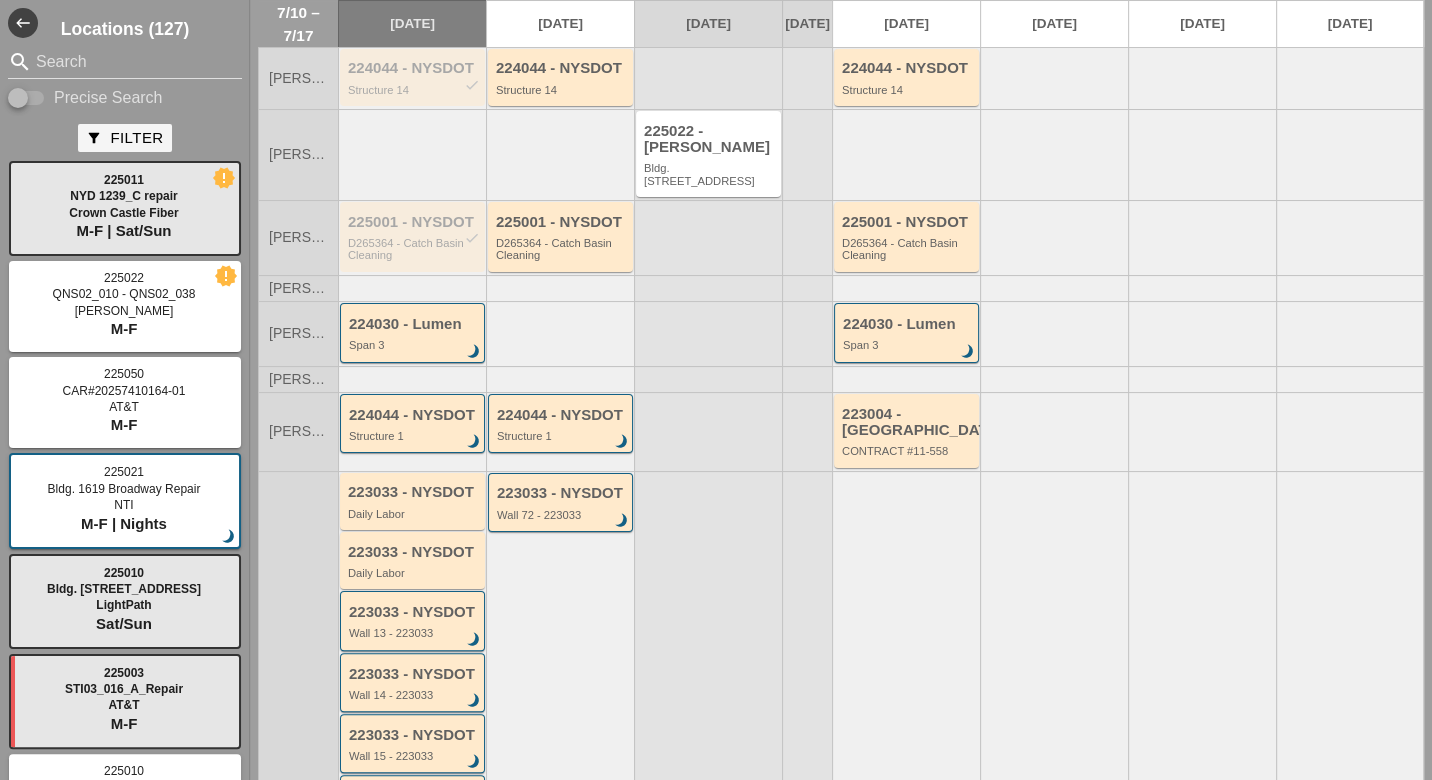 scroll, scrollTop: 111, scrollLeft: 0, axis: vertical 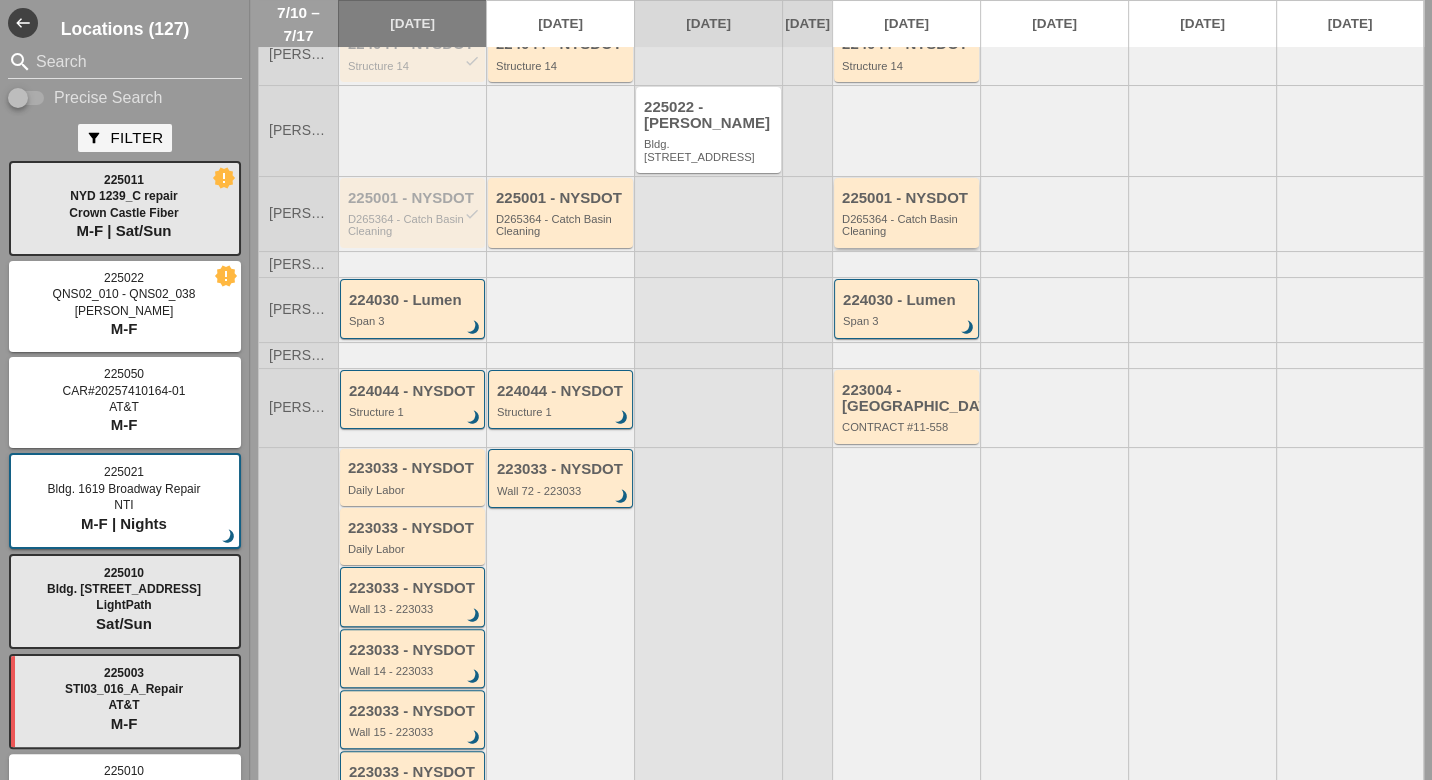 click on "225001 - NYSDOT  D265364 - Catch Basin Cleaning" at bounding box center (908, 214) 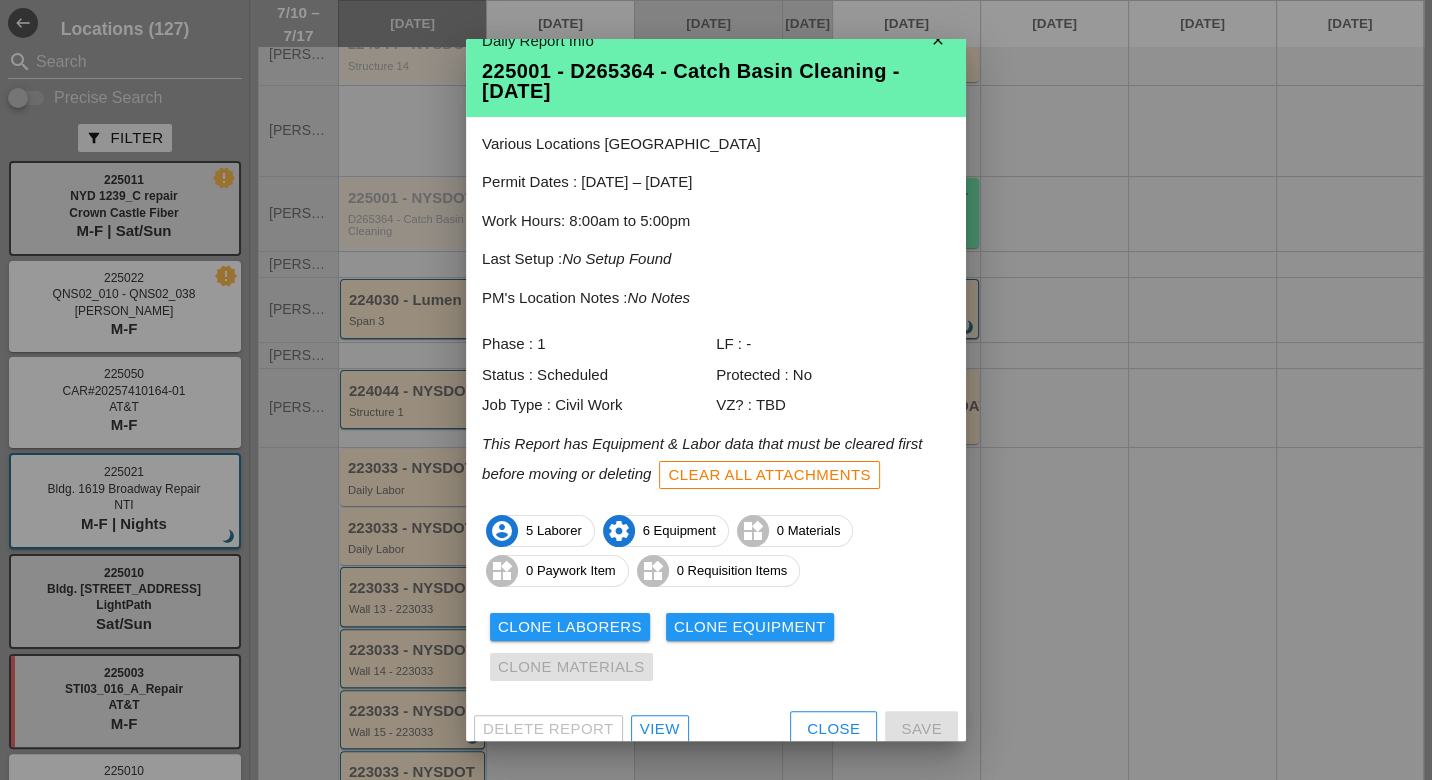 scroll, scrollTop: 38, scrollLeft: 0, axis: vertical 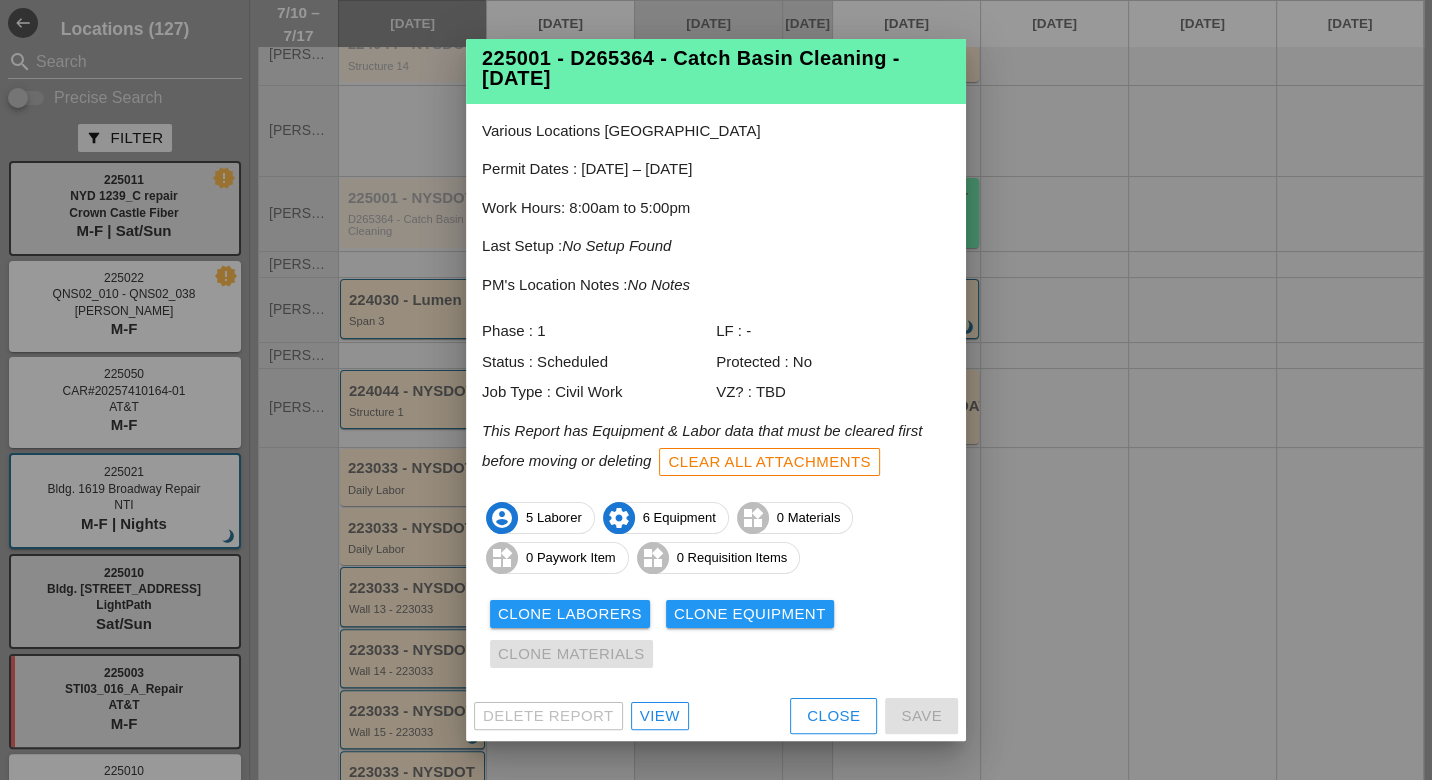 click on "View" at bounding box center (660, 716) 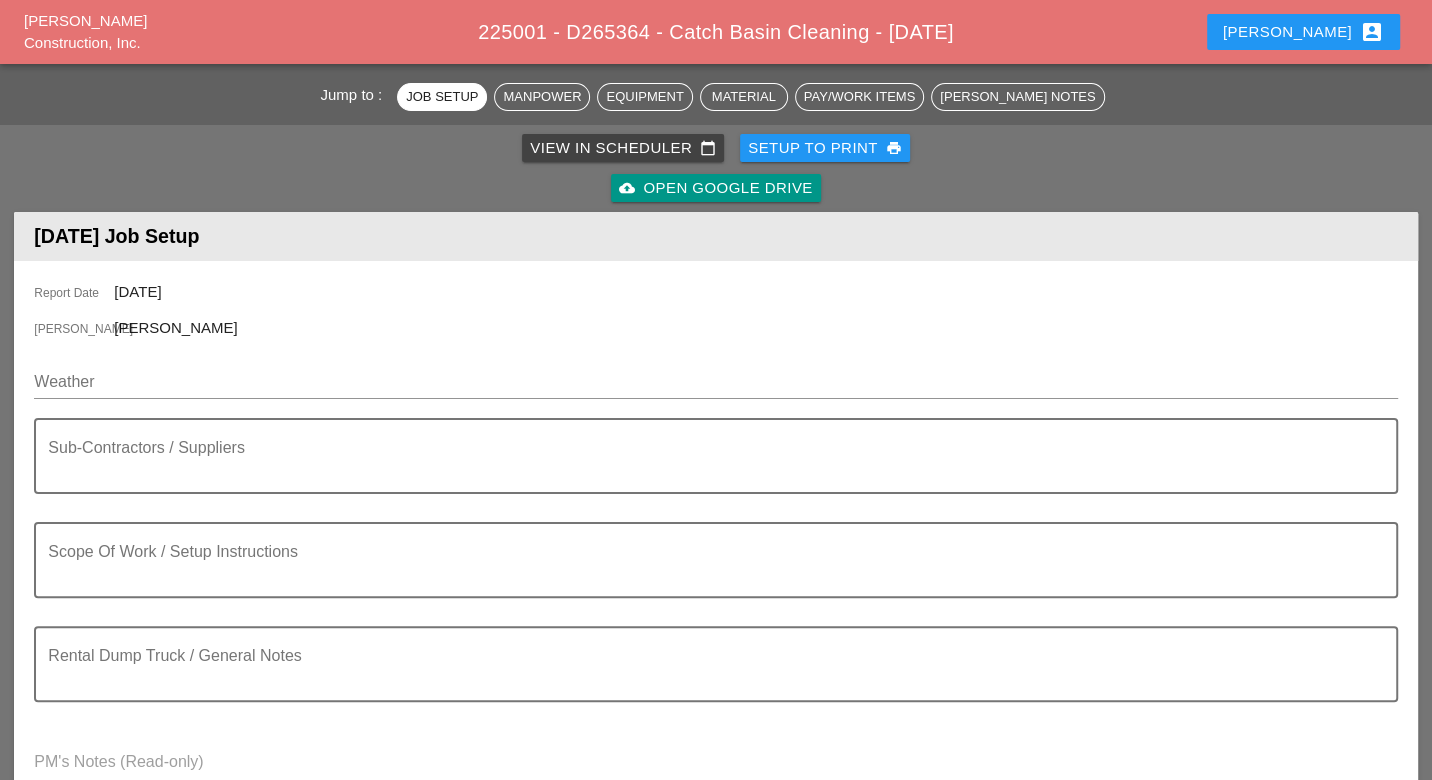 scroll, scrollTop: 0, scrollLeft: 0, axis: both 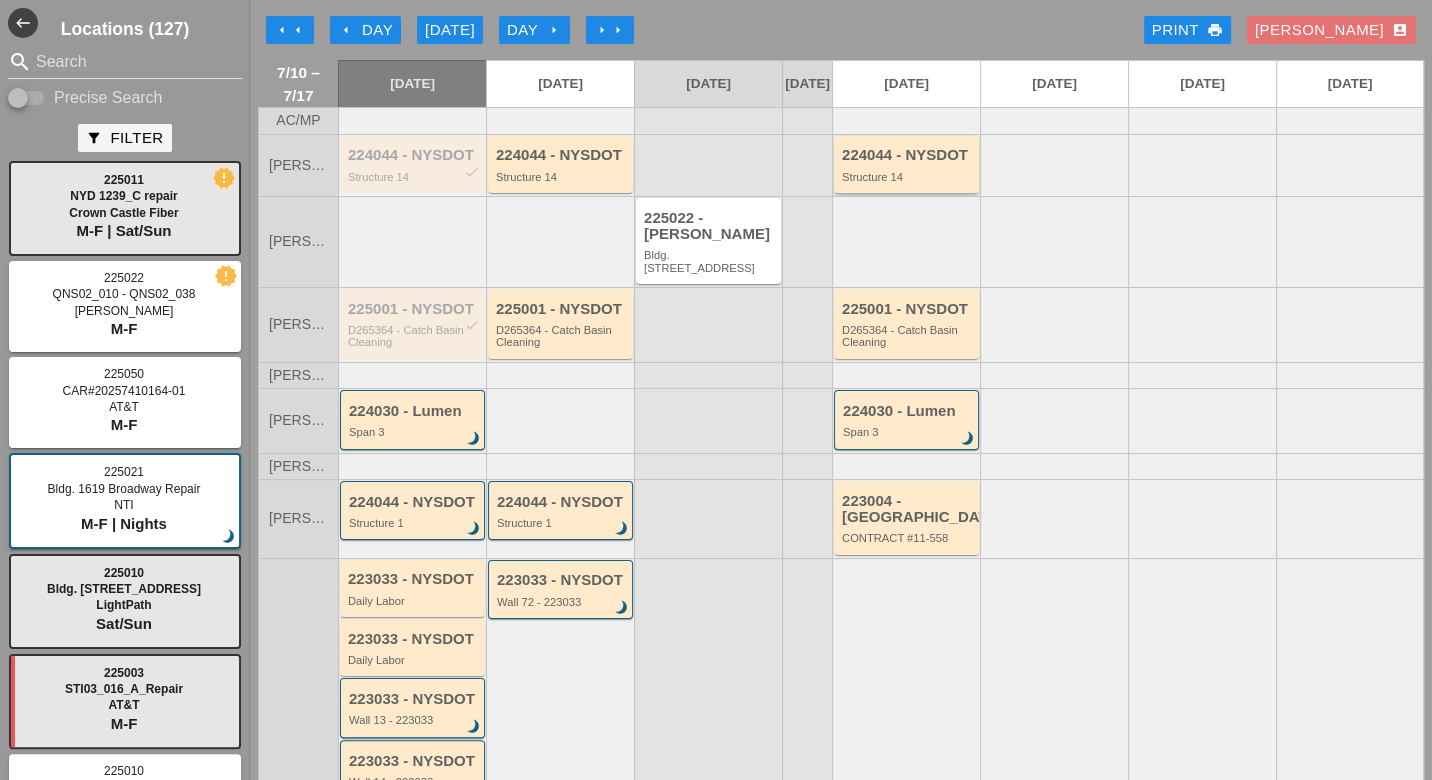 click on "224044 - NYSDOT  Structure 14" at bounding box center [908, 165] 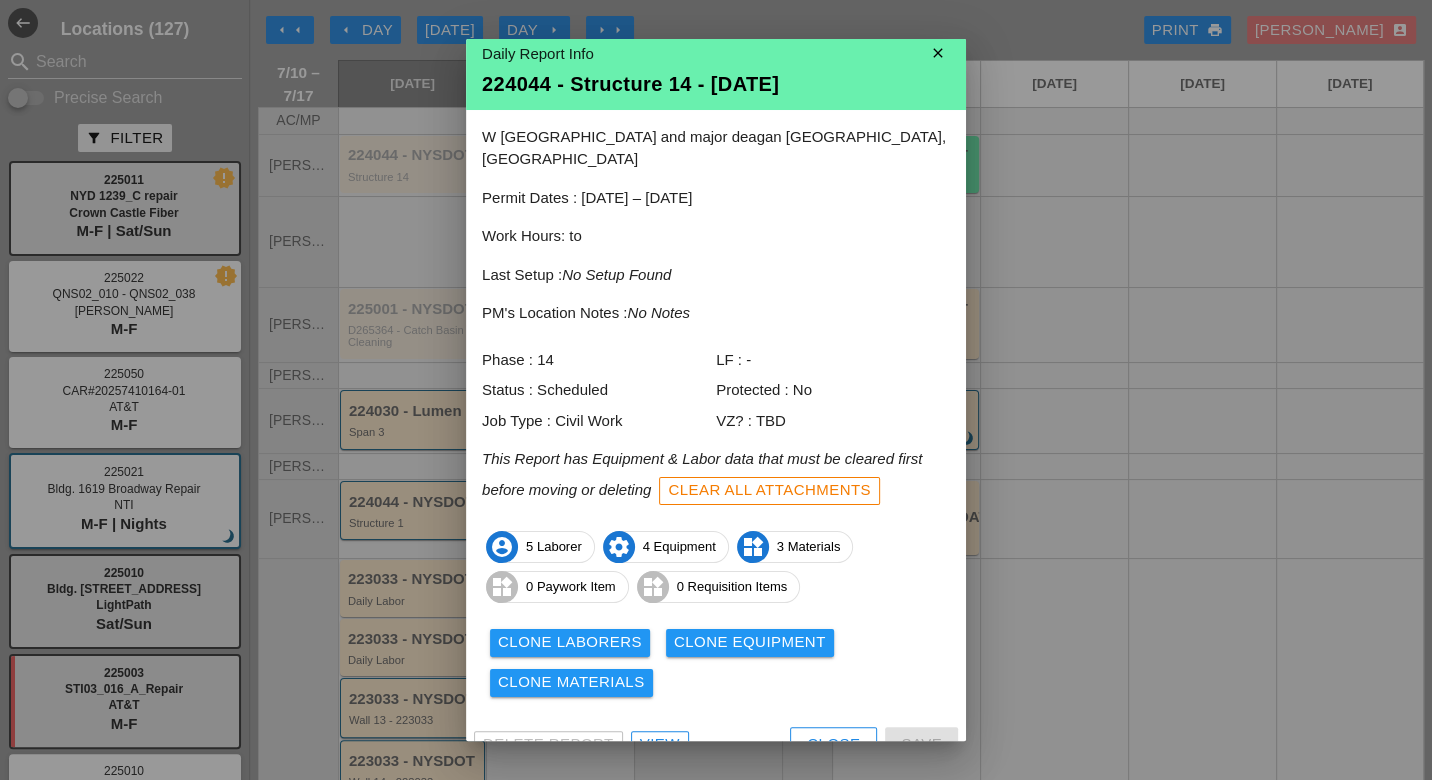 scroll, scrollTop: 17, scrollLeft: 0, axis: vertical 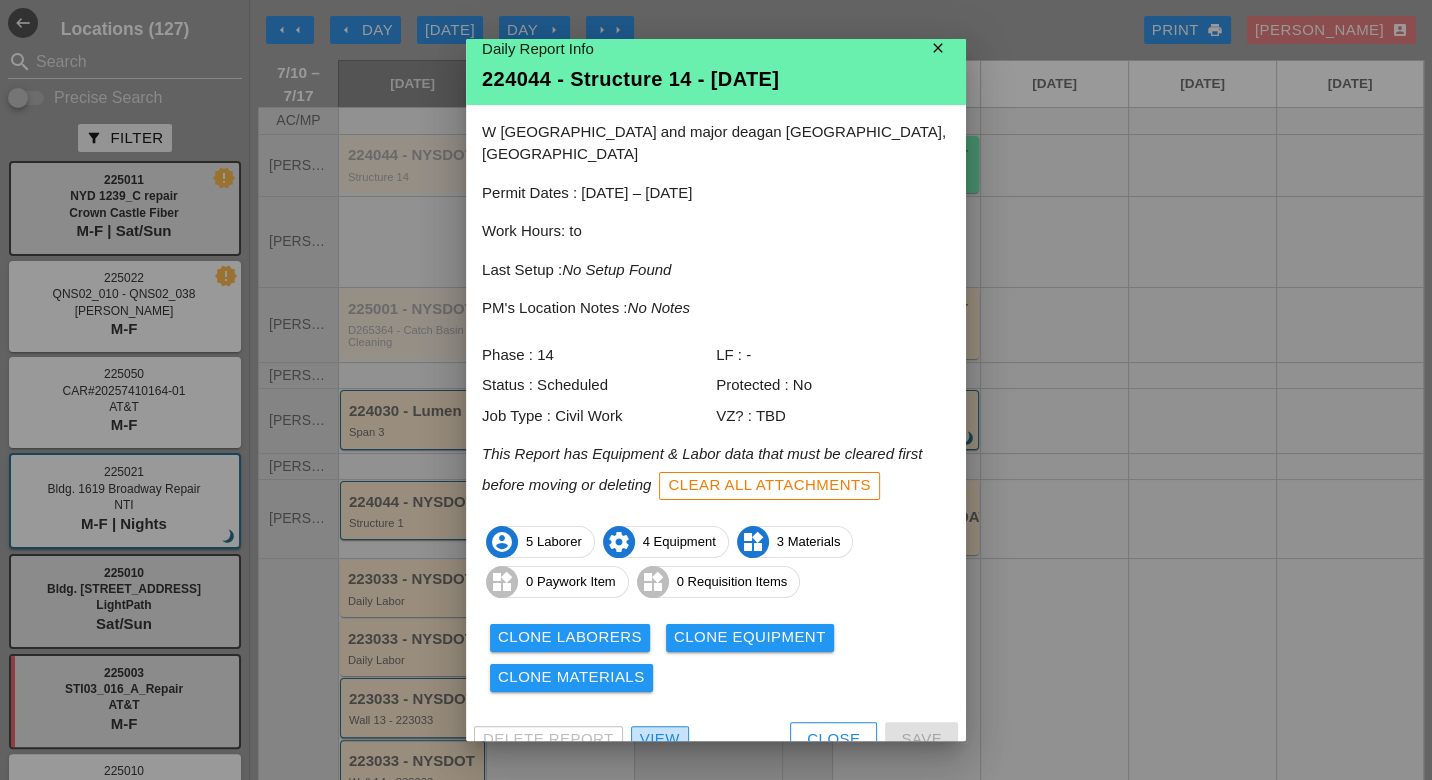 click on "View" at bounding box center [660, 740] 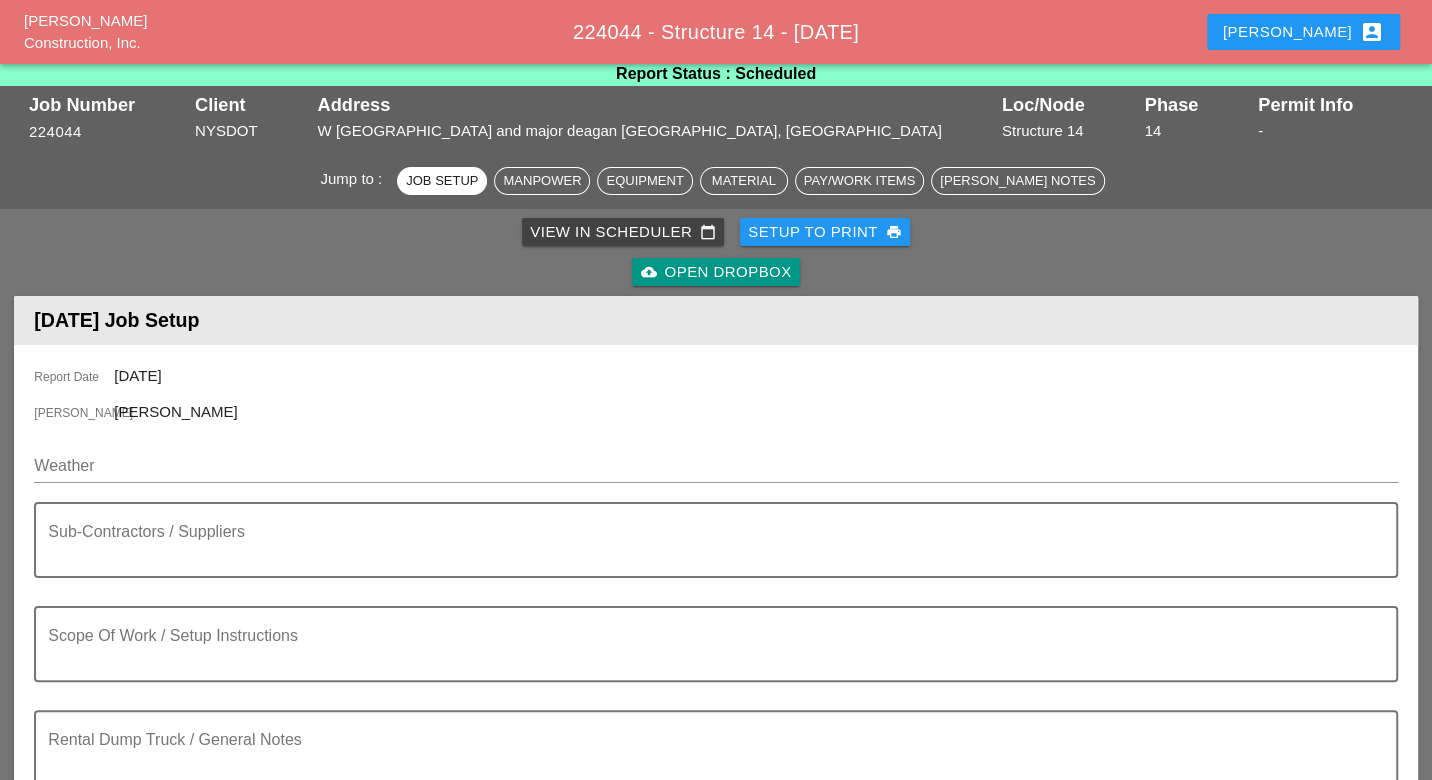 scroll, scrollTop: 0, scrollLeft: 0, axis: both 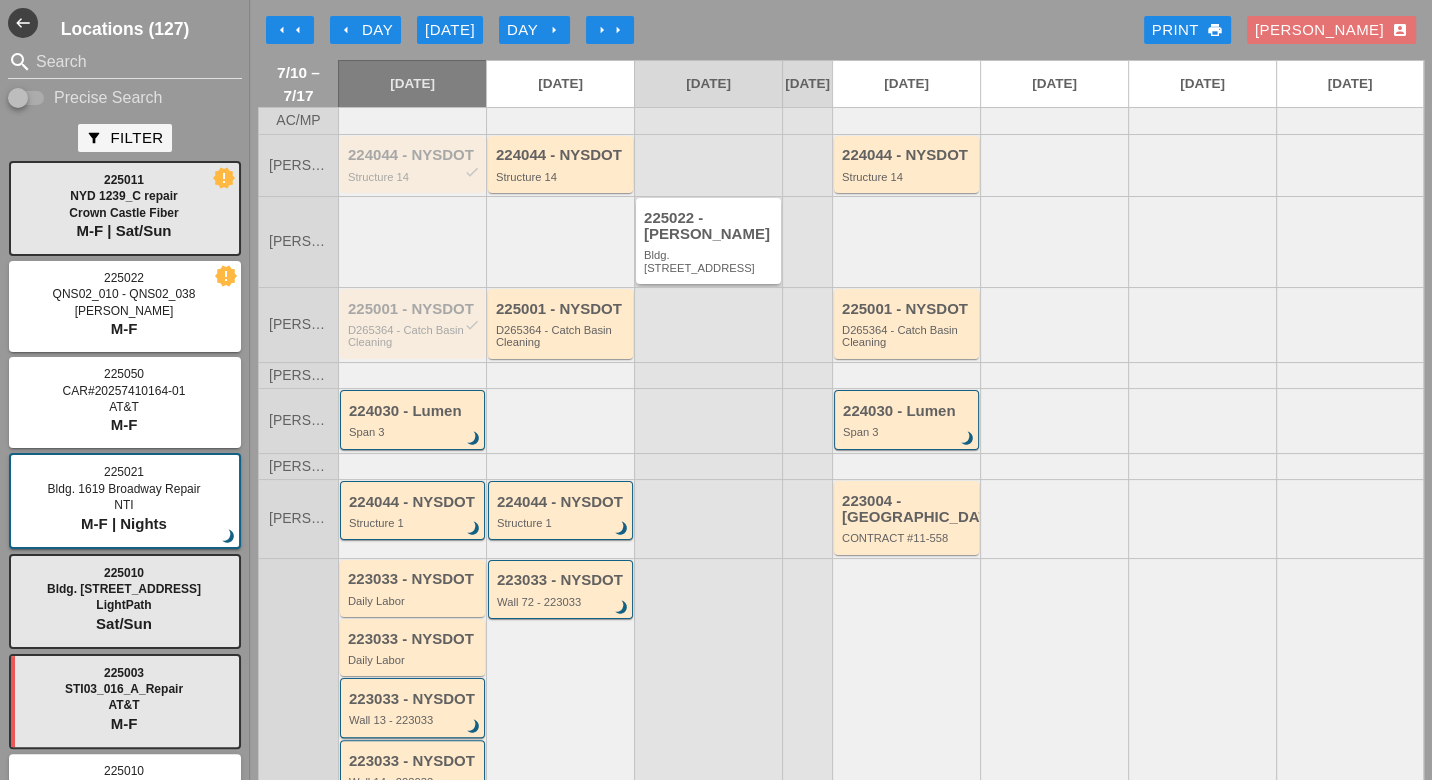 click on "225022 - [PERSON_NAME]" at bounding box center (710, 226) 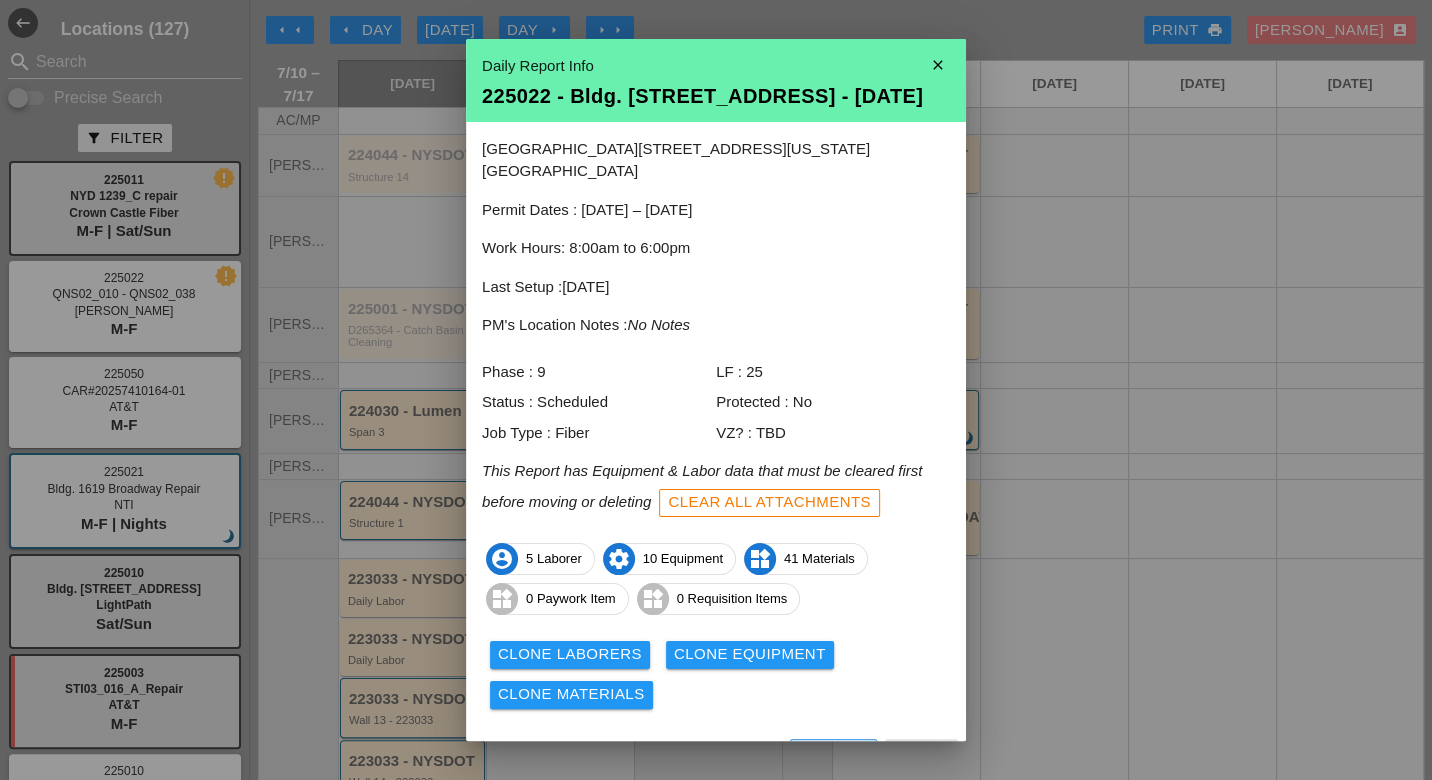 scroll, scrollTop: 17, scrollLeft: 0, axis: vertical 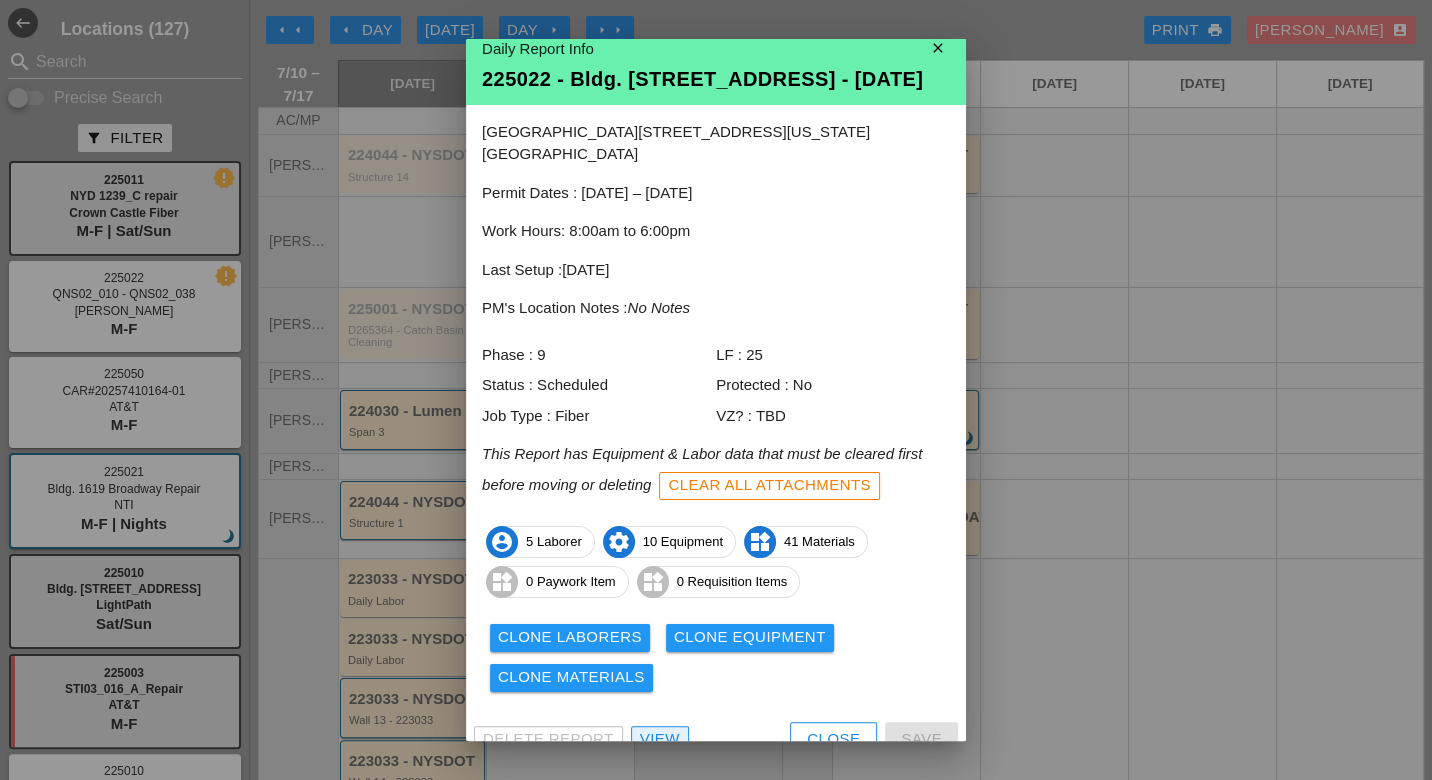 click on "View" at bounding box center (660, 739) 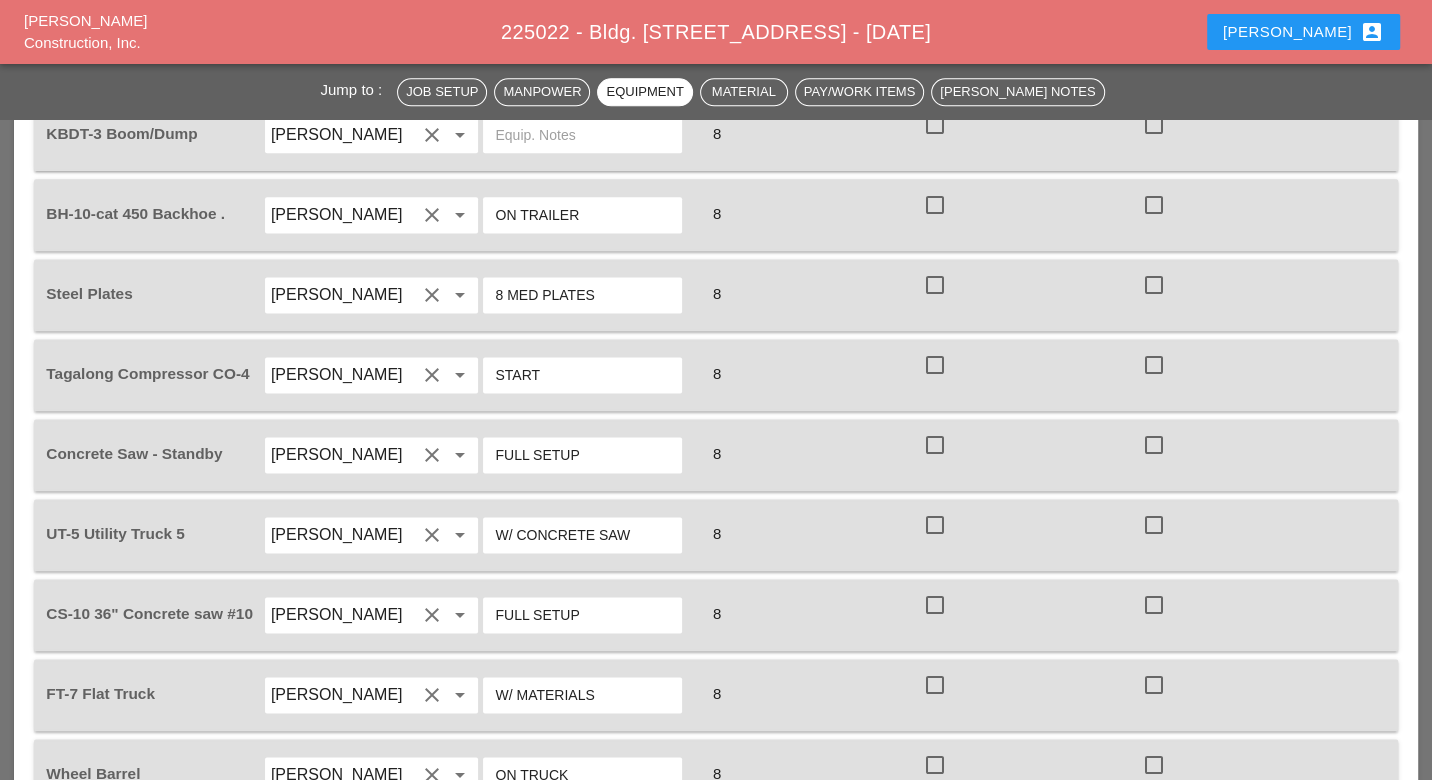 scroll, scrollTop: 2111, scrollLeft: 0, axis: vertical 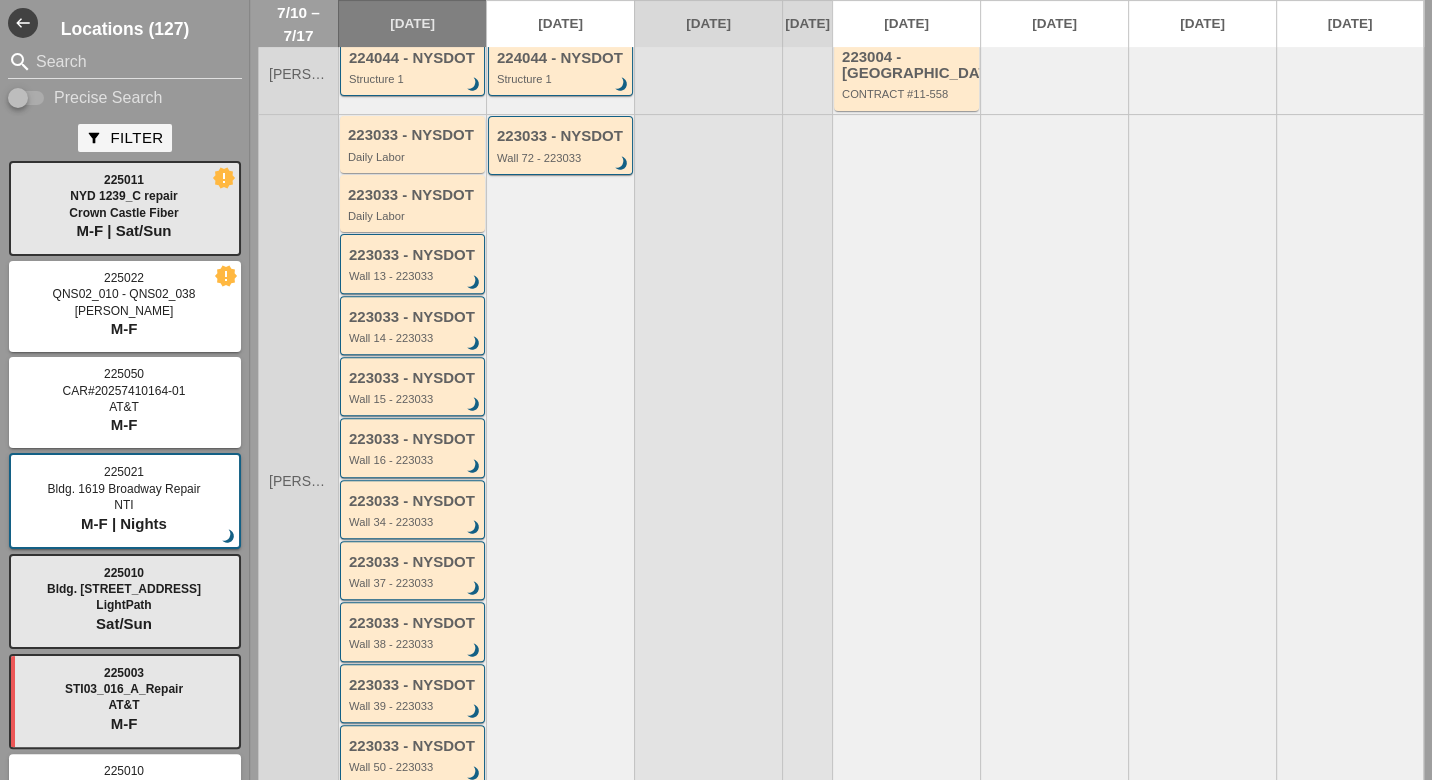 click at bounding box center [27, 98] 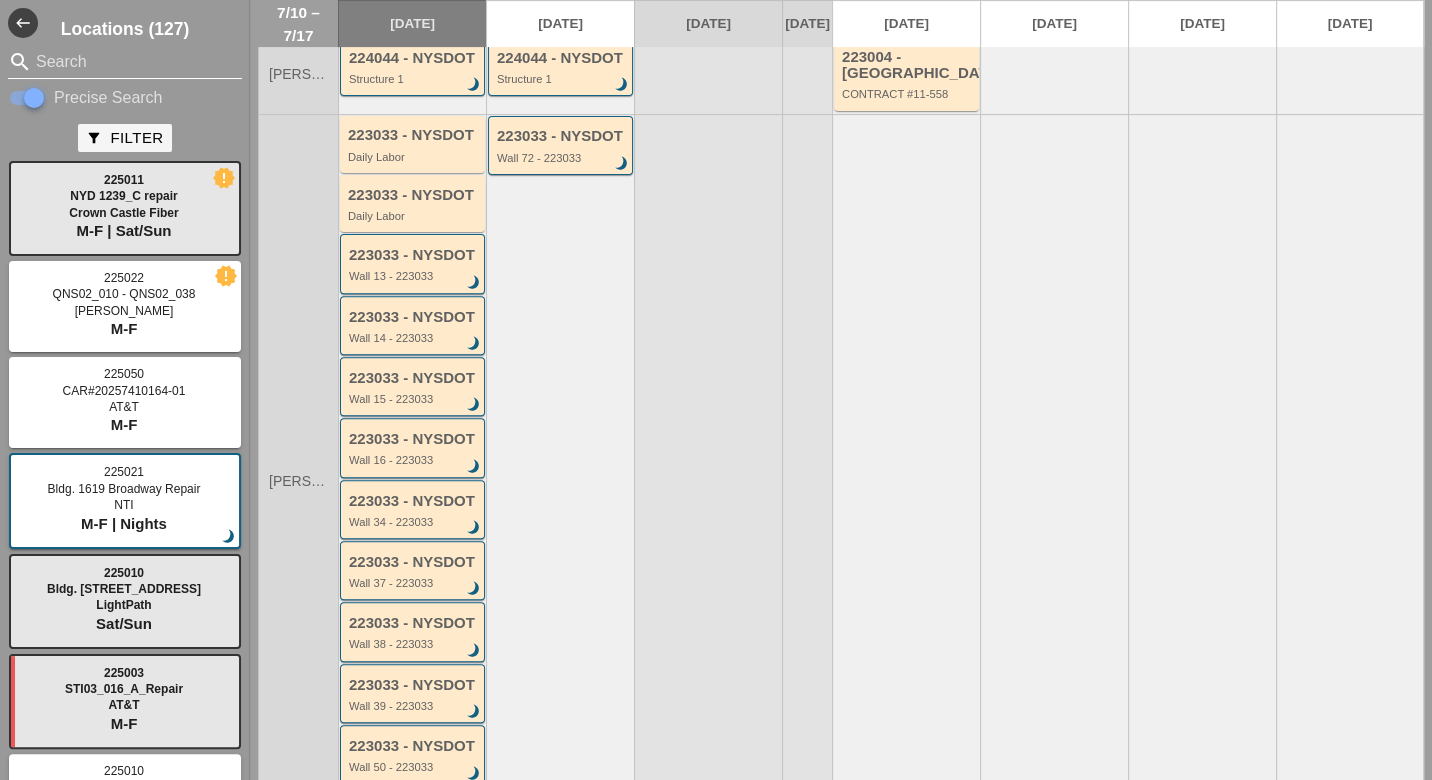 click at bounding box center (125, 62) 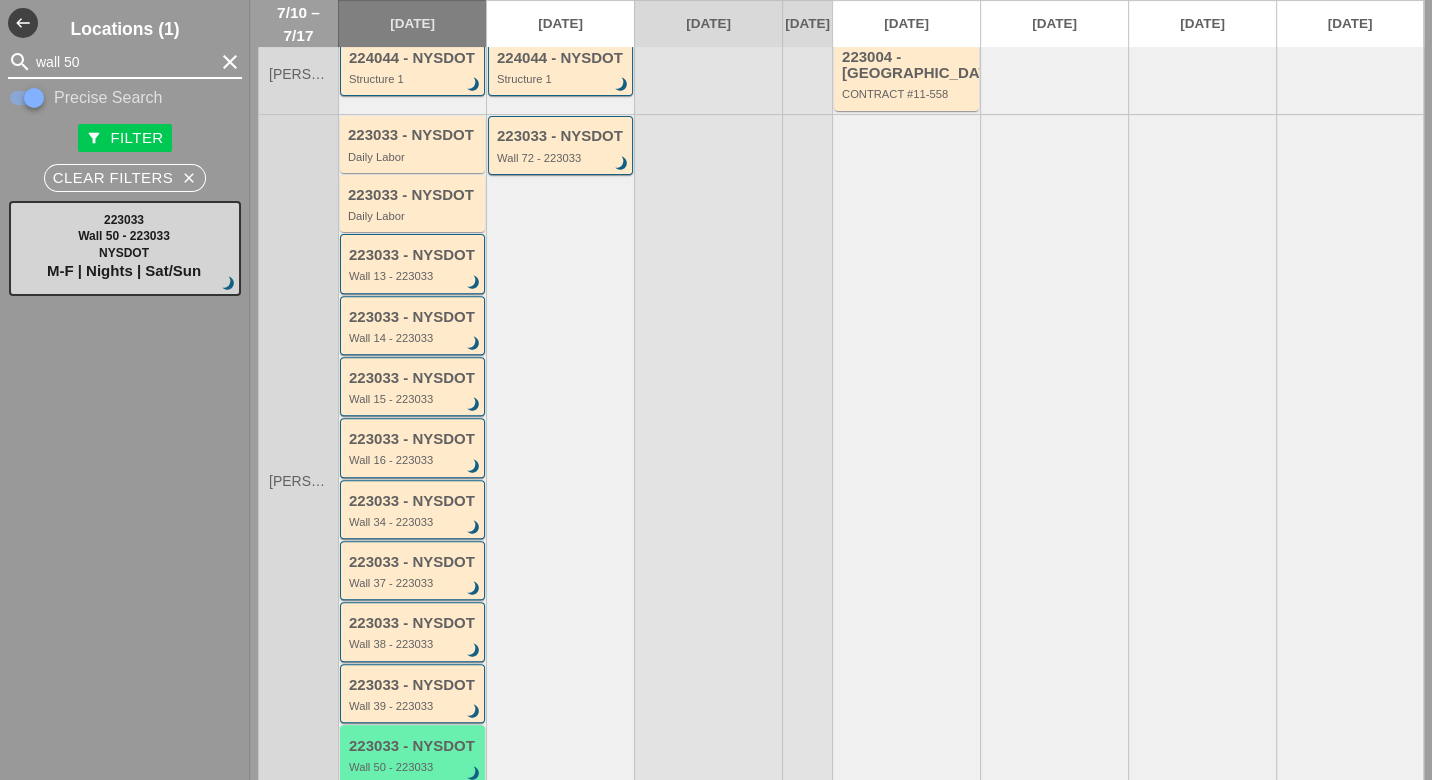 type on "wall 50" 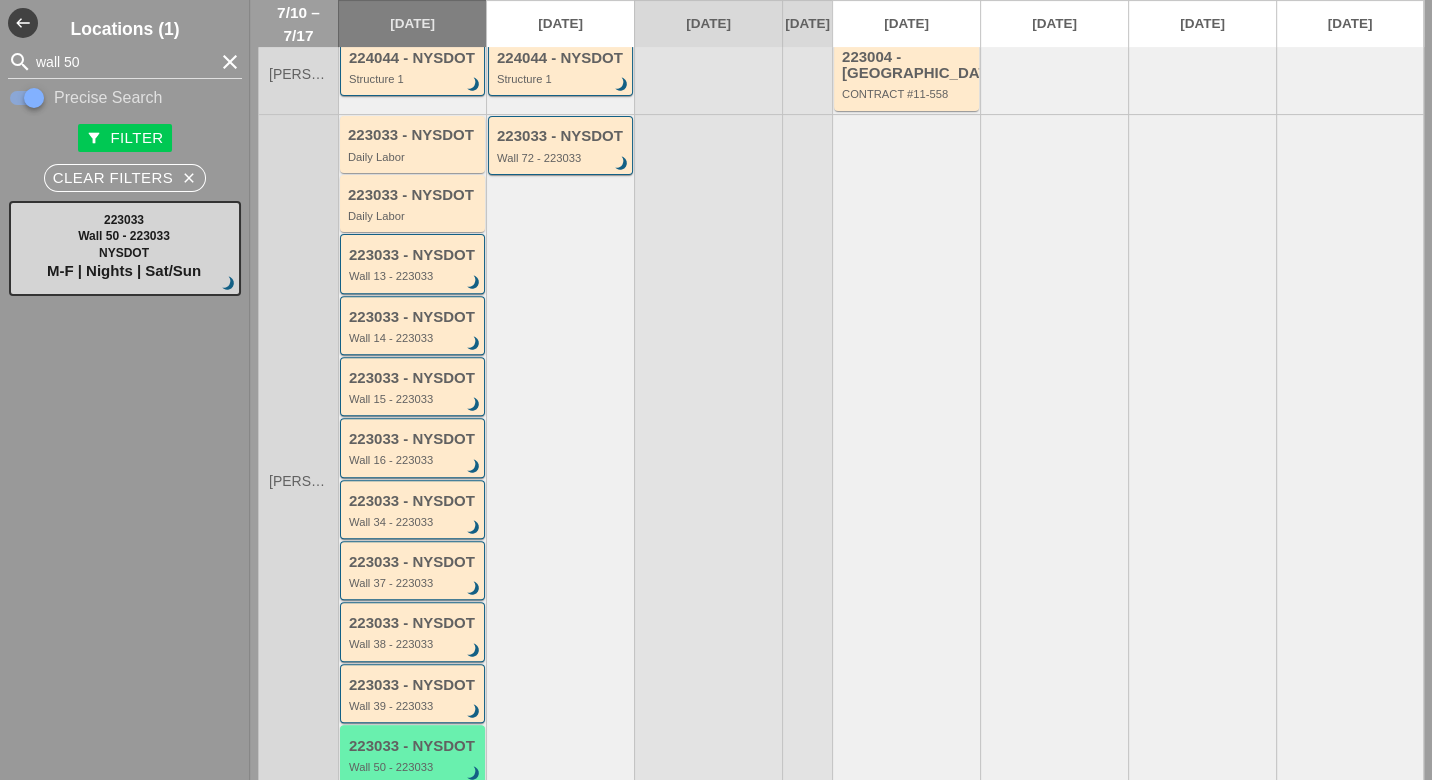 type 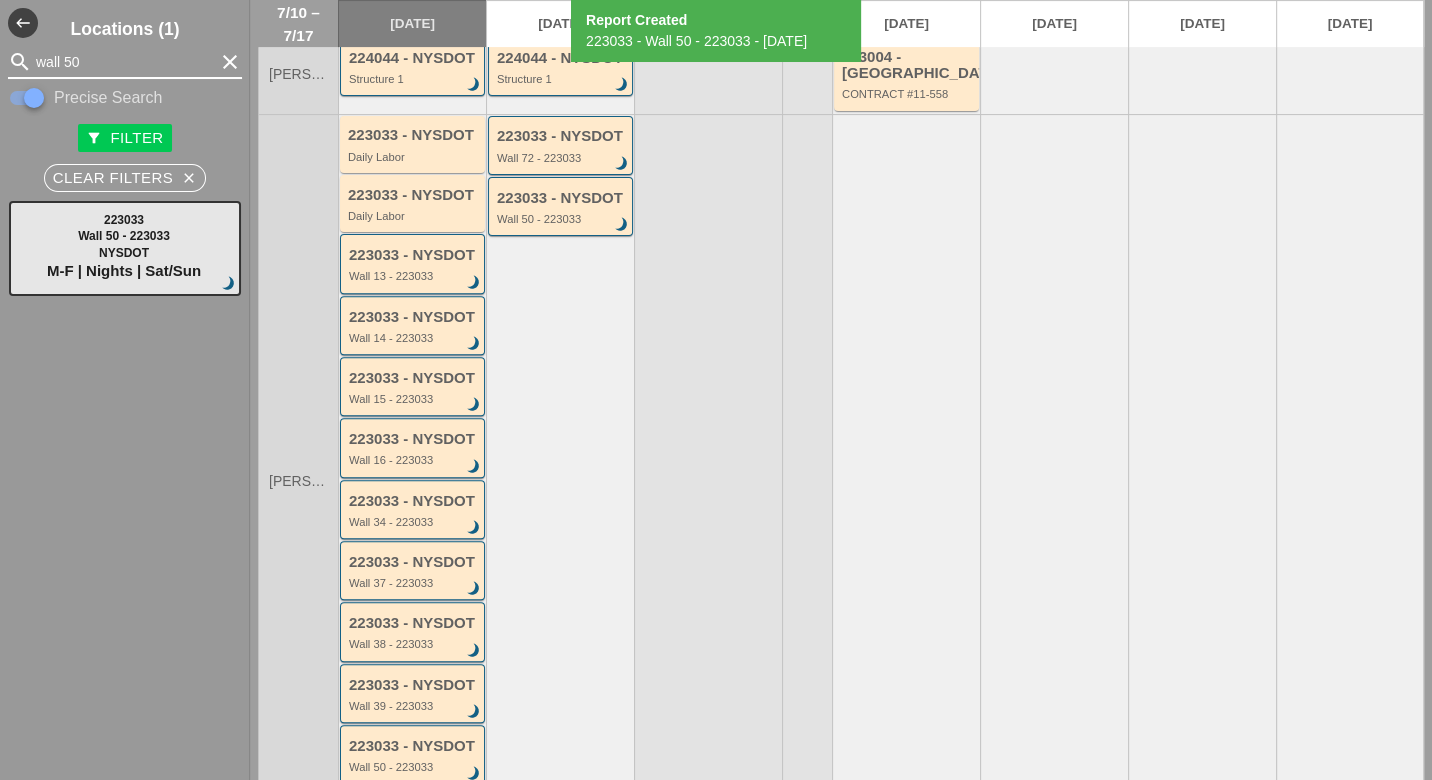 drag, startPoint x: 91, startPoint y: 61, endPoint x: 64, endPoint y: 56, distance: 27.45906 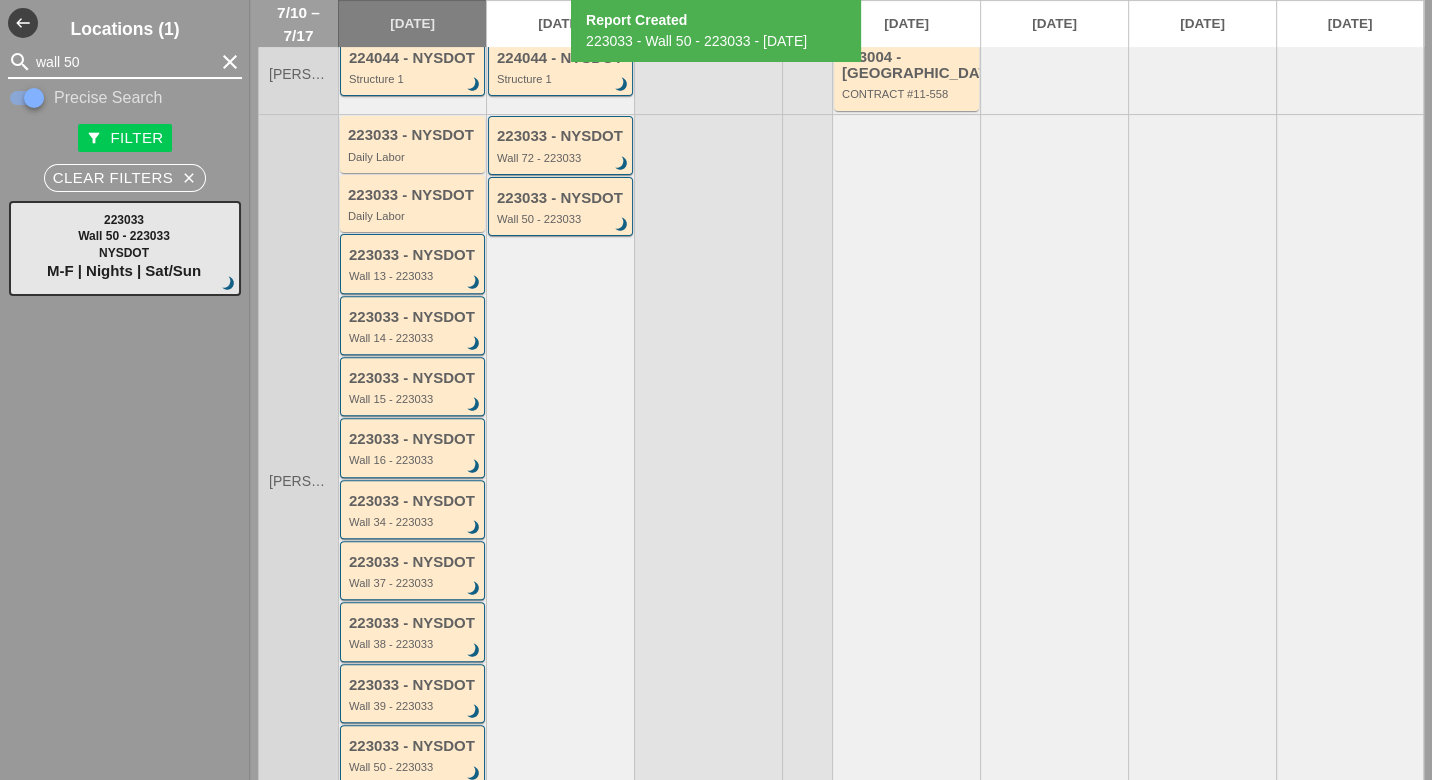 click on "wall 50" at bounding box center (125, 62) 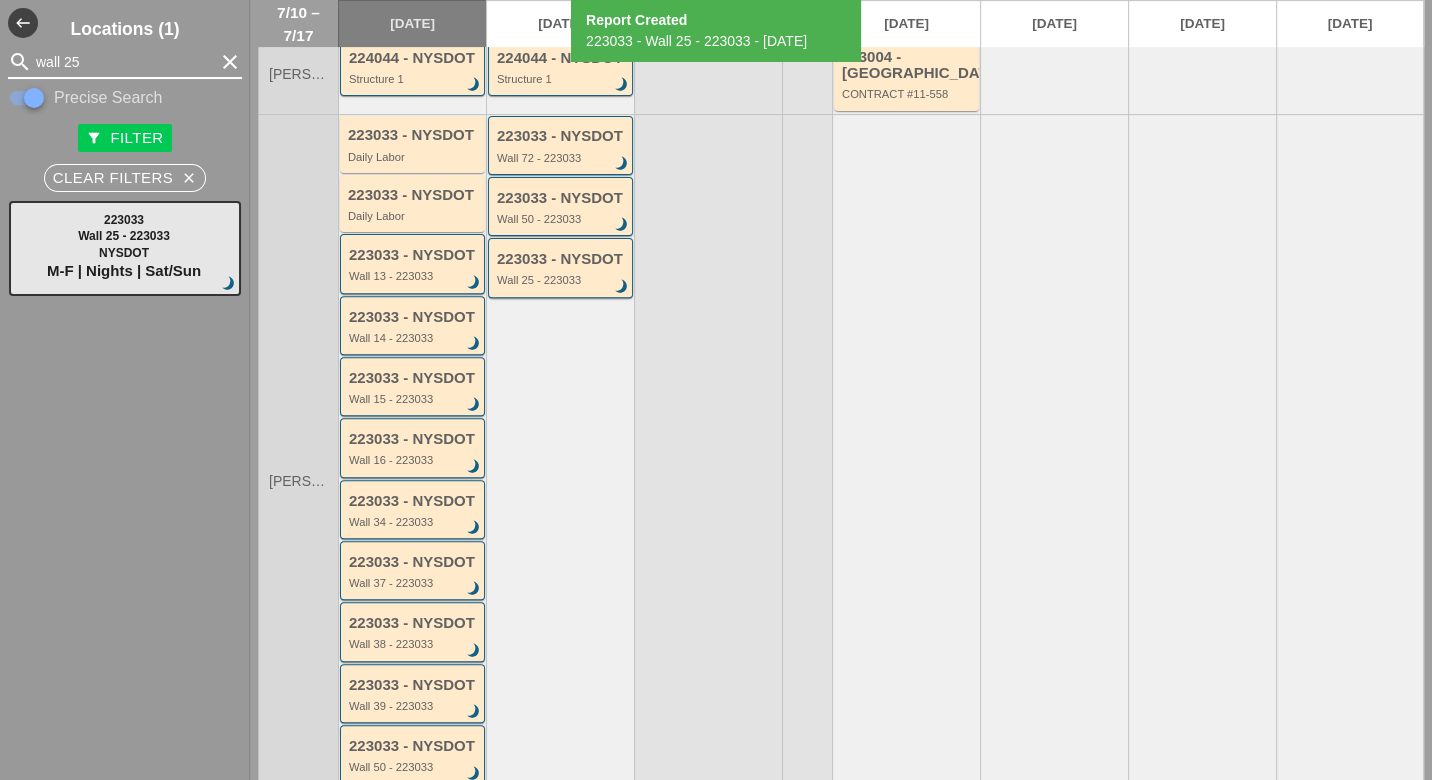 drag, startPoint x: 80, startPoint y: 60, endPoint x: 59, endPoint y: 57, distance: 21.213203 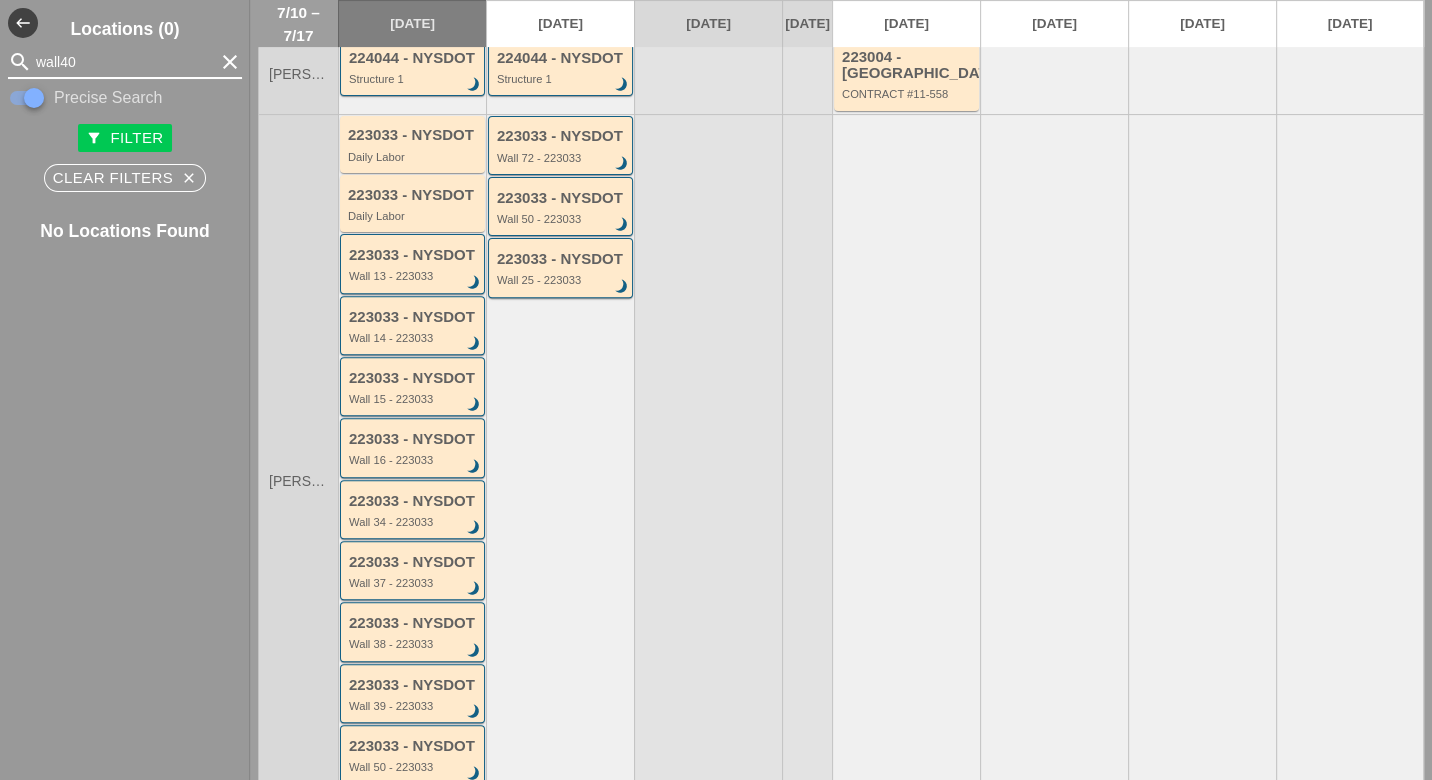 click on "wall40" at bounding box center [125, 62] 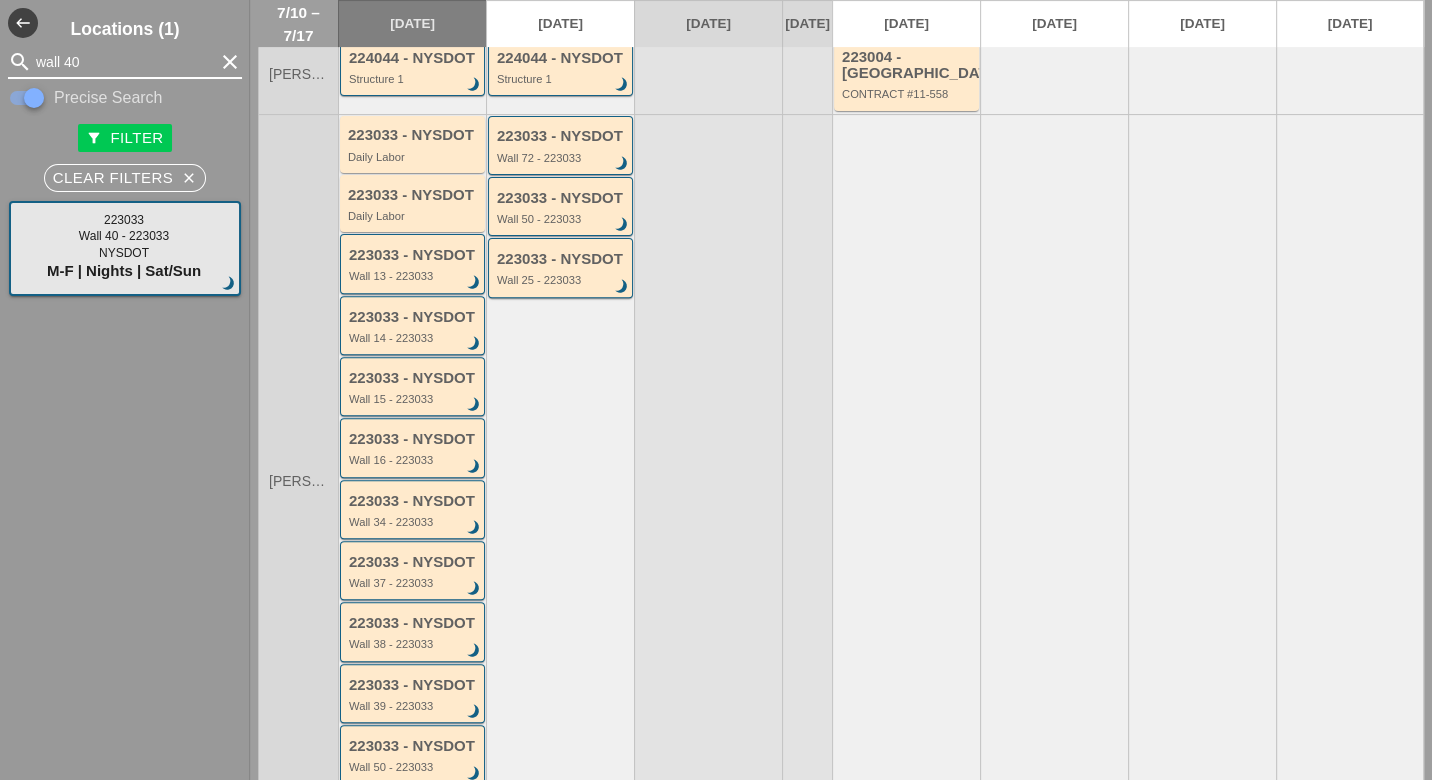 type on "wall 40" 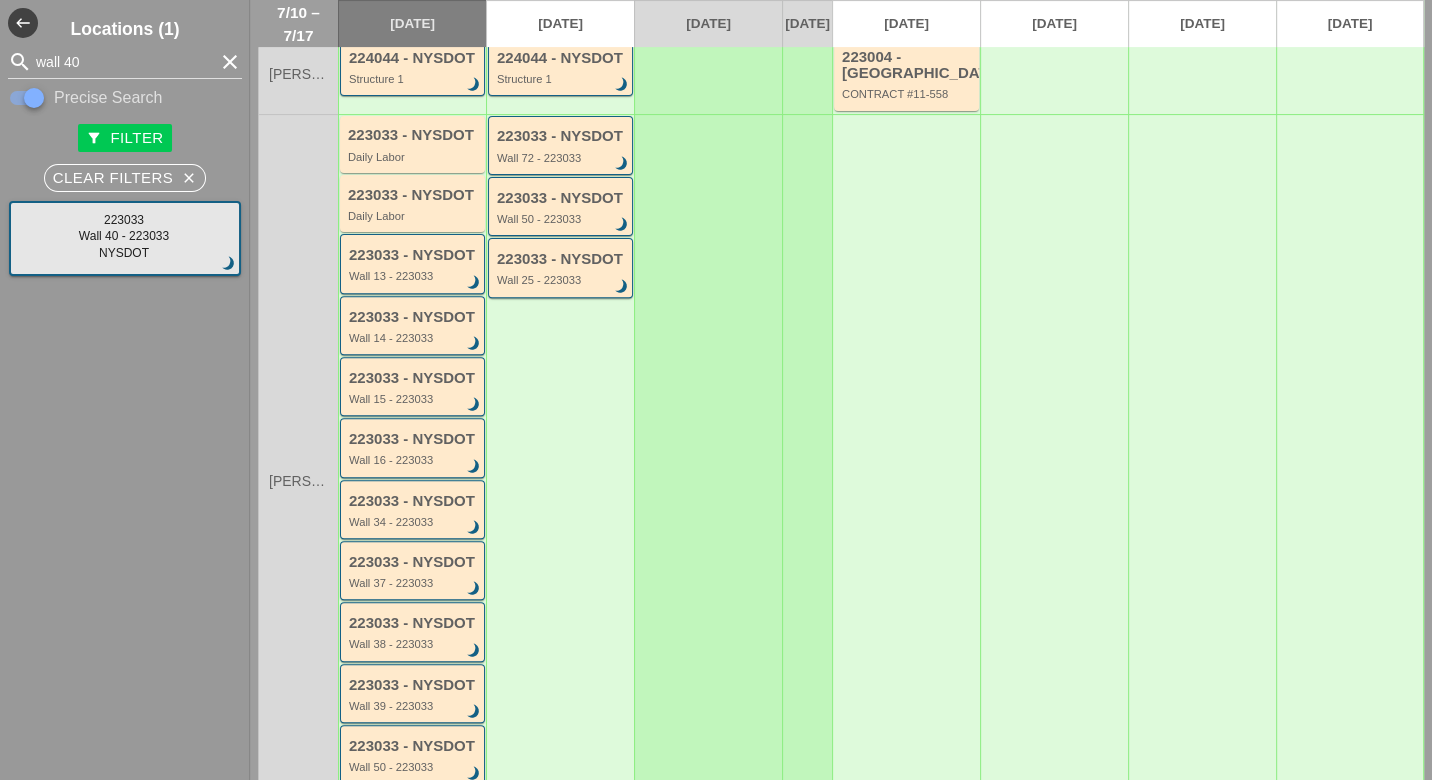 type 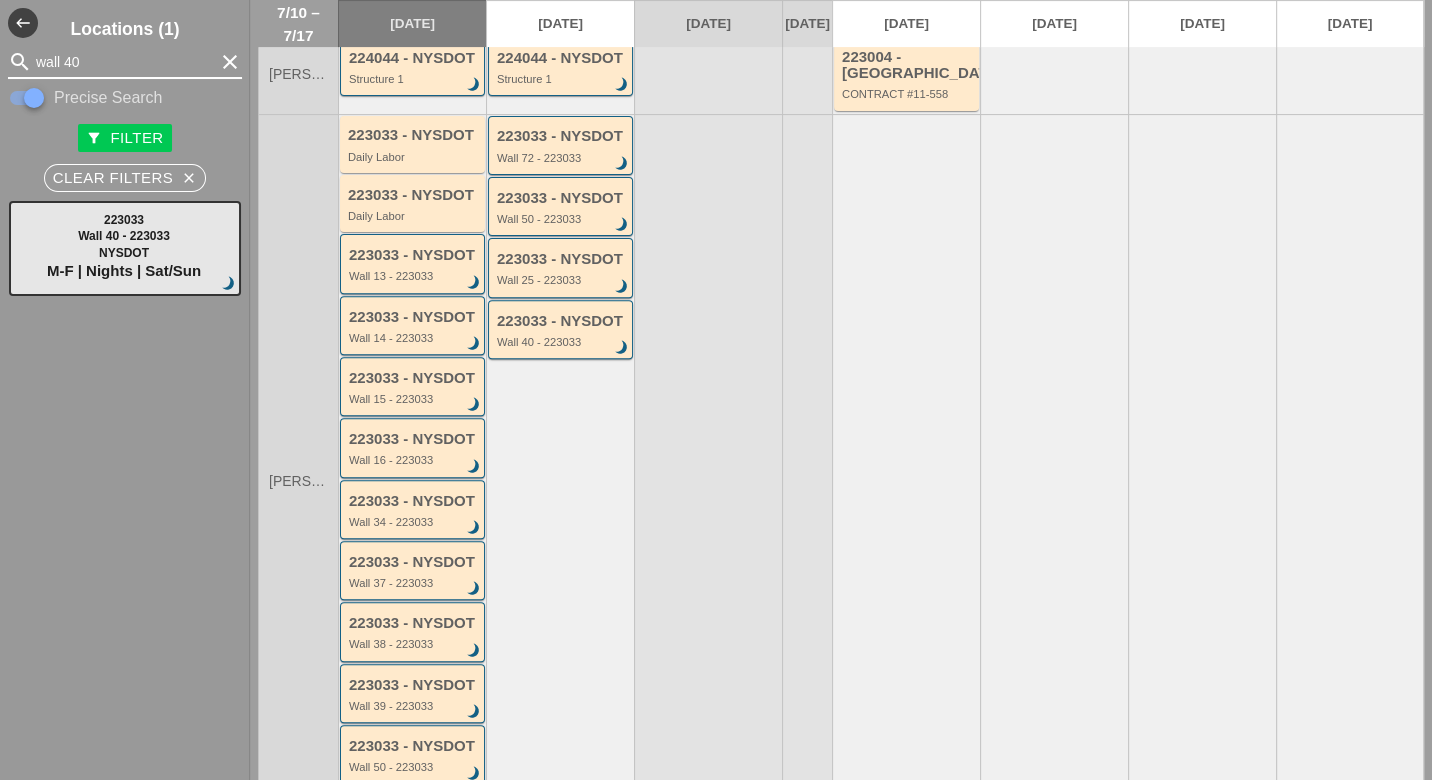 drag, startPoint x: 83, startPoint y: 59, endPoint x: 66, endPoint y: 58, distance: 17.029387 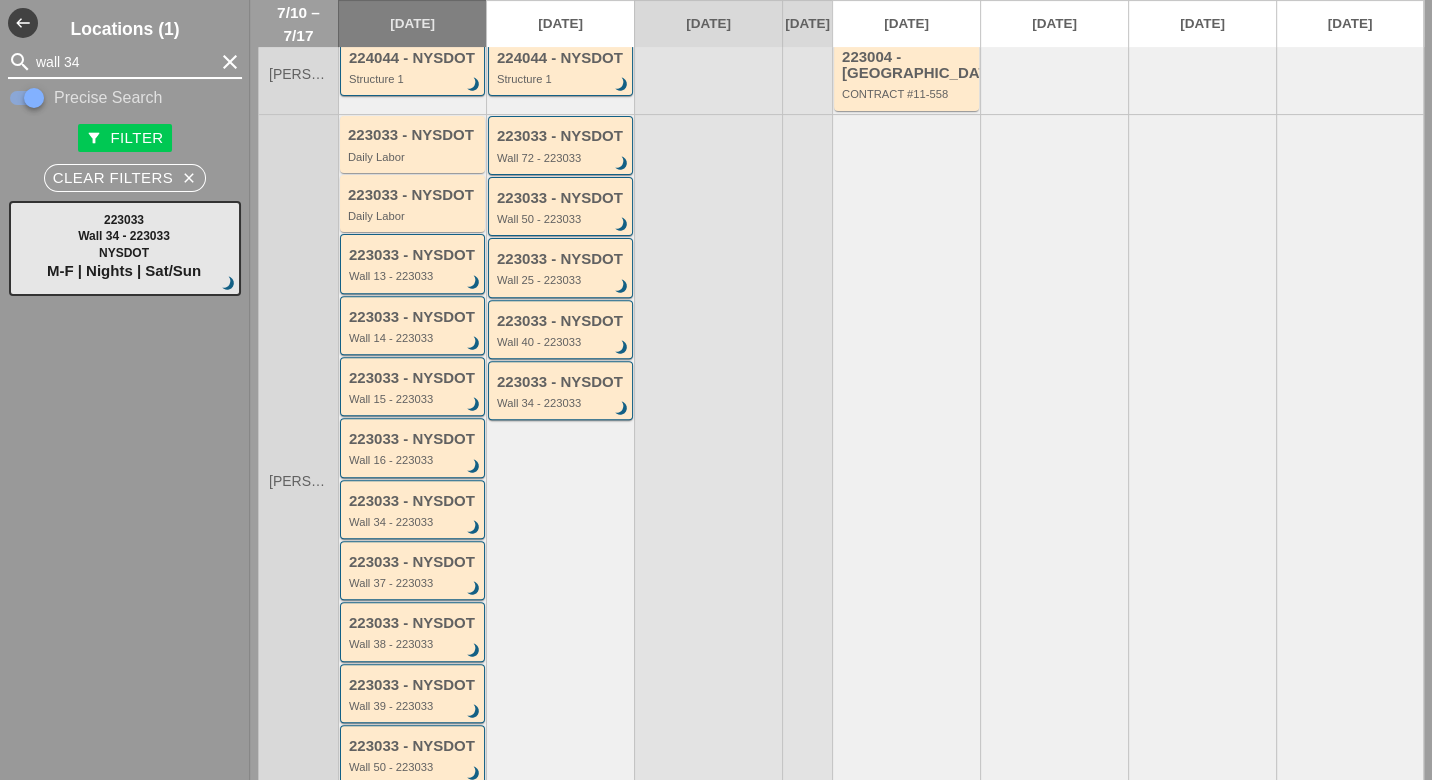 drag, startPoint x: 84, startPoint y: 62, endPoint x: 40, endPoint y: 55, distance: 44.553337 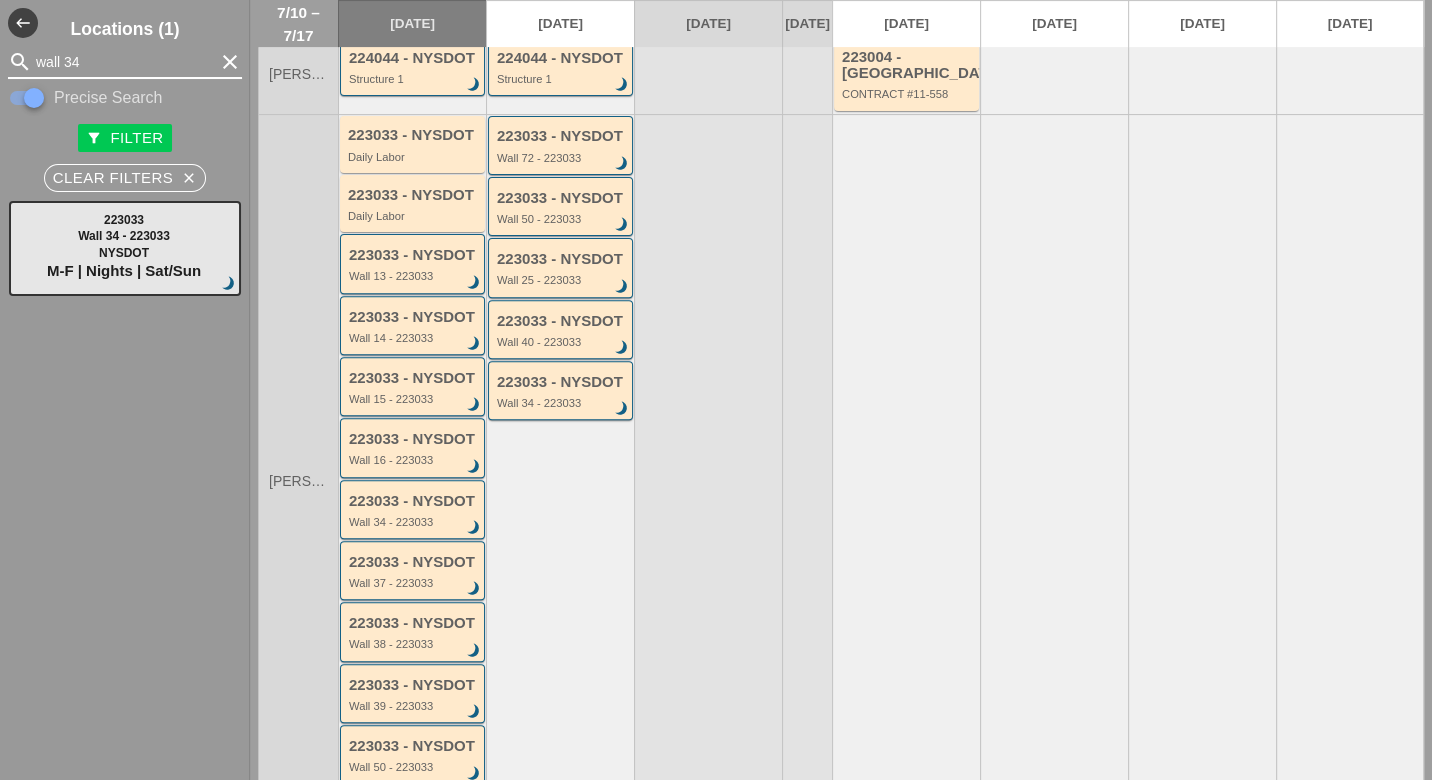 click on "wall 34" at bounding box center (125, 62) 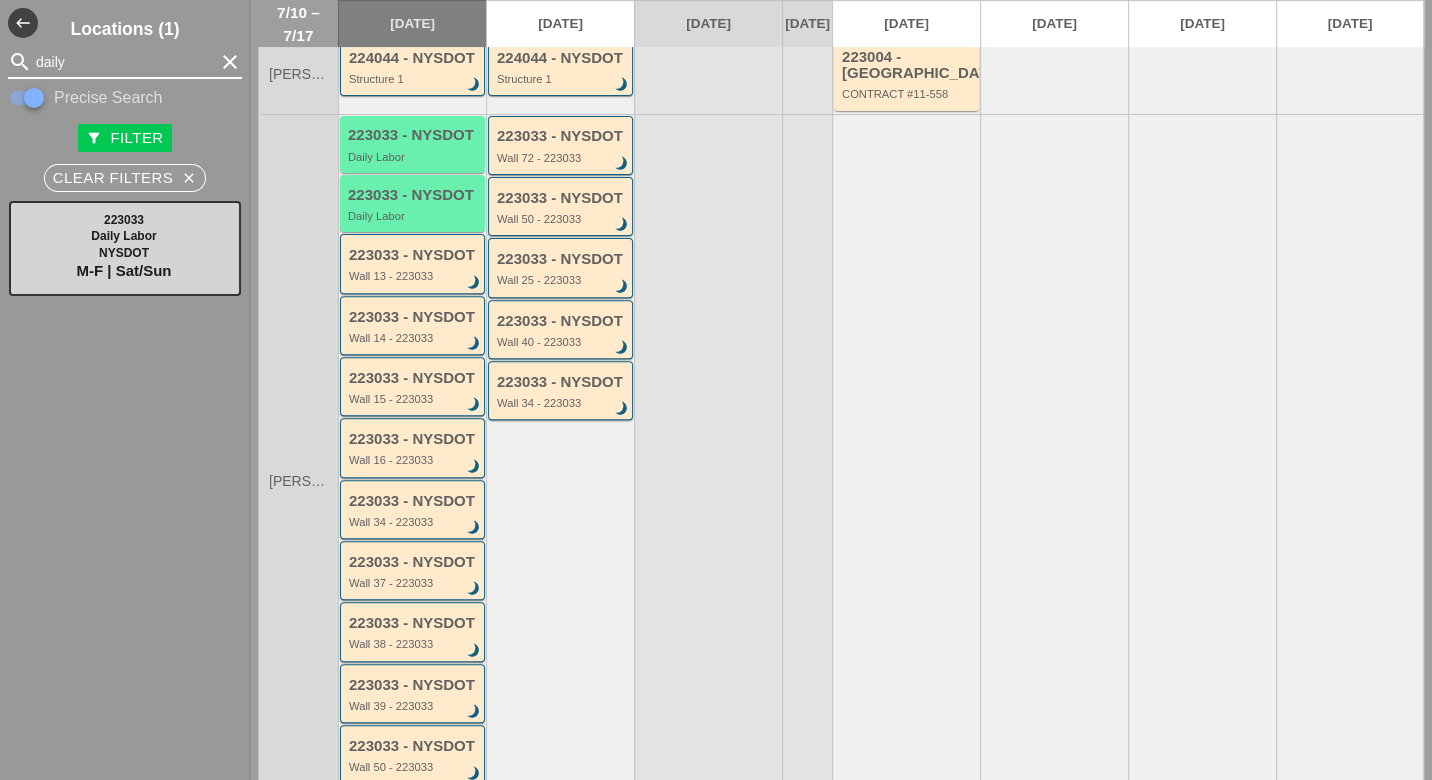 type on "daily" 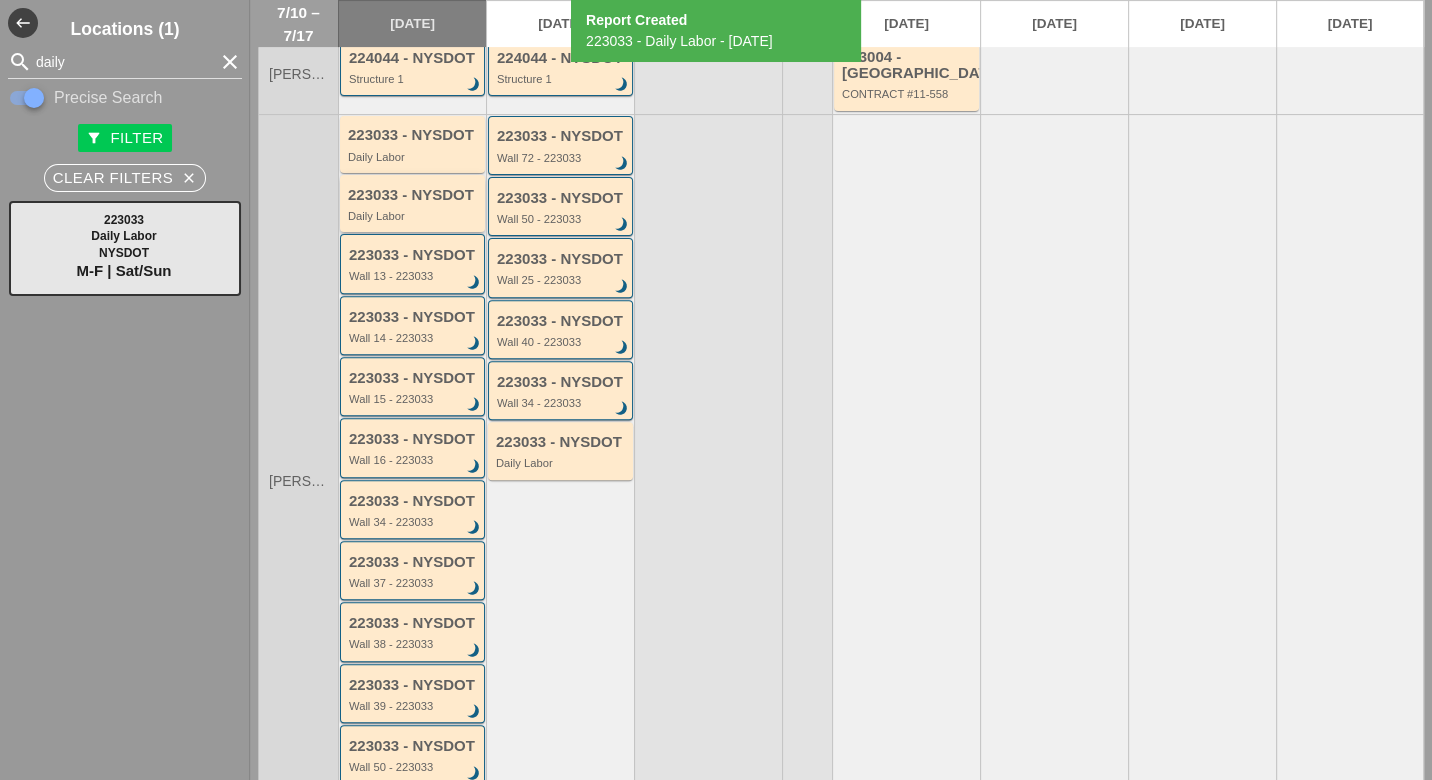 click on "Daily Labor" at bounding box center (414, 216) 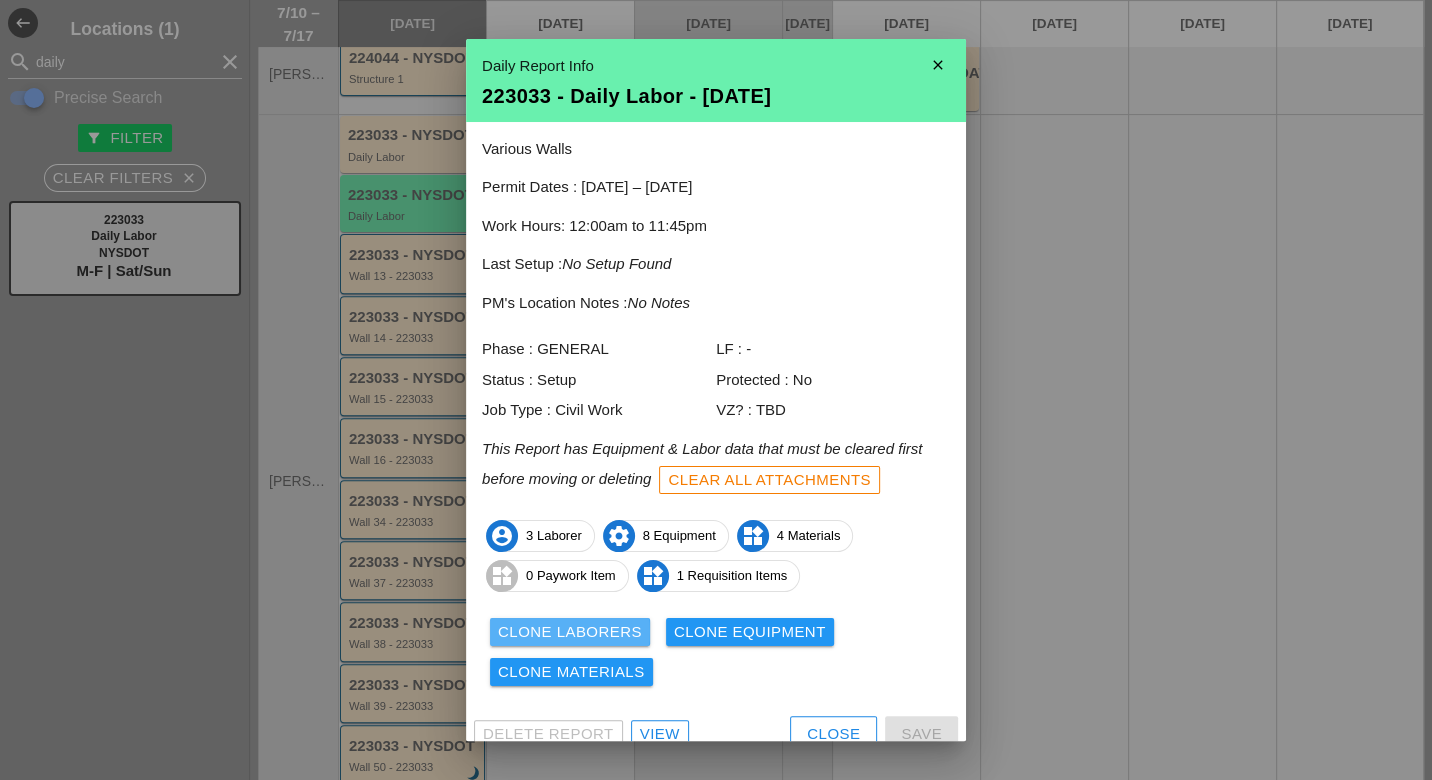 click on "Clone Laborers" at bounding box center [570, 632] 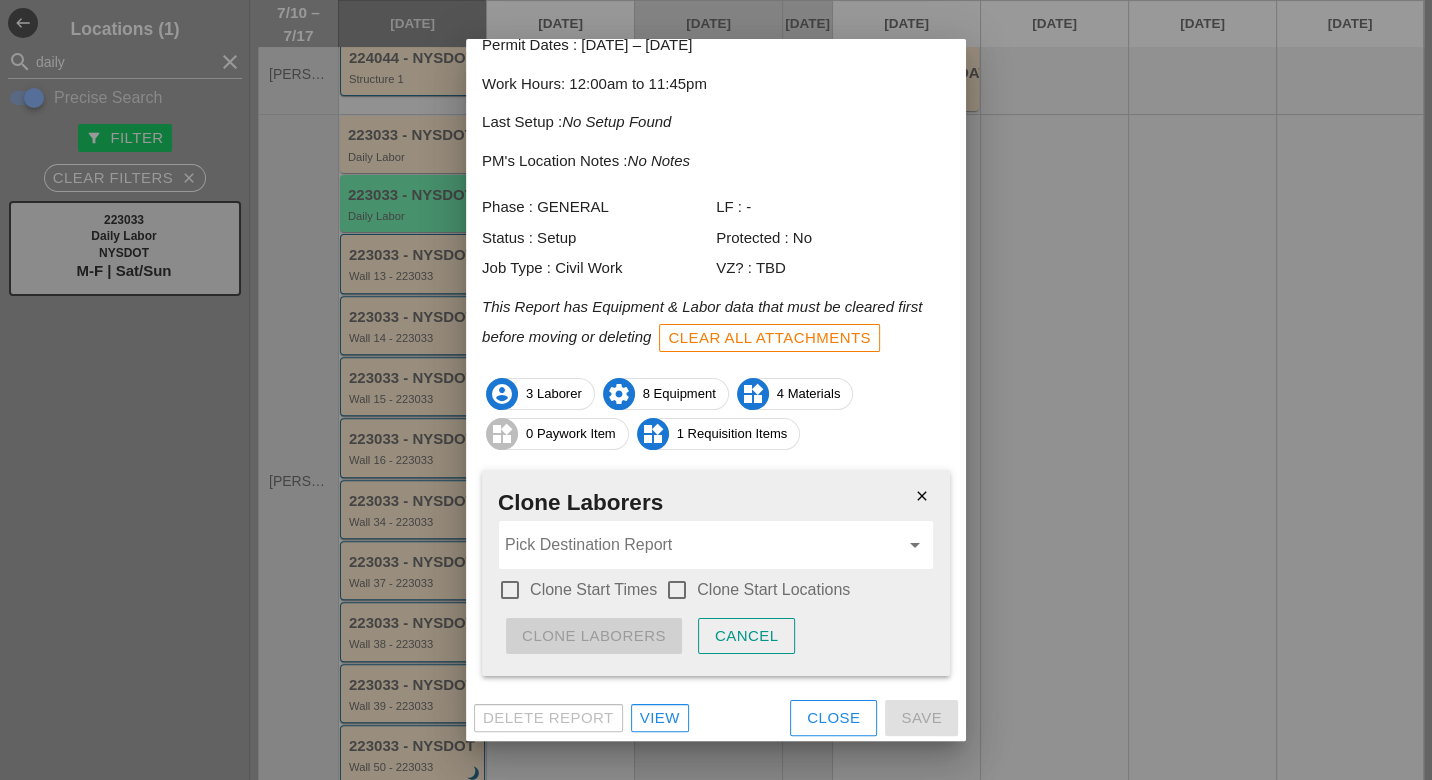 scroll, scrollTop: 142, scrollLeft: 0, axis: vertical 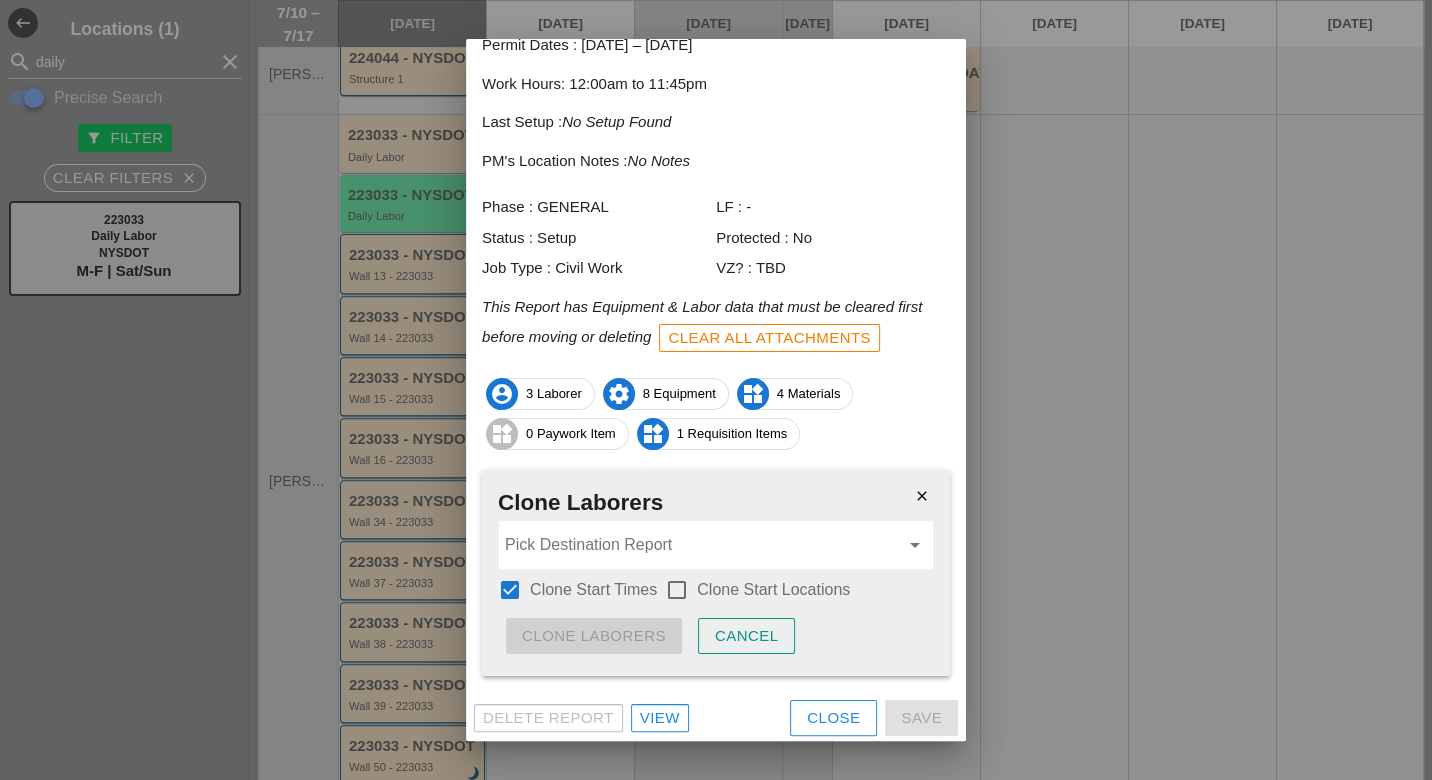 click at bounding box center (677, 590) 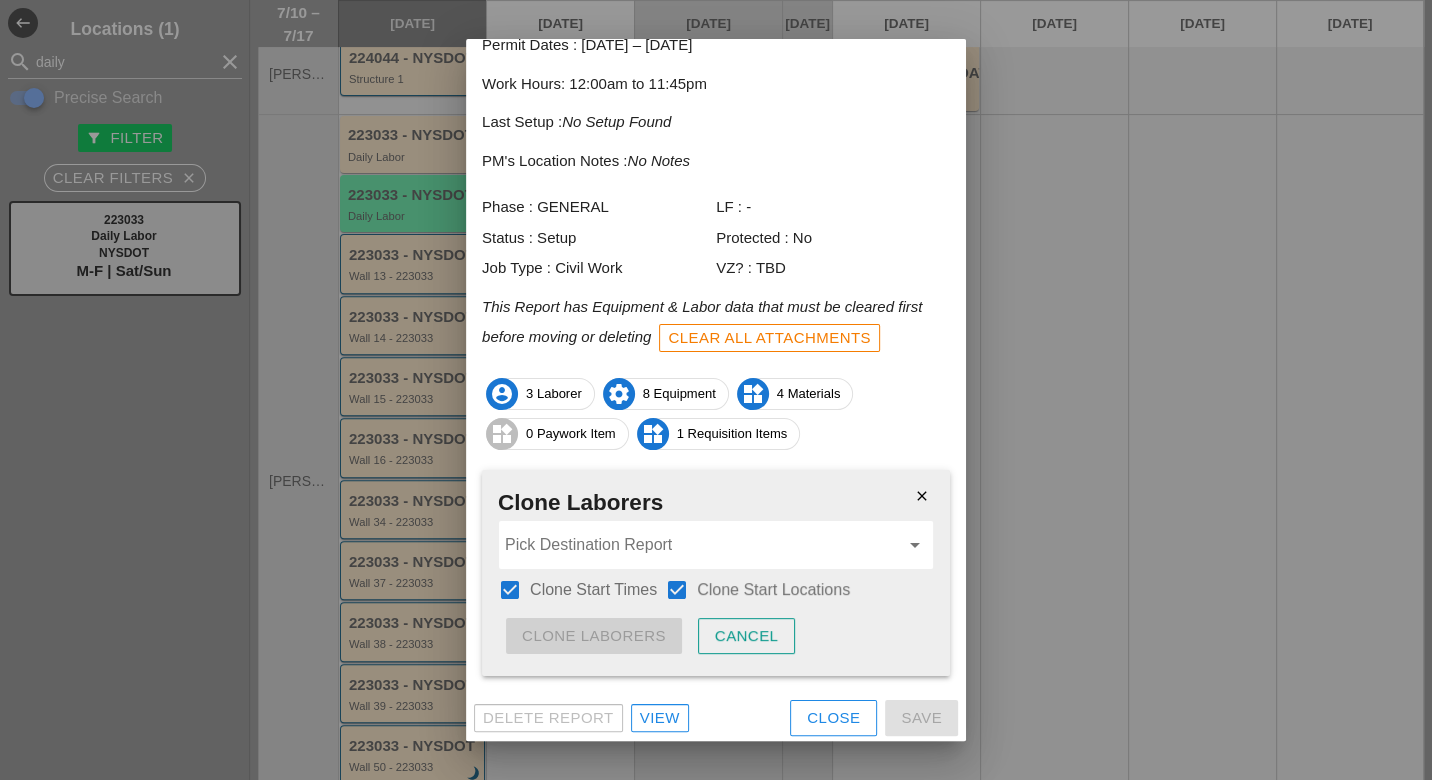click at bounding box center [702, 545] 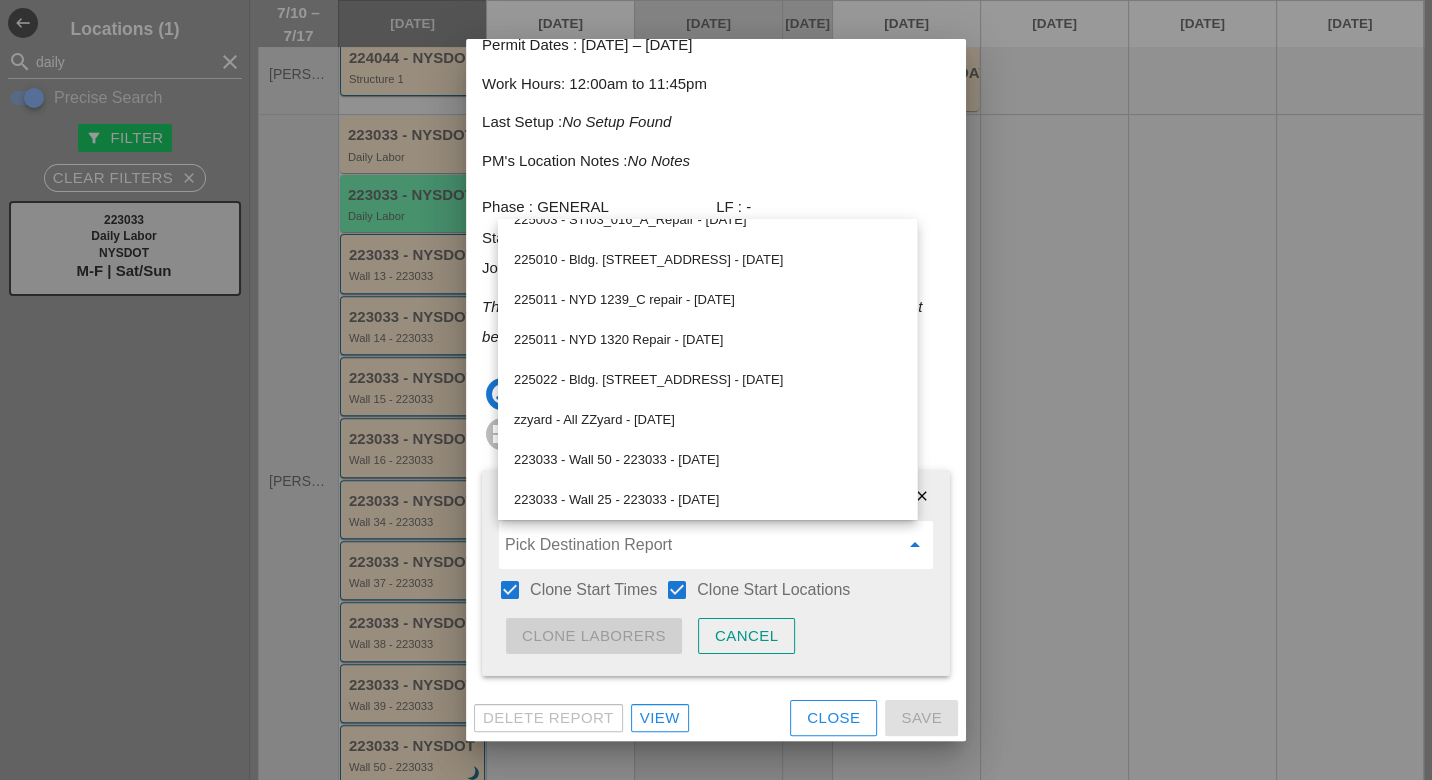 scroll, scrollTop: 1187, scrollLeft: 0, axis: vertical 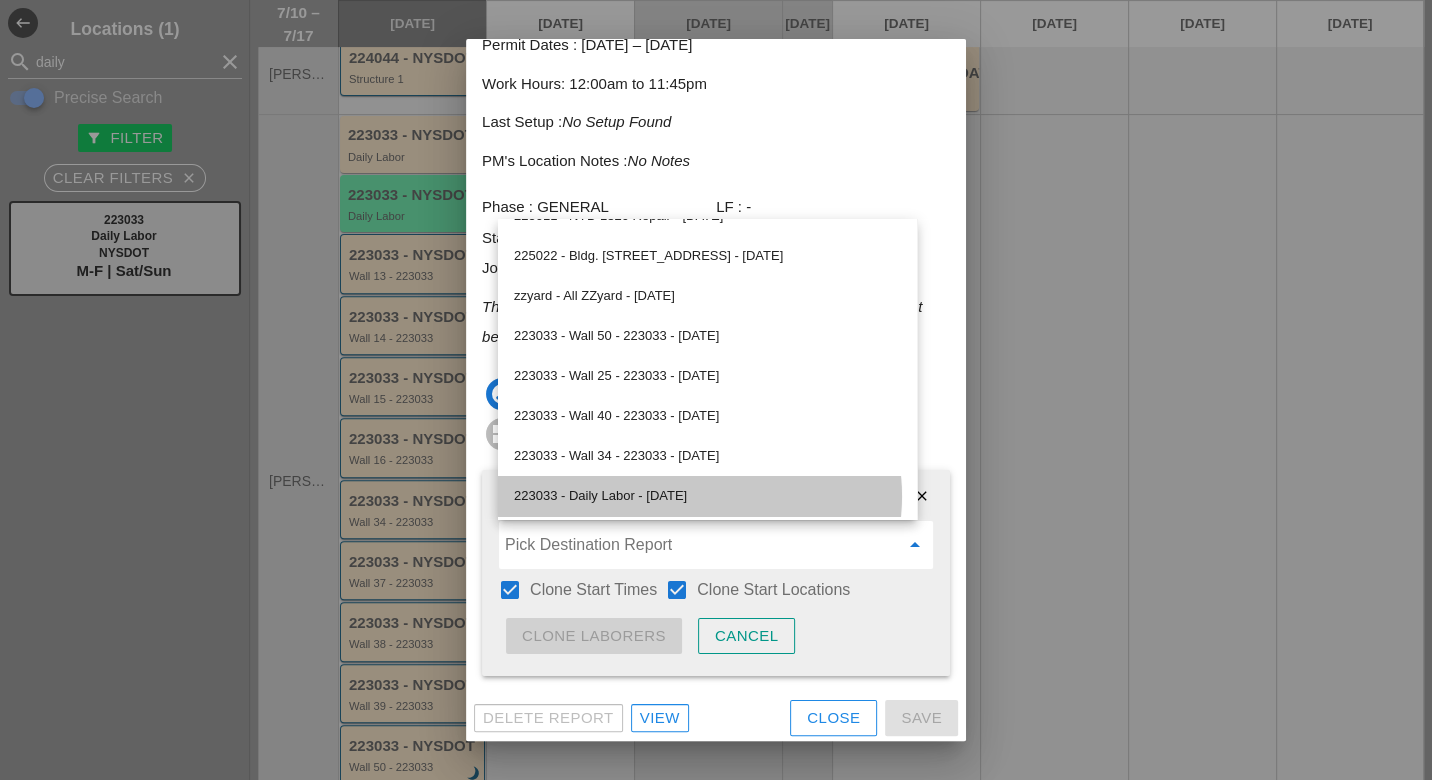 click on "223033 - Daily Labor - [DATE]" at bounding box center [707, 496] 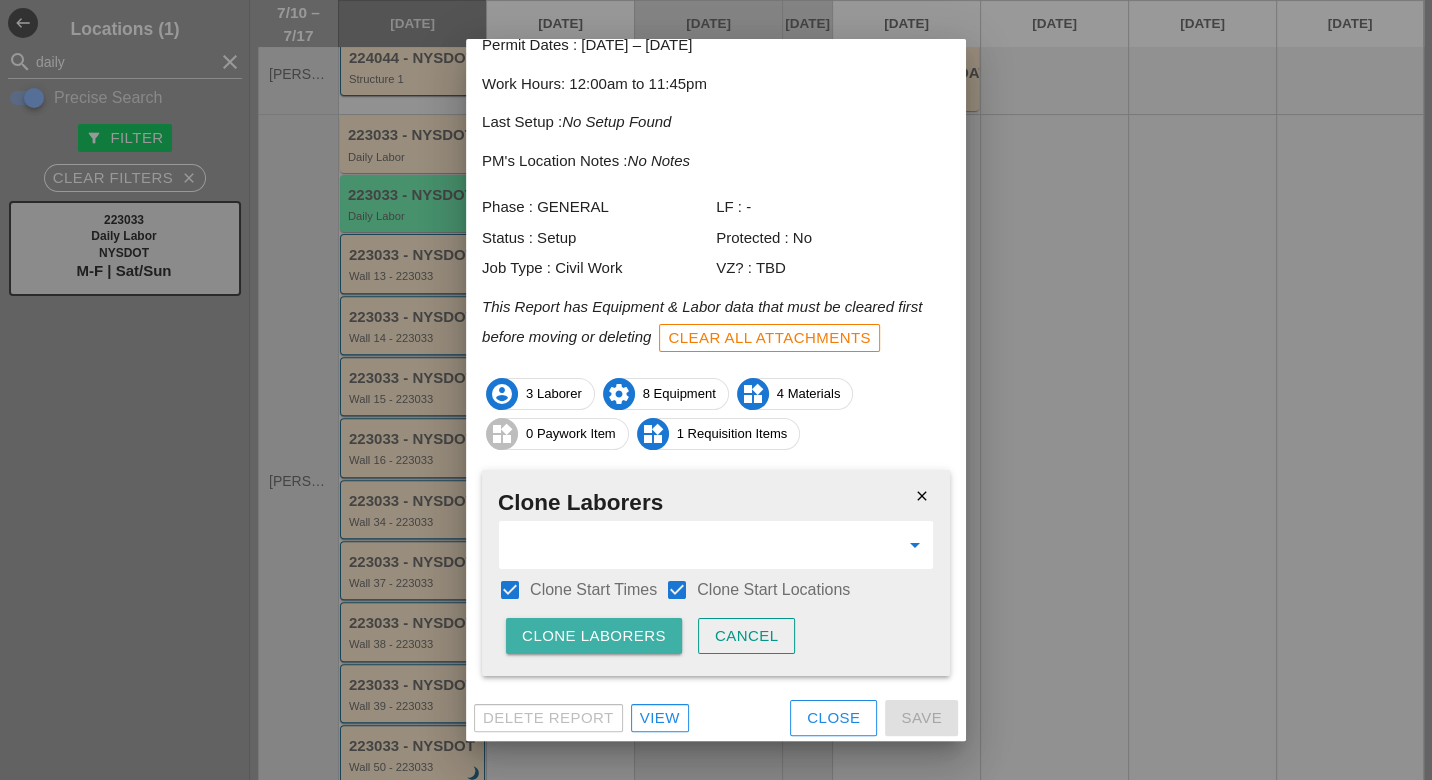 click on "Clone Laborers" at bounding box center [594, 636] 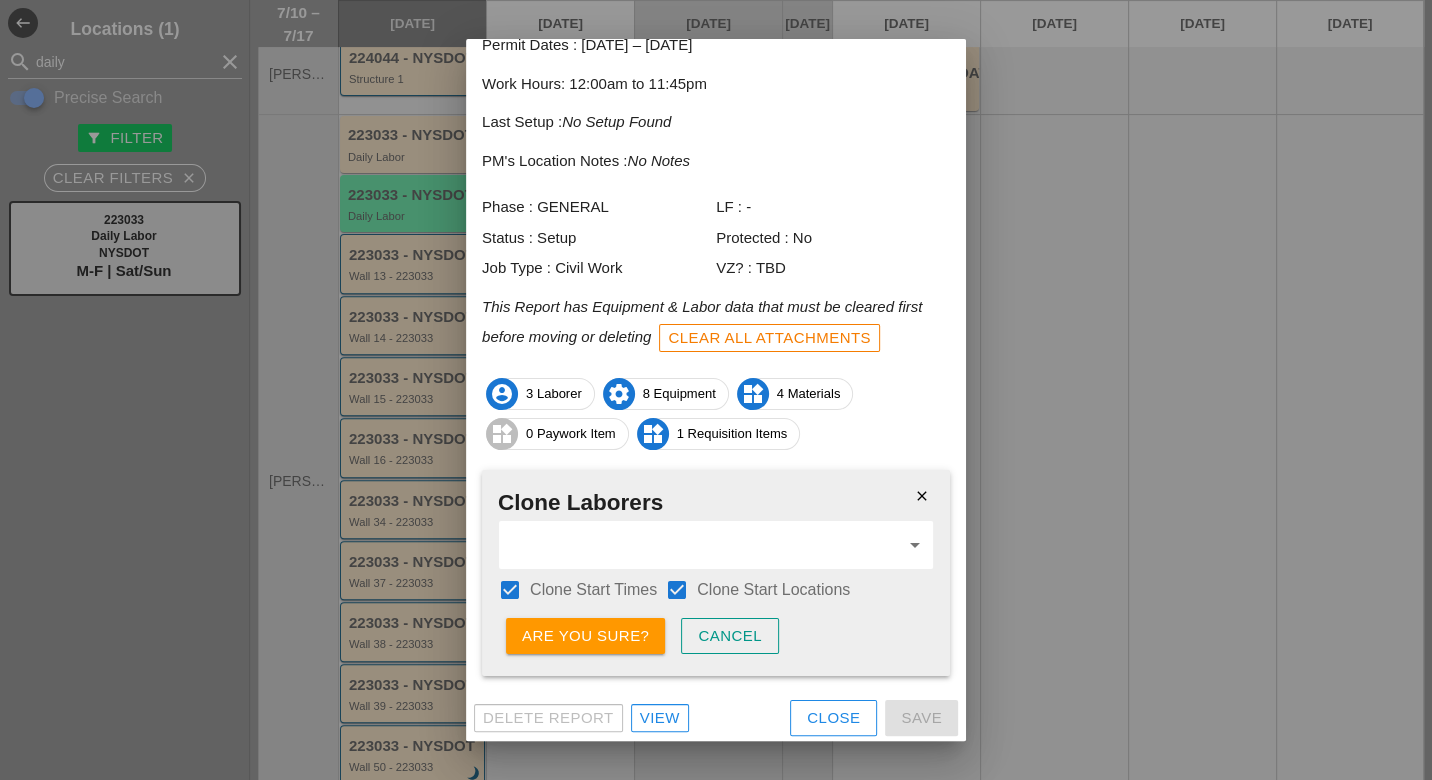 click on "Are you sure?" at bounding box center (585, 636) 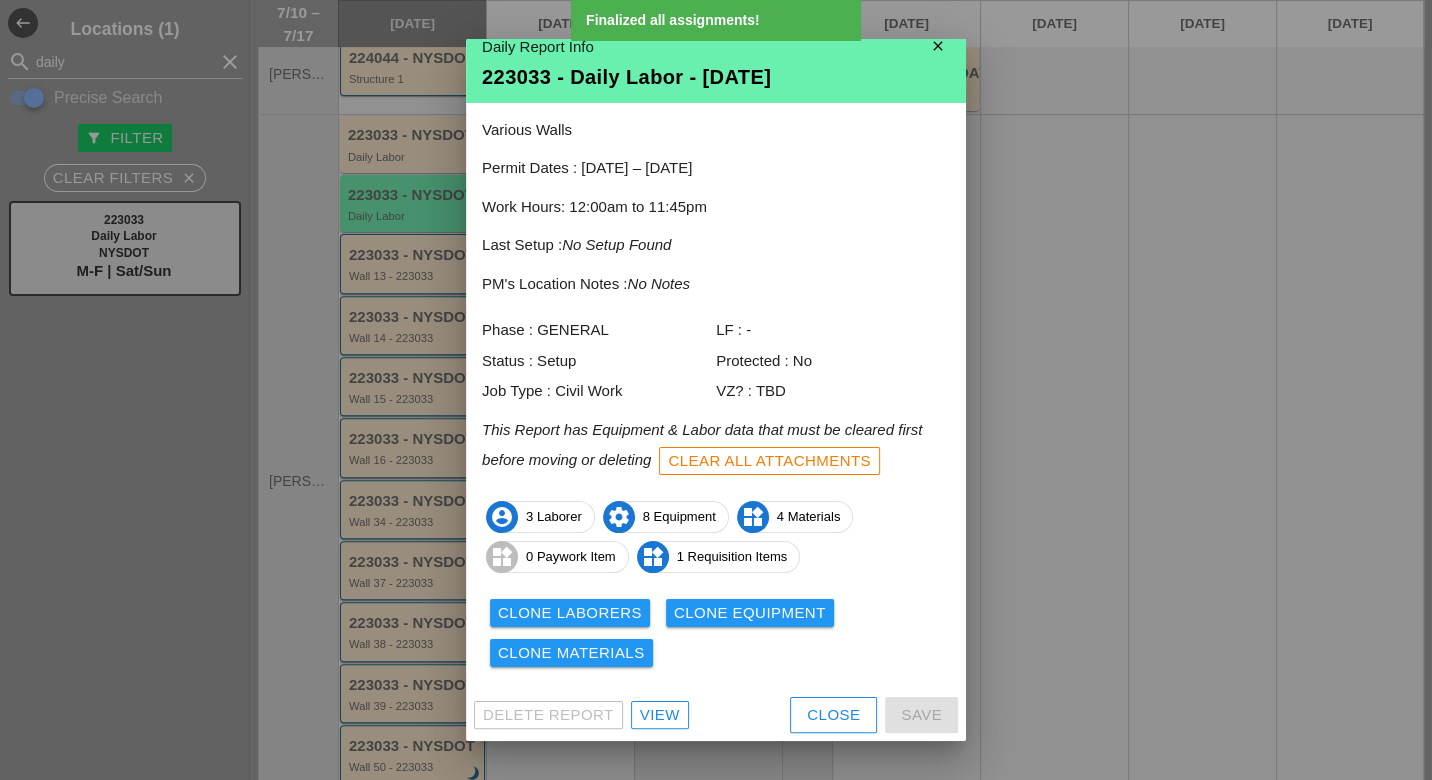 scroll, scrollTop: 17, scrollLeft: 0, axis: vertical 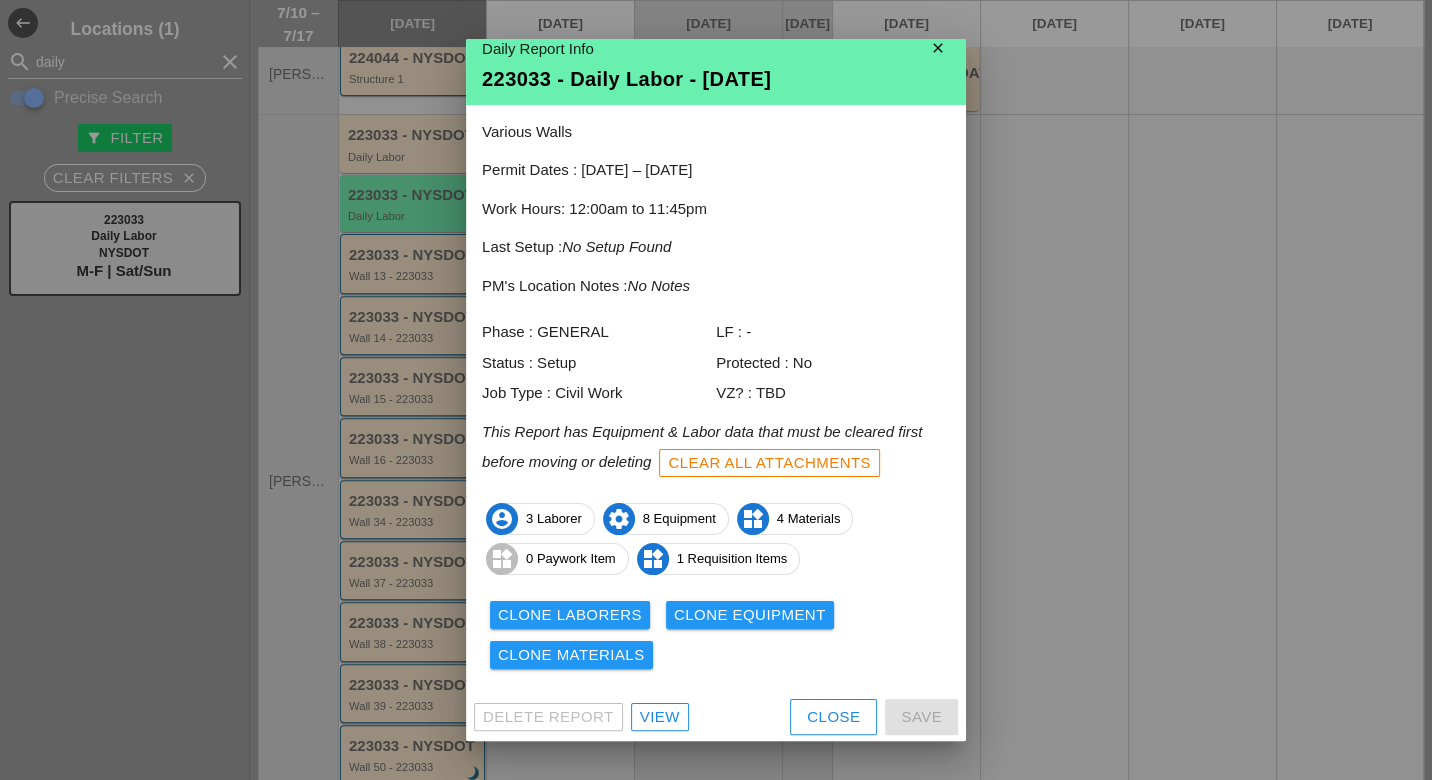 click on "Clone Equipment" at bounding box center [750, 615] 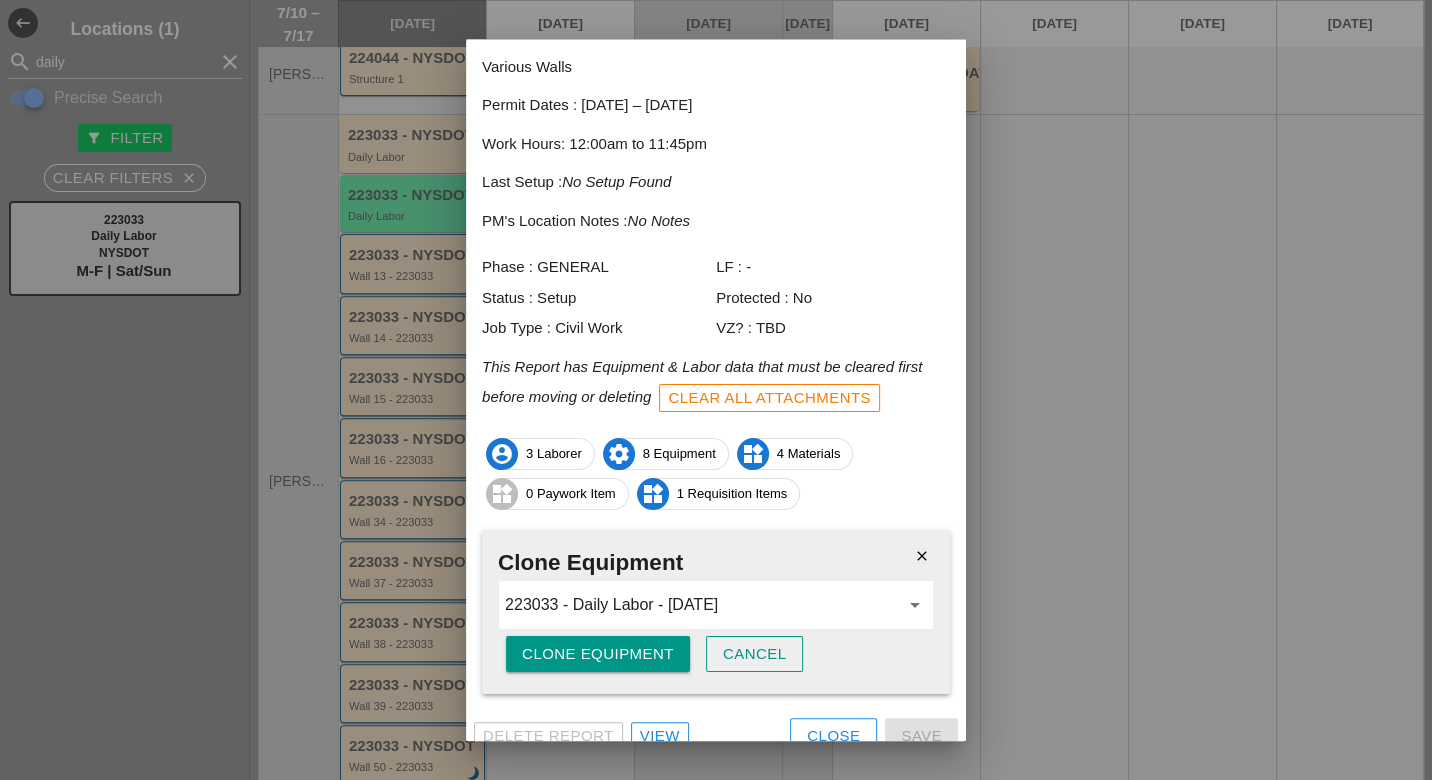 scroll, scrollTop: 101, scrollLeft: 0, axis: vertical 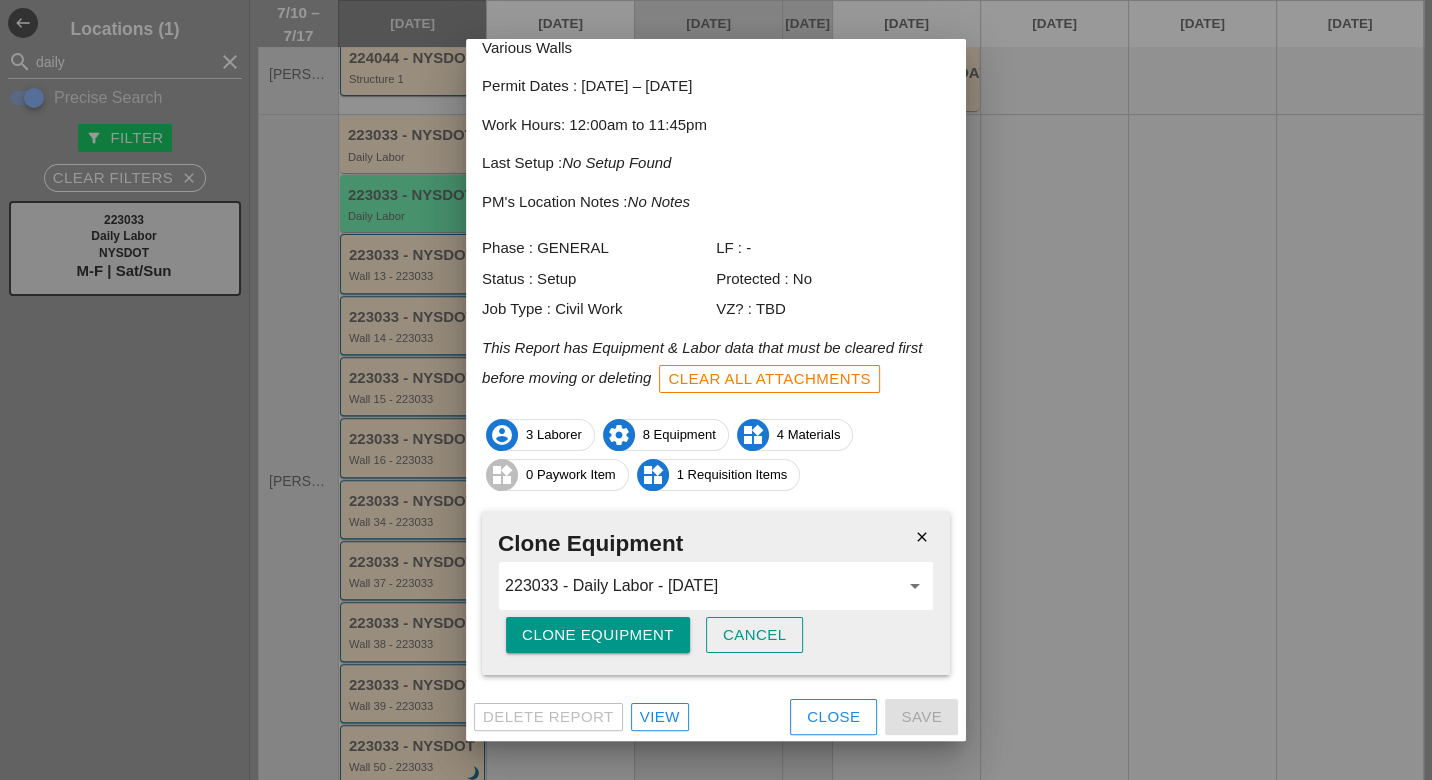 click on "Clone Equipment" at bounding box center (598, 635) 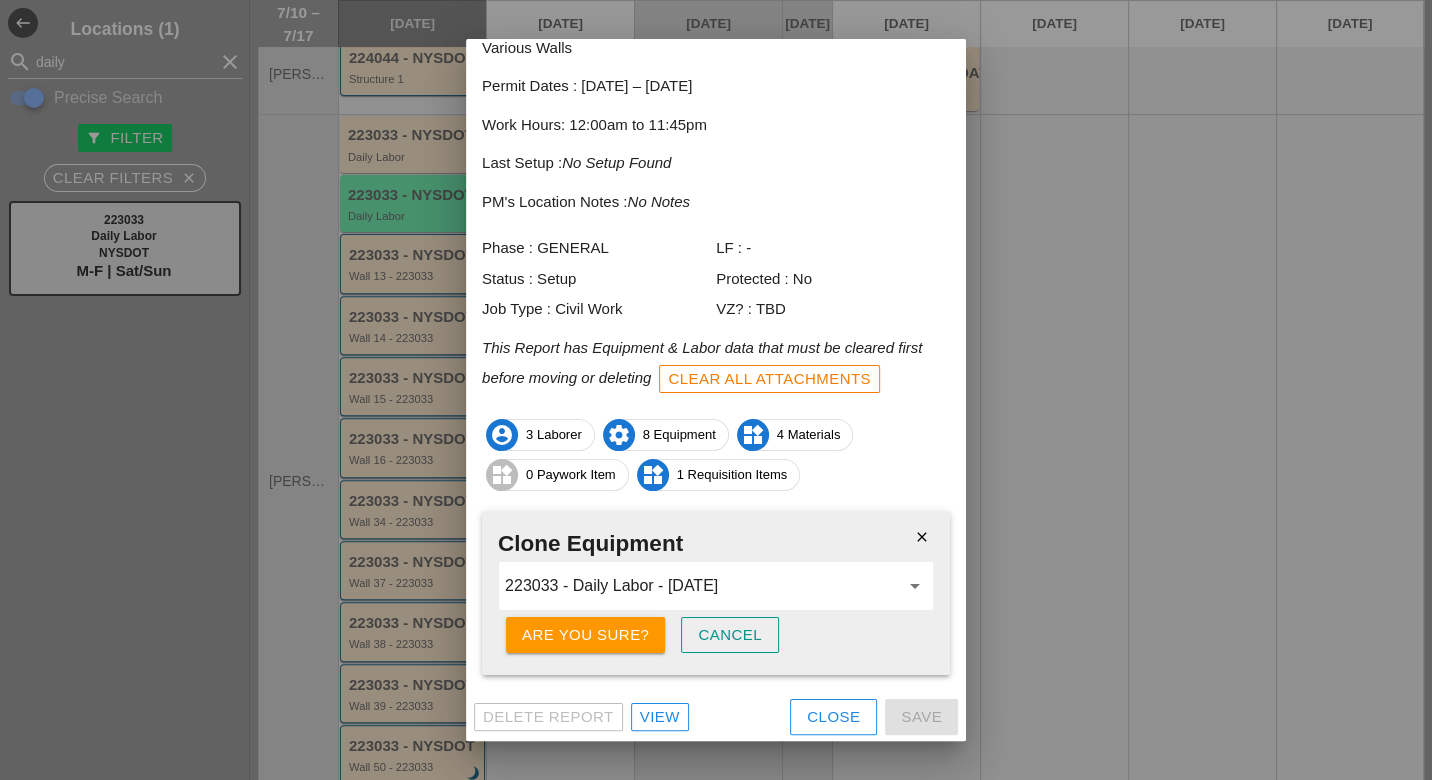 click on "Are you sure?" at bounding box center [585, 635] 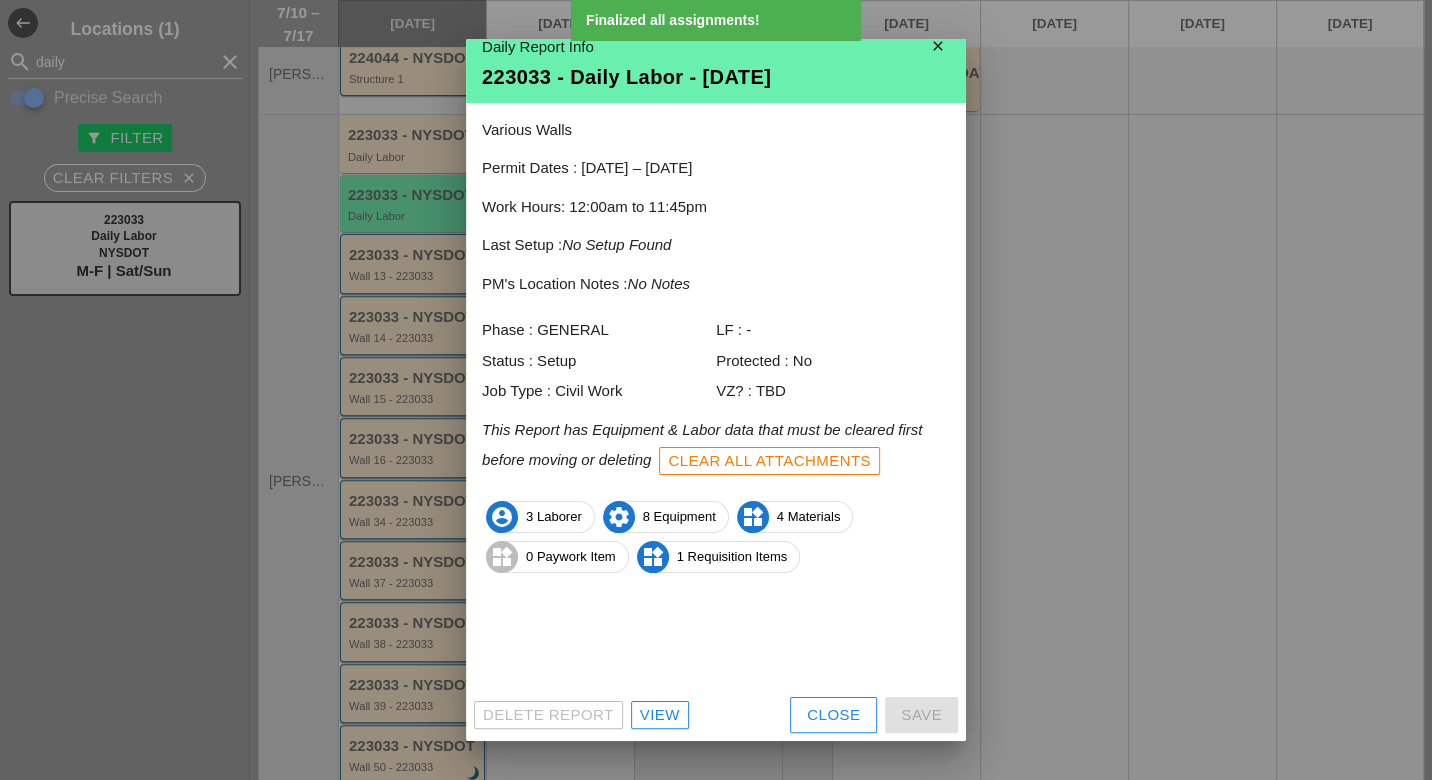 scroll, scrollTop: 17, scrollLeft: 0, axis: vertical 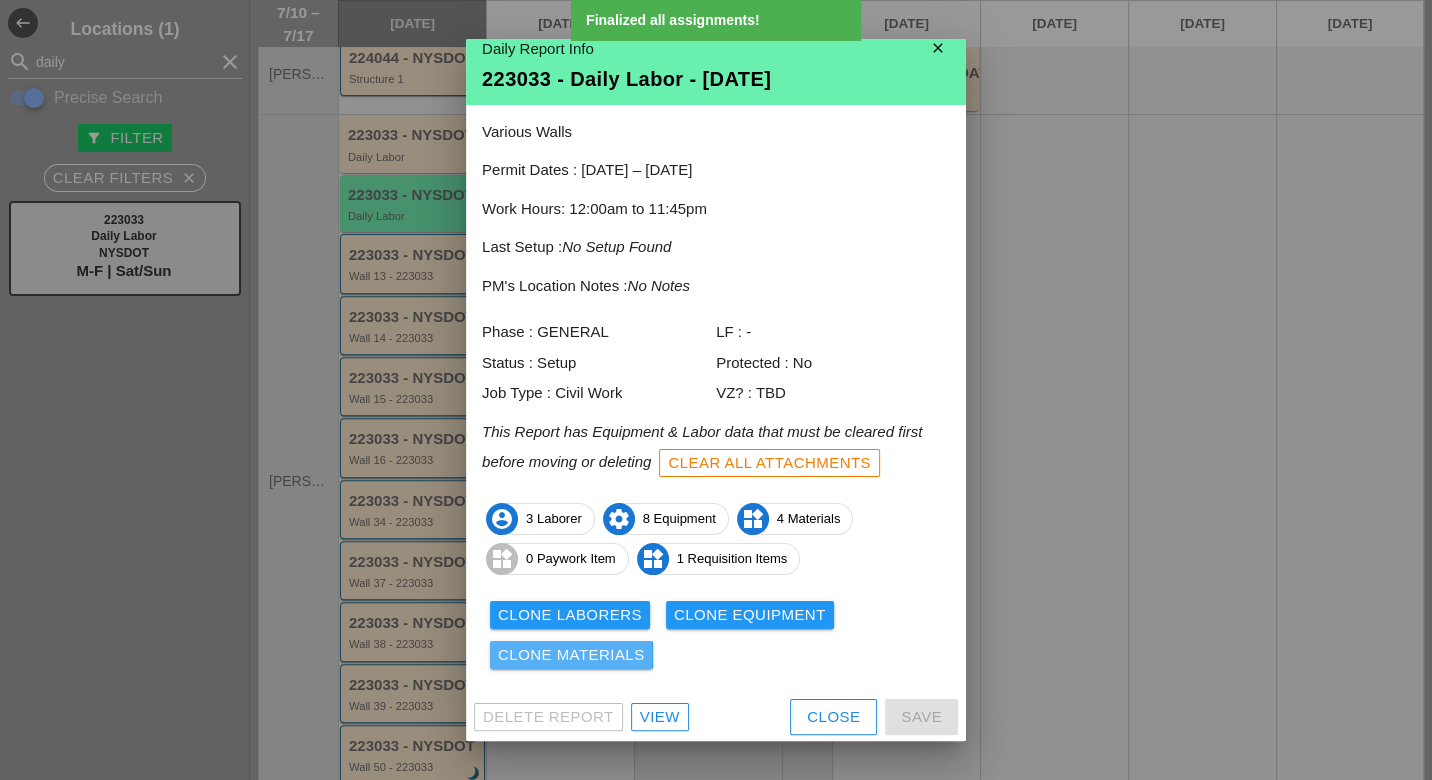 click on "Clone Materials" at bounding box center [571, 655] 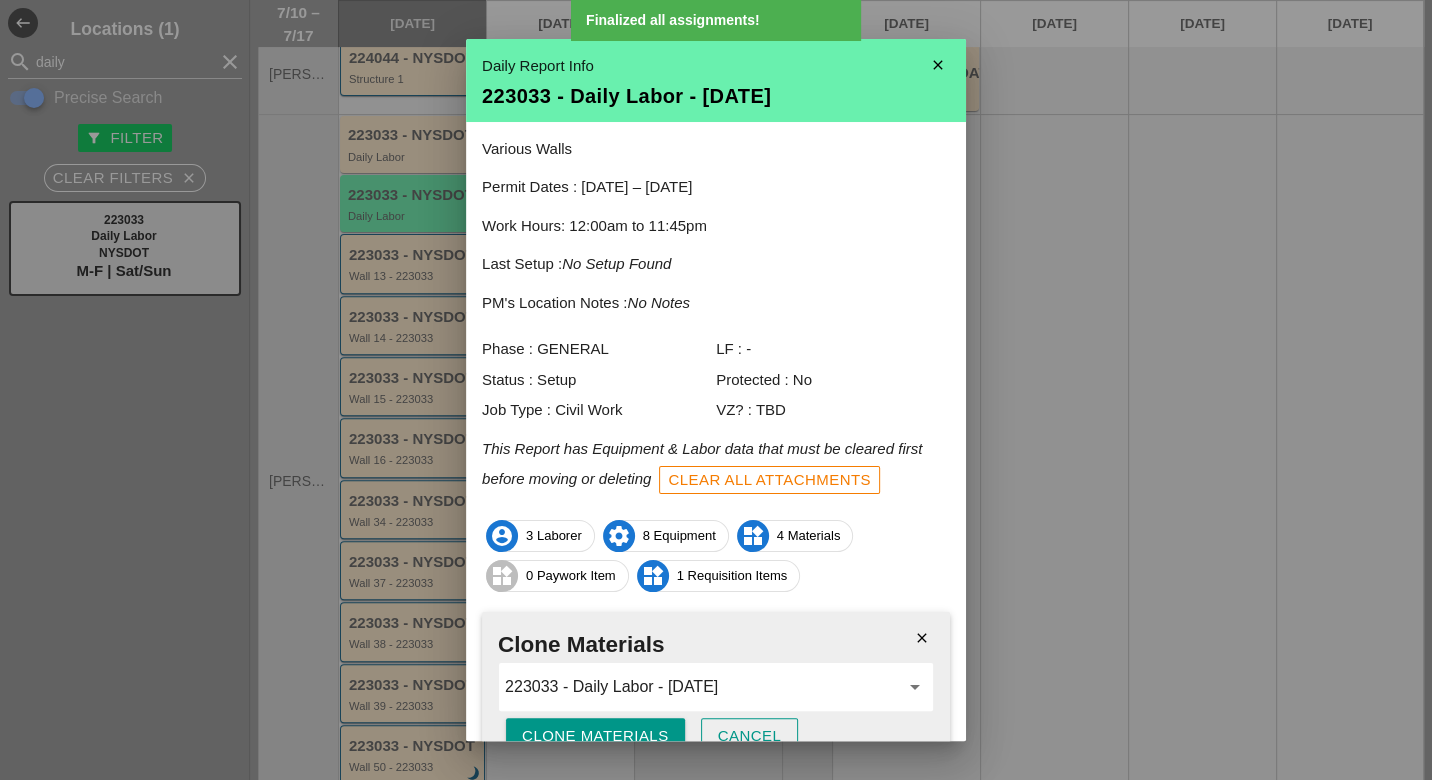 scroll, scrollTop: 101, scrollLeft: 0, axis: vertical 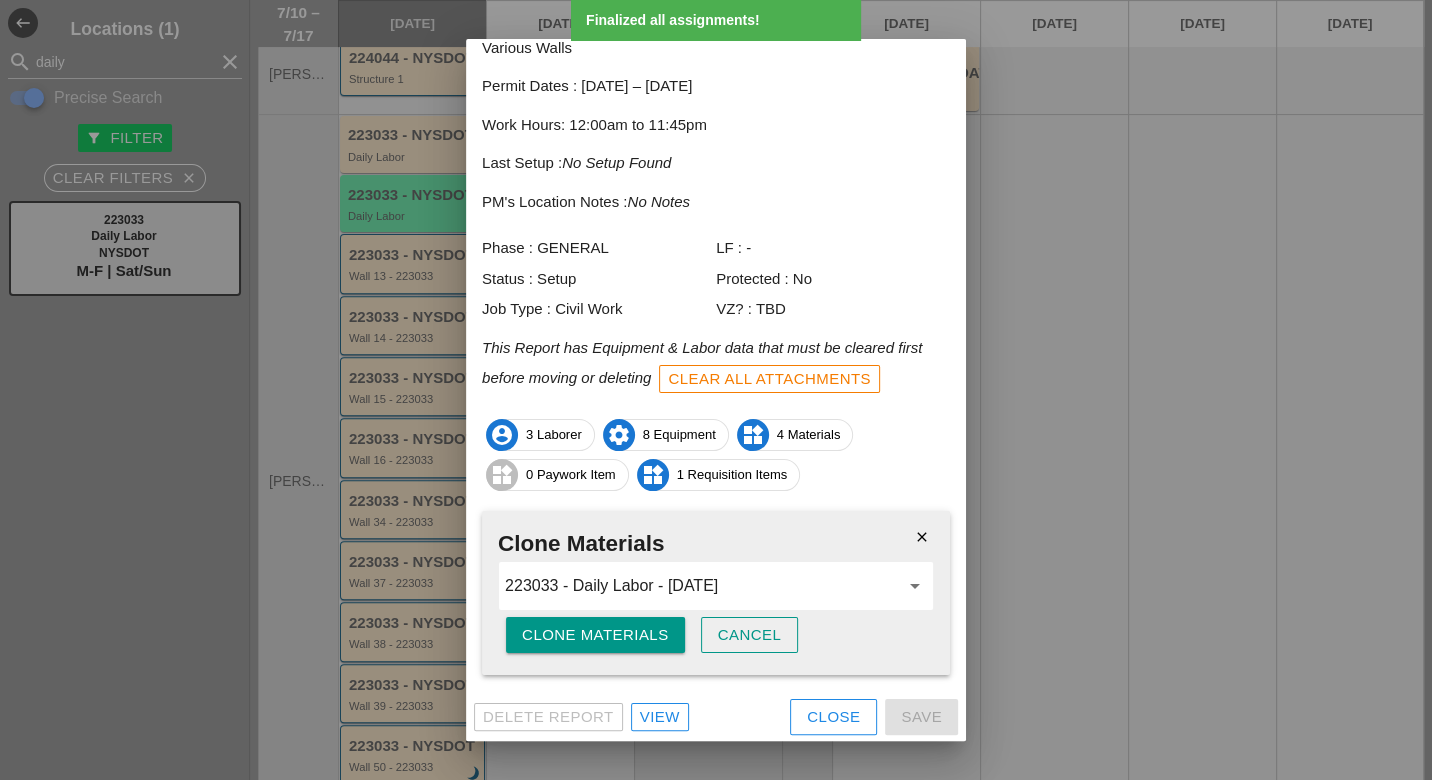click on "Clone Materials" at bounding box center (595, 635) 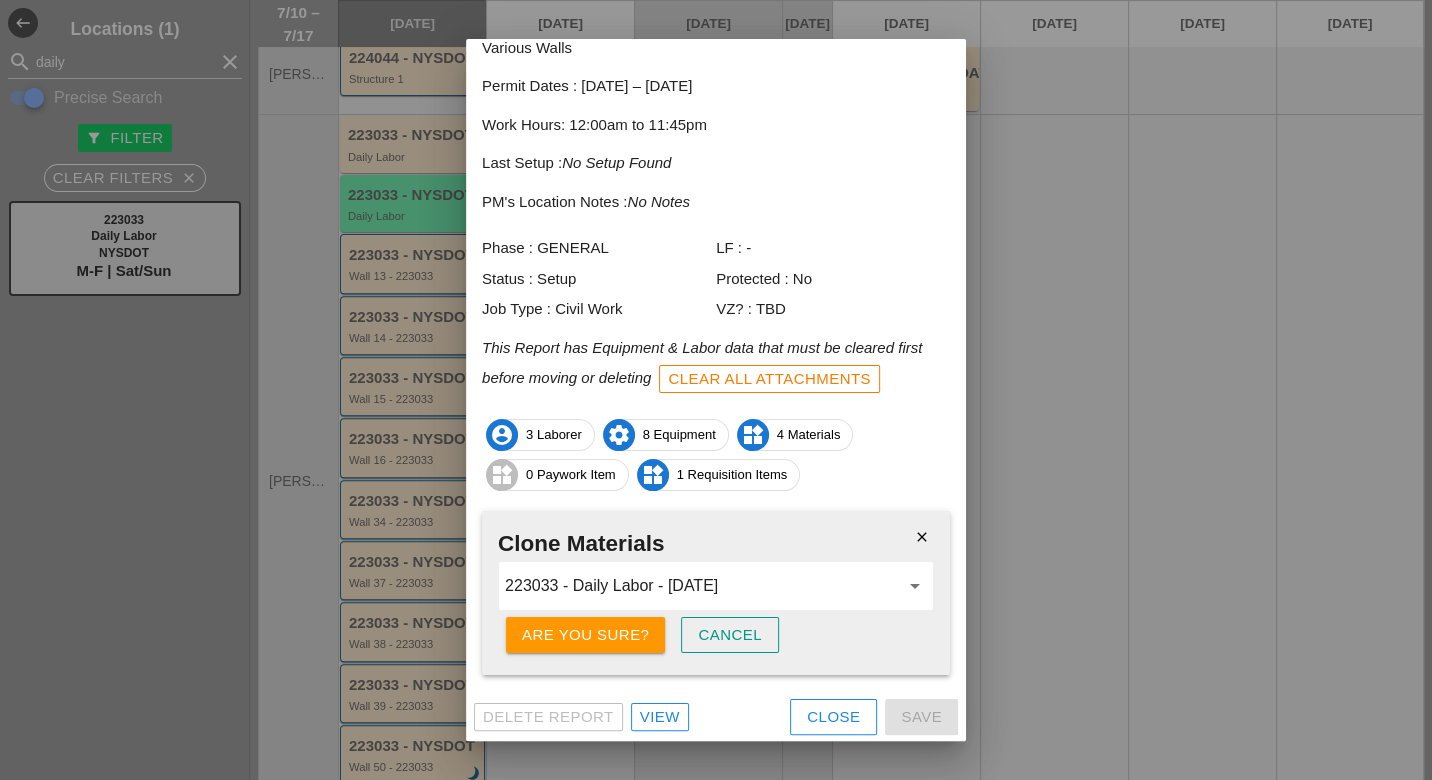 click on "Are you sure?" at bounding box center (585, 635) 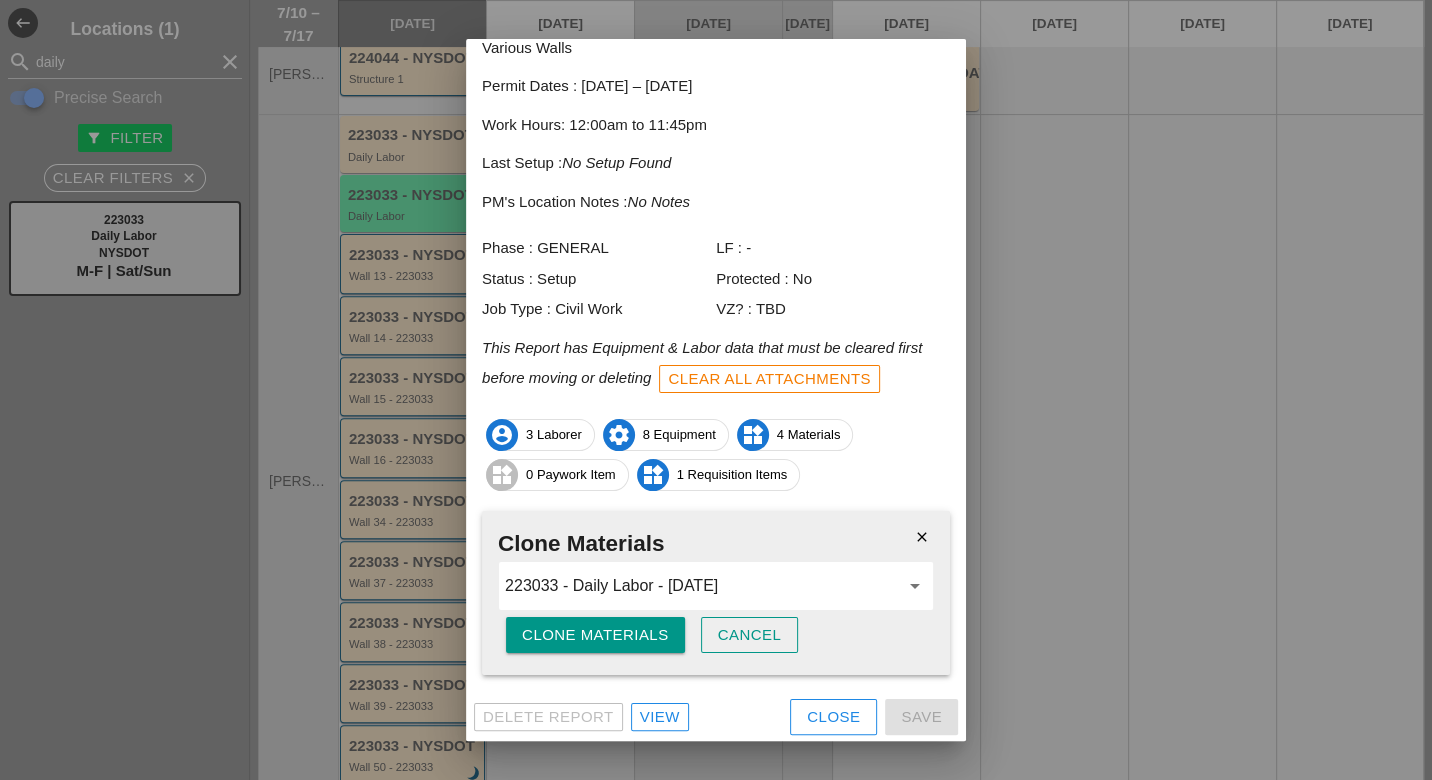 click on "Close" at bounding box center [833, 717] 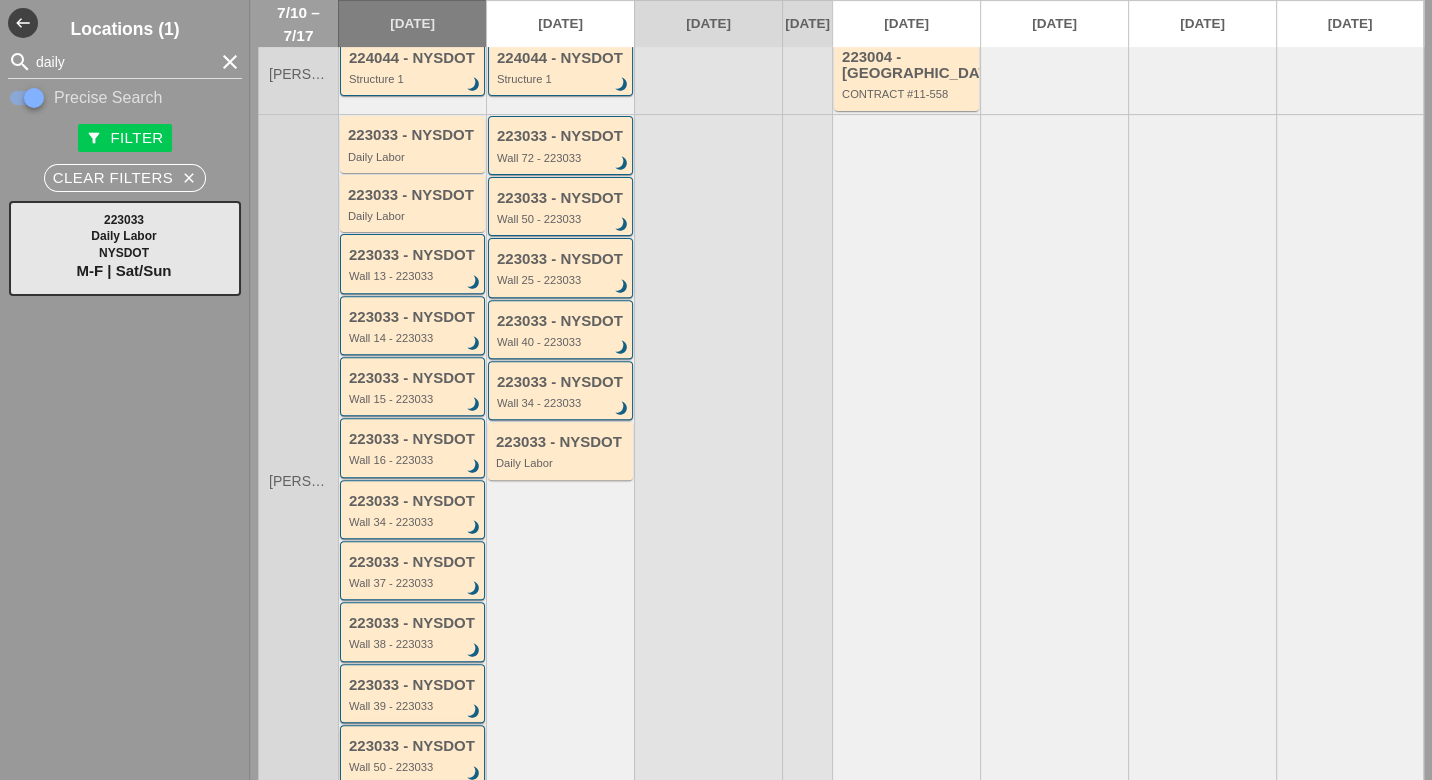 click on "223033 - NYSDOT  Wall 50 - 223033 brightness_3" at bounding box center [414, 756] 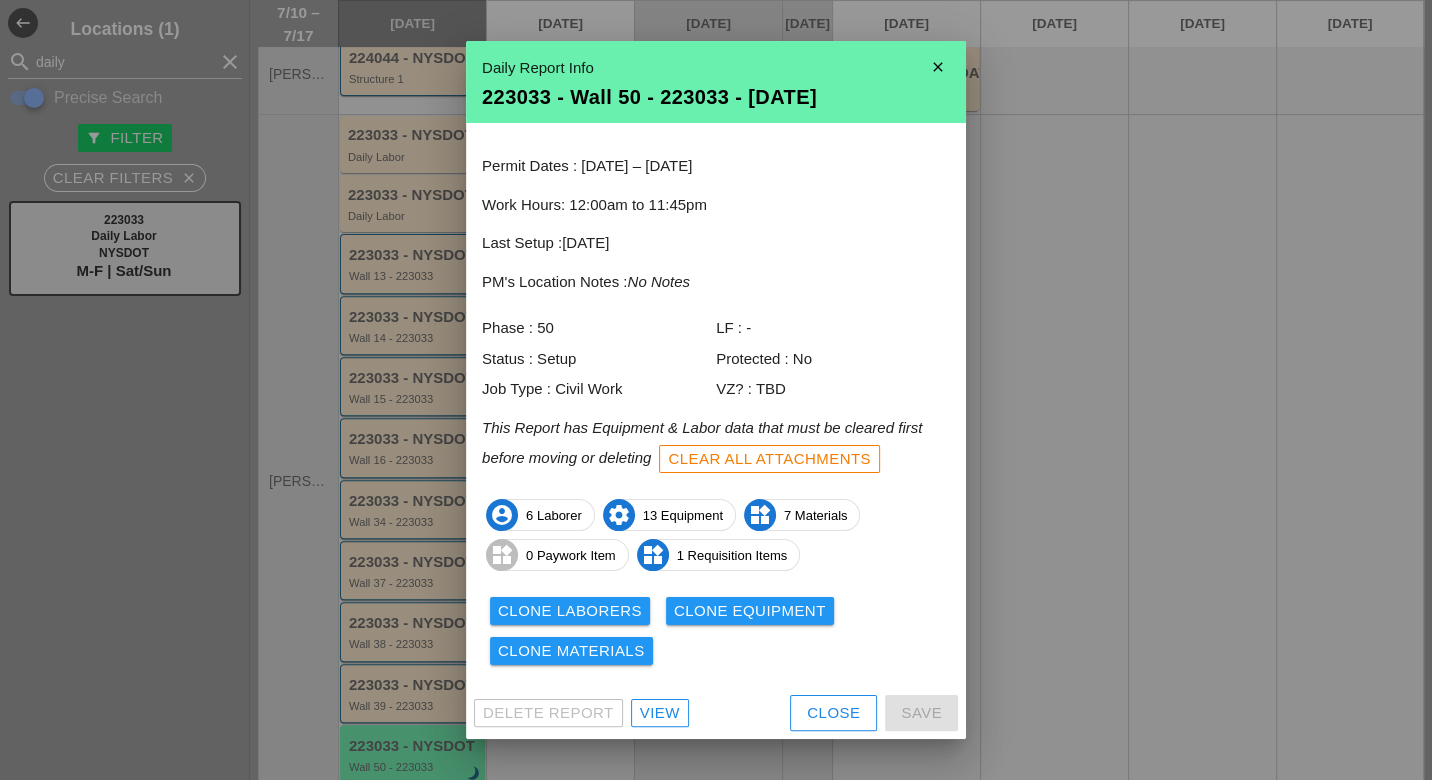 click on "Clone Laborers" at bounding box center (570, 611) 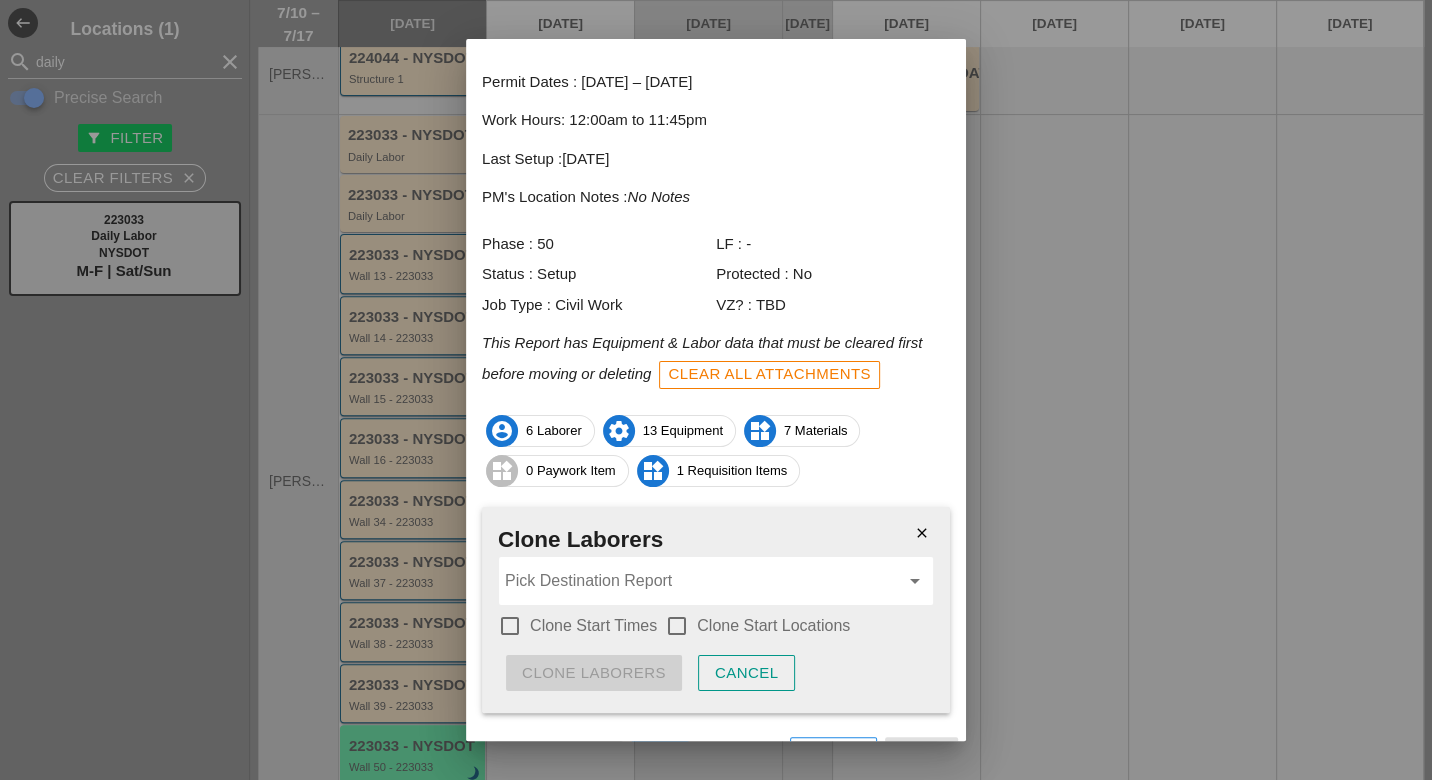 scroll, scrollTop: 120, scrollLeft: 0, axis: vertical 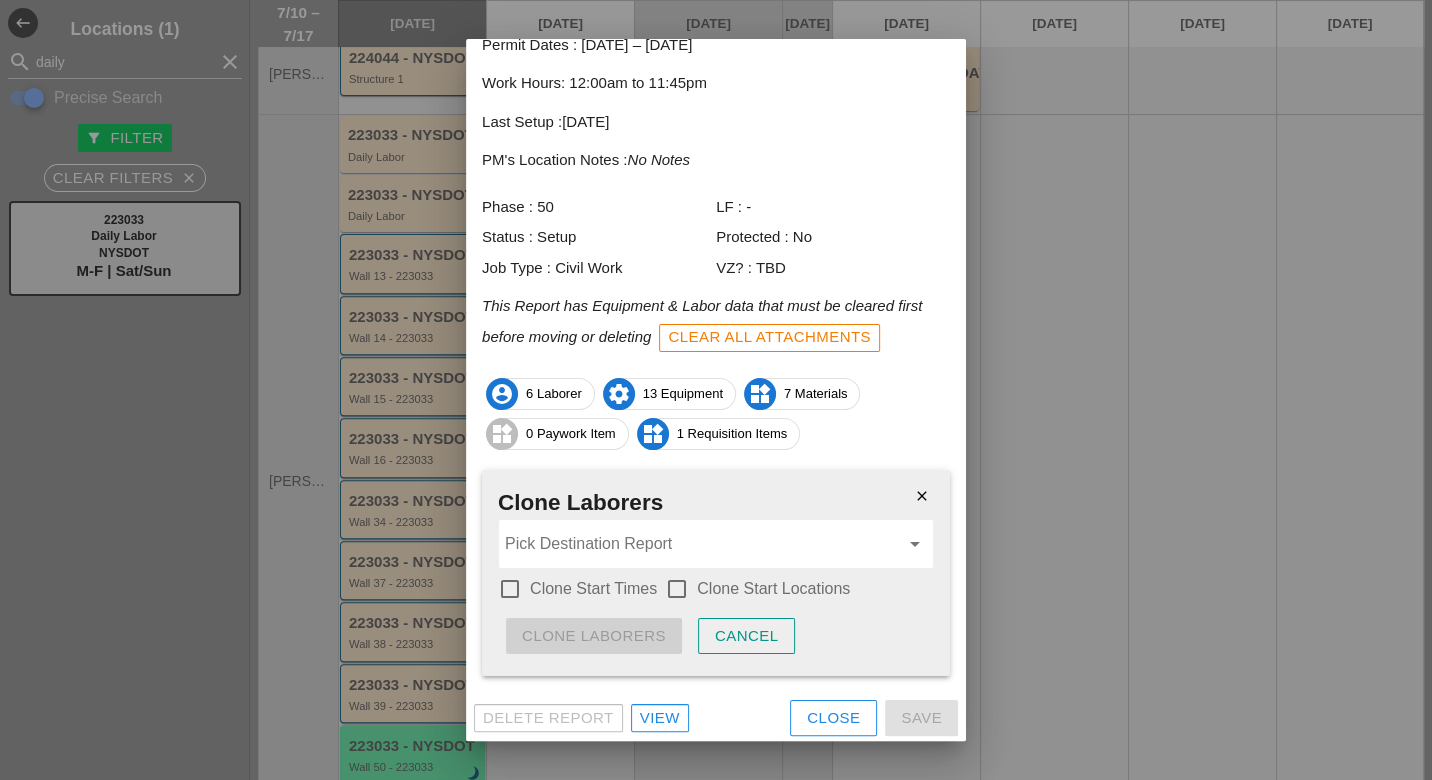 click at bounding box center [510, 589] 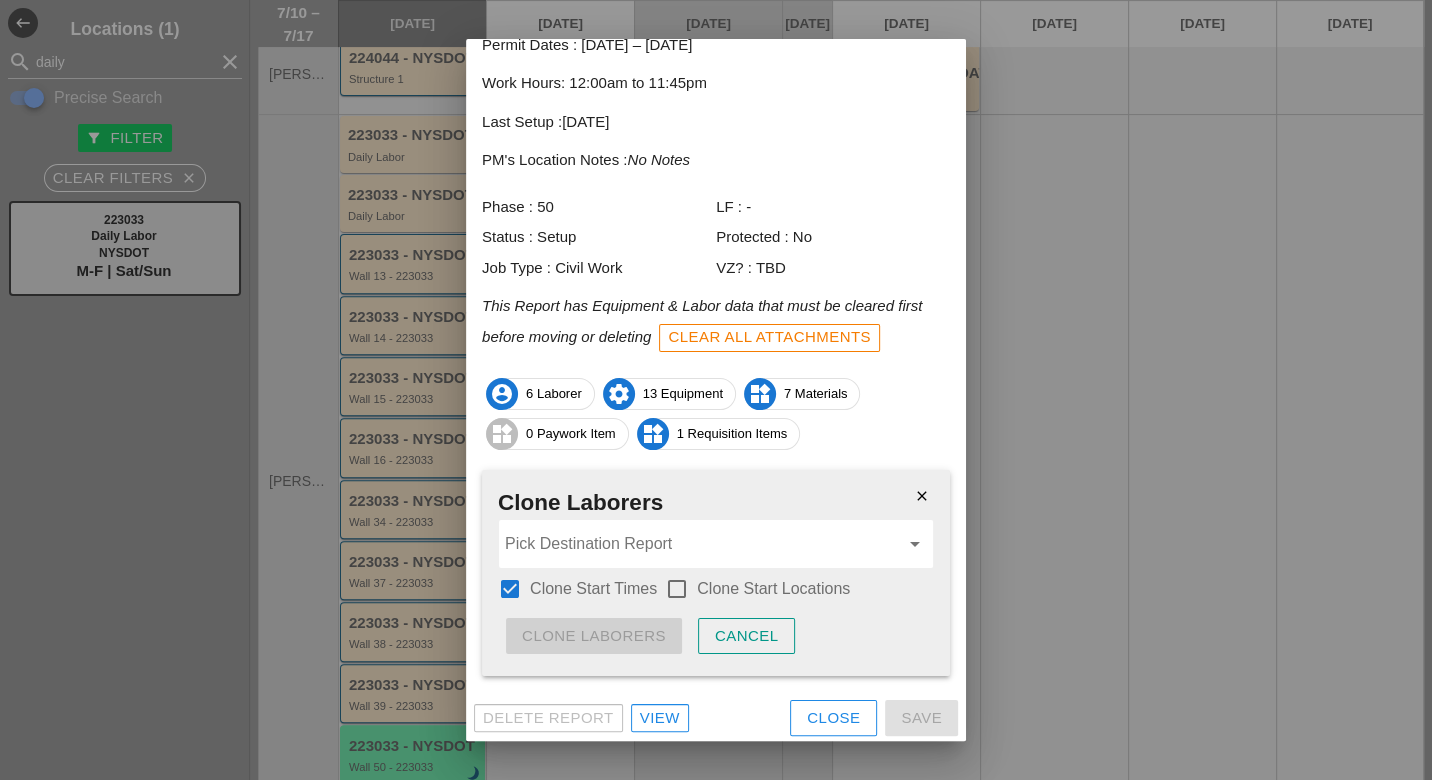 click at bounding box center (677, 589) 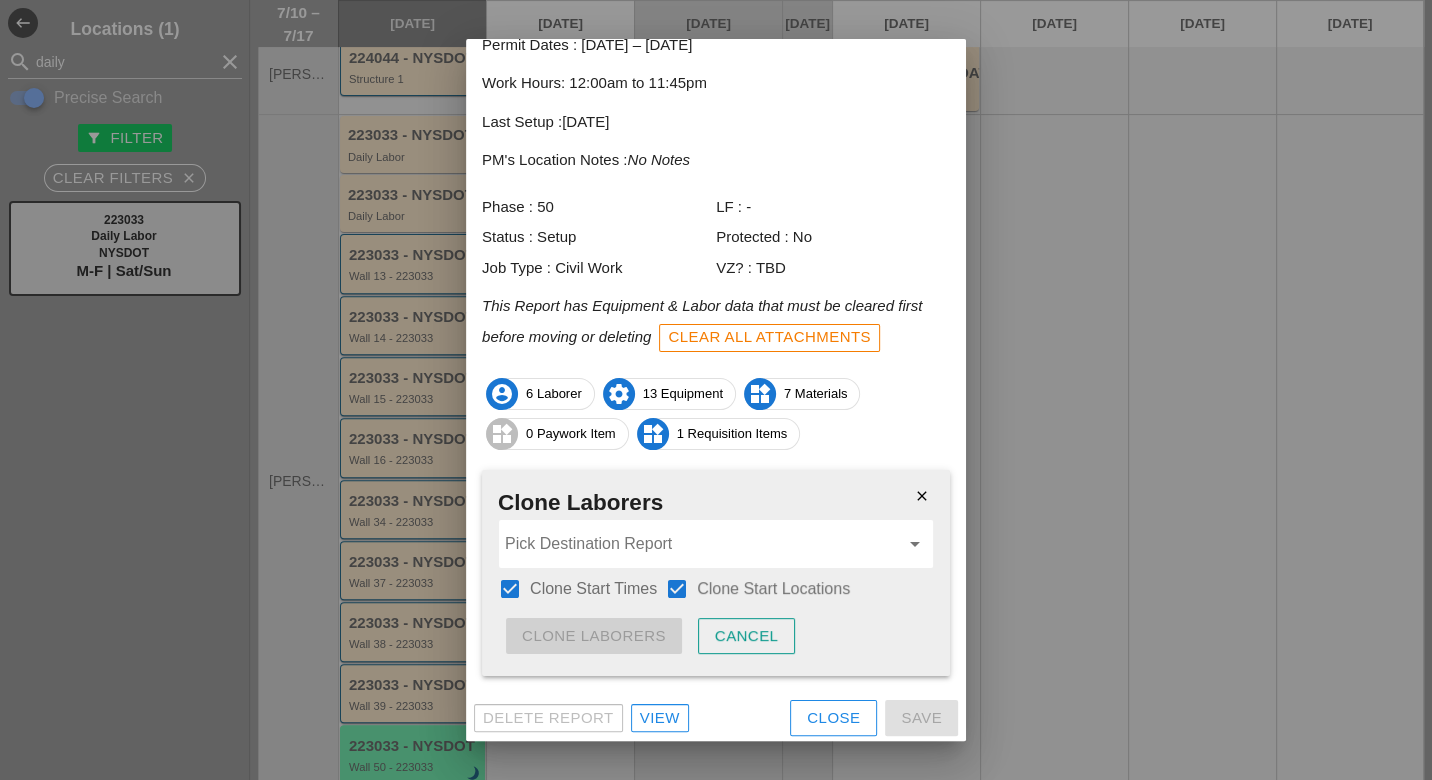 click at bounding box center [702, 544] 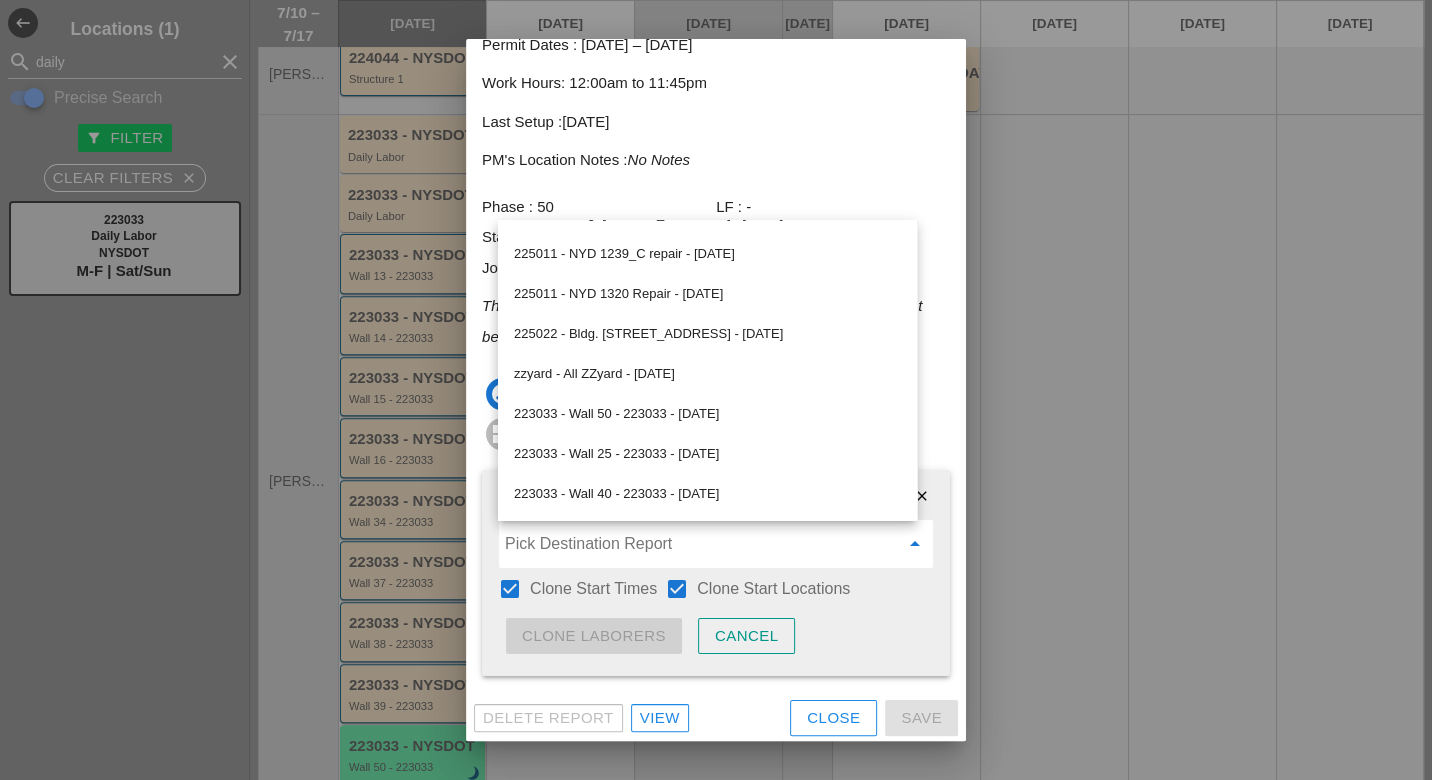scroll, scrollTop: 1076, scrollLeft: 0, axis: vertical 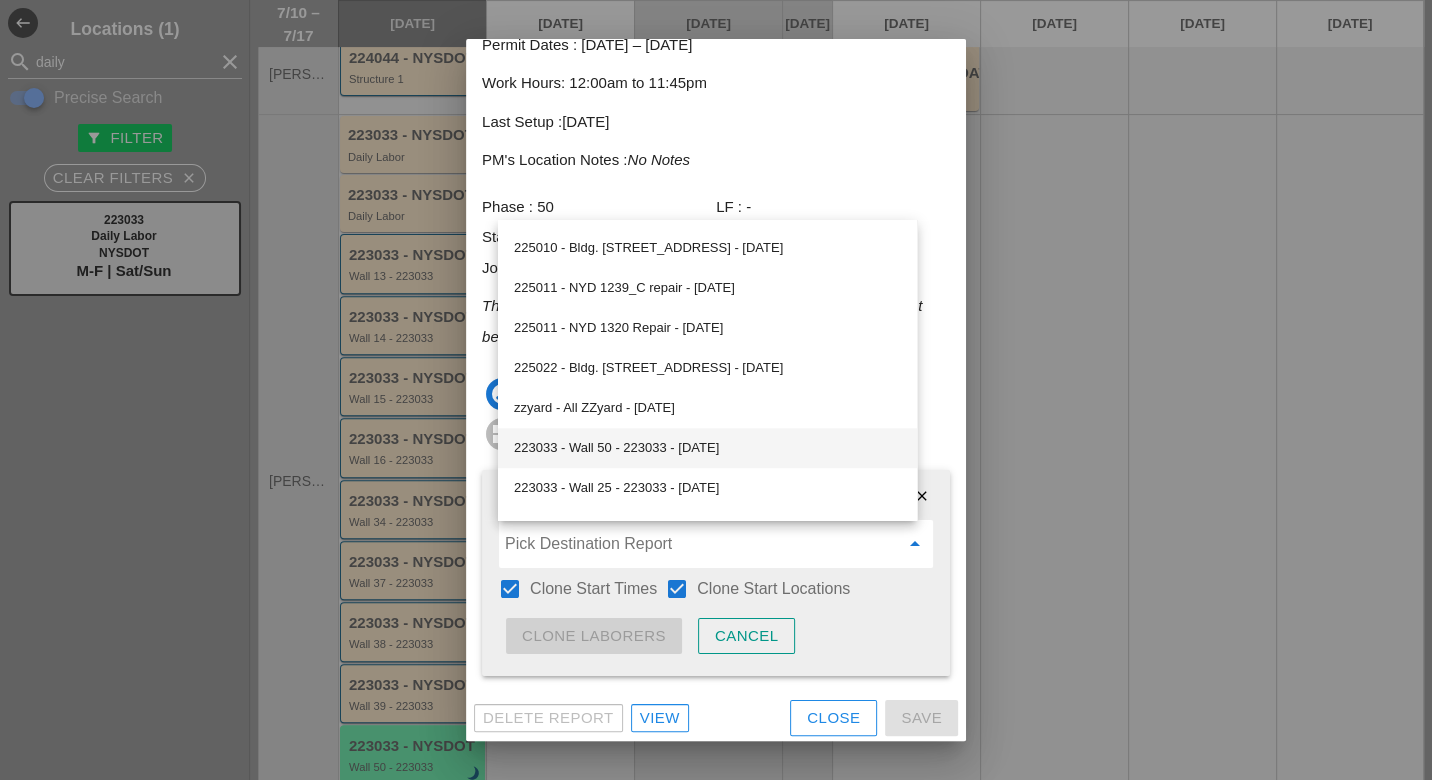 click on "223033 - Wall 50 - 223033 - 07/11/2025" at bounding box center (707, 448) 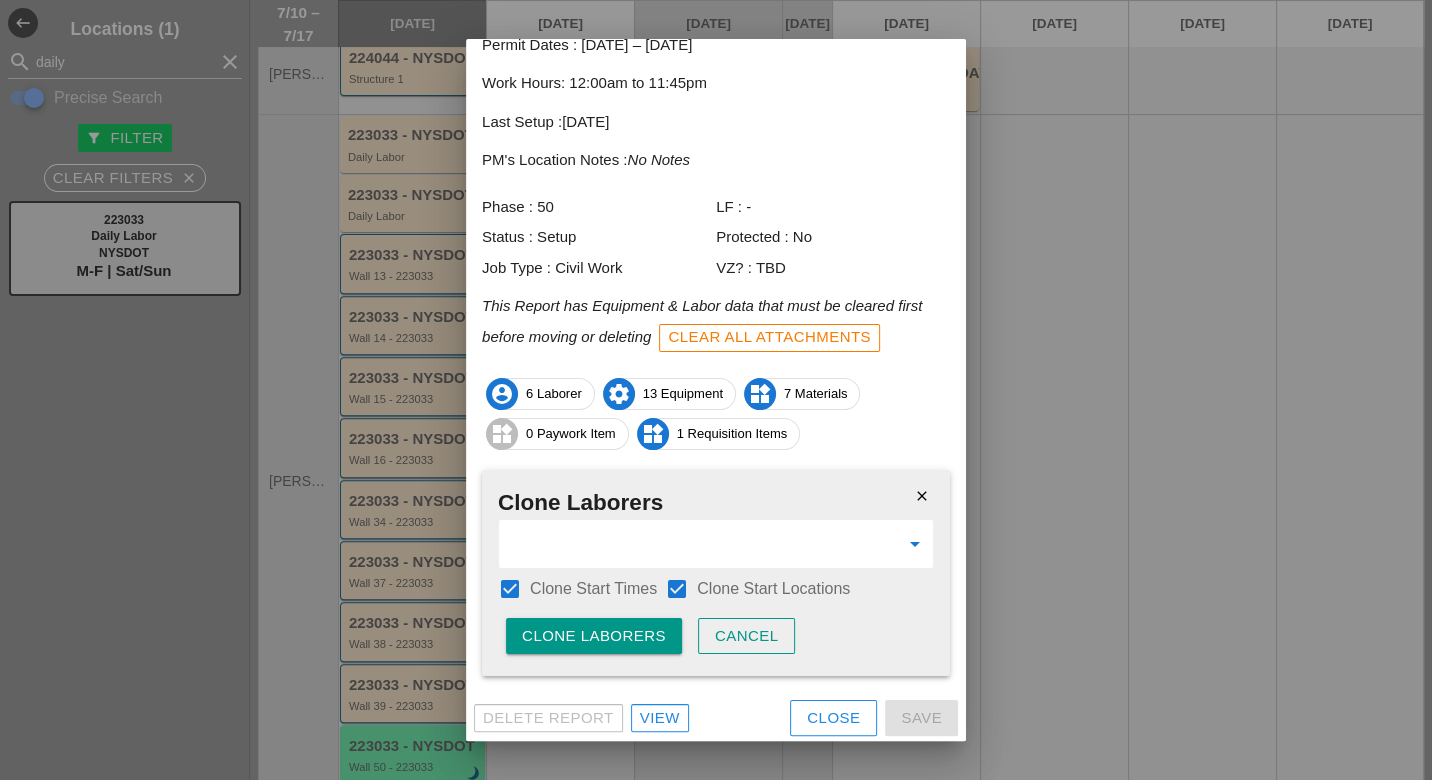 click on "Clone Laborers" at bounding box center [594, 636] 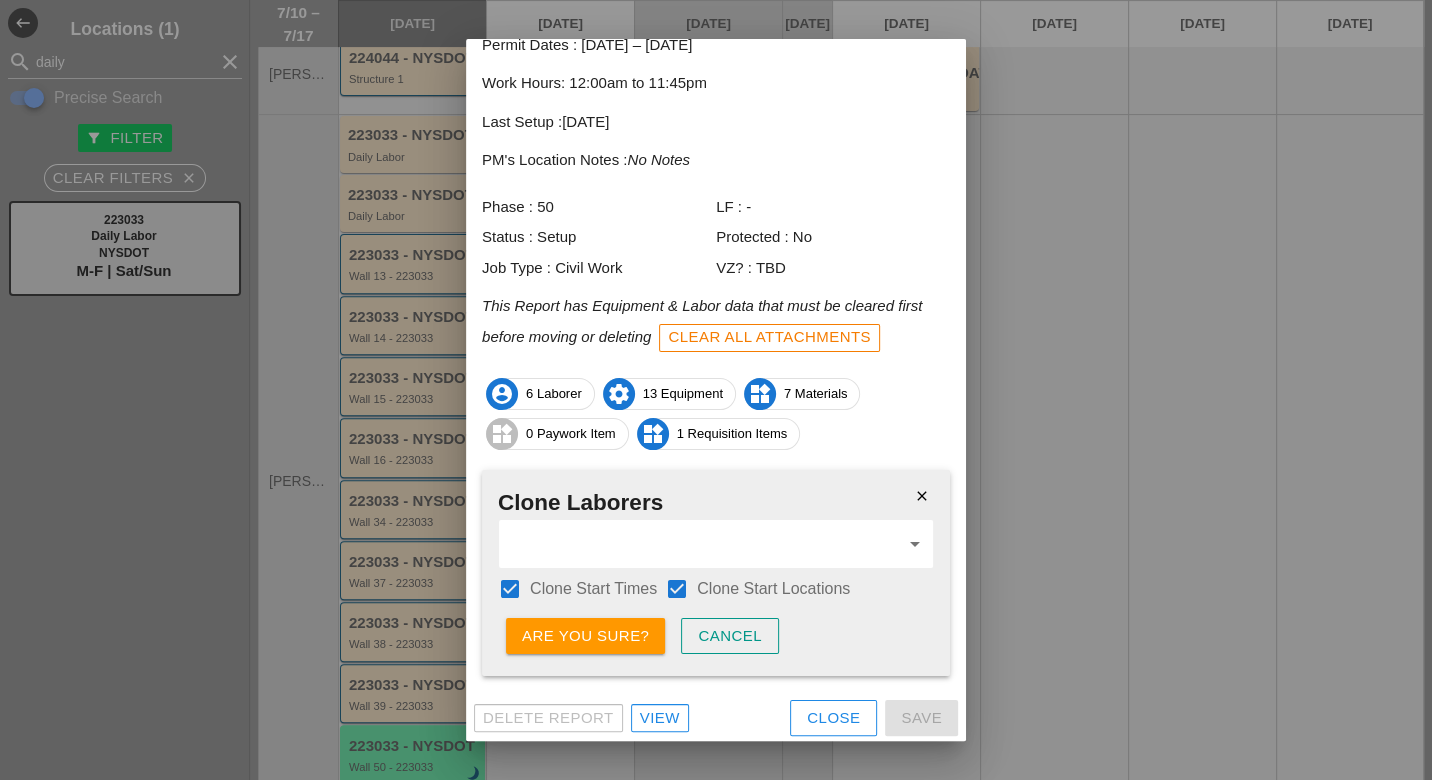 click on "Are you sure?" at bounding box center [585, 636] 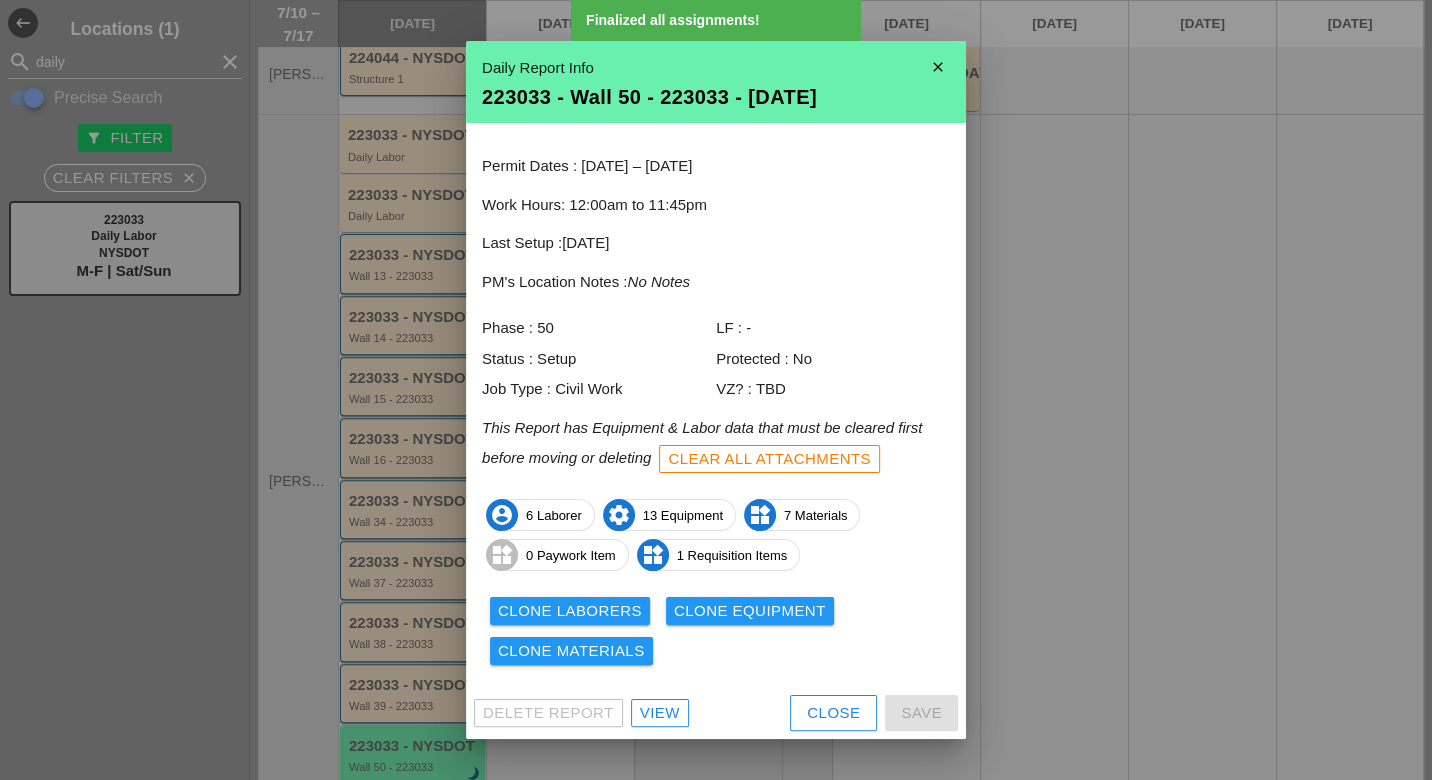 scroll, scrollTop: 0, scrollLeft: 0, axis: both 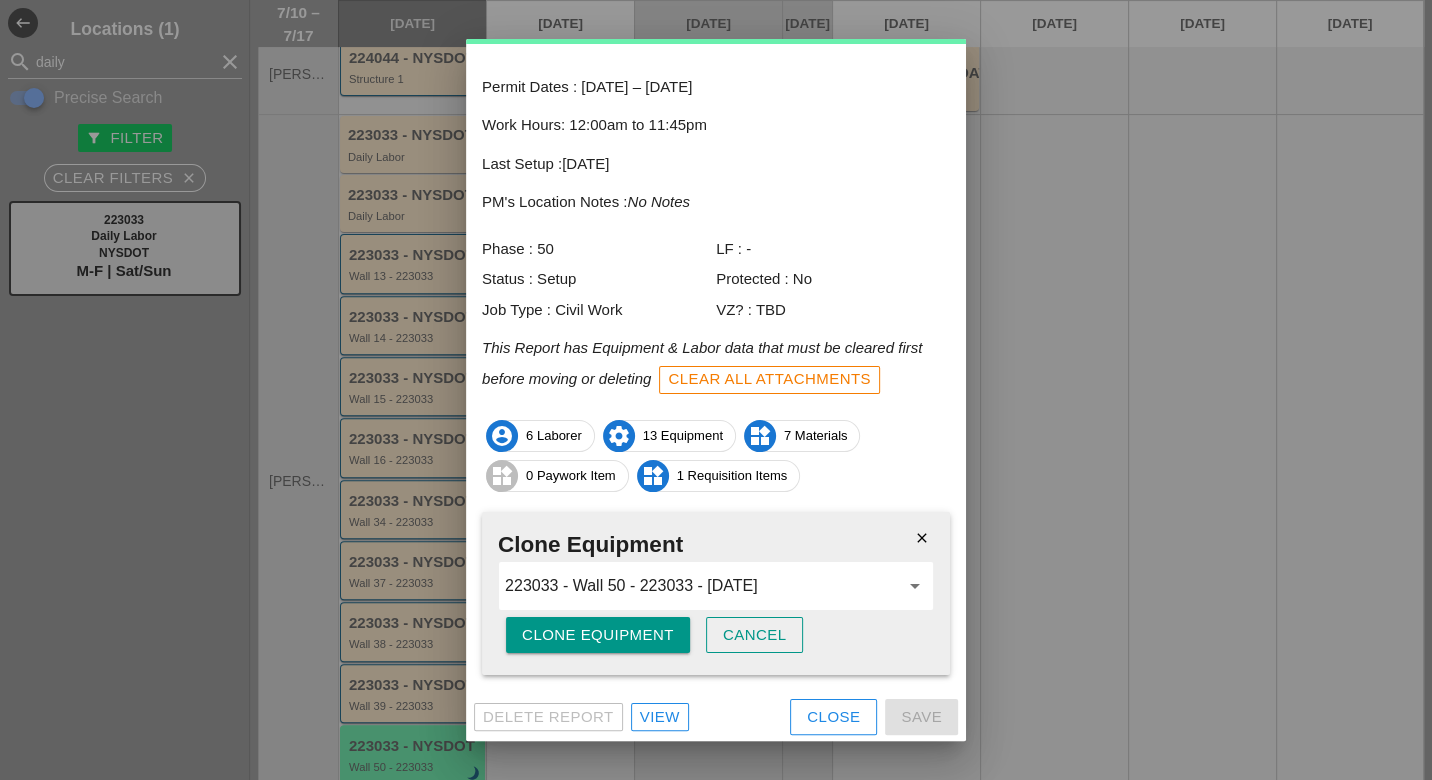 click on "Clone Equipment" at bounding box center (598, 635) 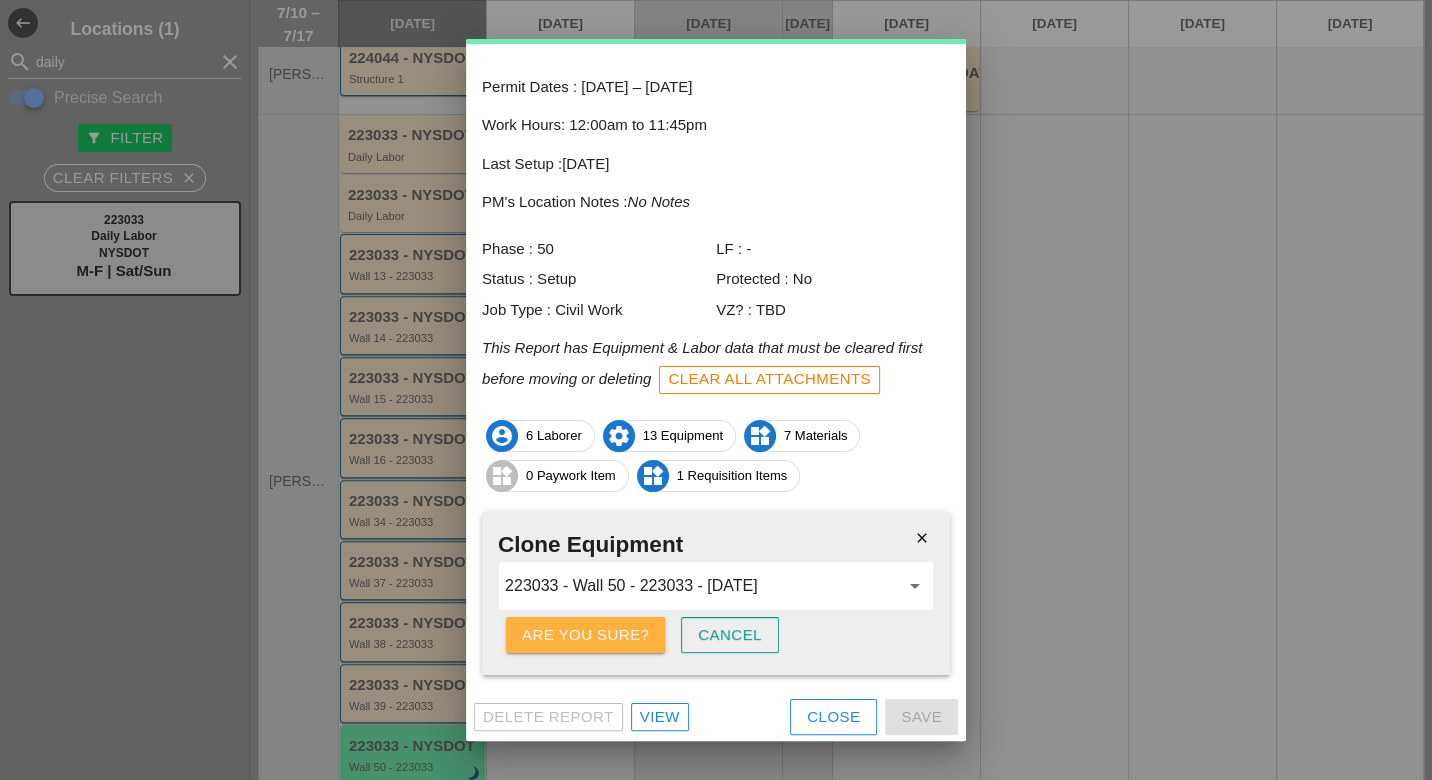 click on "Are you sure?" at bounding box center (585, 635) 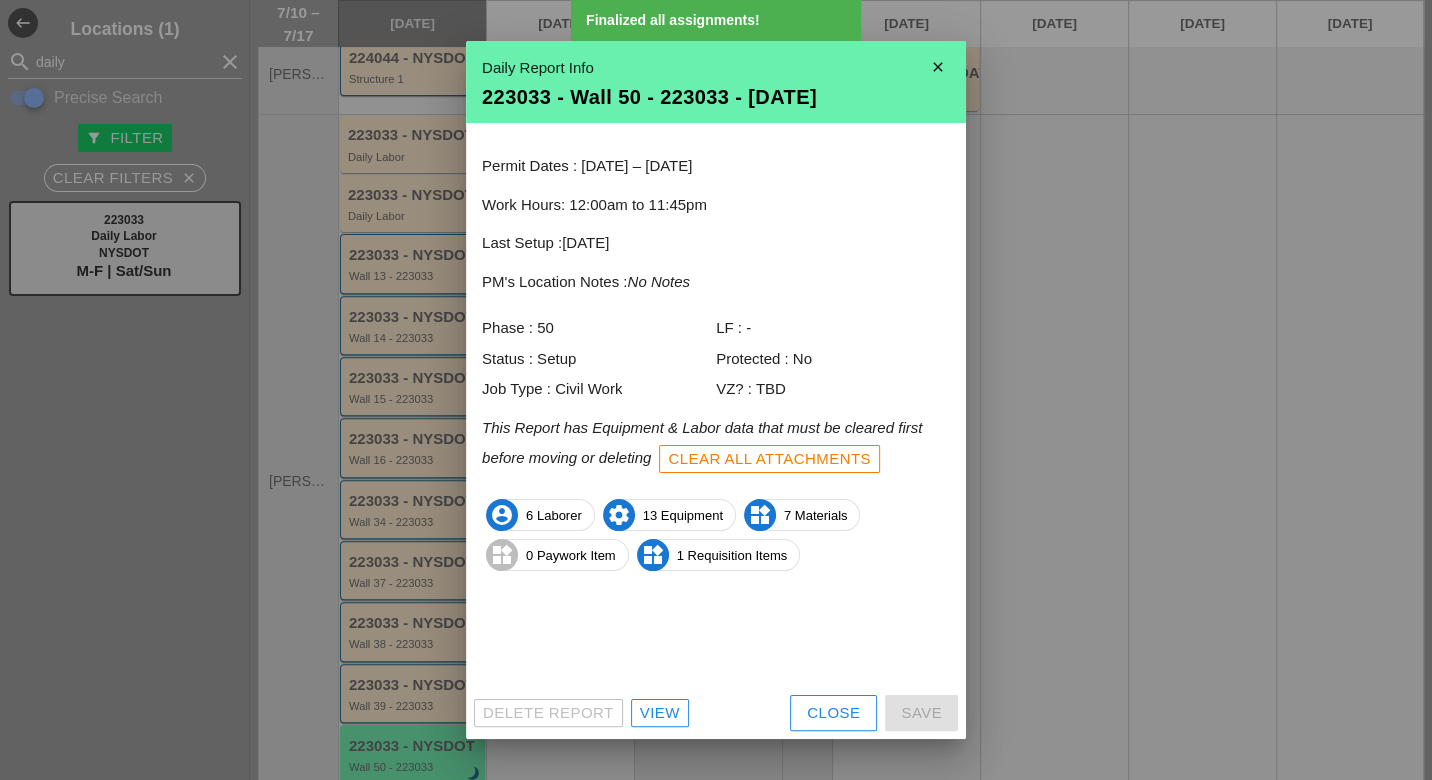scroll, scrollTop: 0, scrollLeft: 0, axis: both 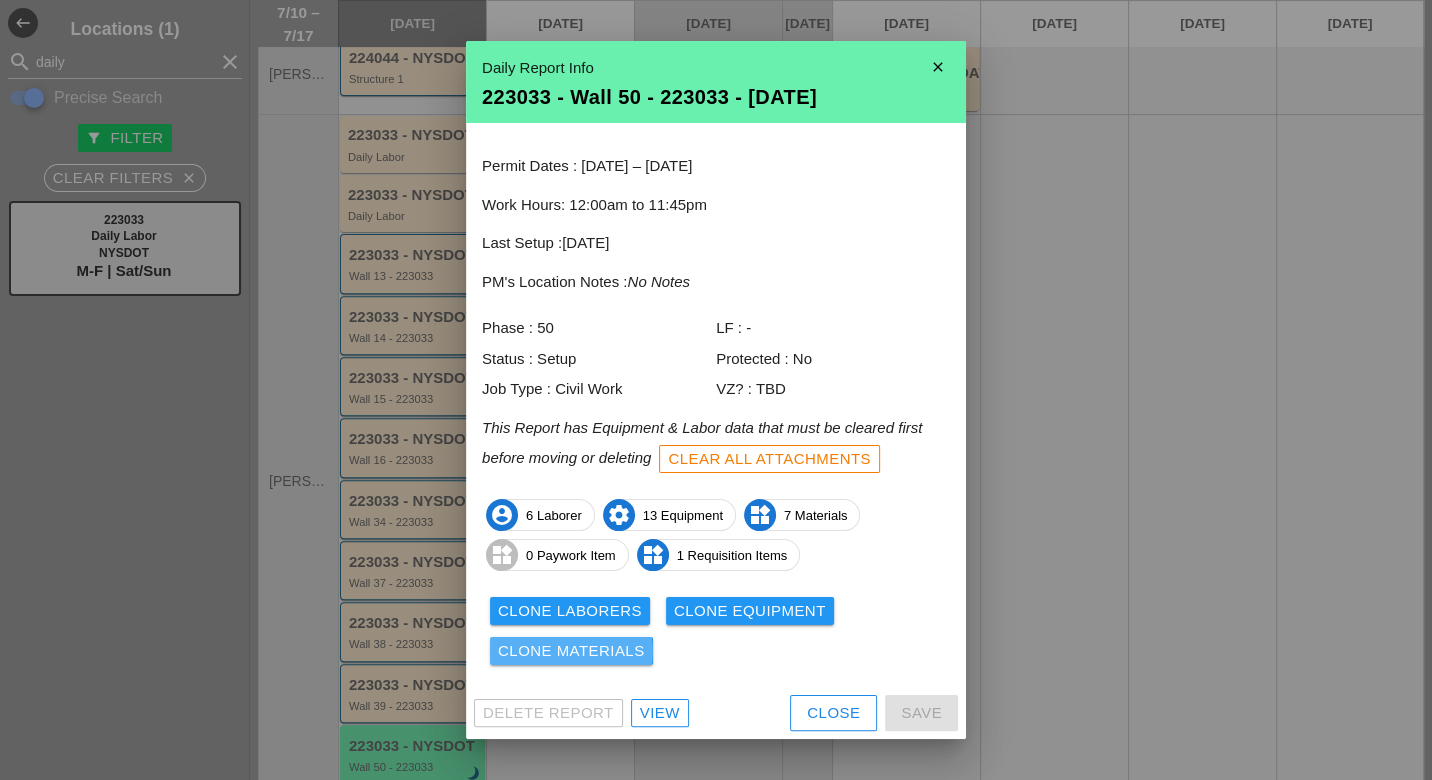 click on "Clone Materials" at bounding box center (571, 651) 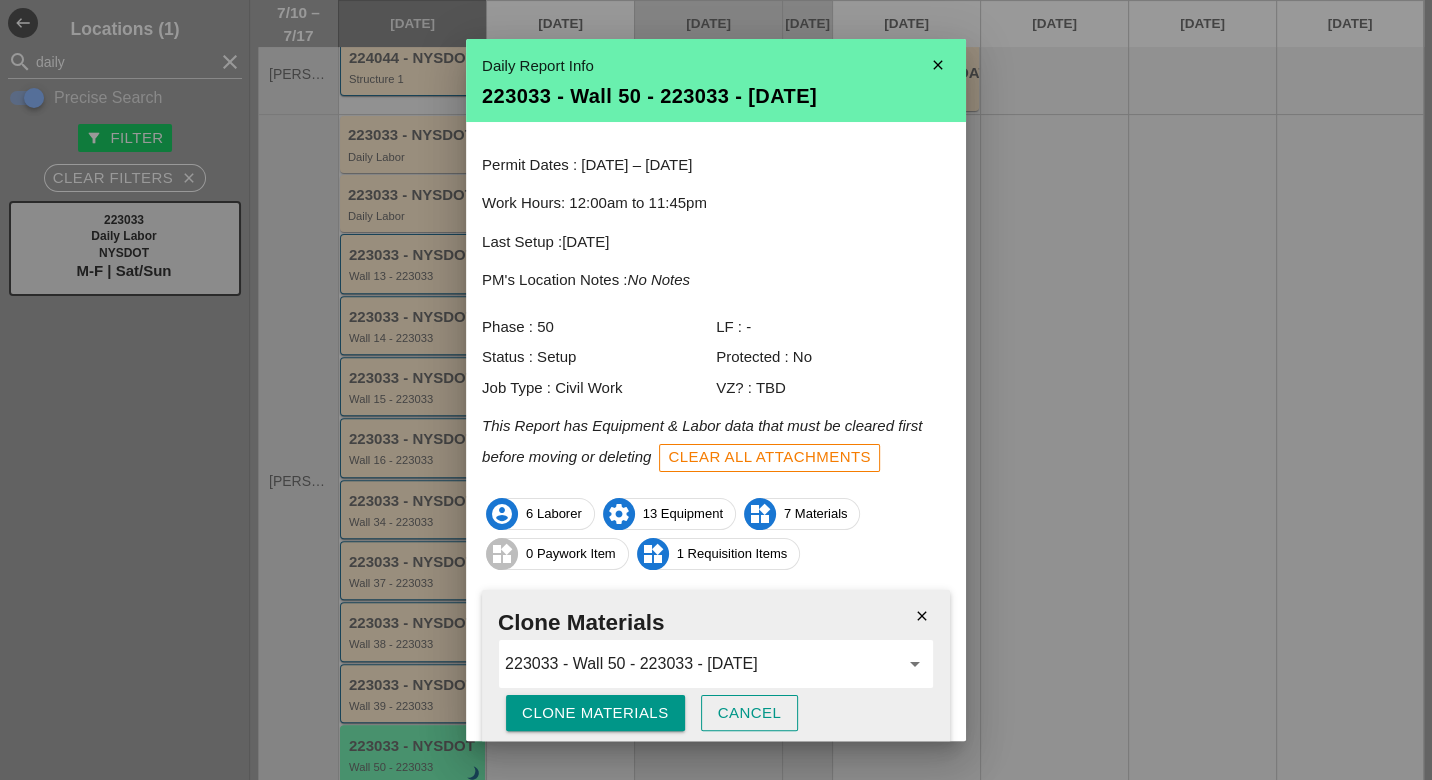 scroll, scrollTop: 78, scrollLeft: 0, axis: vertical 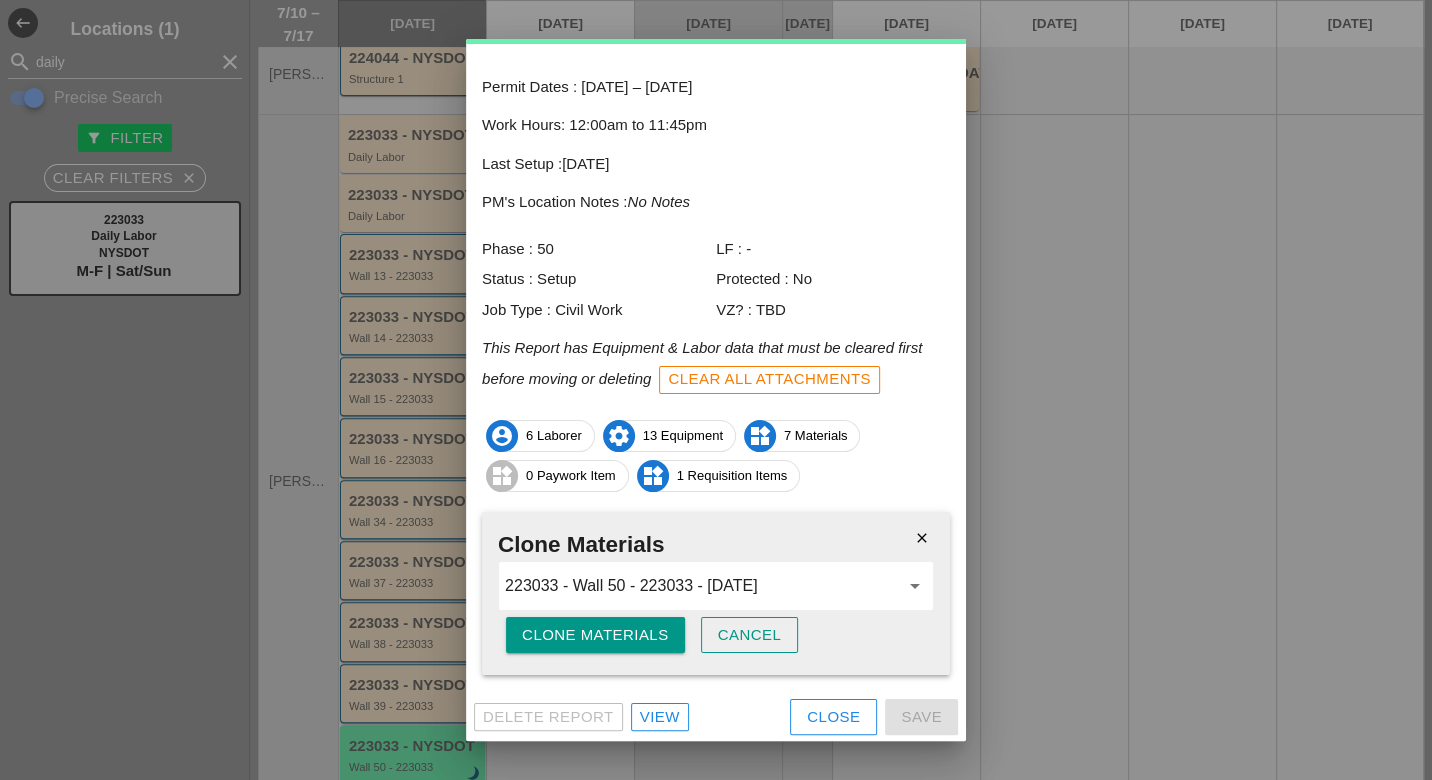 click on "Clone Materials" at bounding box center (595, 635) 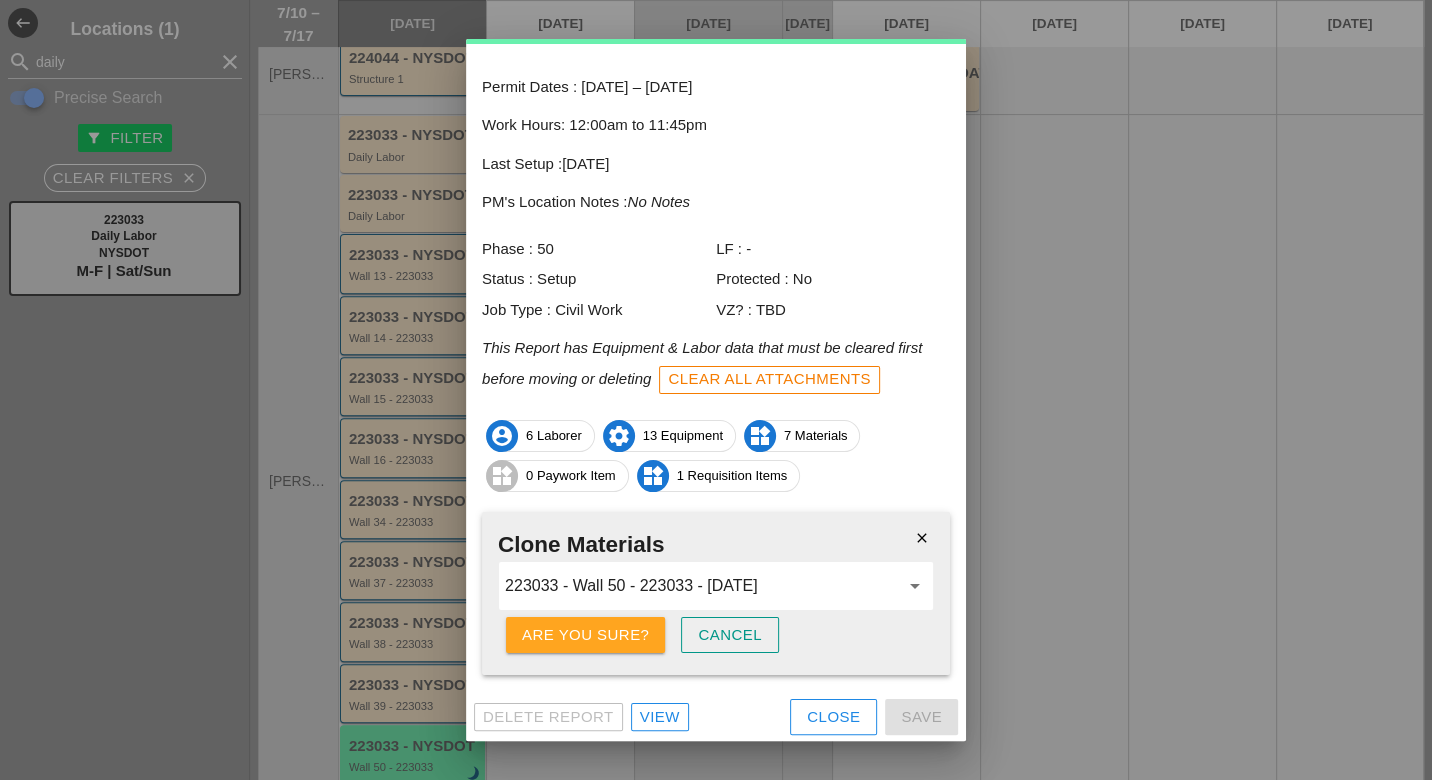 click on "Are you sure?" at bounding box center [585, 635] 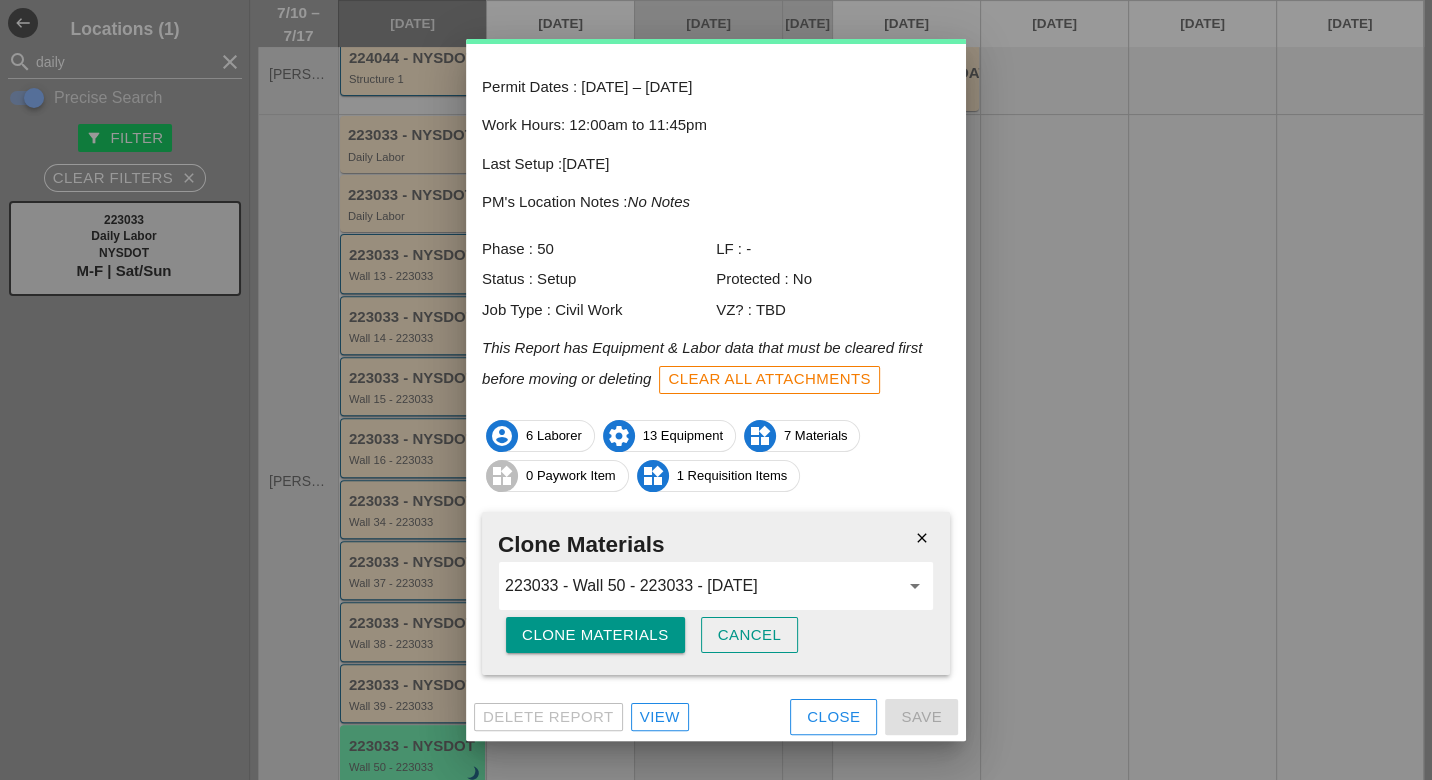 click on "Close" at bounding box center (833, 717) 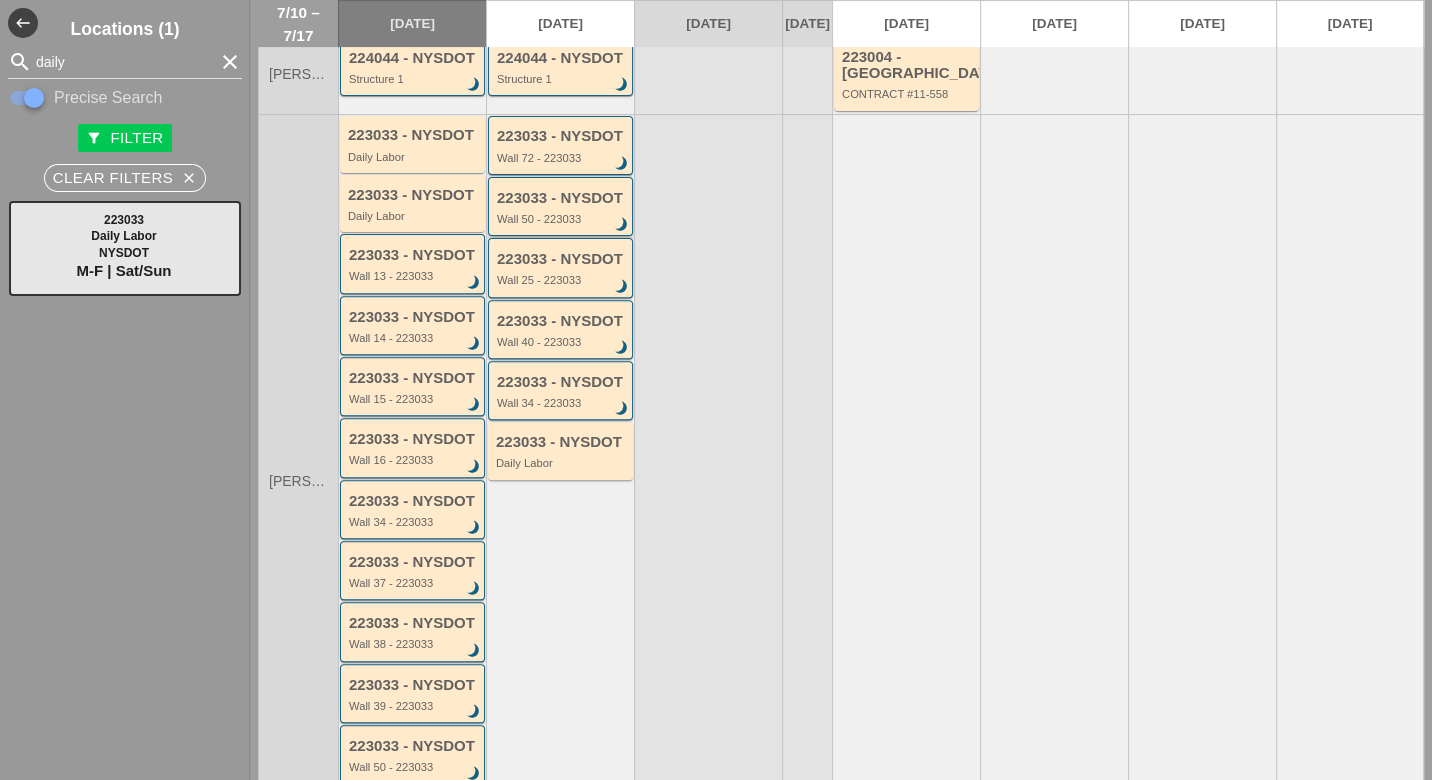 click on "223033 - NYSDOT  Wall 50 - 223033 brightness_3" at bounding box center (562, 208) 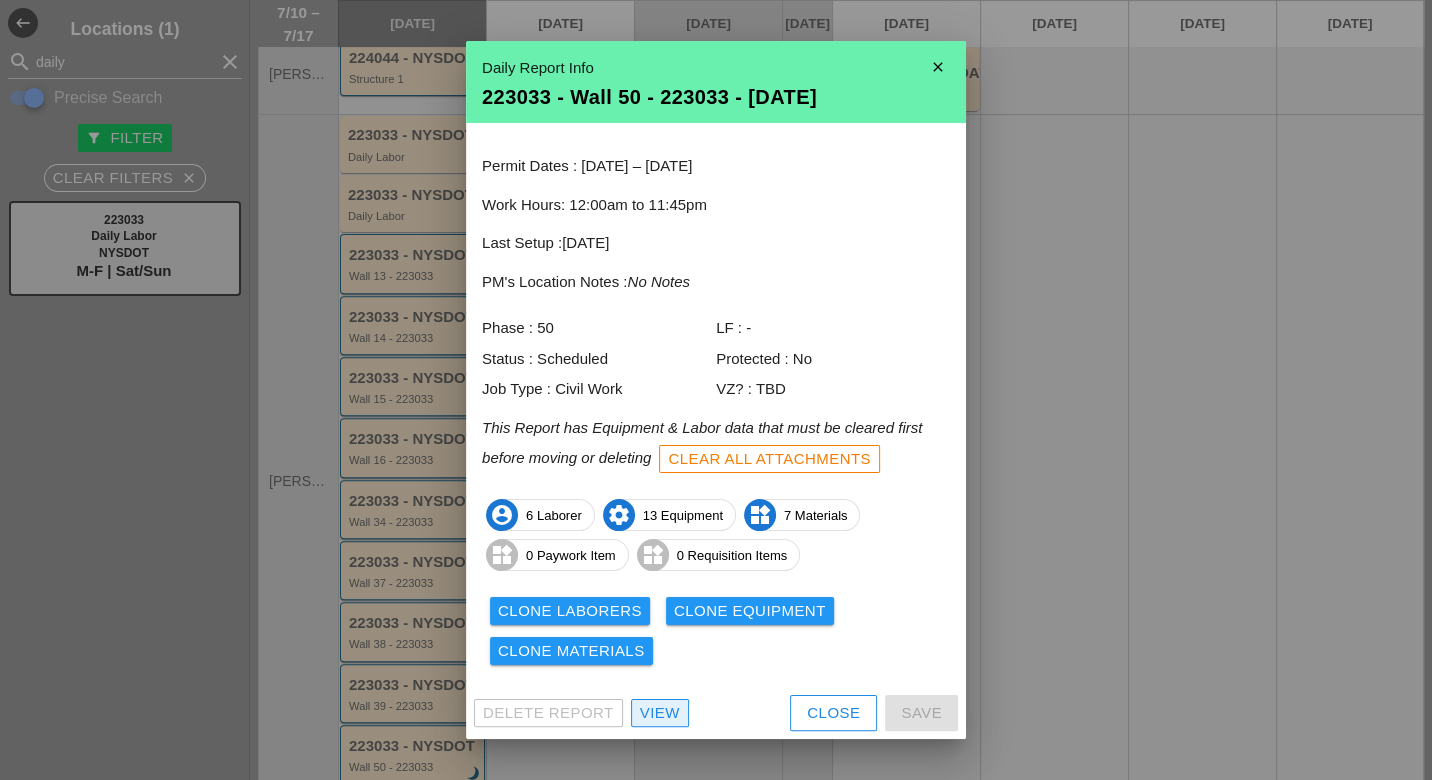 drag, startPoint x: 679, startPoint y: 721, endPoint x: 715, endPoint y: 686, distance: 50.20956 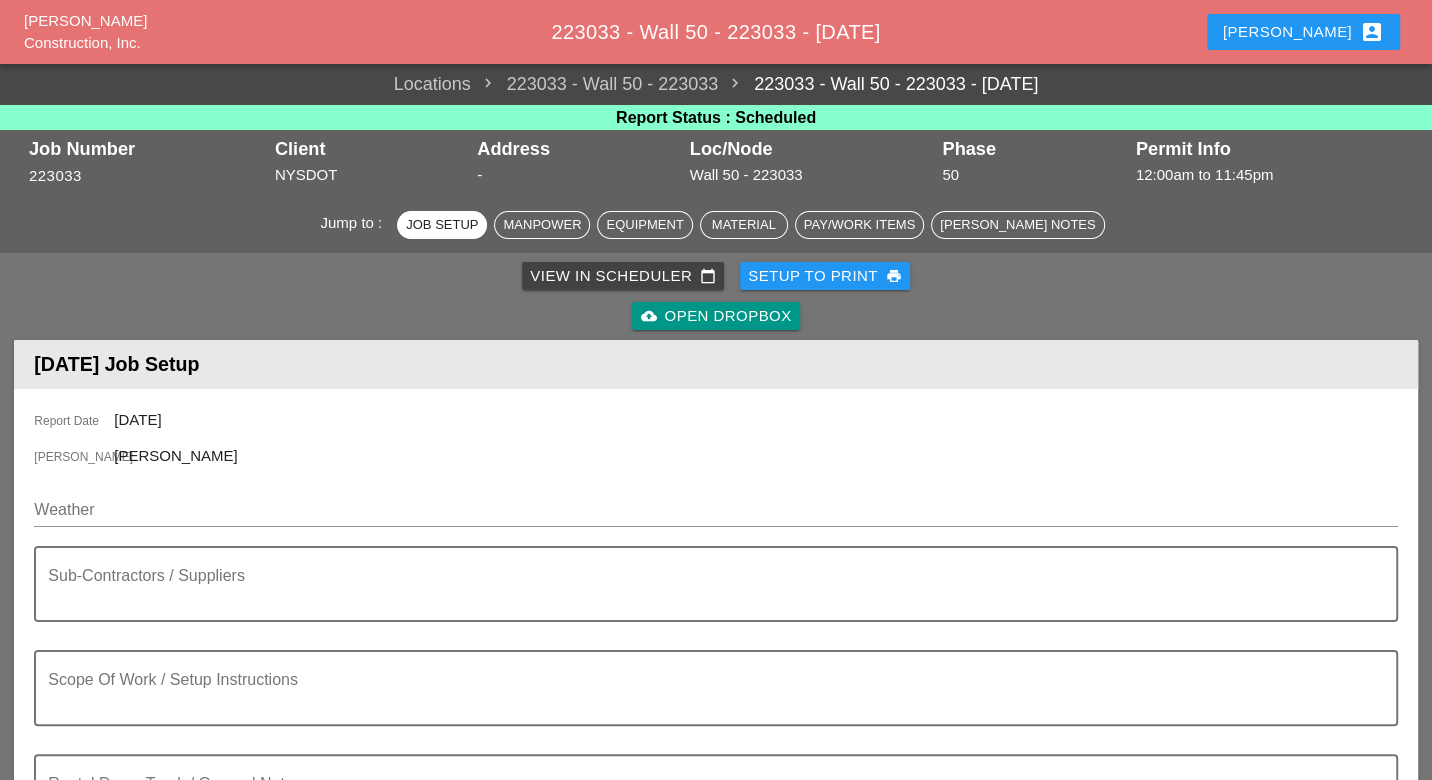 scroll, scrollTop: 111, scrollLeft: 0, axis: vertical 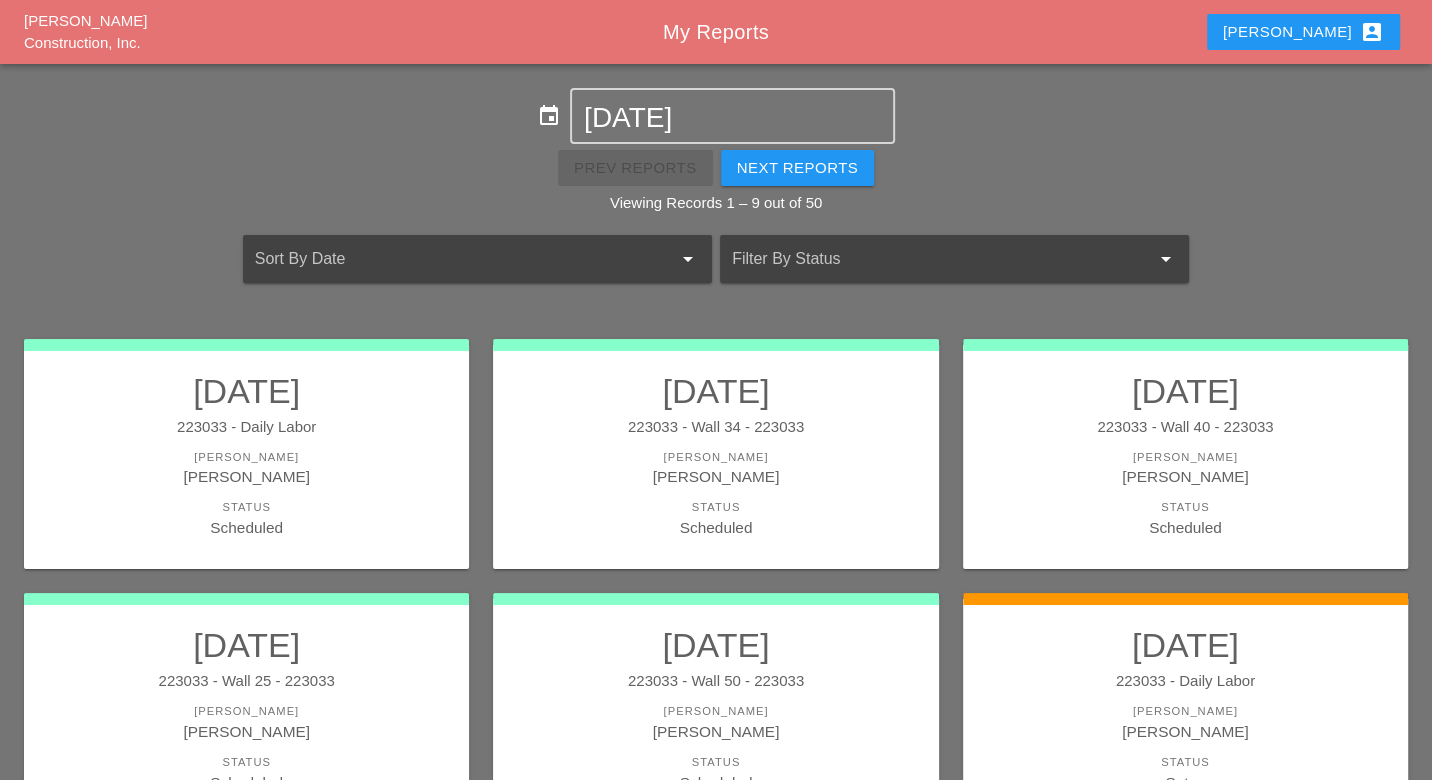 click on "Luca account_box" at bounding box center [1303, 32] 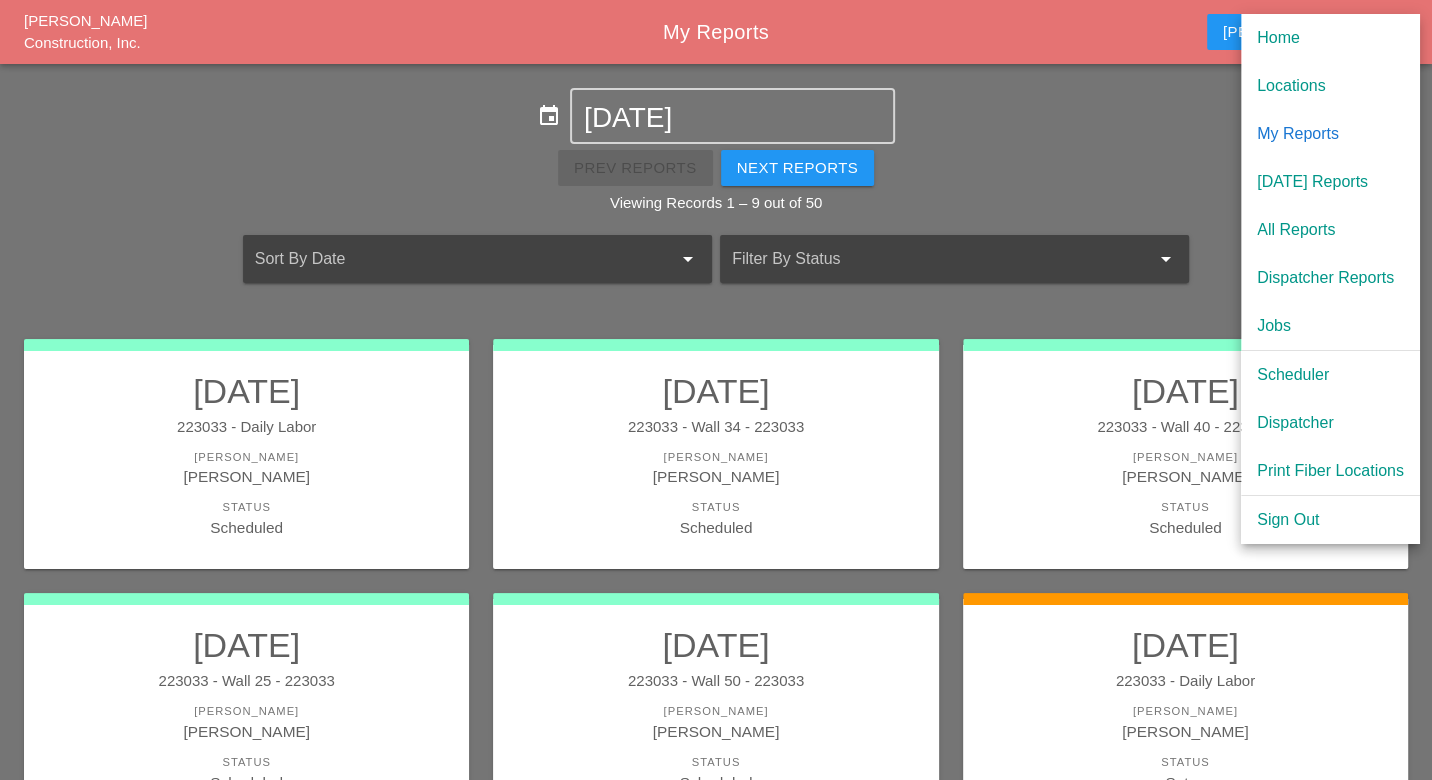 click on "Scheduler" at bounding box center [1330, 375] 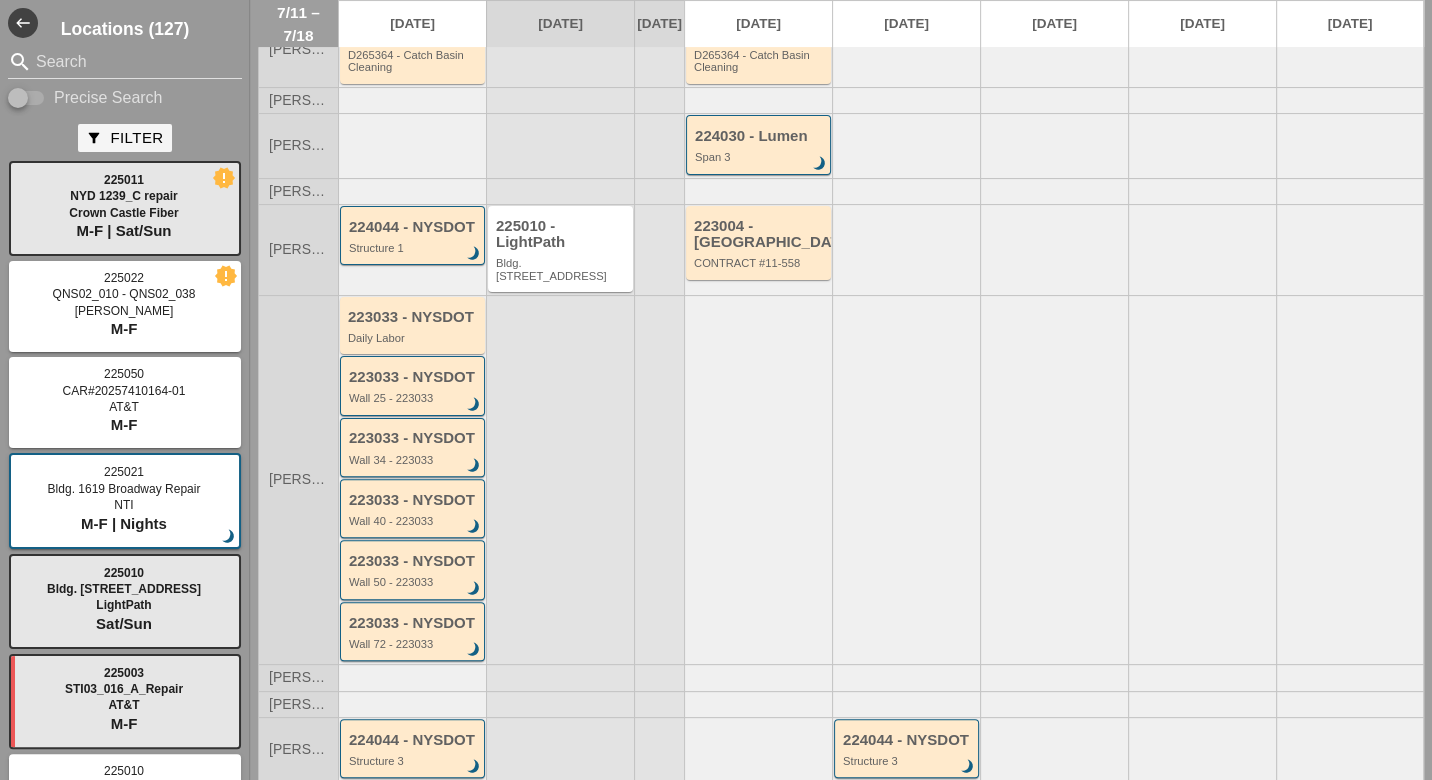 scroll, scrollTop: 333, scrollLeft: 0, axis: vertical 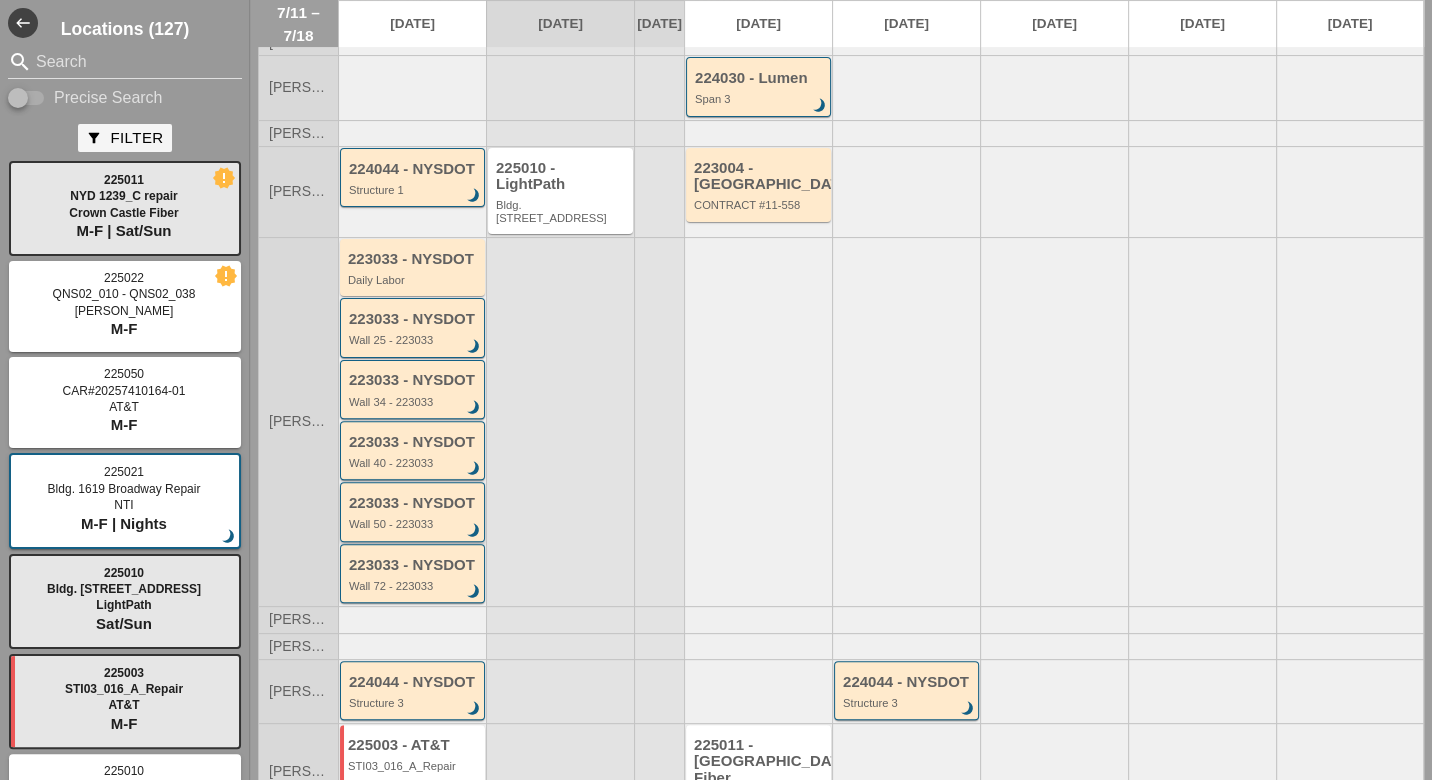 click on "Wall 50 - 223033" at bounding box center (414, 524) 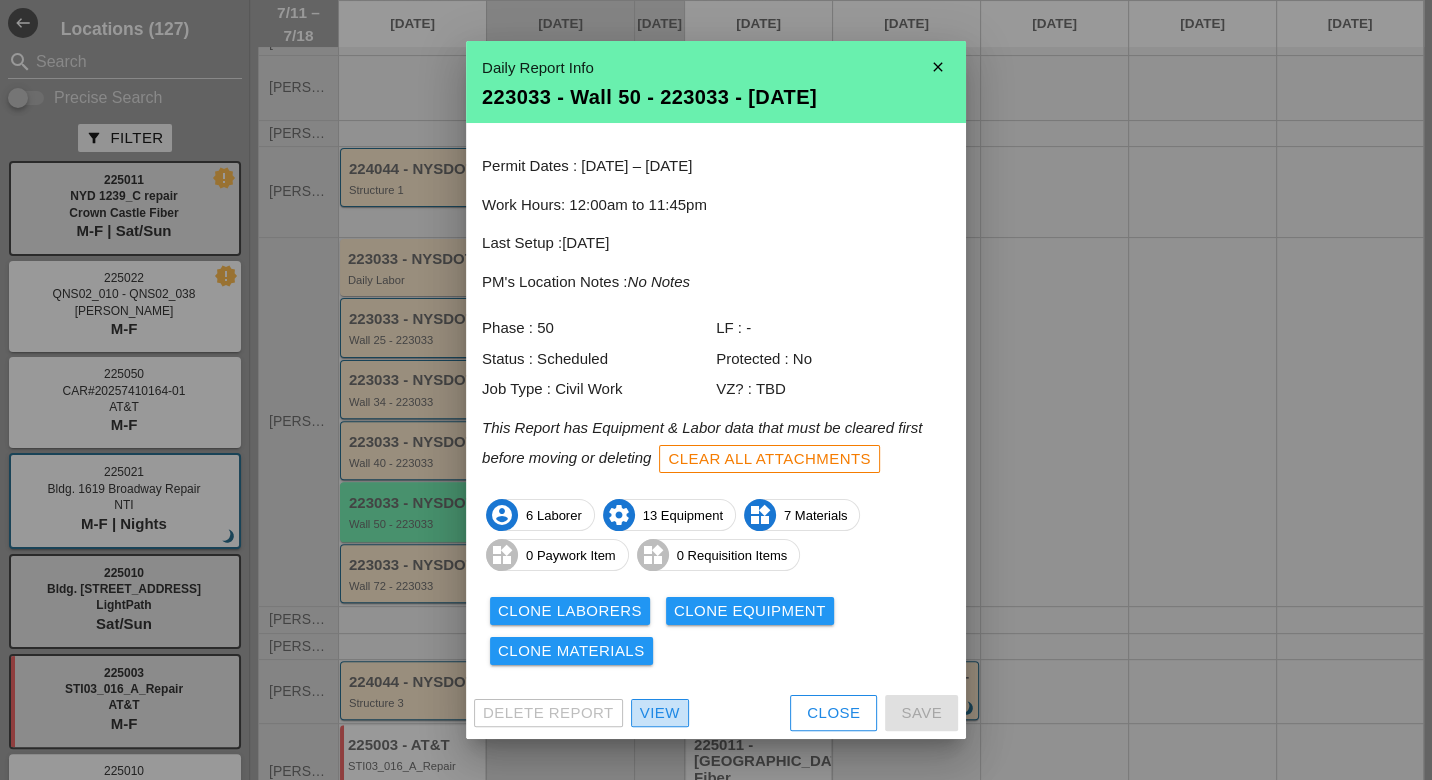 click on "View" at bounding box center [660, 713] 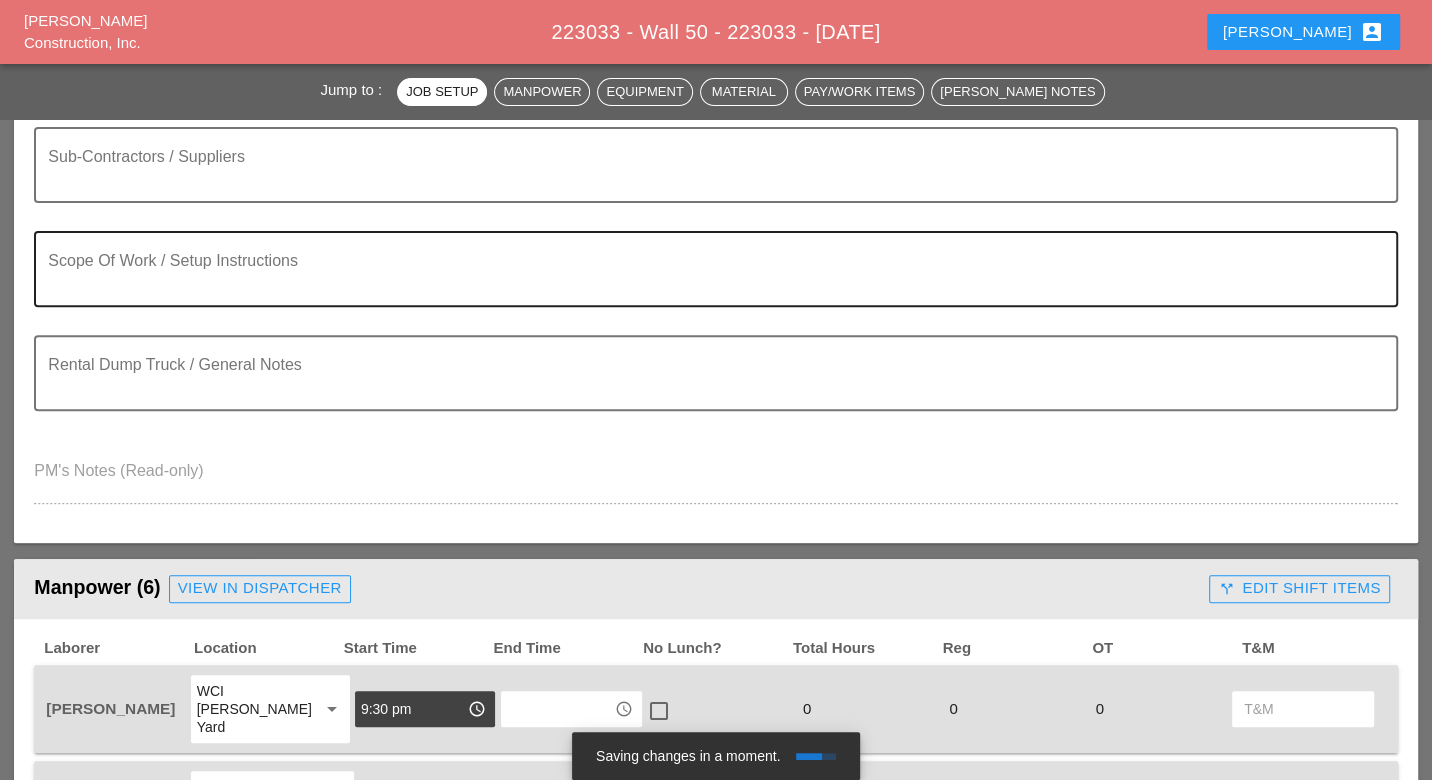 scroll, scrollTop: 444, scrollLeft: 0, axis: vertical 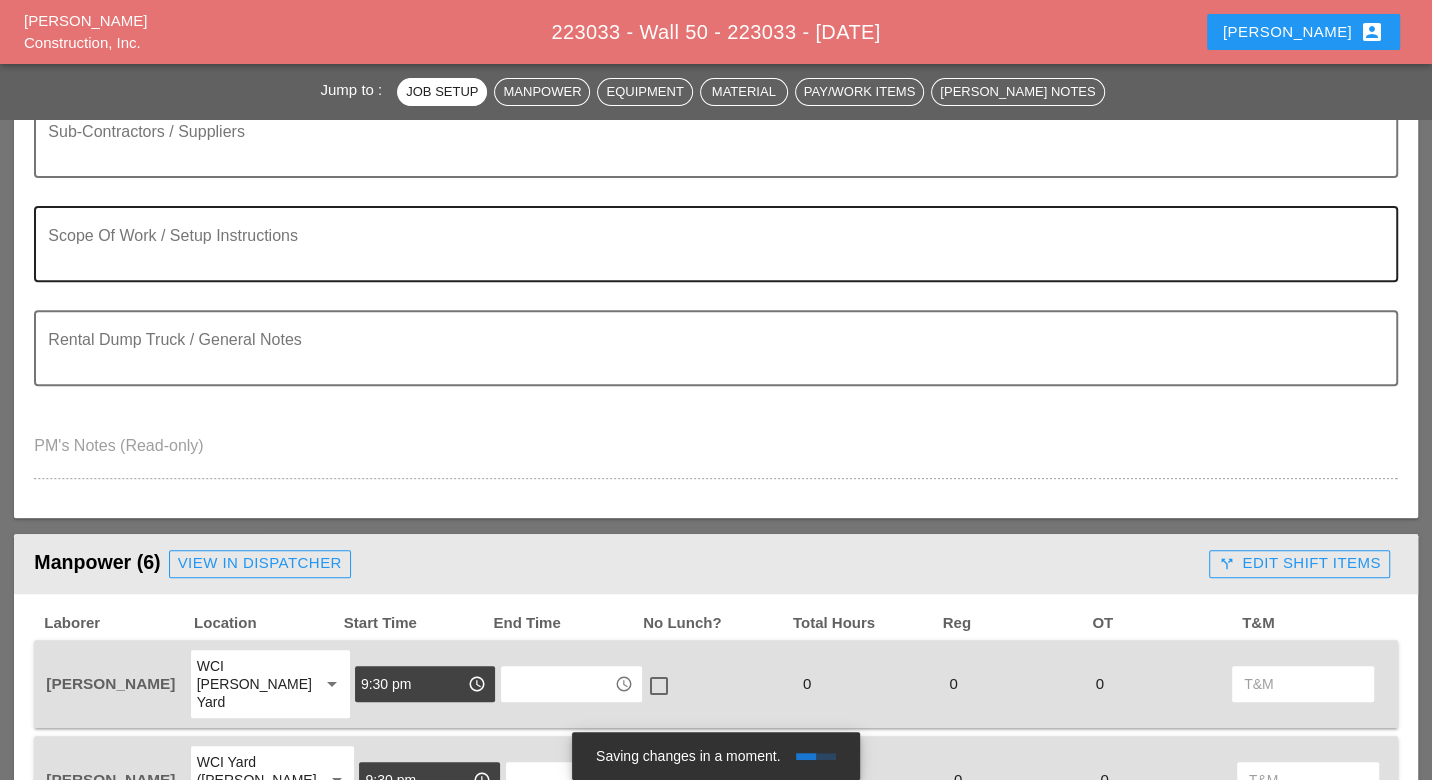 type on "Fri 11 | Night 73° 8% SSE 9 mph Partly cloudy early followed by cloudy skies overnight. Areas of patchy fog developing. Low 73F. Winds SSE at 5 to 10 mph." 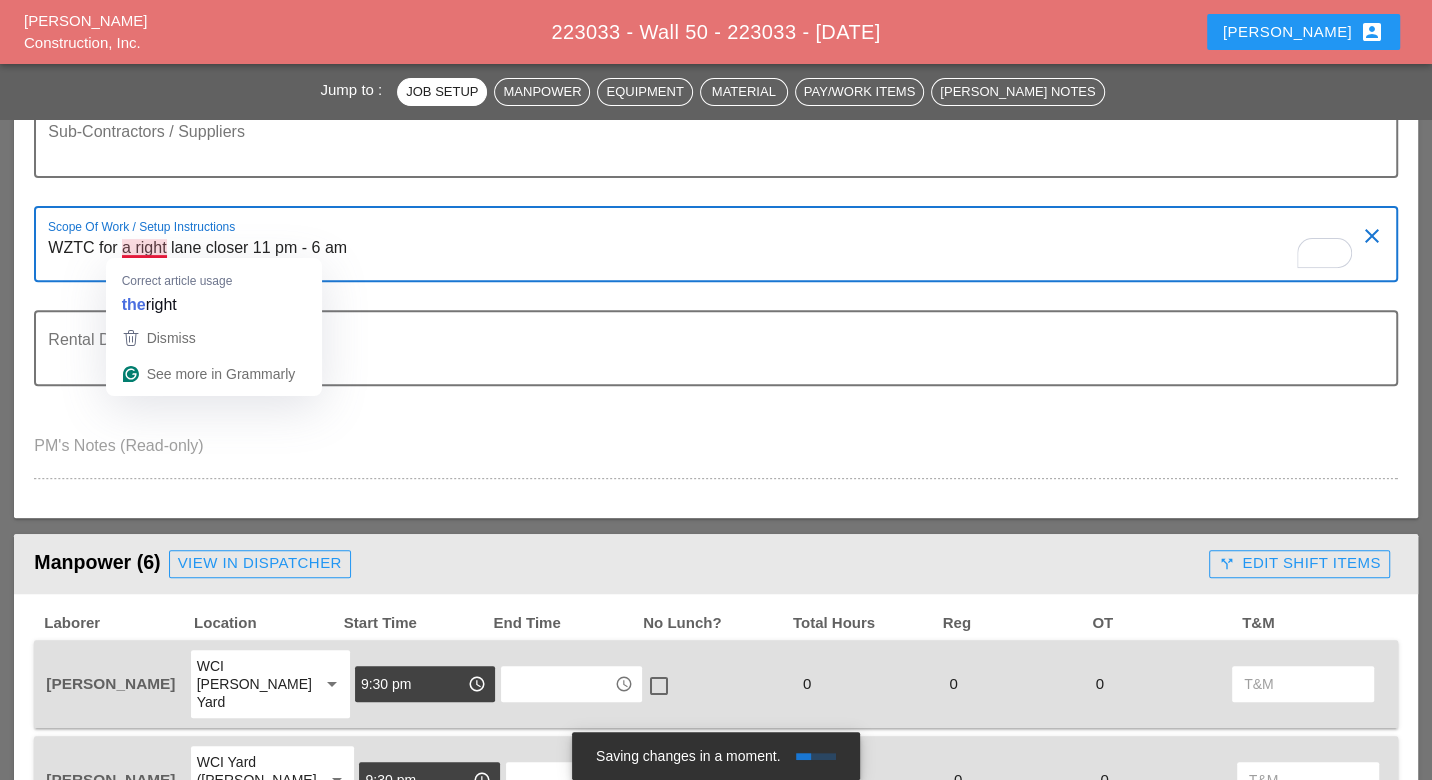 click on "WZTC for a right lane closer 11 pm - 6 am" at bounding box center [707, 256] 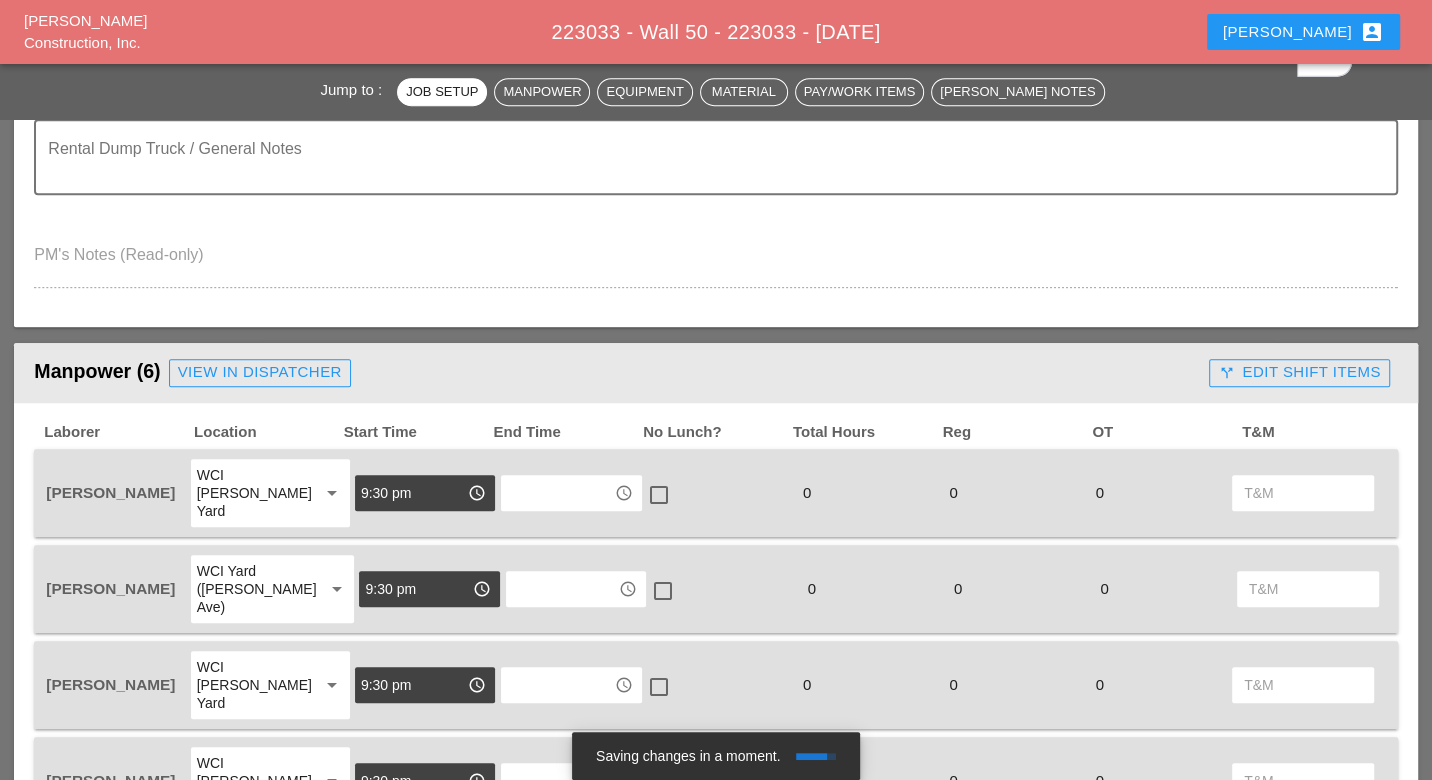 scroll, scrollTop: 777, scrollLeft: 0, axis: vertical 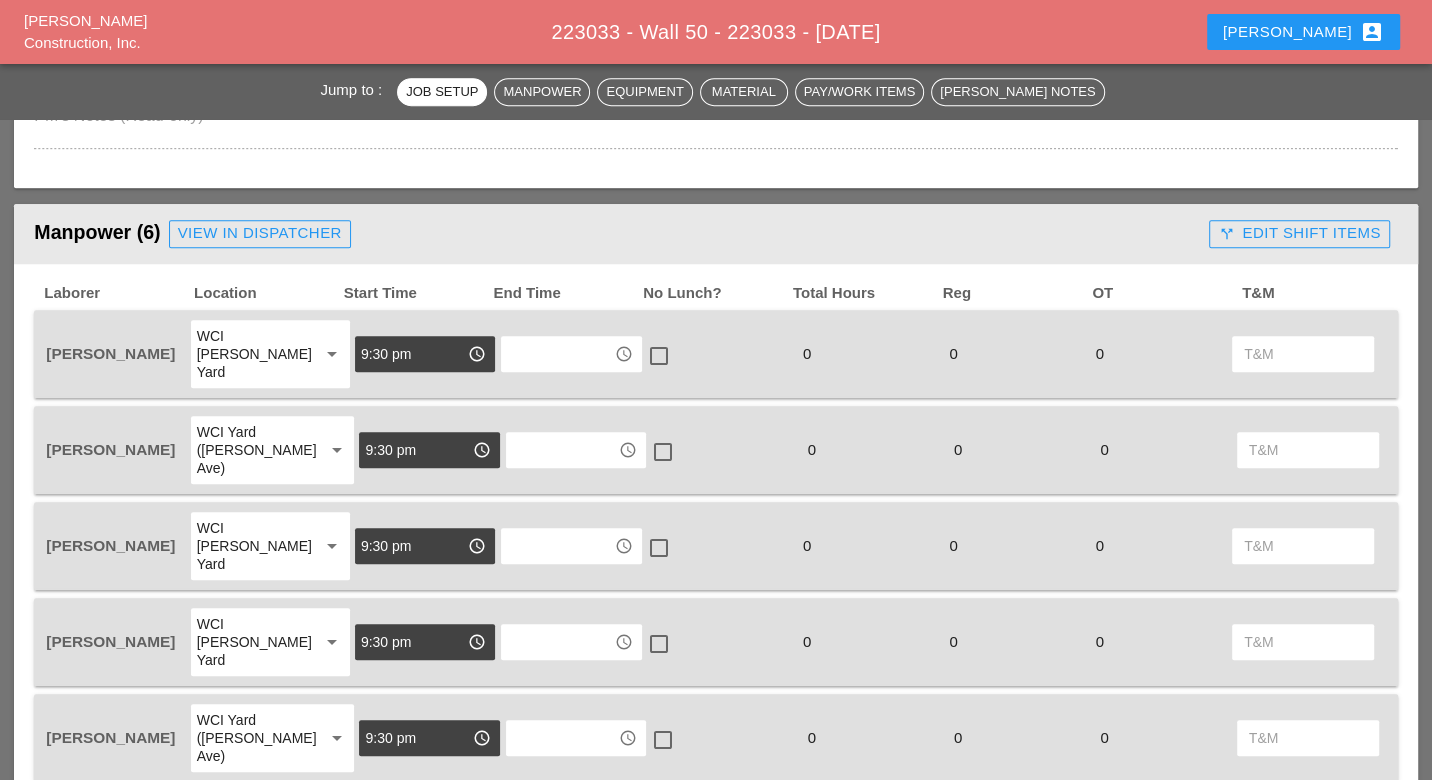 type on "WZTC for a right lane closer 11 pm - 6 am
Continue with misc. wall repairs" 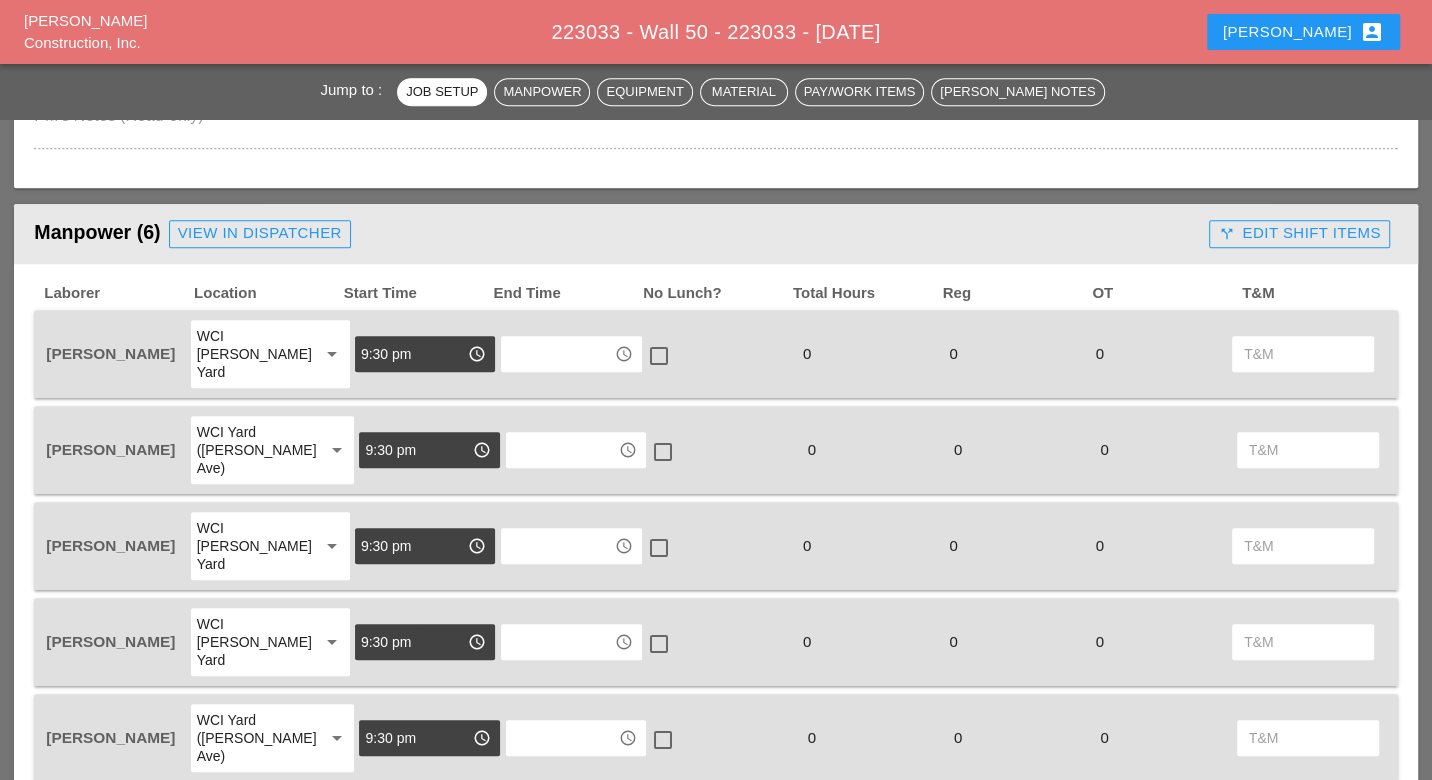 click on "View in Dispatcher" at bounding box center (260, 233) 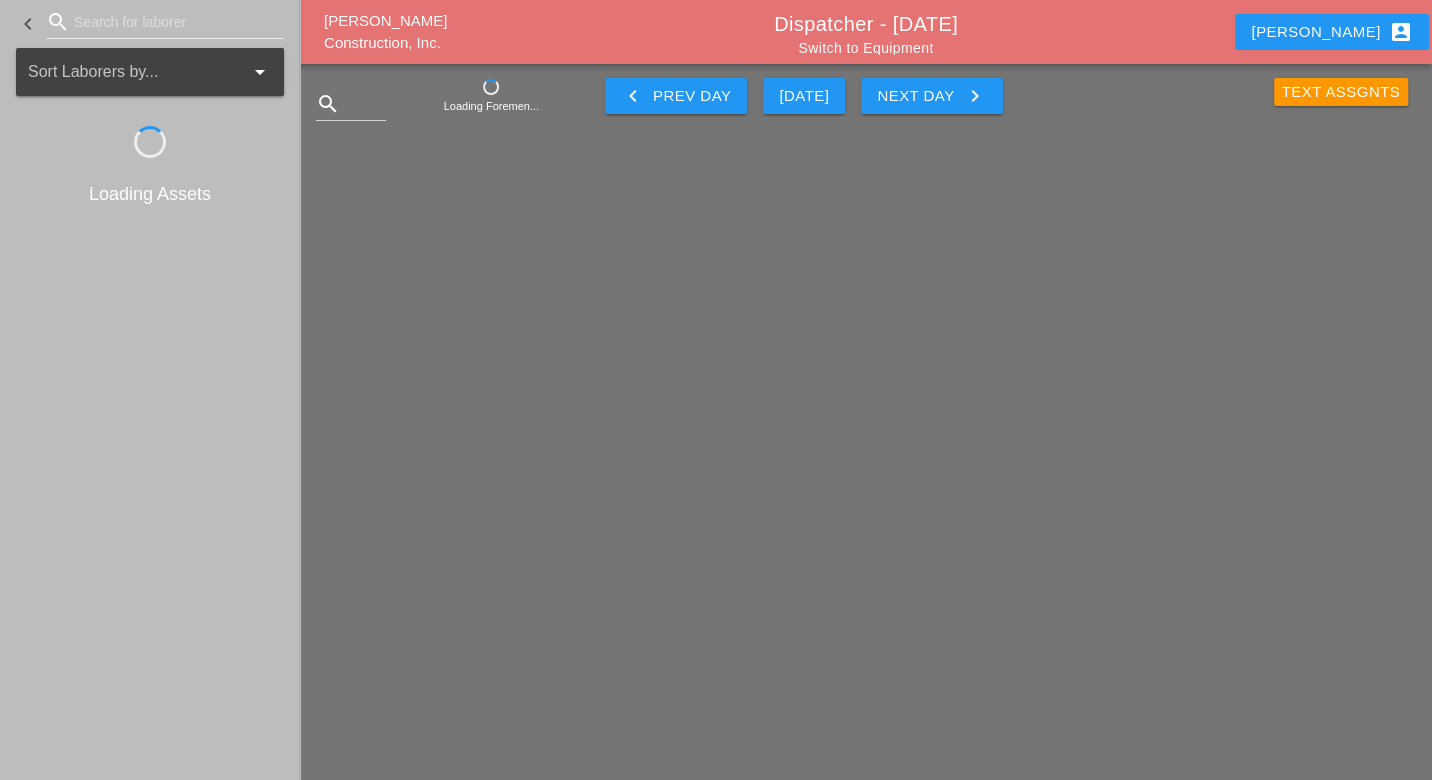 scroll, scrollTop: 0, scrollLeft: 0, axis: both 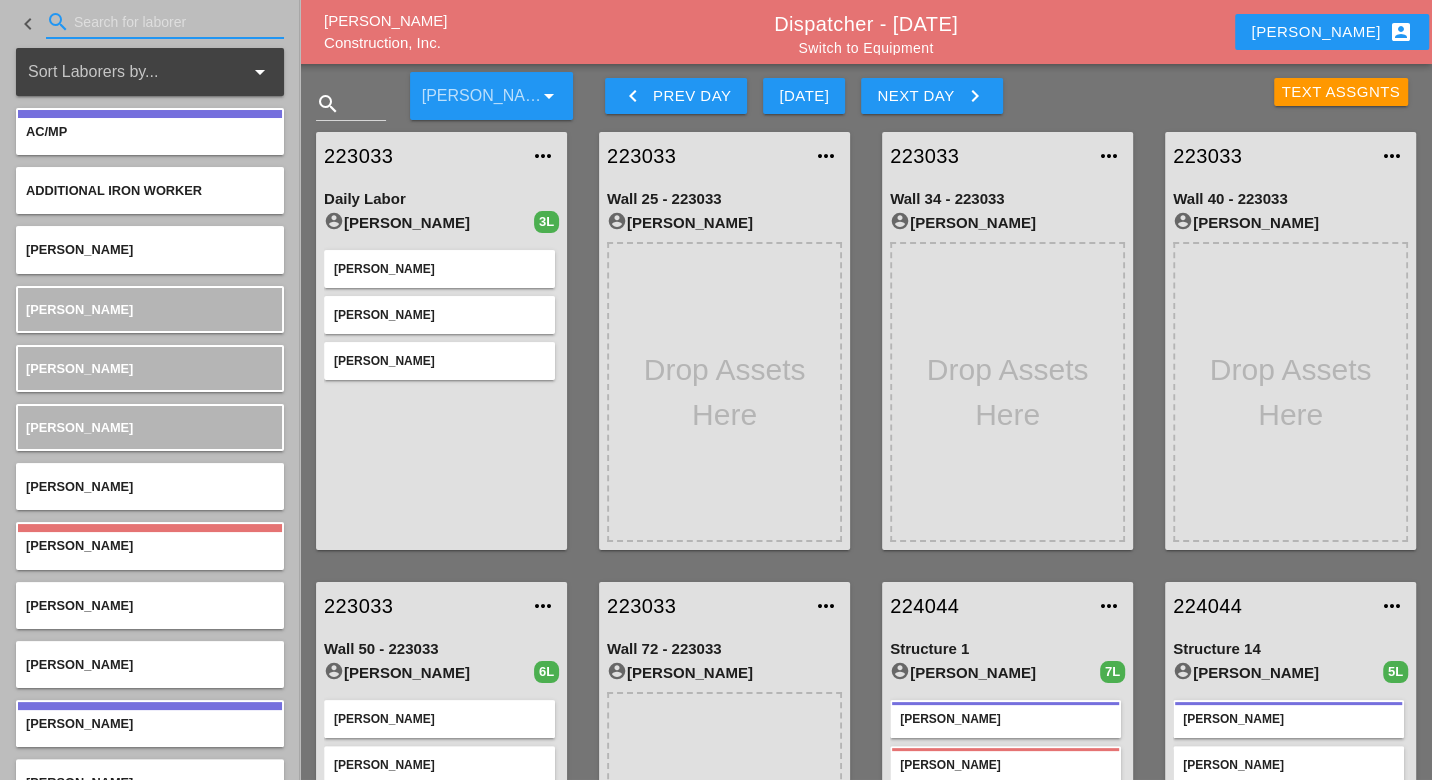 click at bounding box center [165, 22] 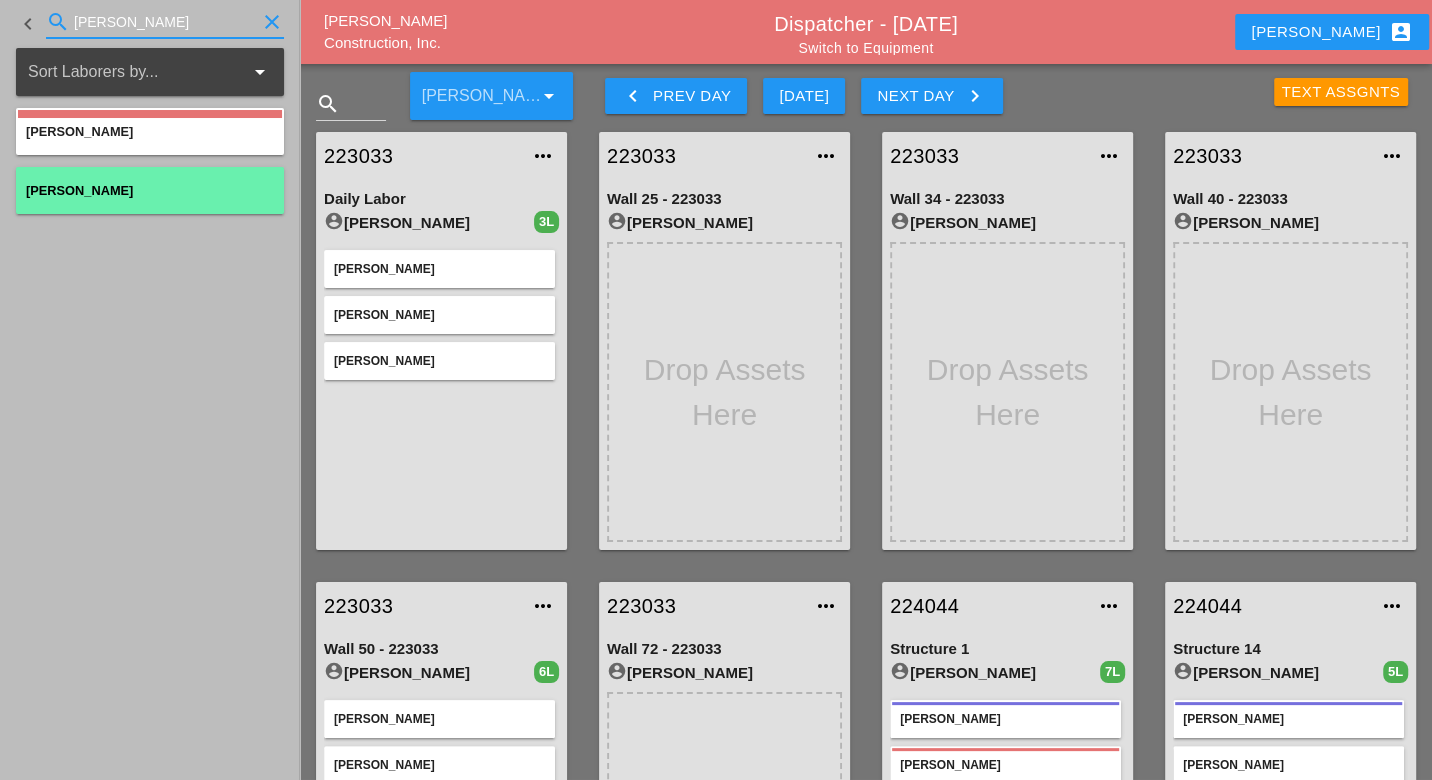 type on "nick" 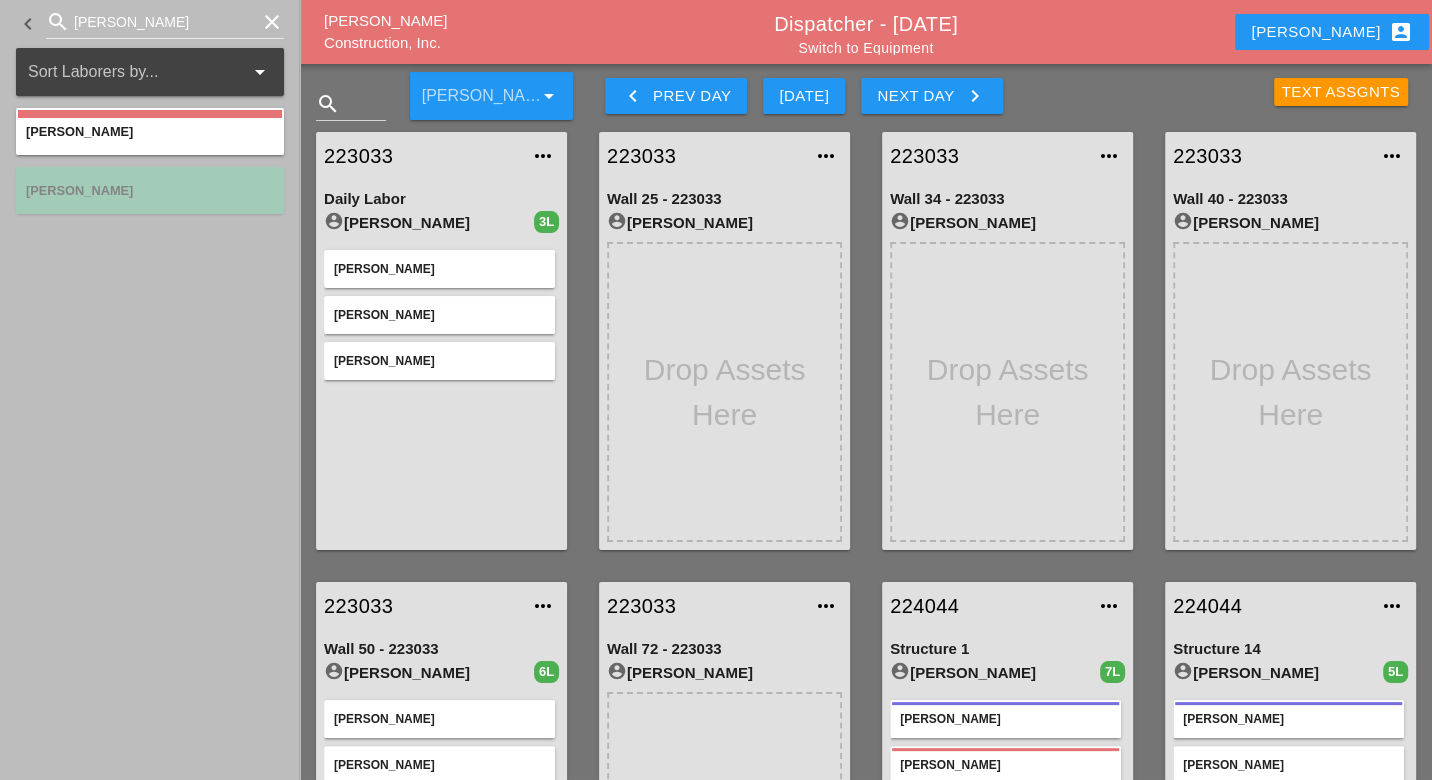 type 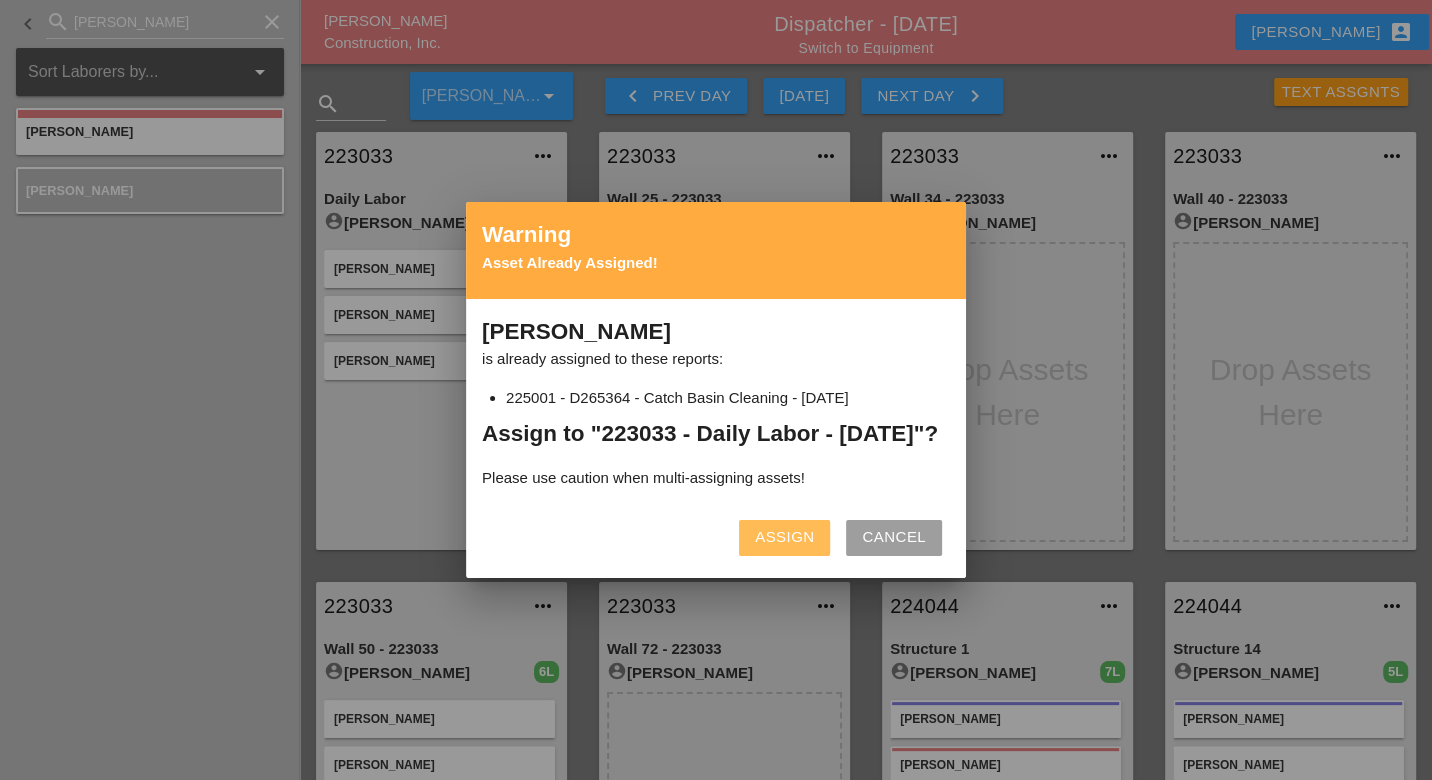 drag, startPoint x: 751, startPoint y: 549, endPoint x: 704, endPoint y: 524, distance: 53.235325 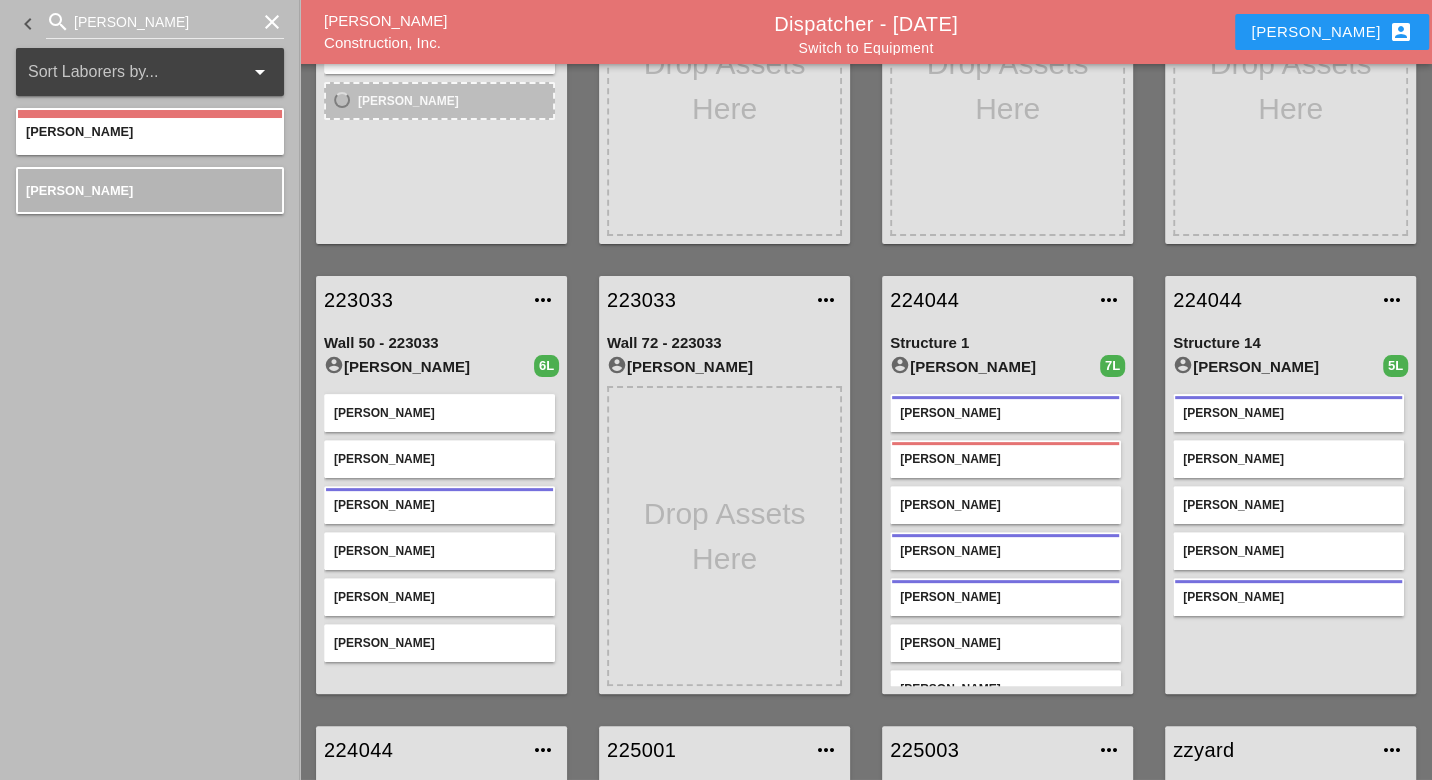 scroll, scrollTop: 333, scrollLeft: 0, axis: vertical 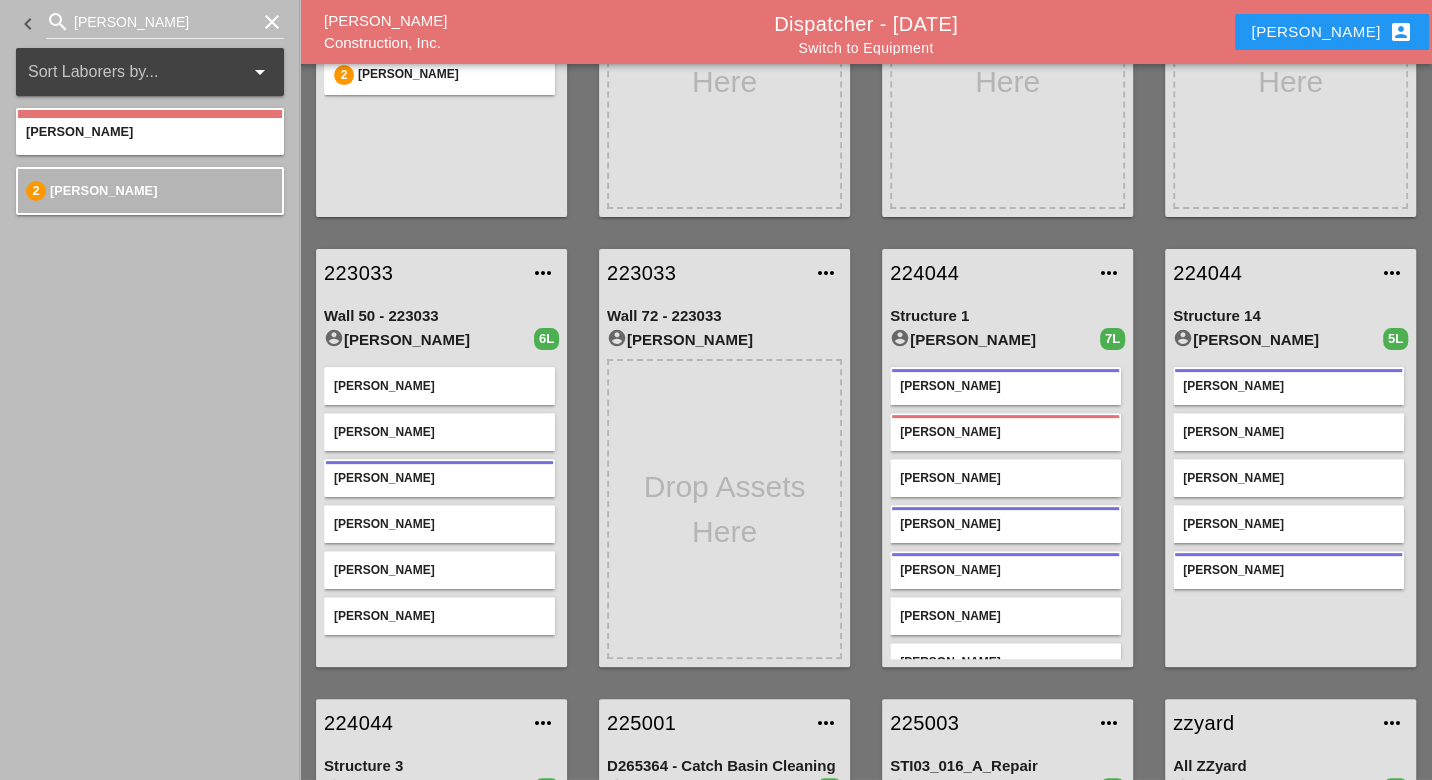 type 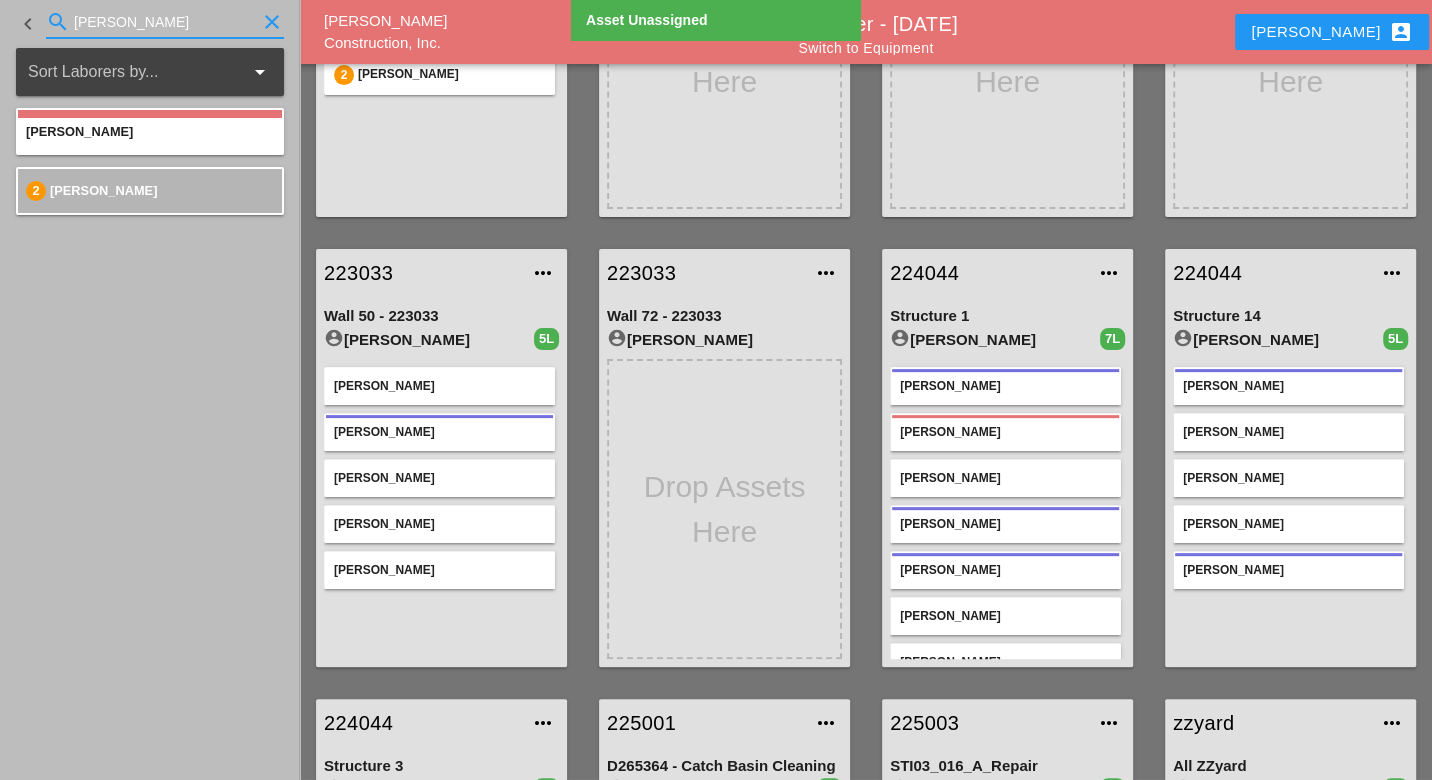 drag, startPoint x: 105, startPoint y: 14, endPoint x: 68, endPoint y: 8, distance: 37.48333 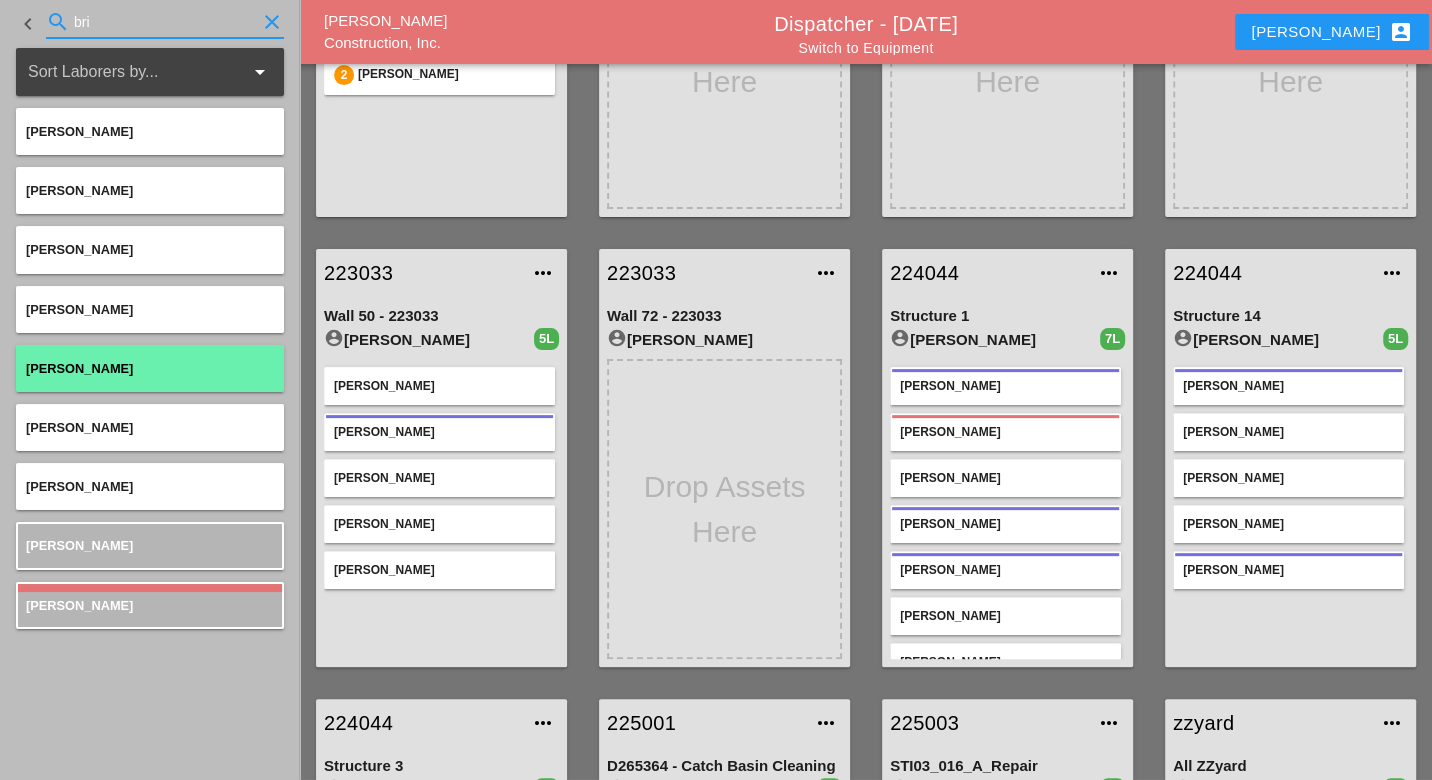 type on "bri" 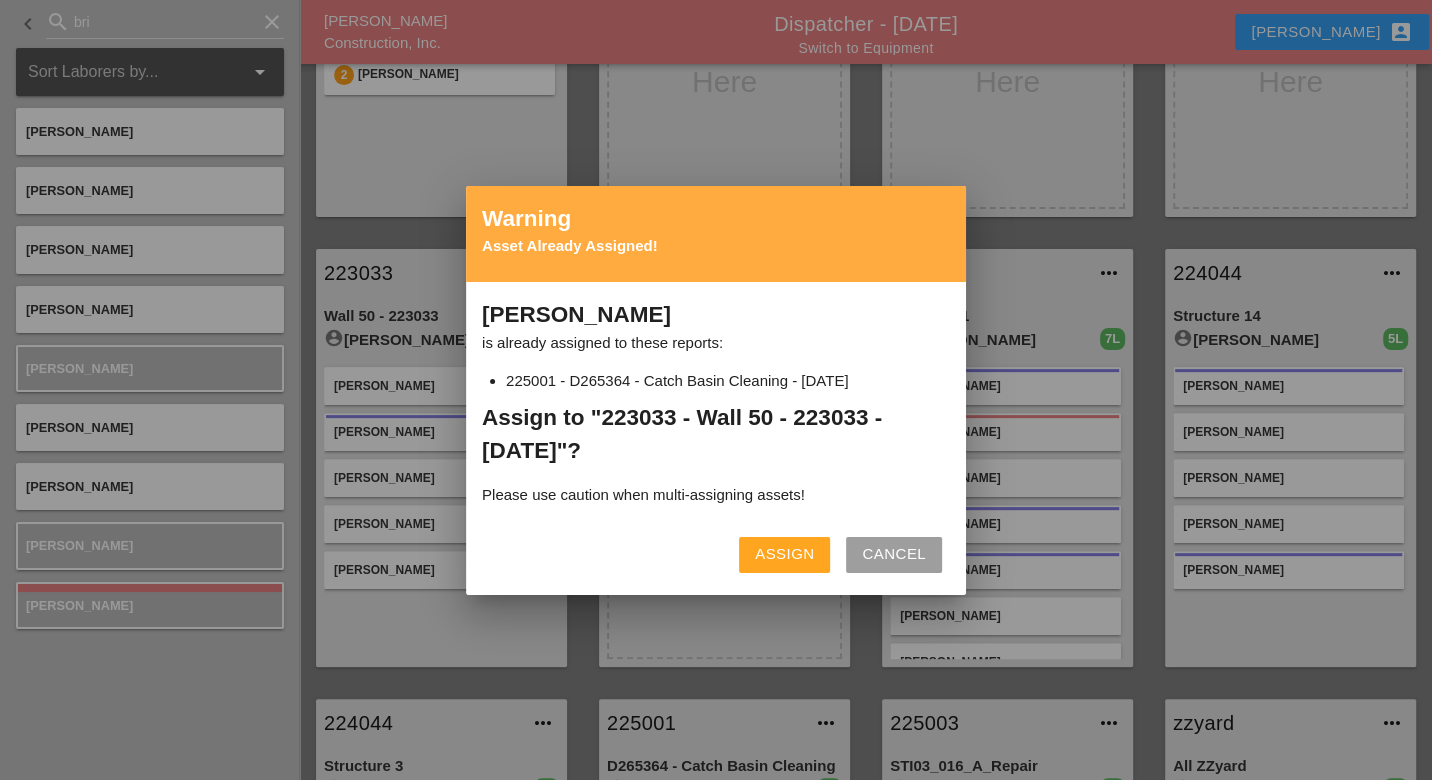 drag, startPoint x: 751, startPoint y: 549, endPoint x: 684, endPoint y: 551, distance: 67.02985 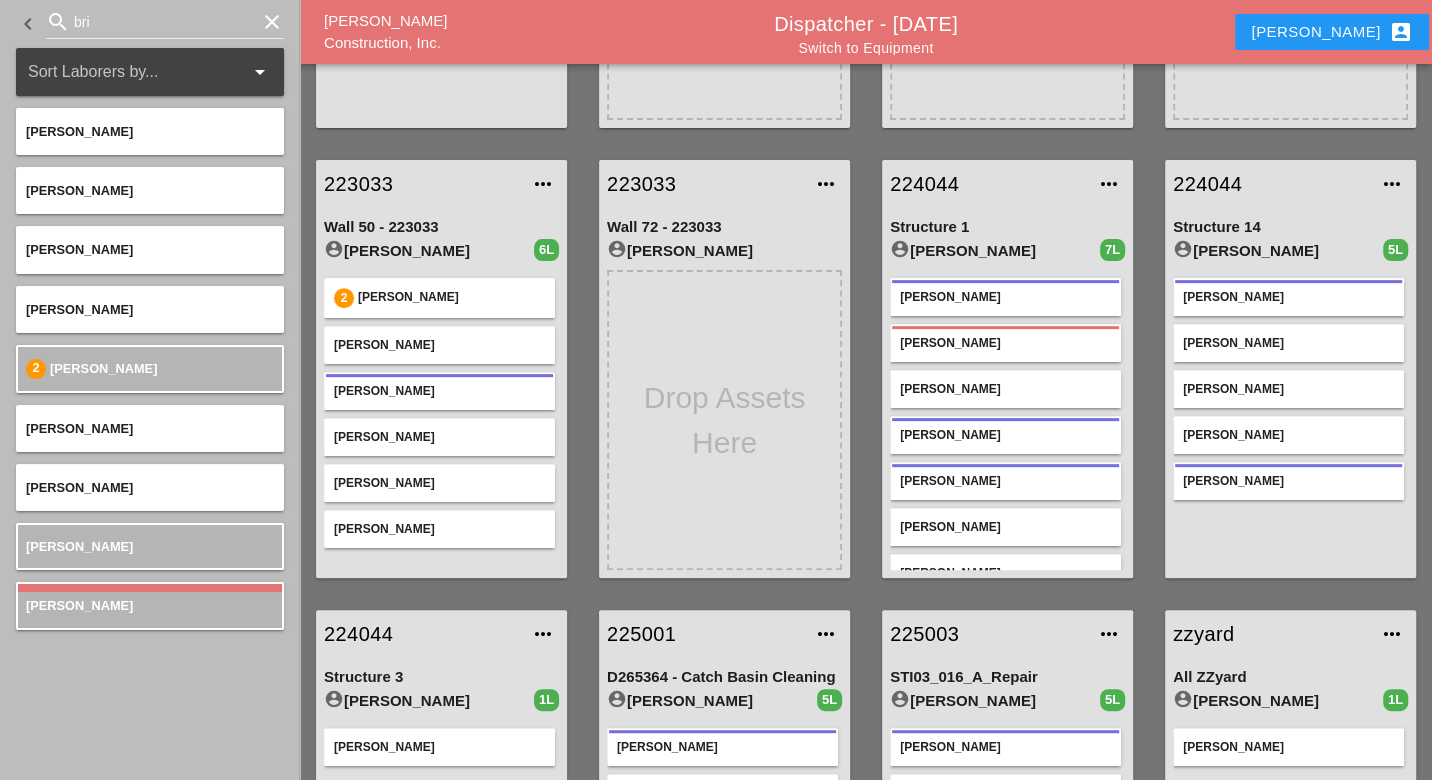 scroll, scrollTop: 444, scrollLeft: 0, axis: vertical 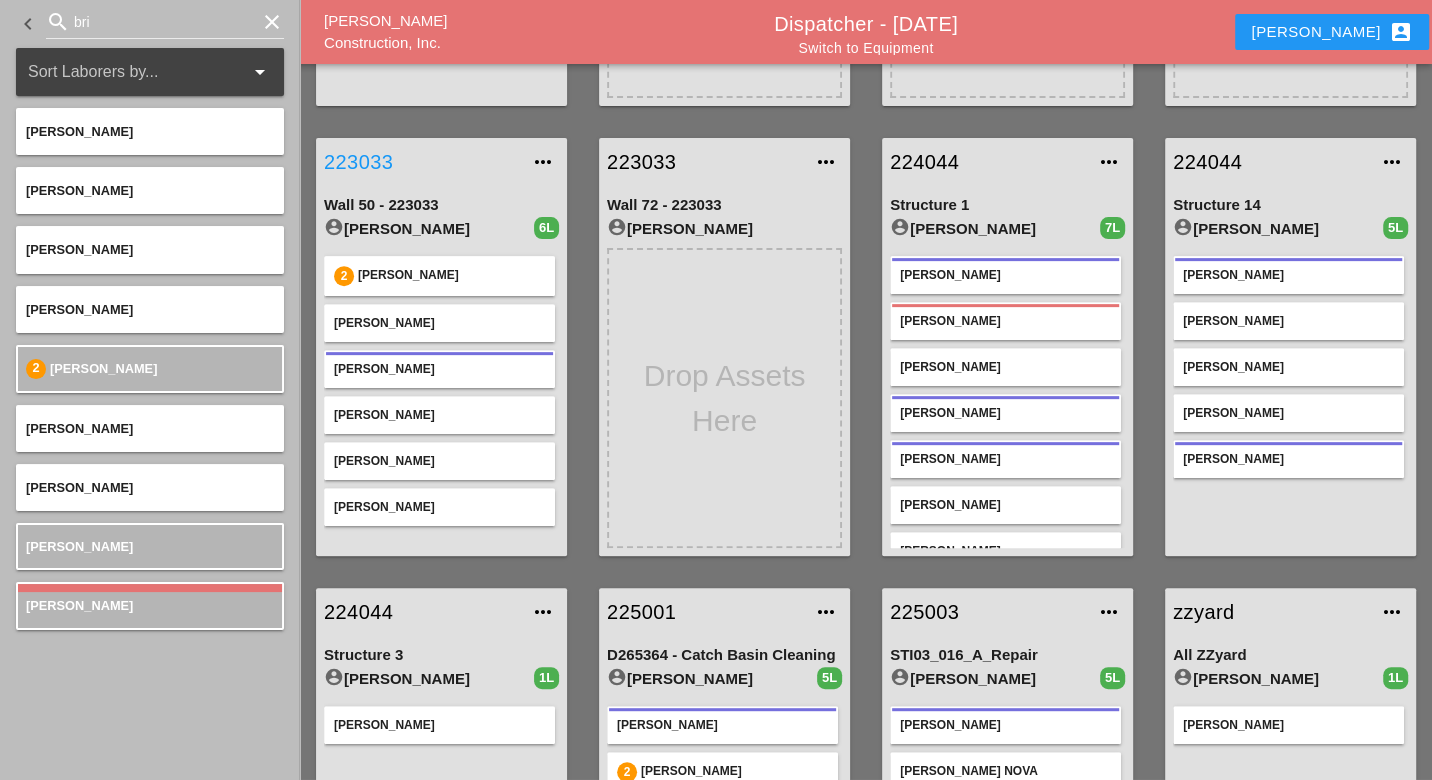 click on "223033" at bounding box center [421, 162] 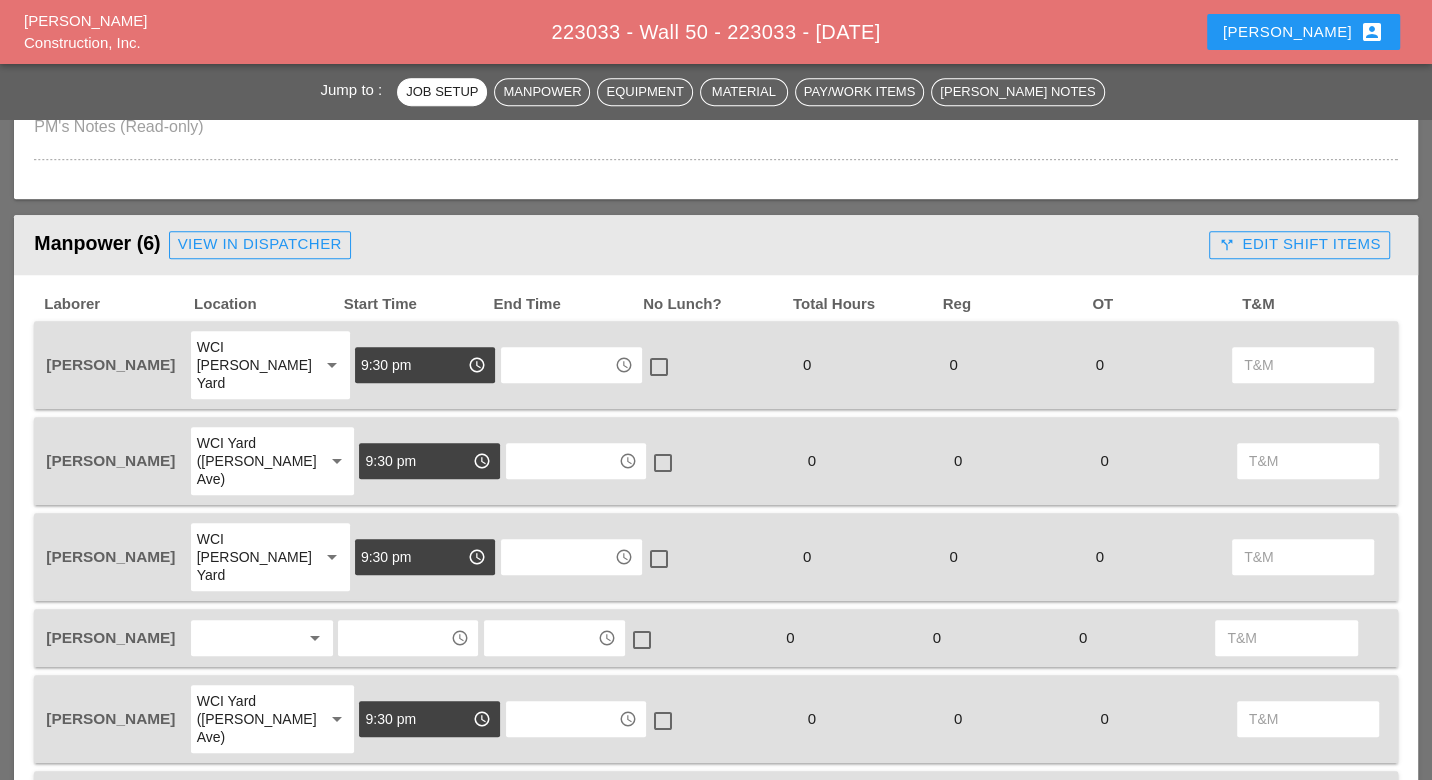 scroll, scrollTop: 888, scrollLeft: 0, axis: vertical 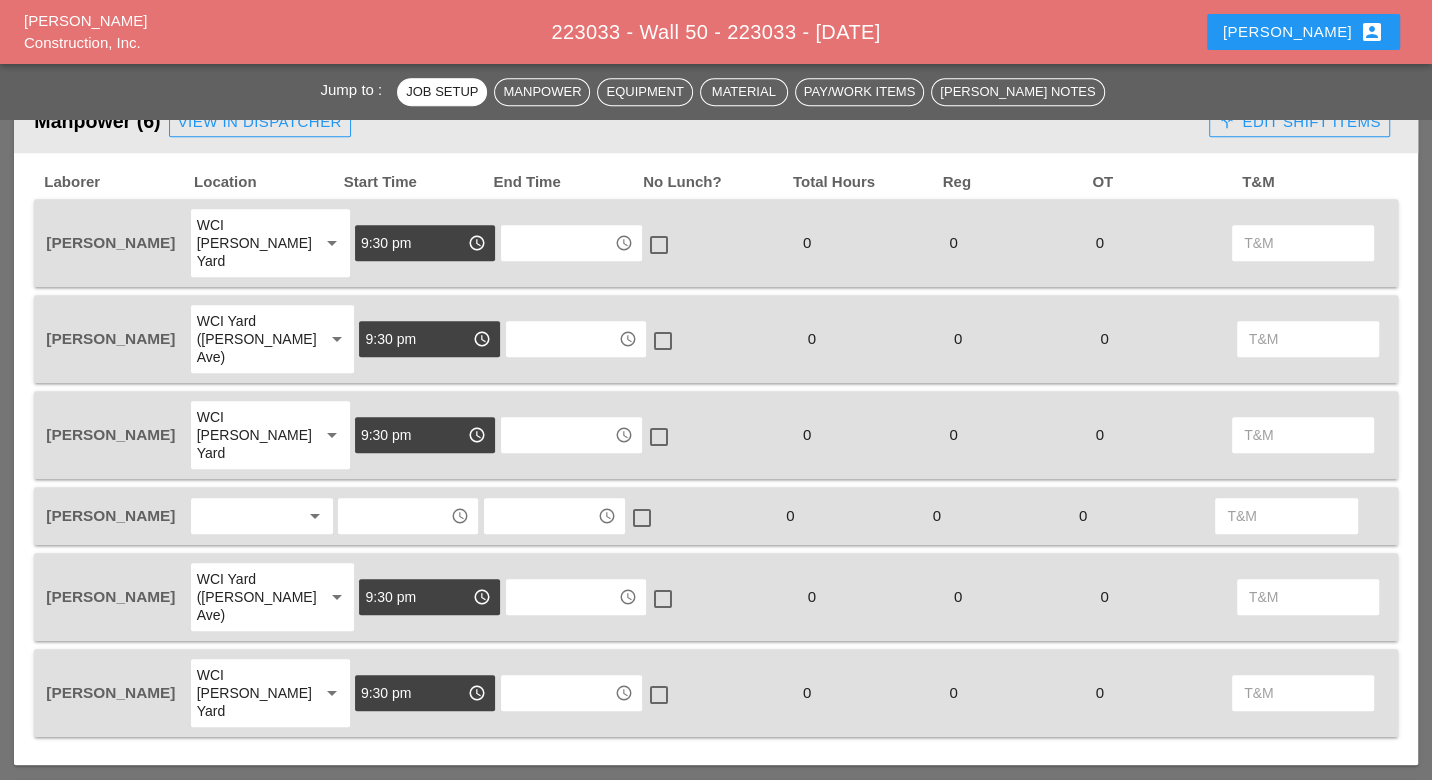 click at bounding box center [248, 516] 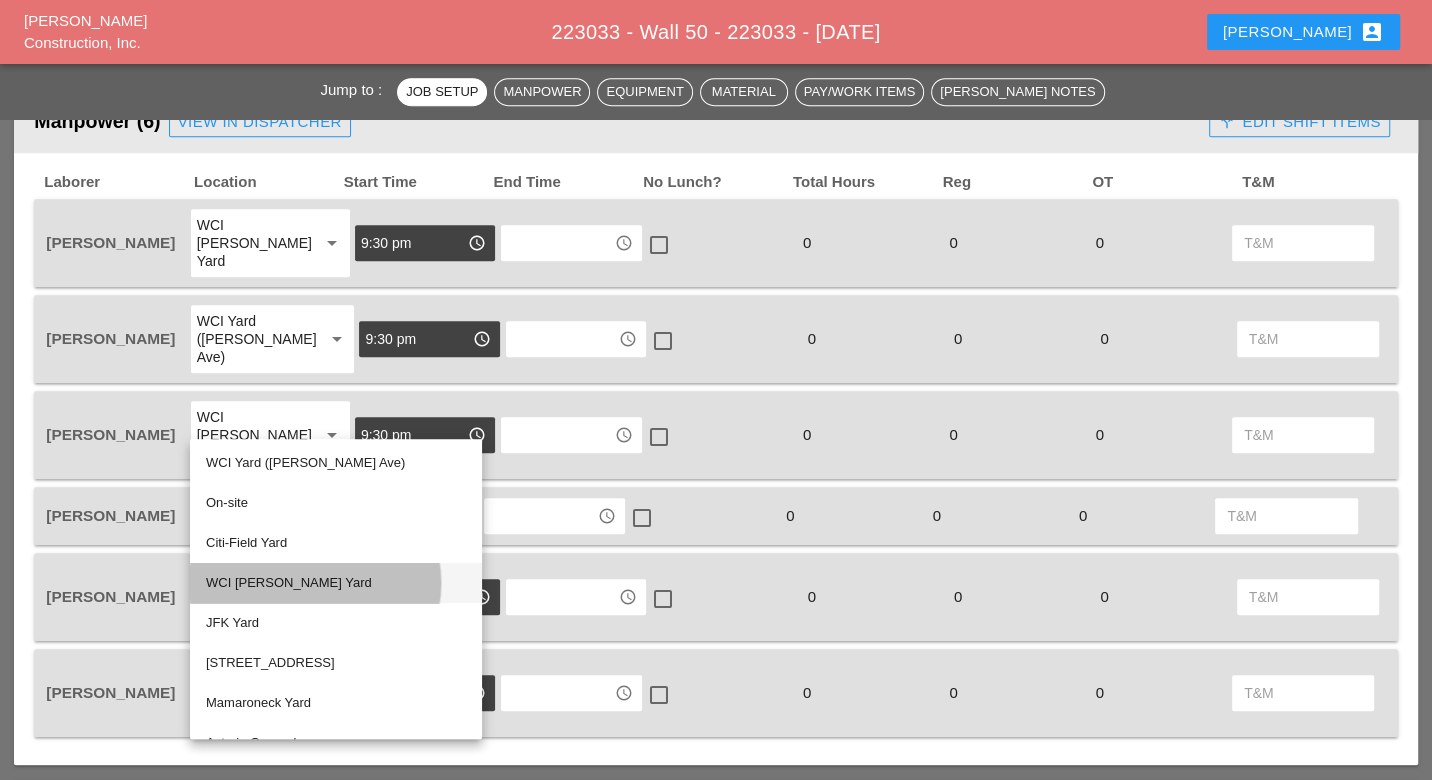 click on "WCI [PERSON_NAME] Yard" at bounding box center [336, 583] 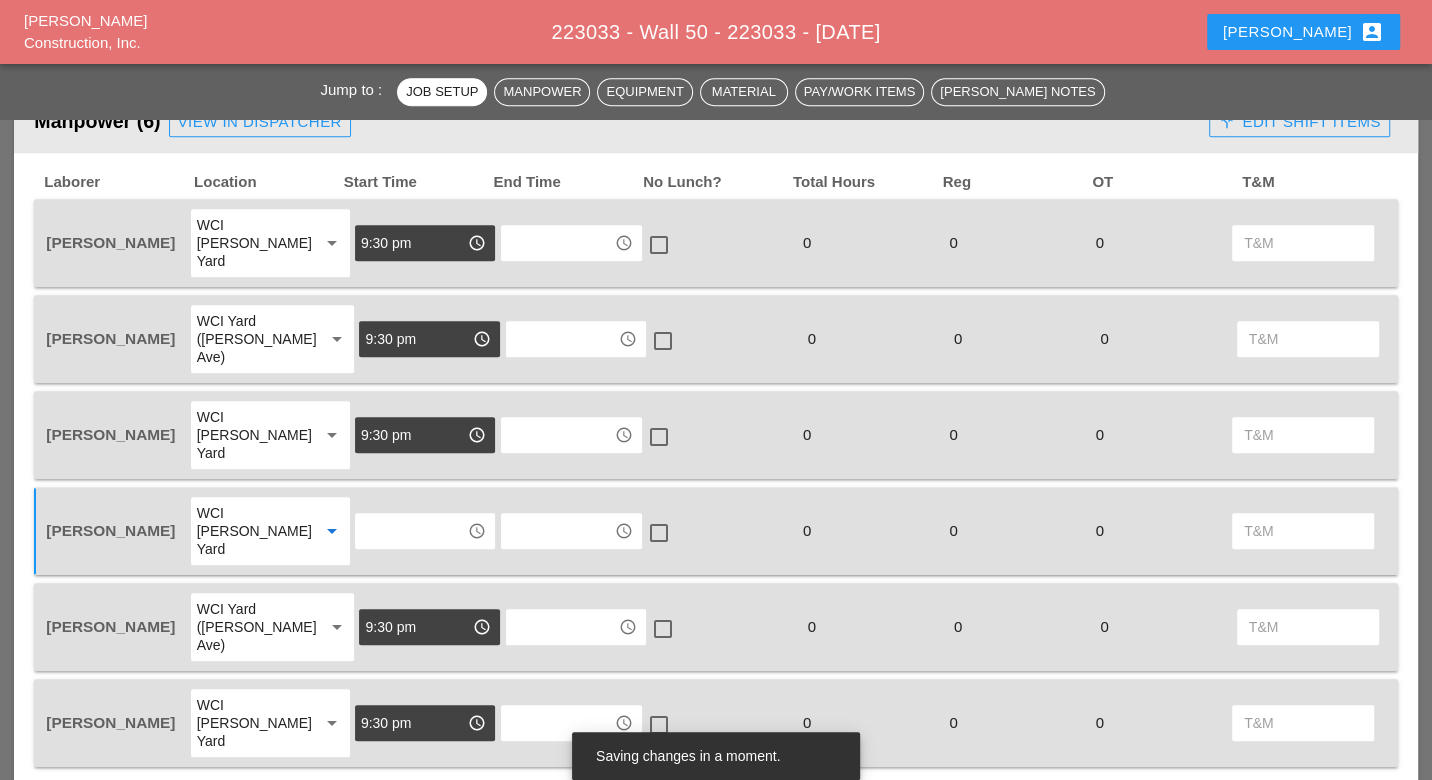 click at bounding box center [411, 531] 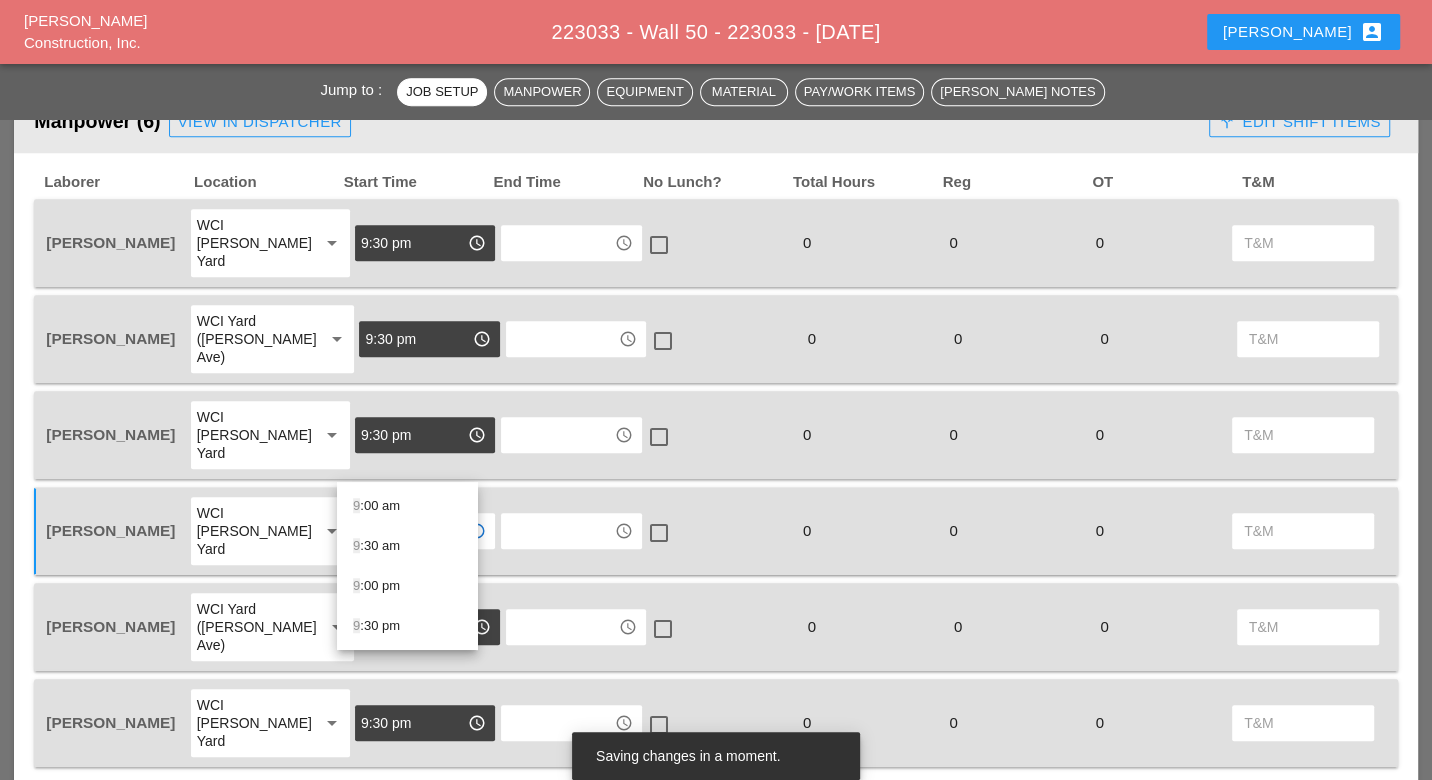 click on "9 :30 am" at bounding box center (407, 546) 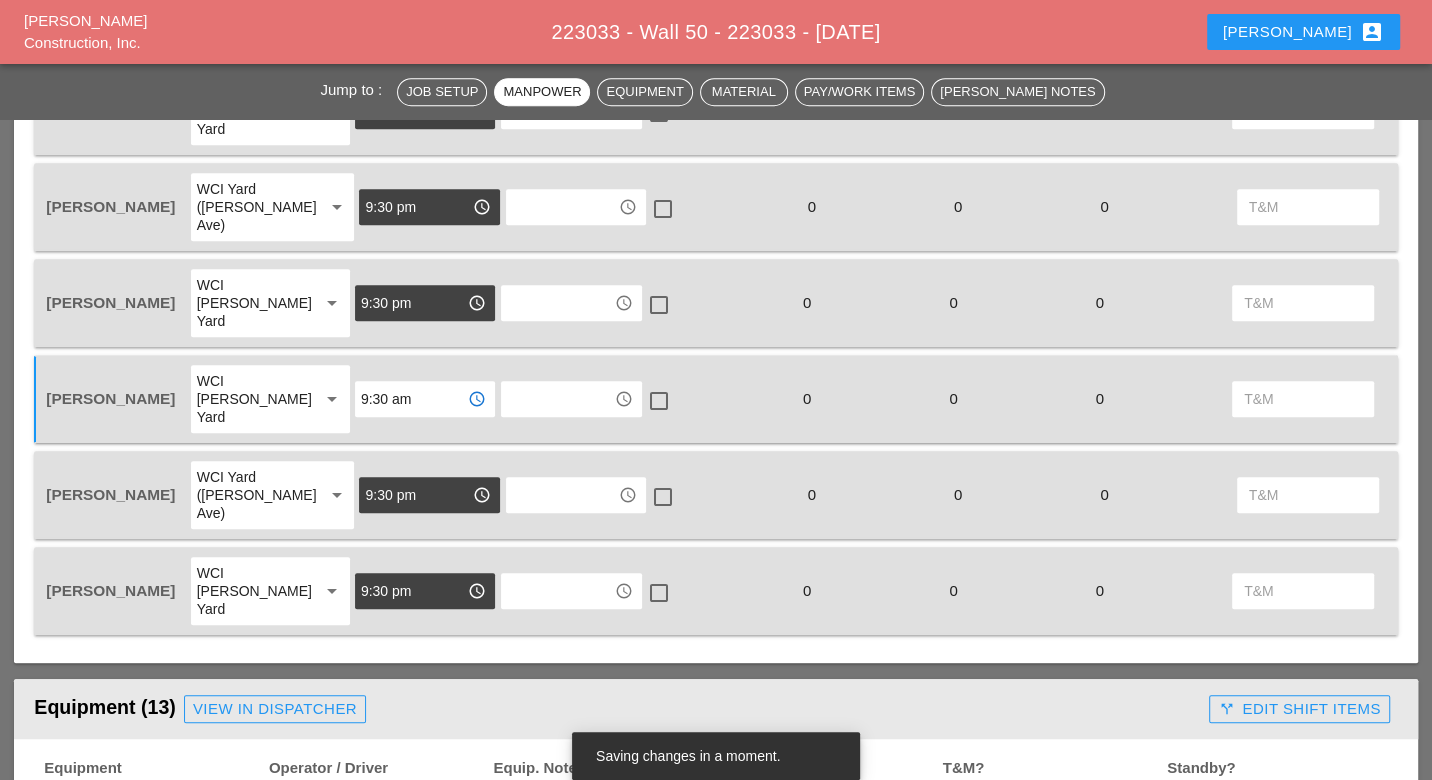 scroll, scrollTop: 1000, scrollLeft: 0, axis: vertical 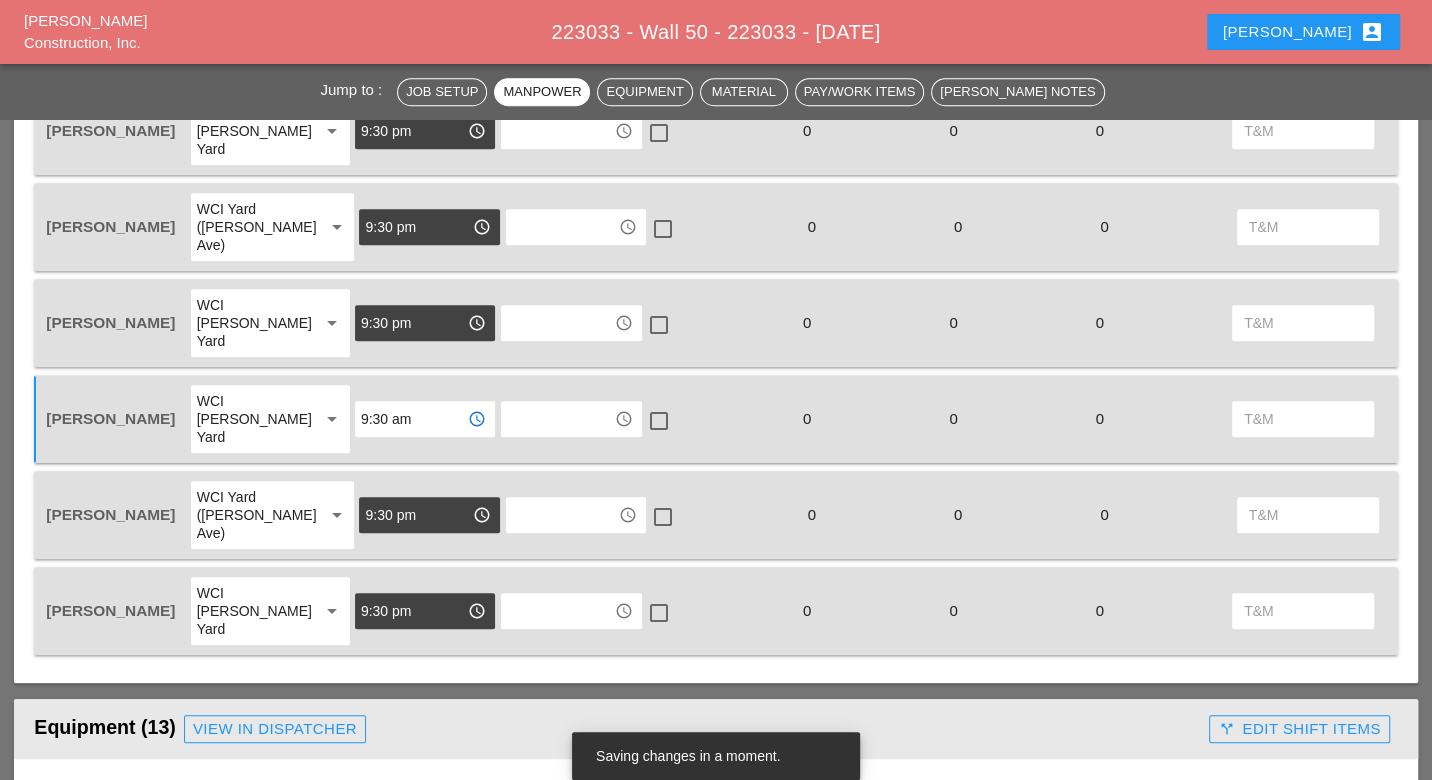 drag, startPoint x: 396, startPoint y: 350, endPoint x: 333, endPoint y: 342, distance: 63.505905 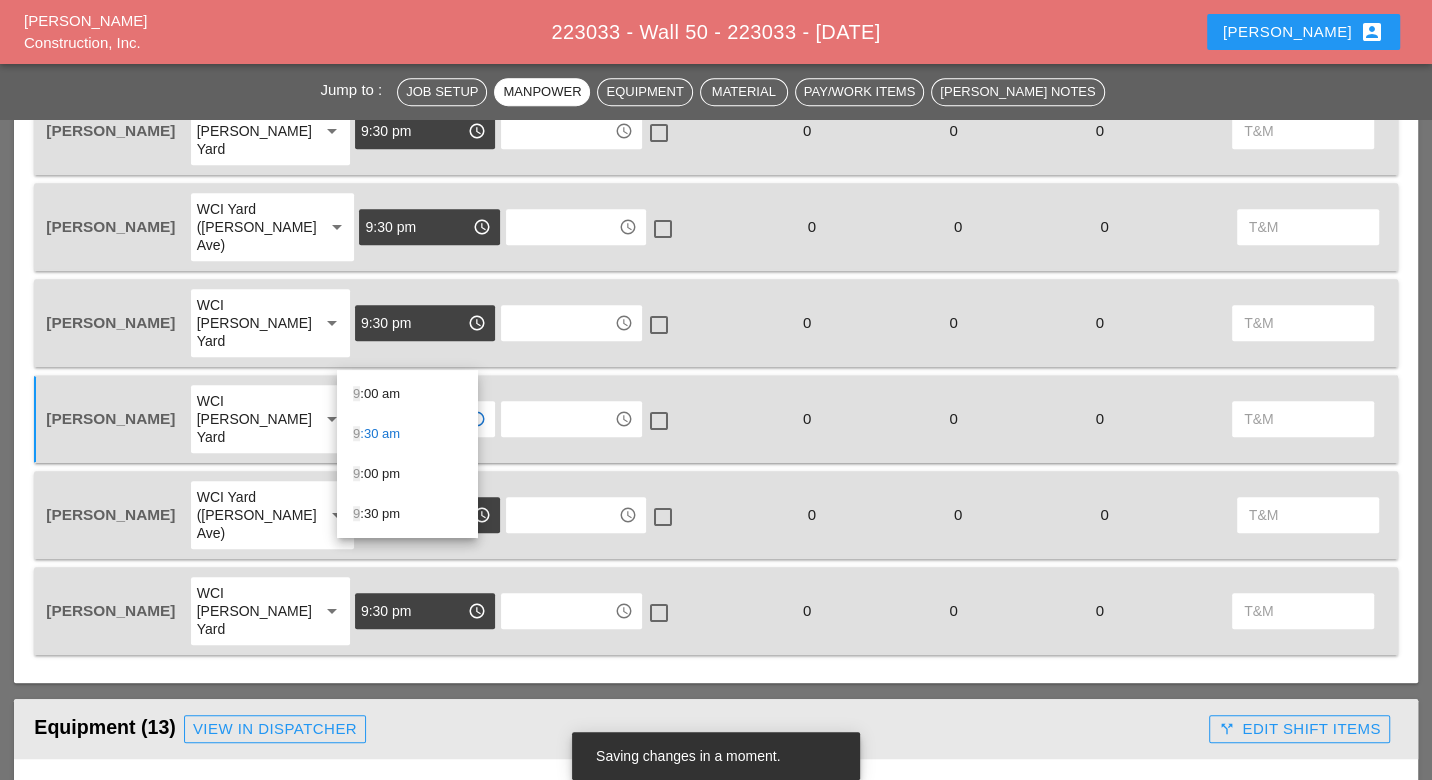 click on "9 :30 pm" at bounding box center (407, 514) 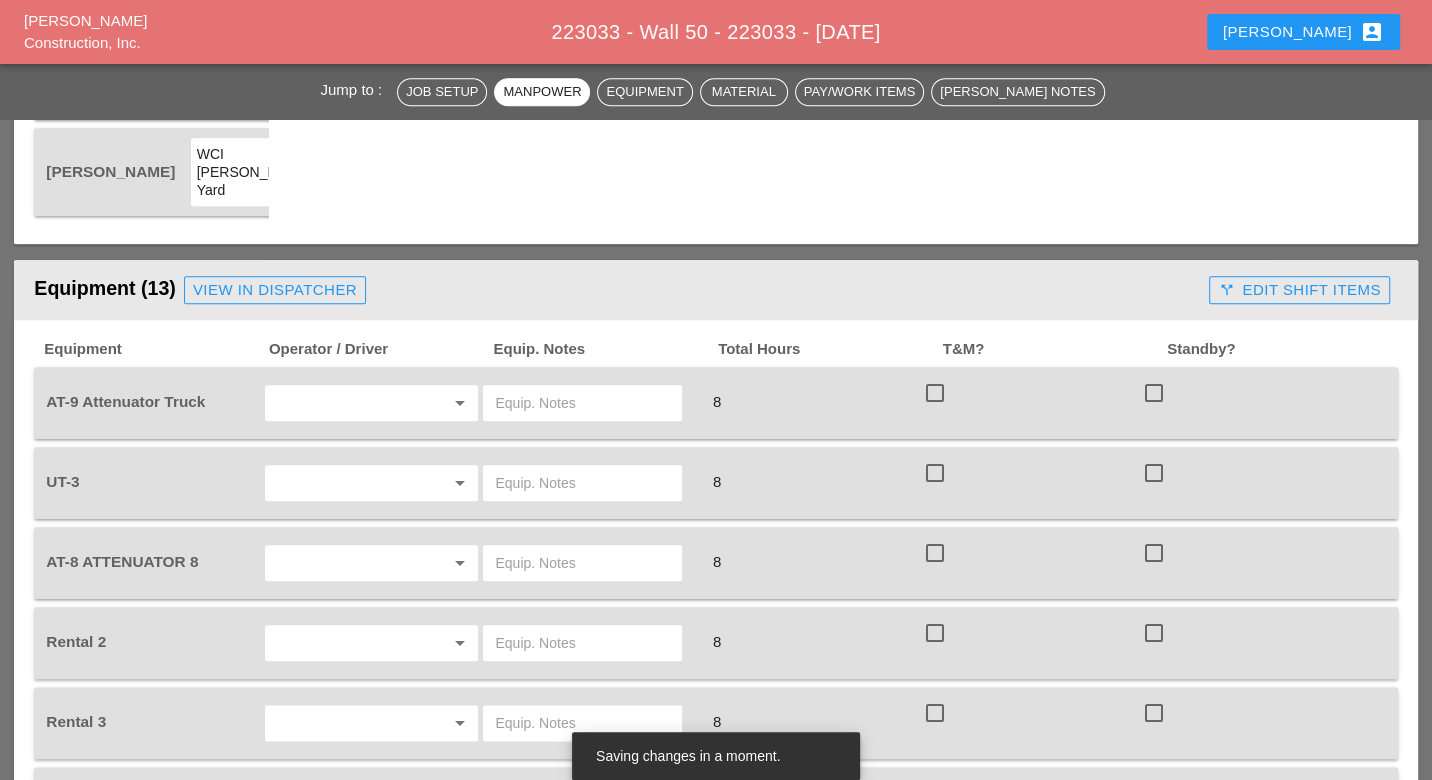 scroll, scrollTop: 1444, scrollLeft: 0, axis: vertical 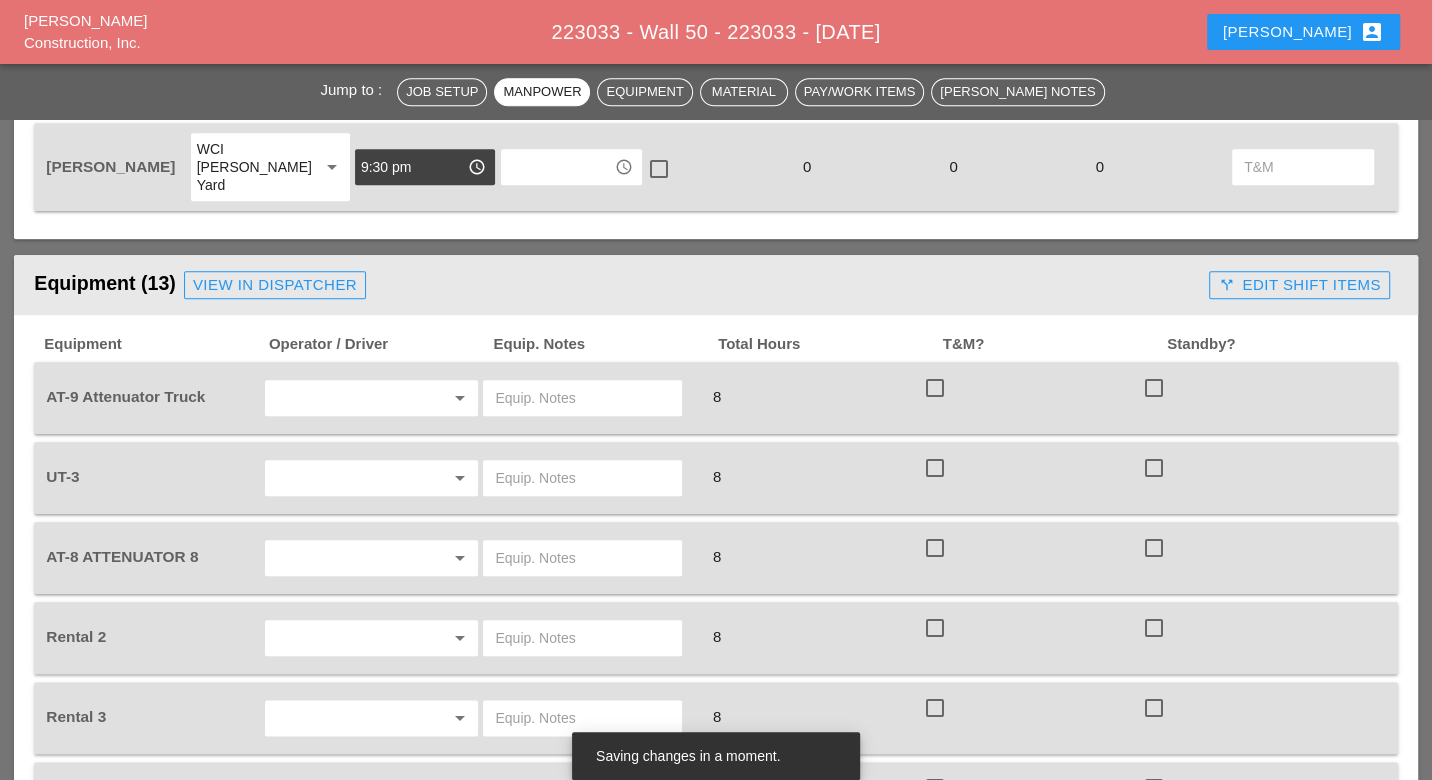 type on "9:30 pm" 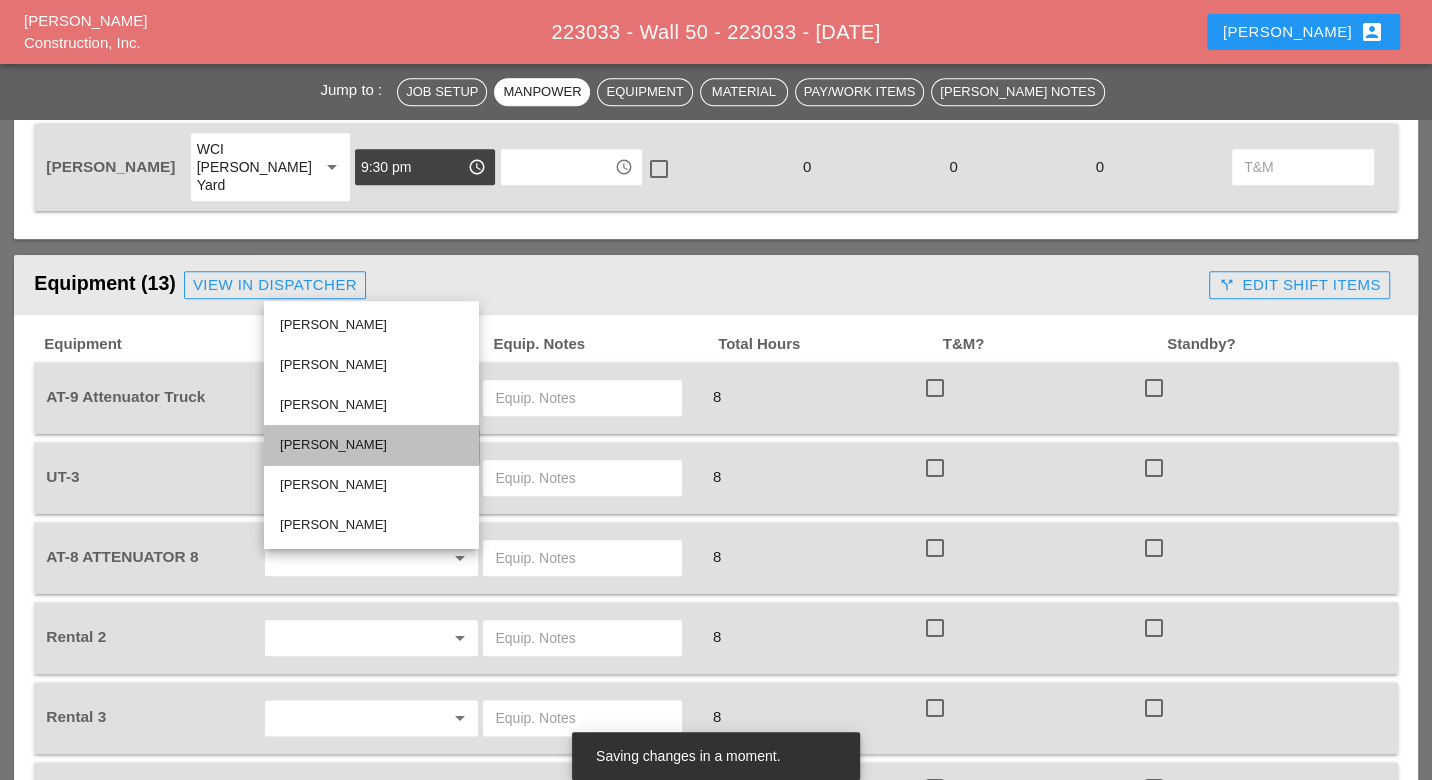 click on "Brian Ferguson" at bounding box center (371, 445) 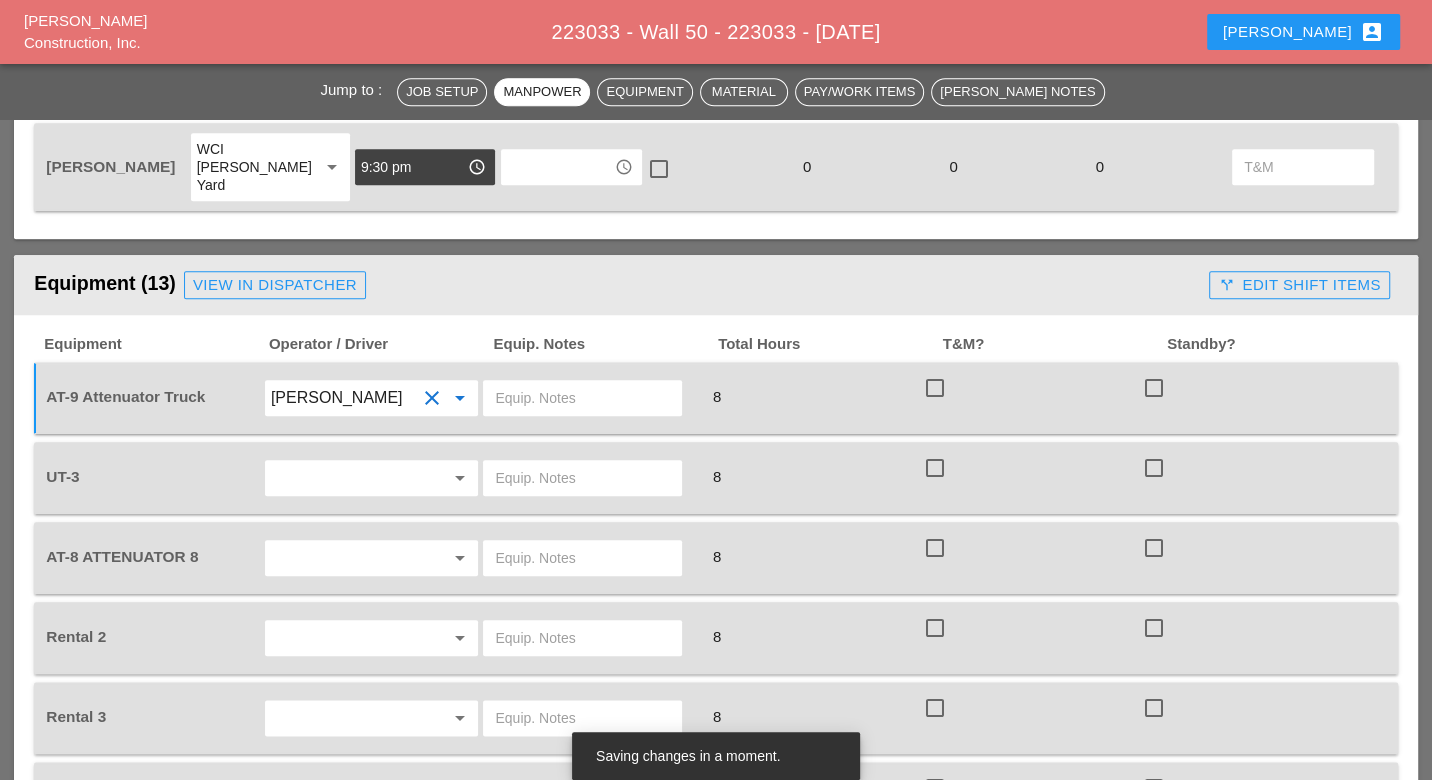 click at bounding box center [582, 398] 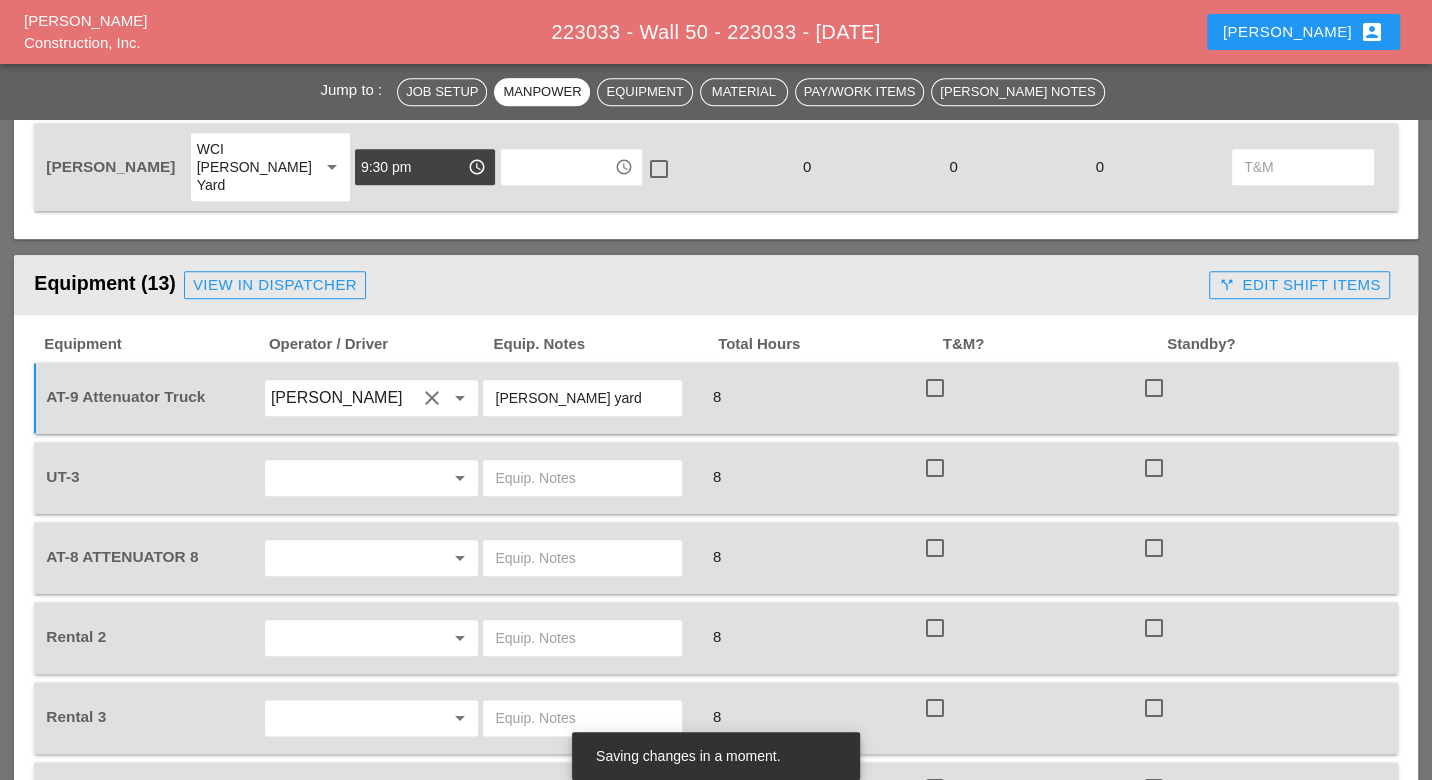 drag, startPoint x: 605, startPoint y: 274, endPoint x: 495, endPoint y: 283, distance: 110.36757 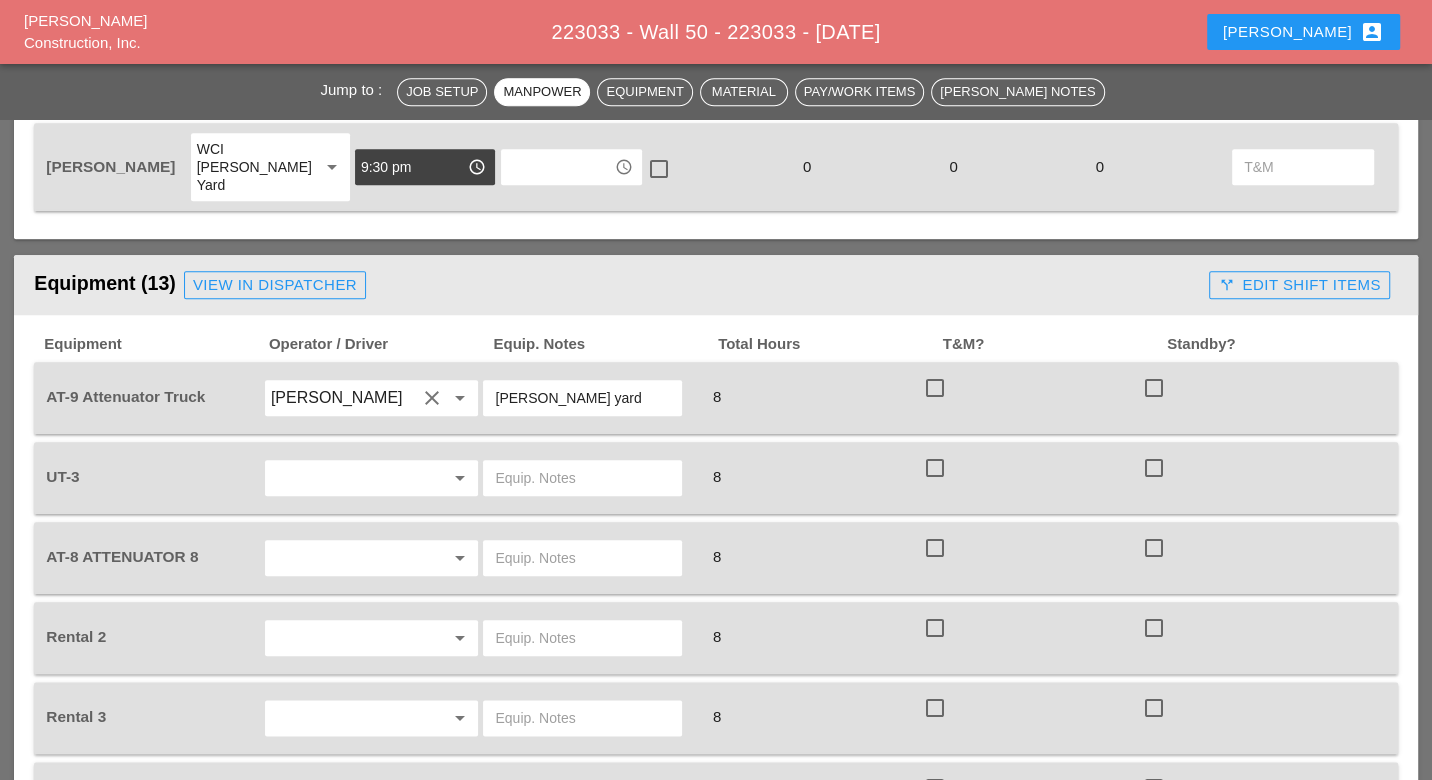 type on "[PERSON_NAME] yard" 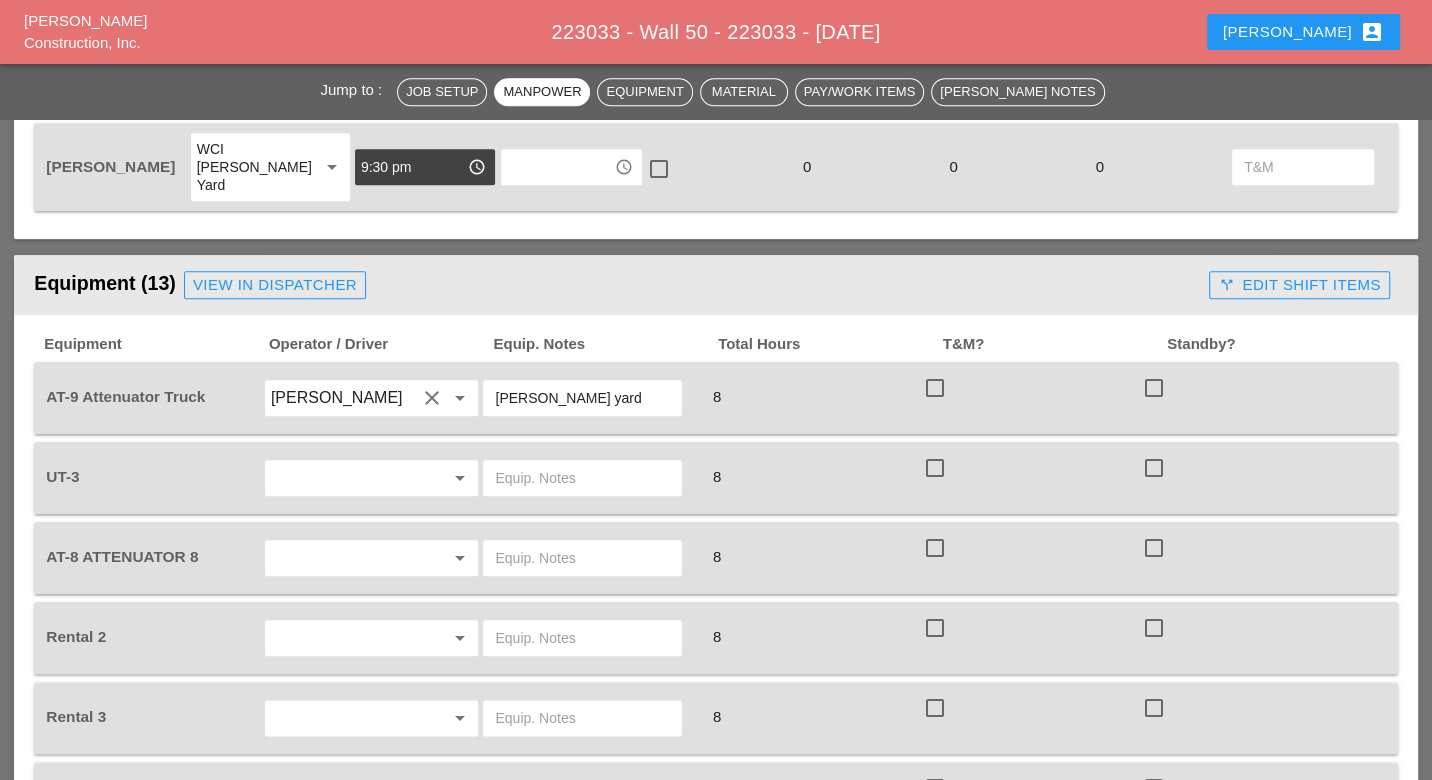 click at bounding box center (344, 478) 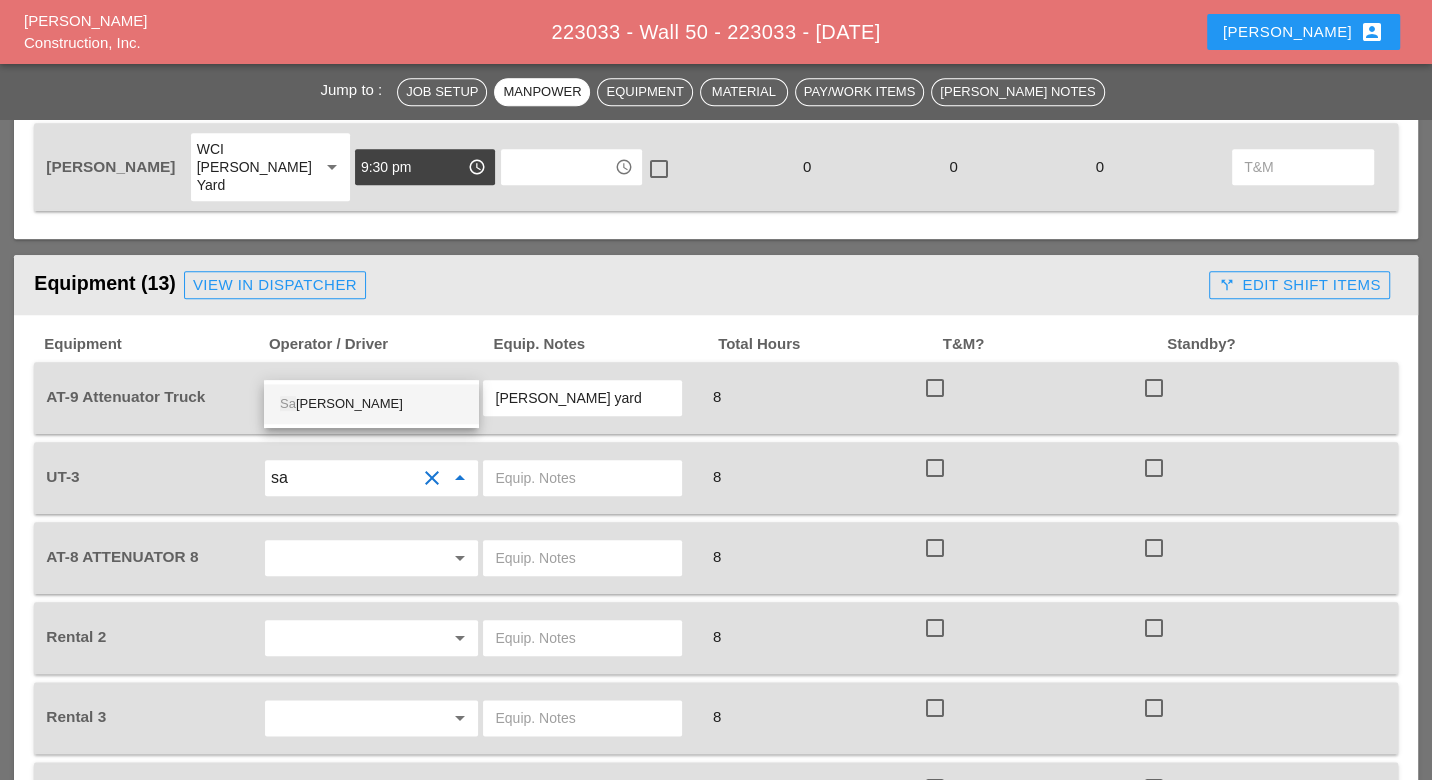 click on "Sa ntiago Suarez" at bounding box center (371, 404) 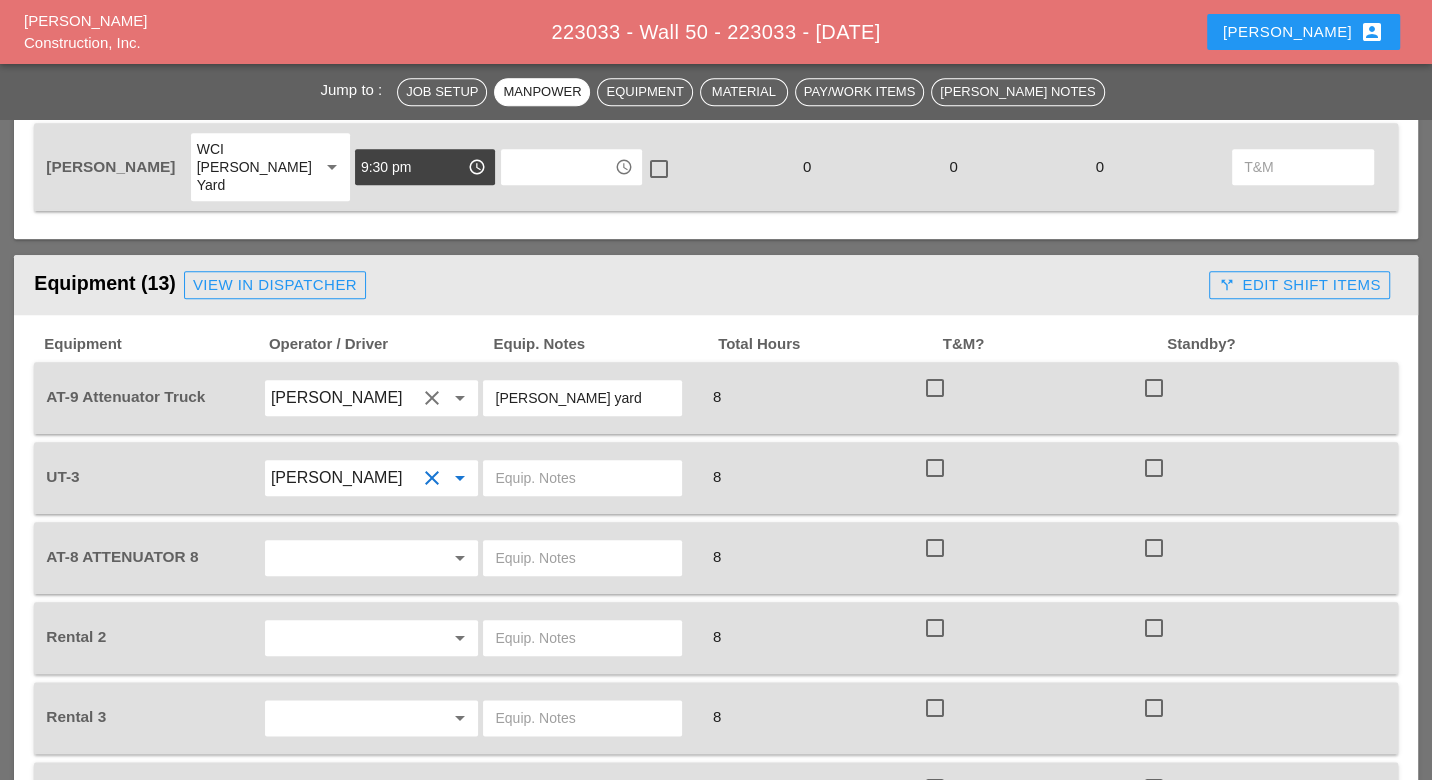 type on "Santiago Suarez" 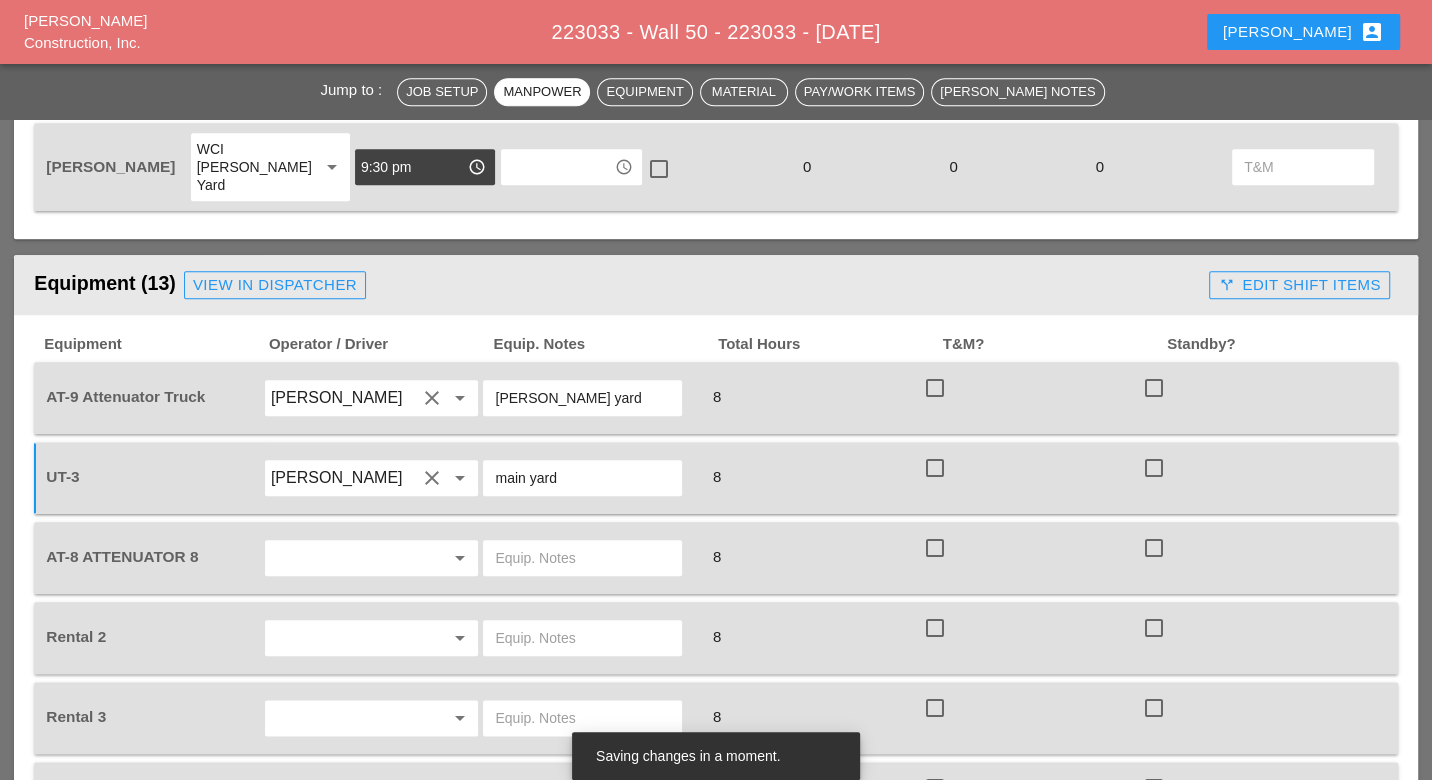 type on "main yard" 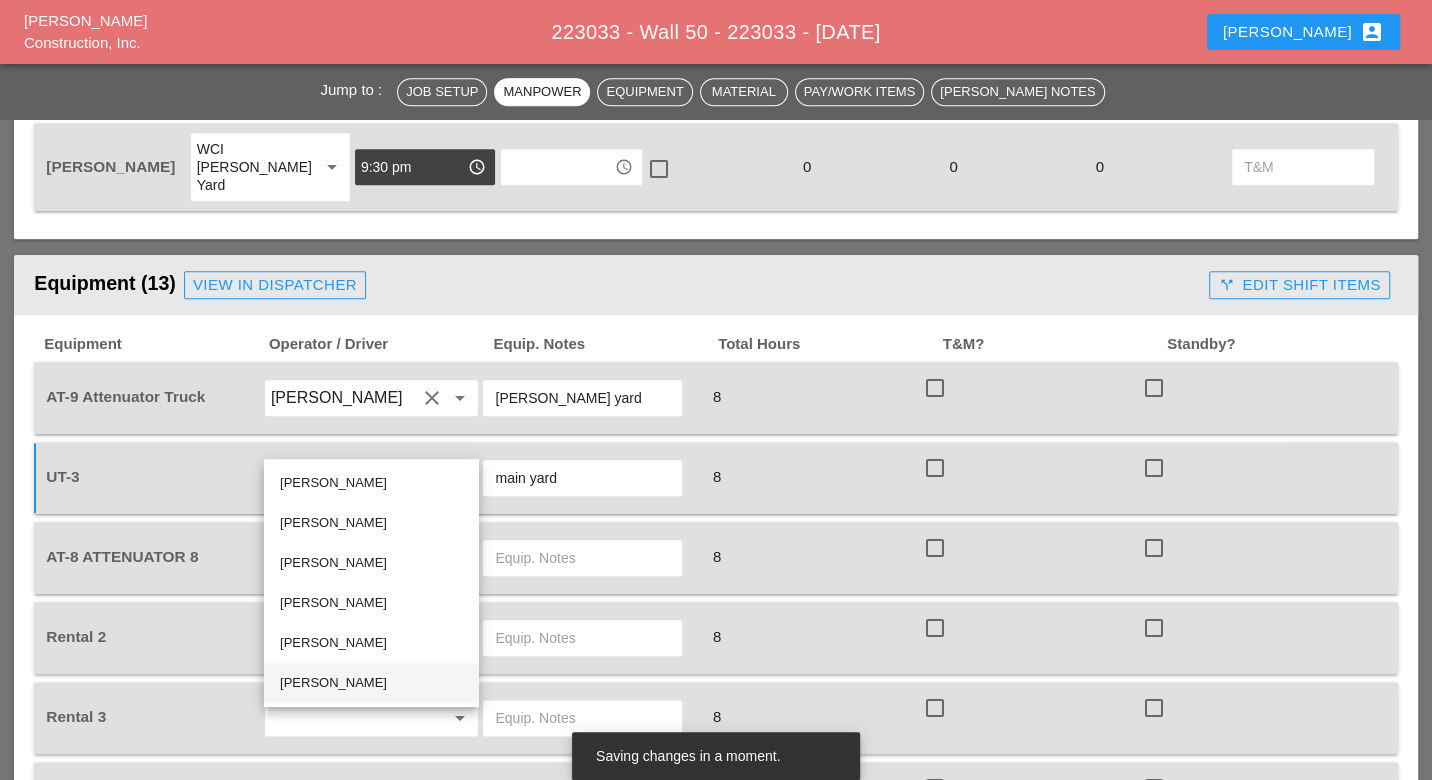 click on "Freddie Rodas Torres" at bounding box center [371, 683] 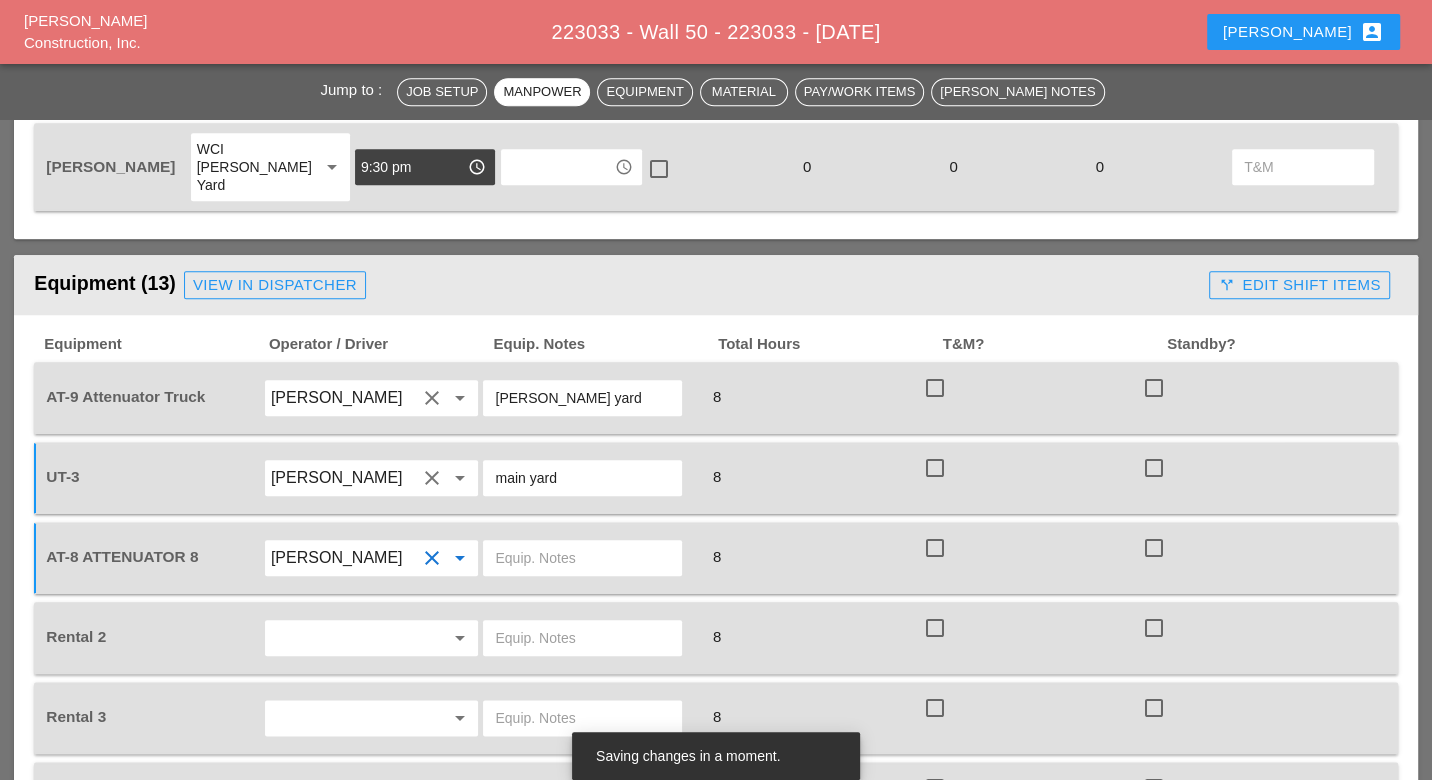 click at bounding box center [582, 558] 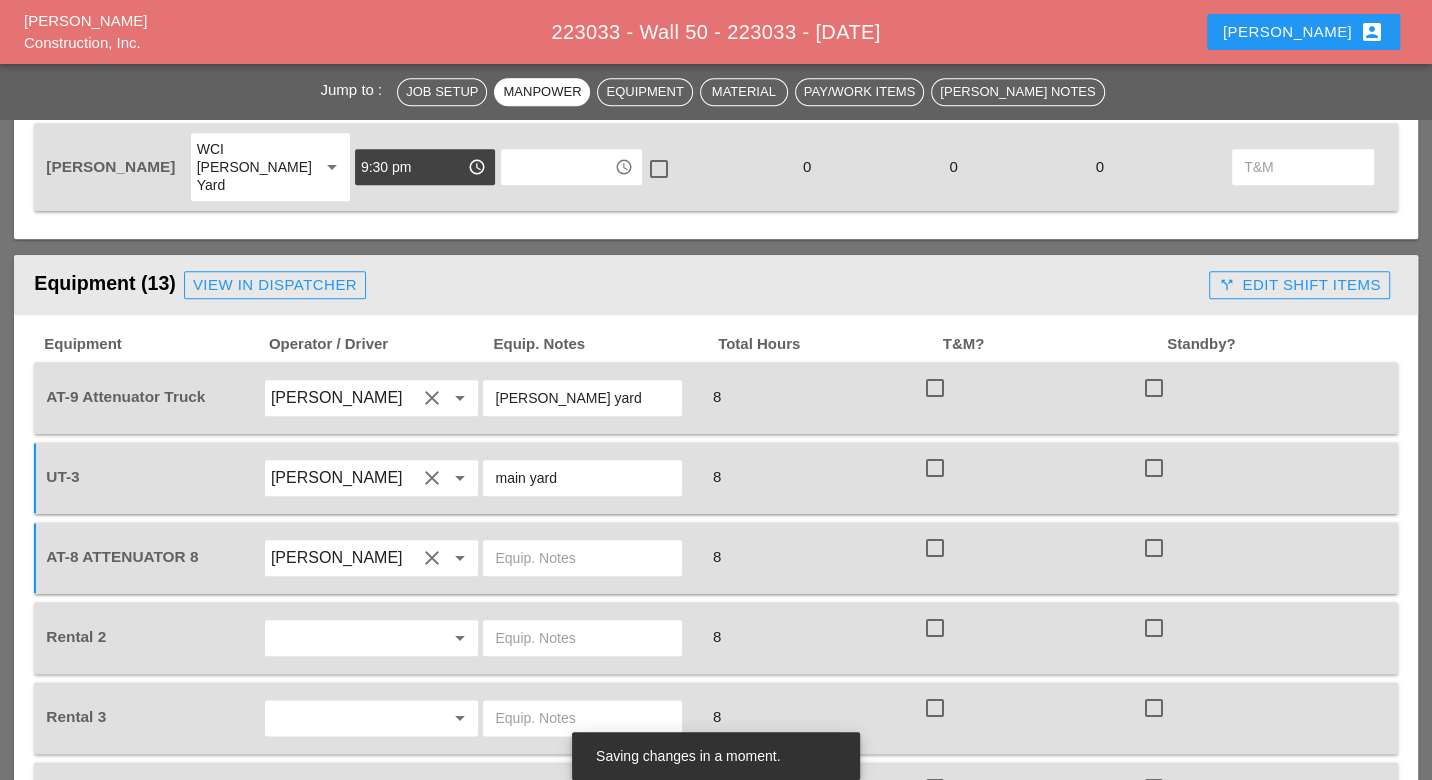 paste on "[PERSON_NAME] yard" 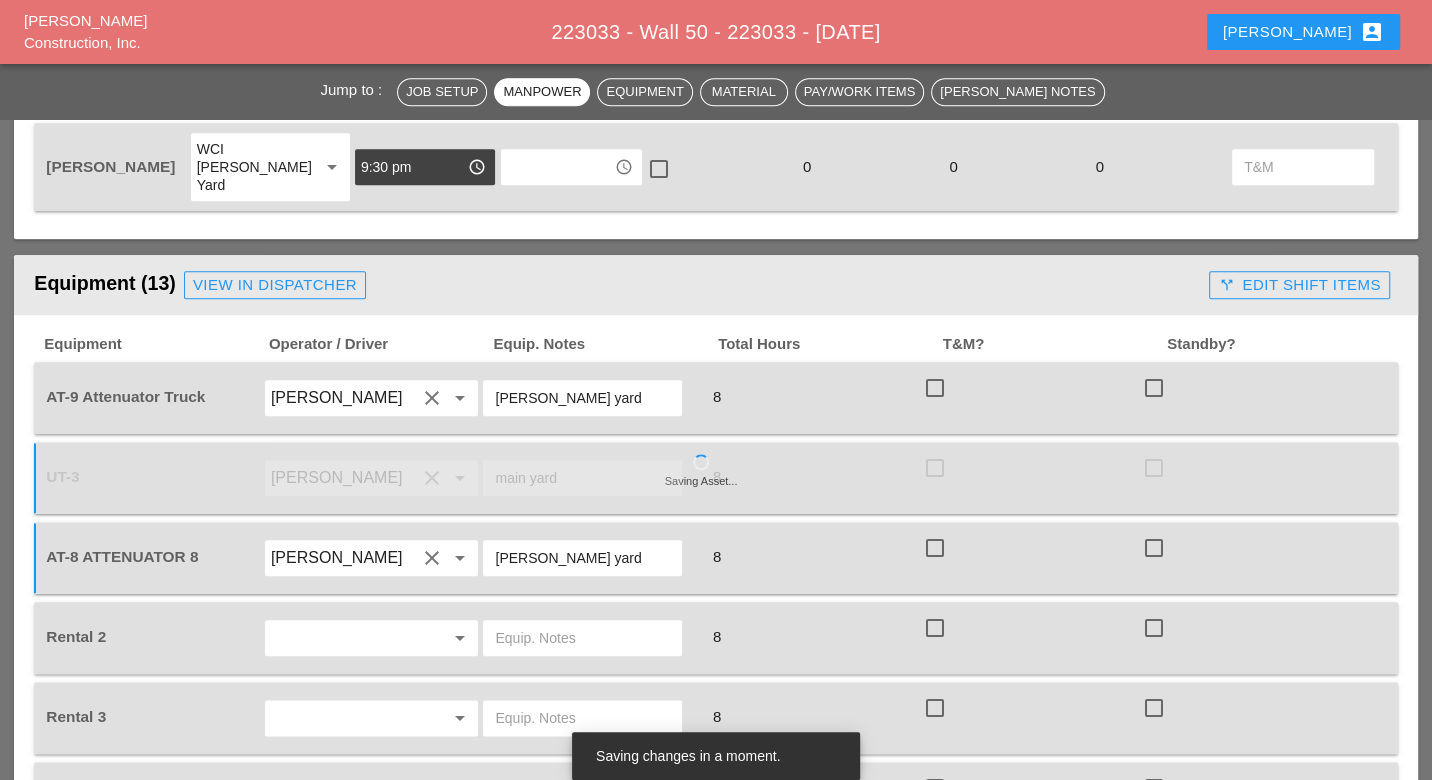 type on "[PERSON_NAME] yard" 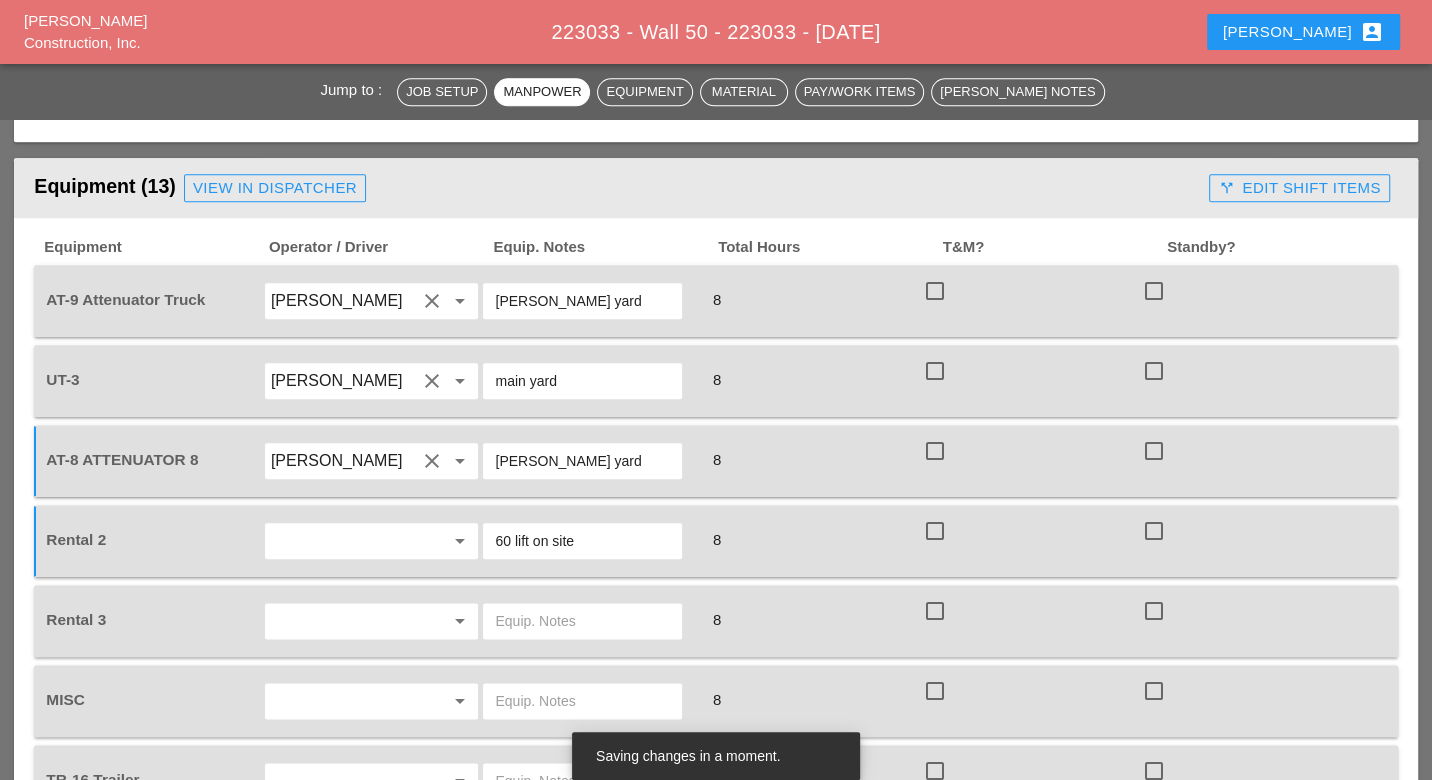 scroll, scrollTop: 1566, scrollLeft: 0, axis: vertical 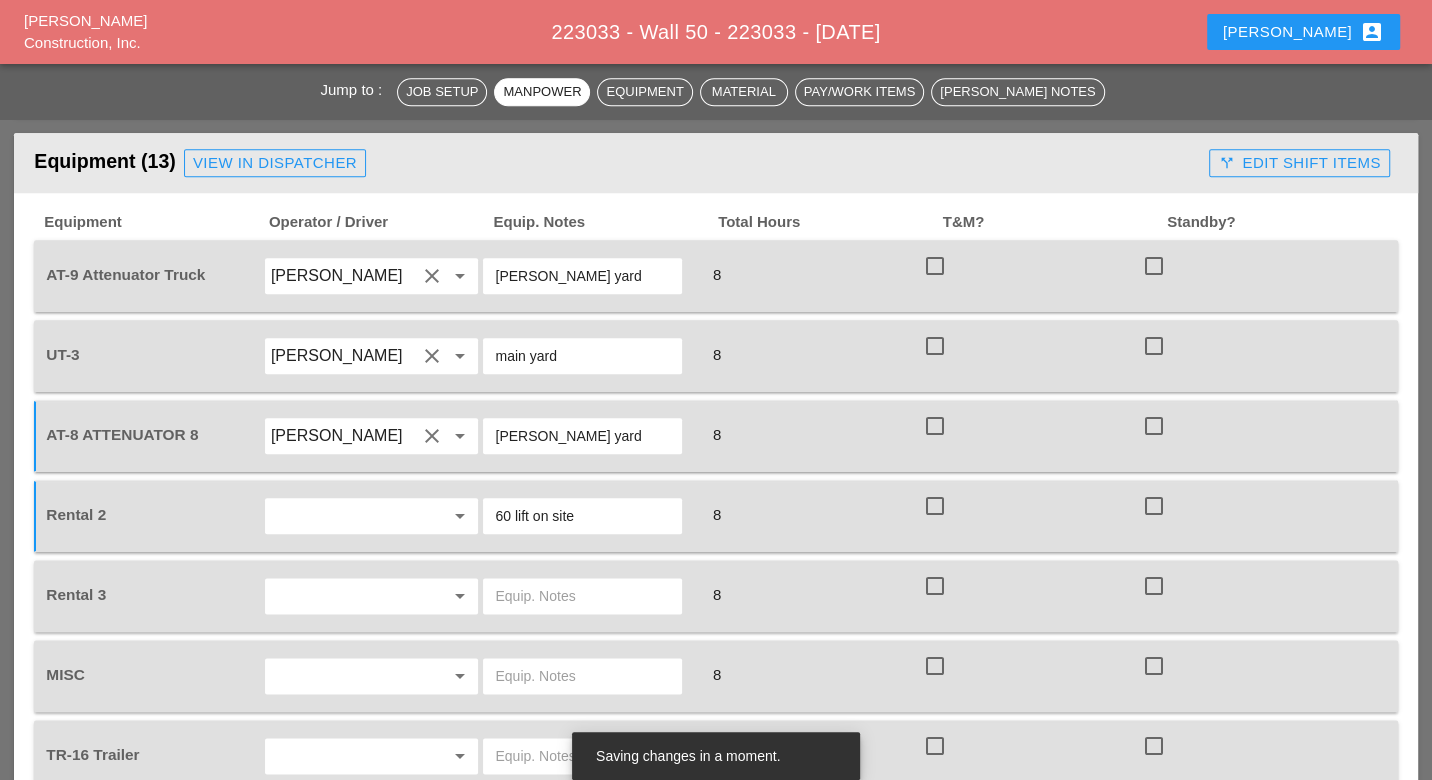 type on "60 lift on site" 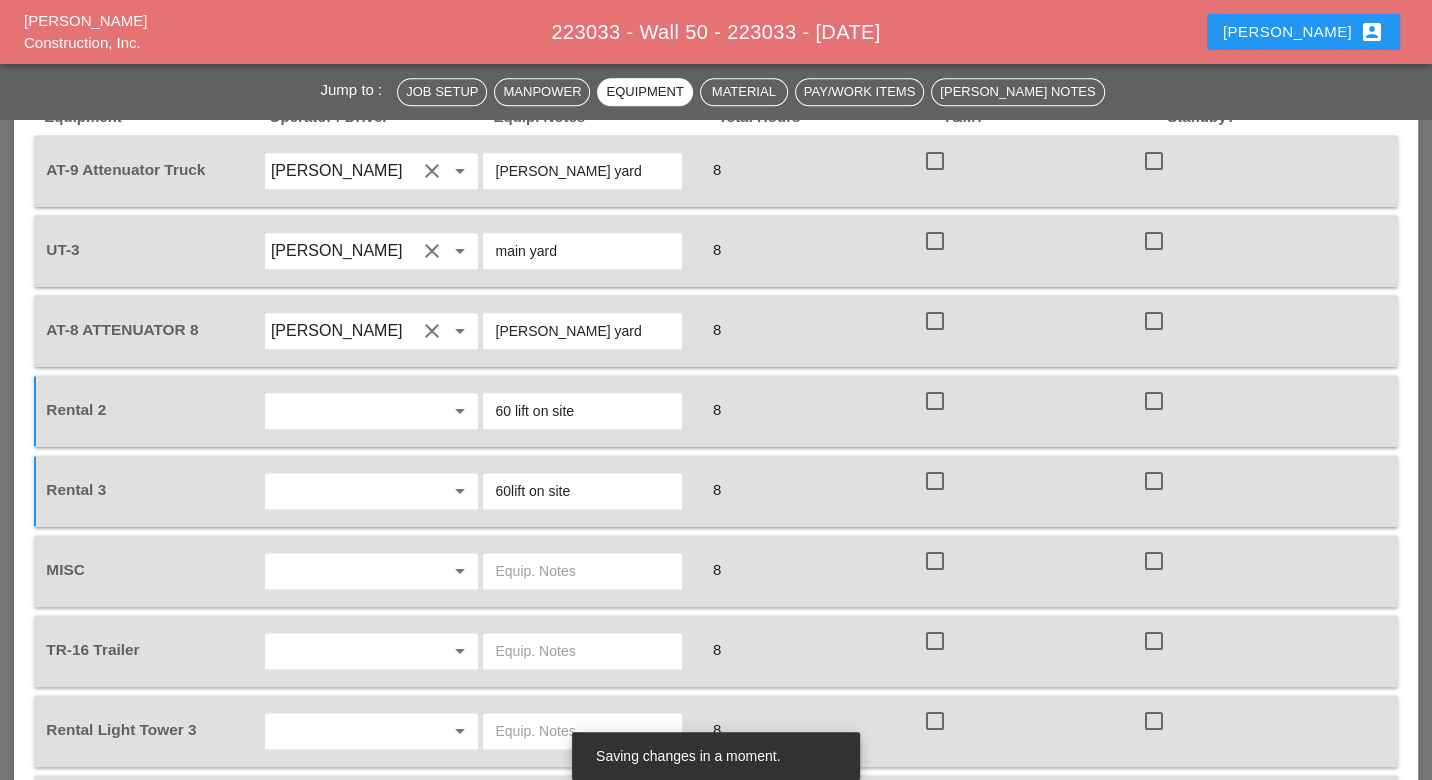 scroll, scrollTop: 1710, scrollLeft: 0, axis: vertical 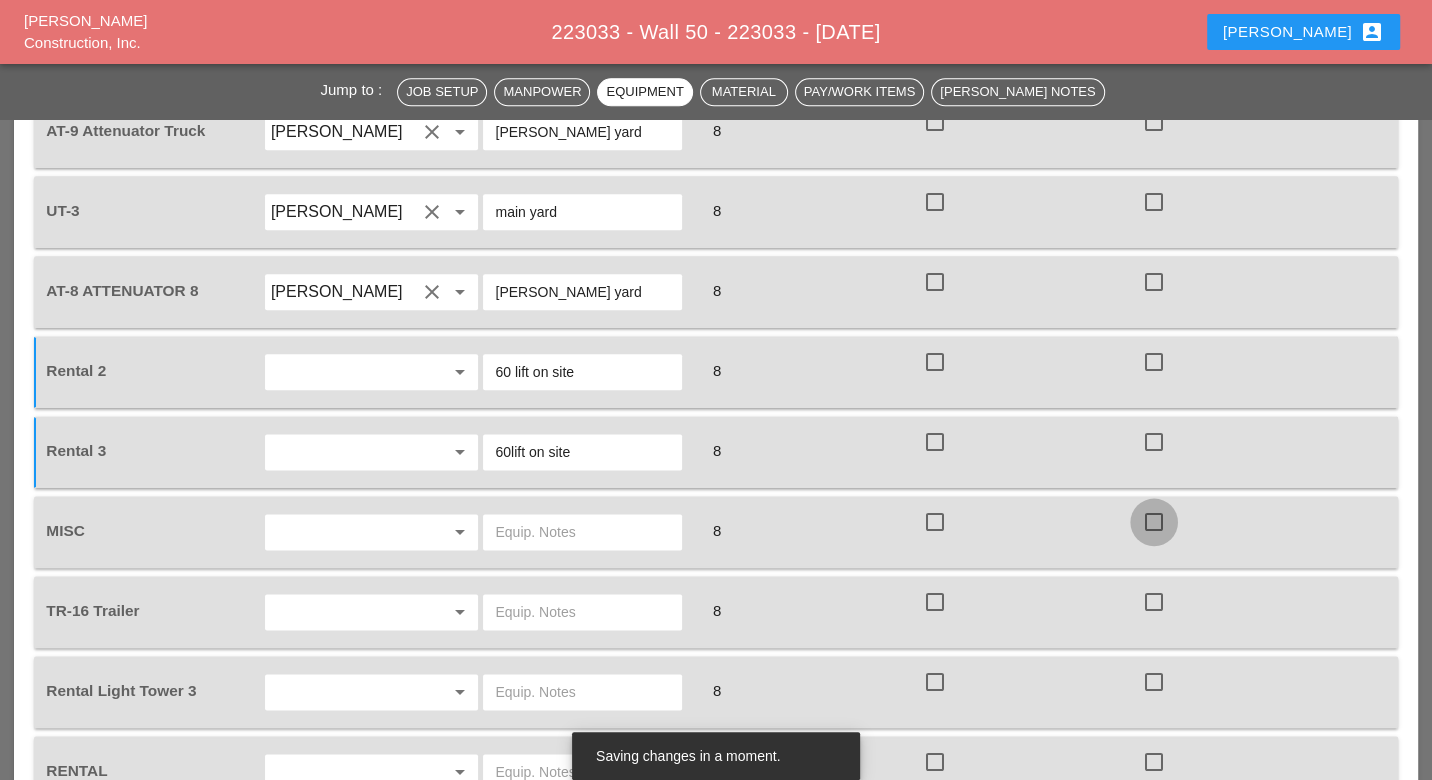 type on "60lift on site" 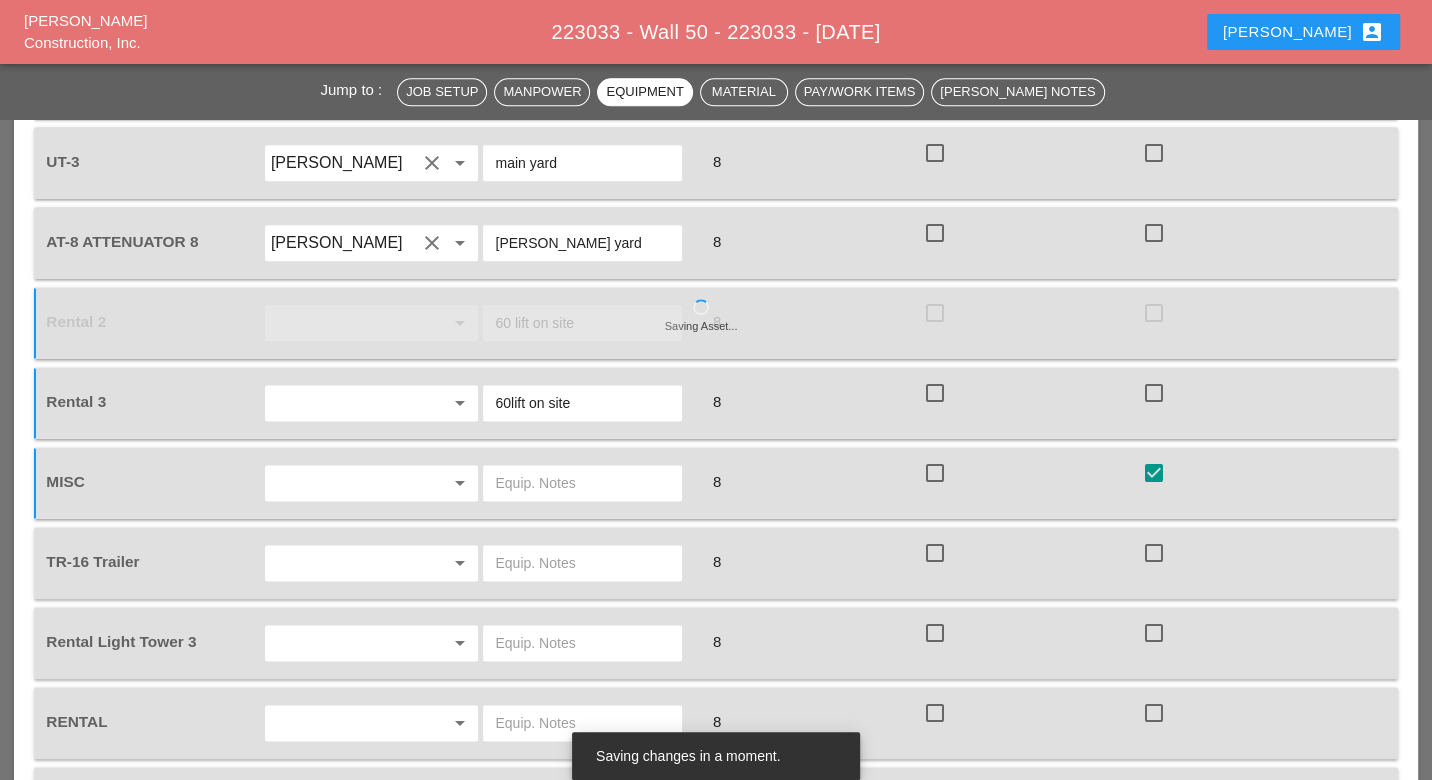 scroll, scrollTop: 1798, scrollLeft: 0, axis: vertical 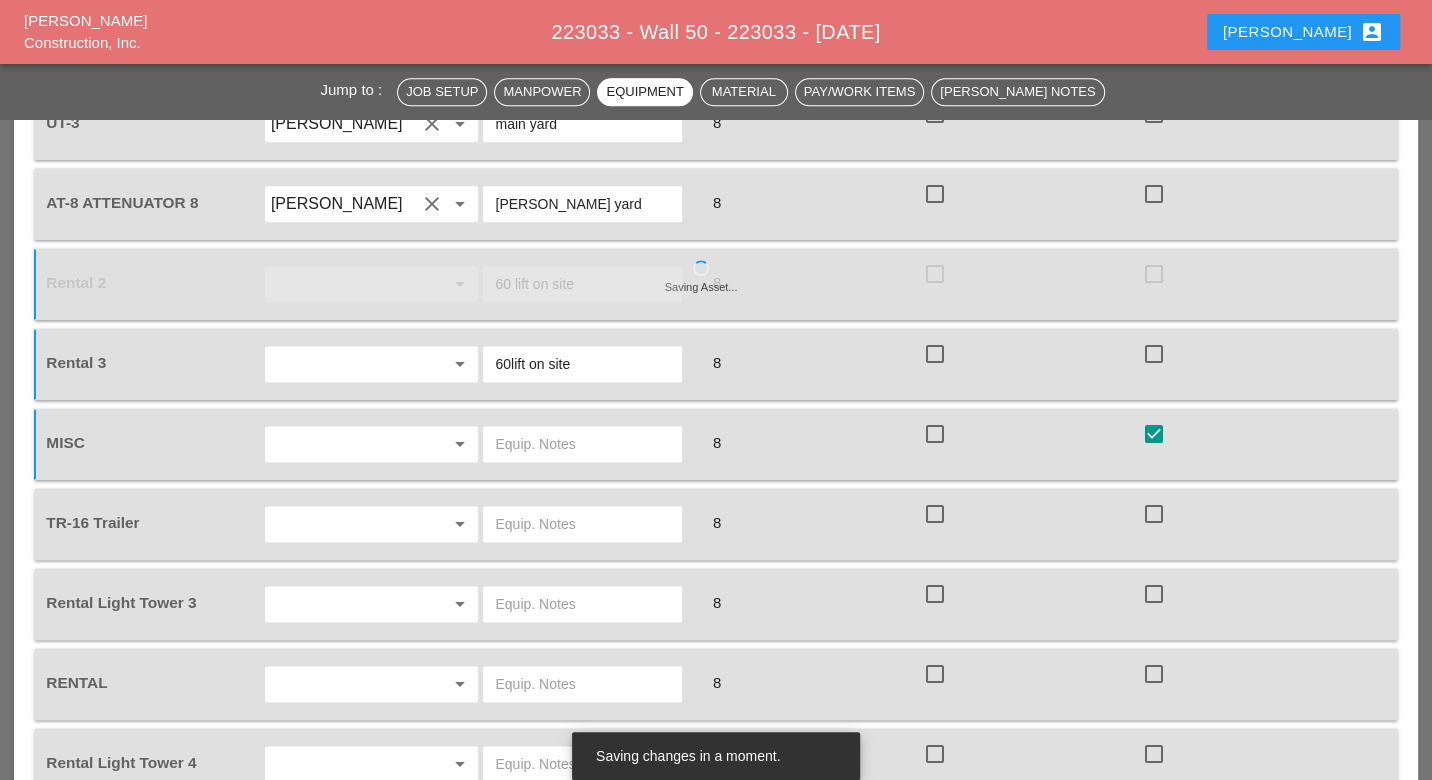 click at bounding box center [344, 524] 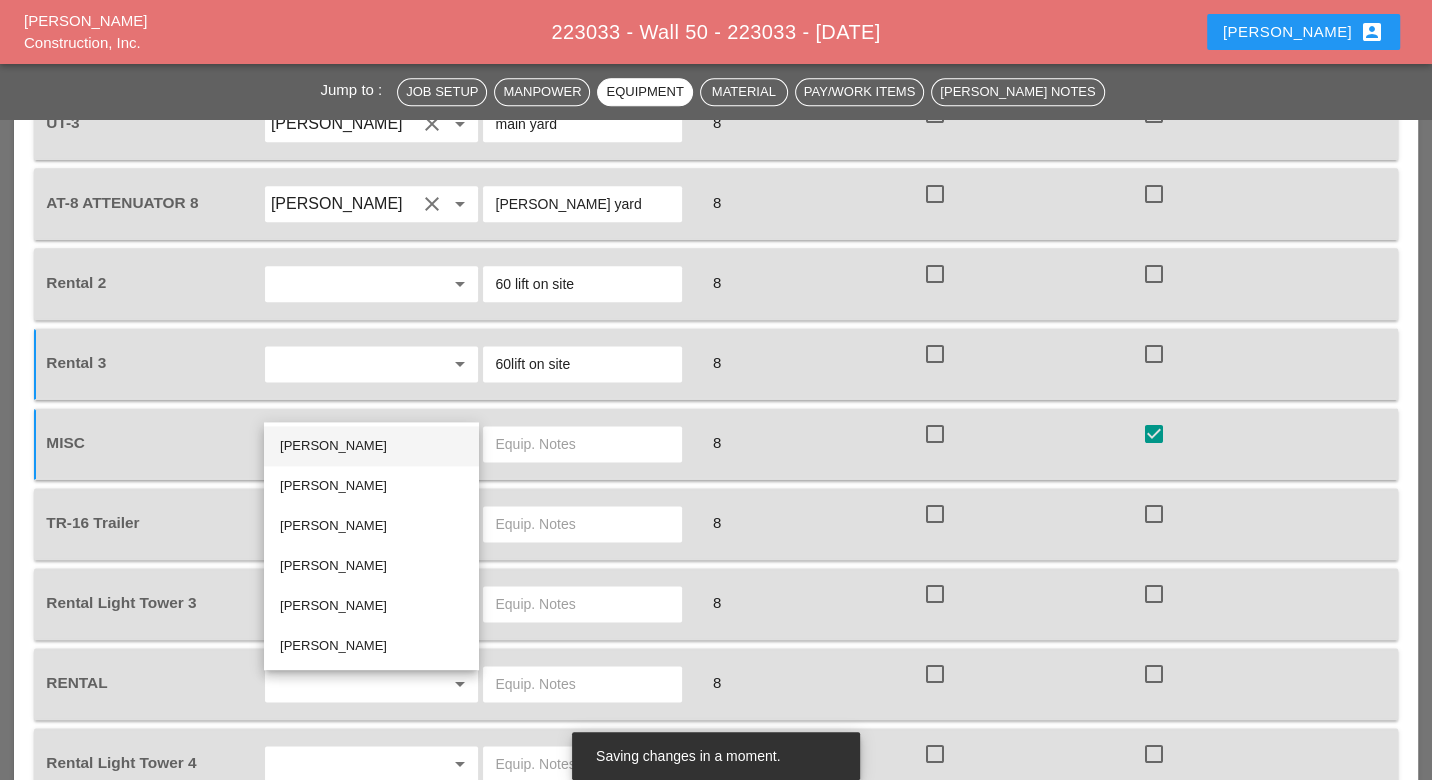 click on "Joshua Baker" at bounding box center (371, 446) 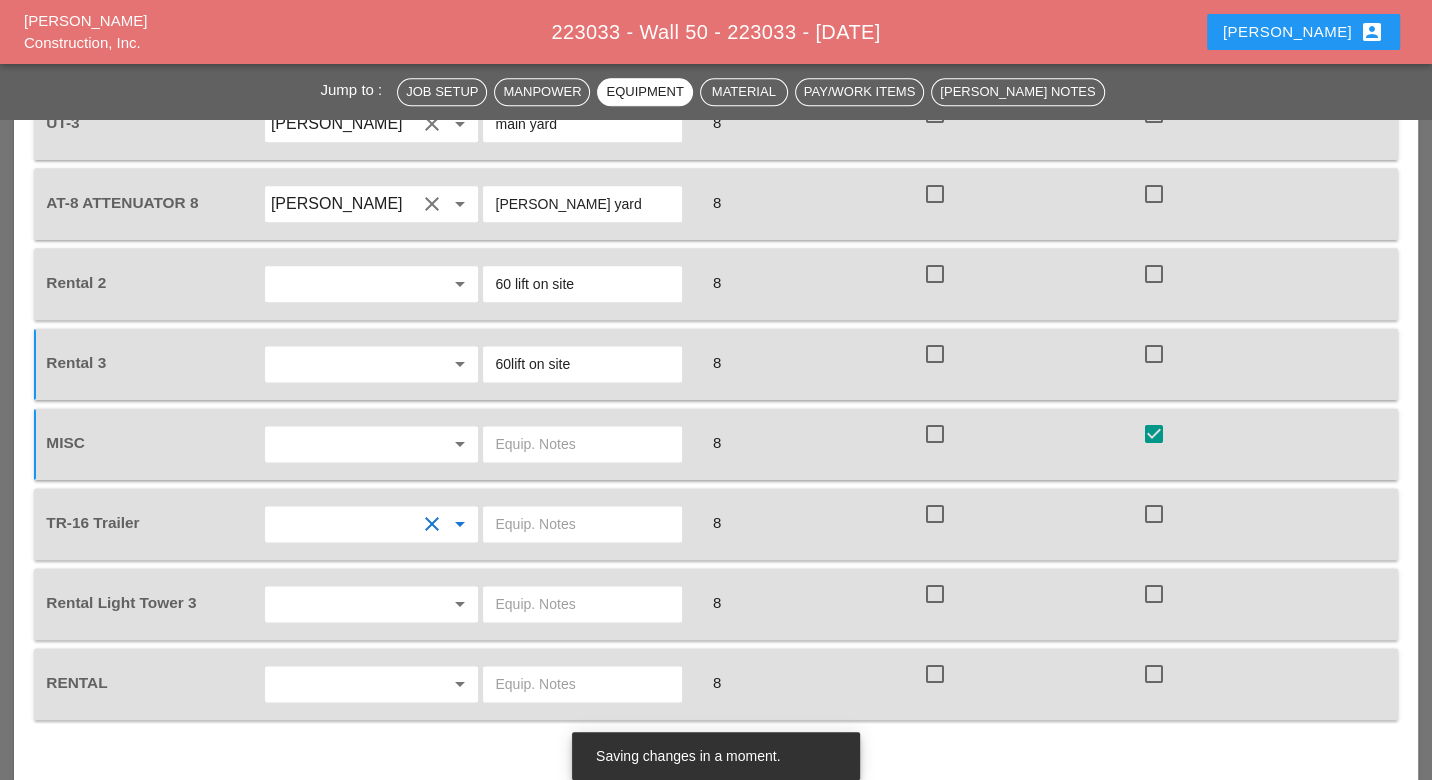 type on "Joshua Baker" 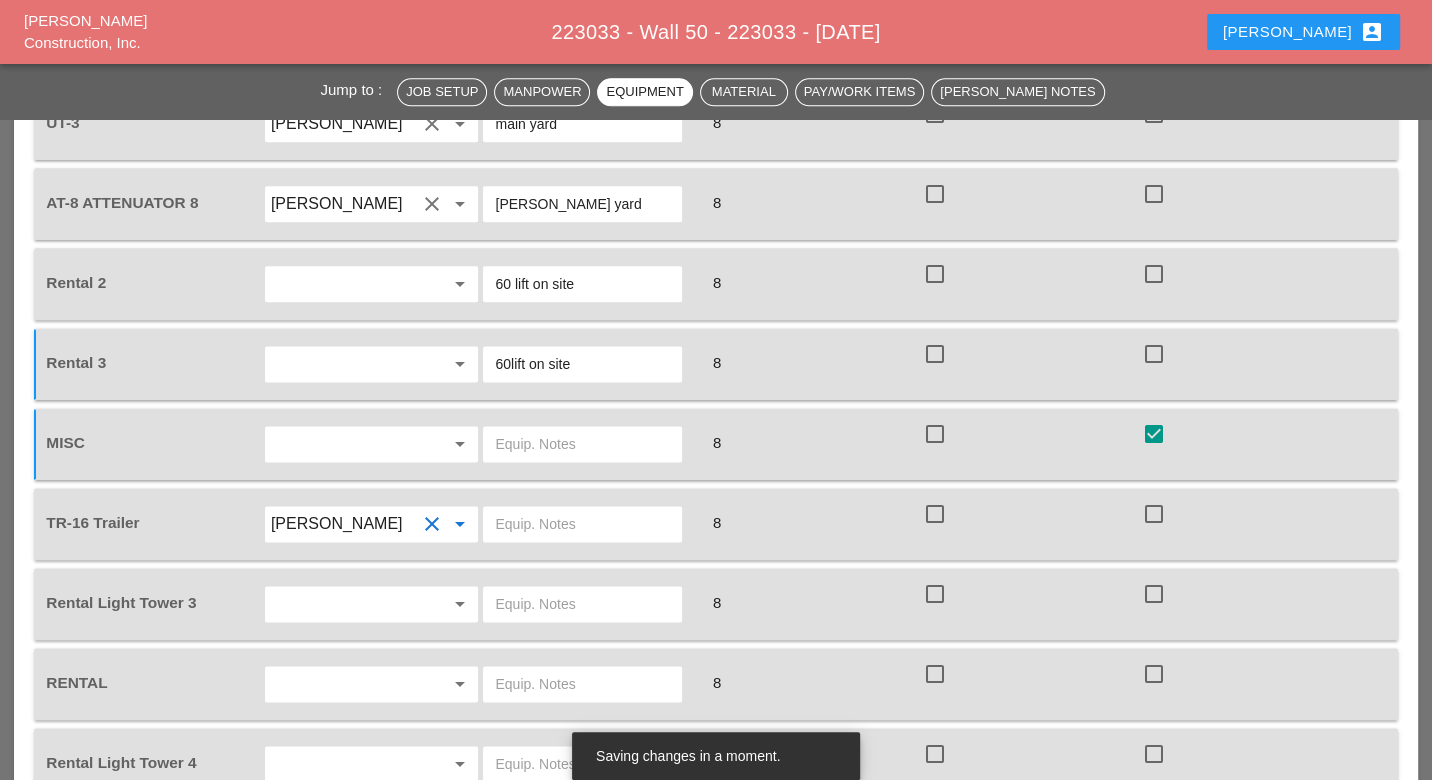 click at bounding box center [344, 604] 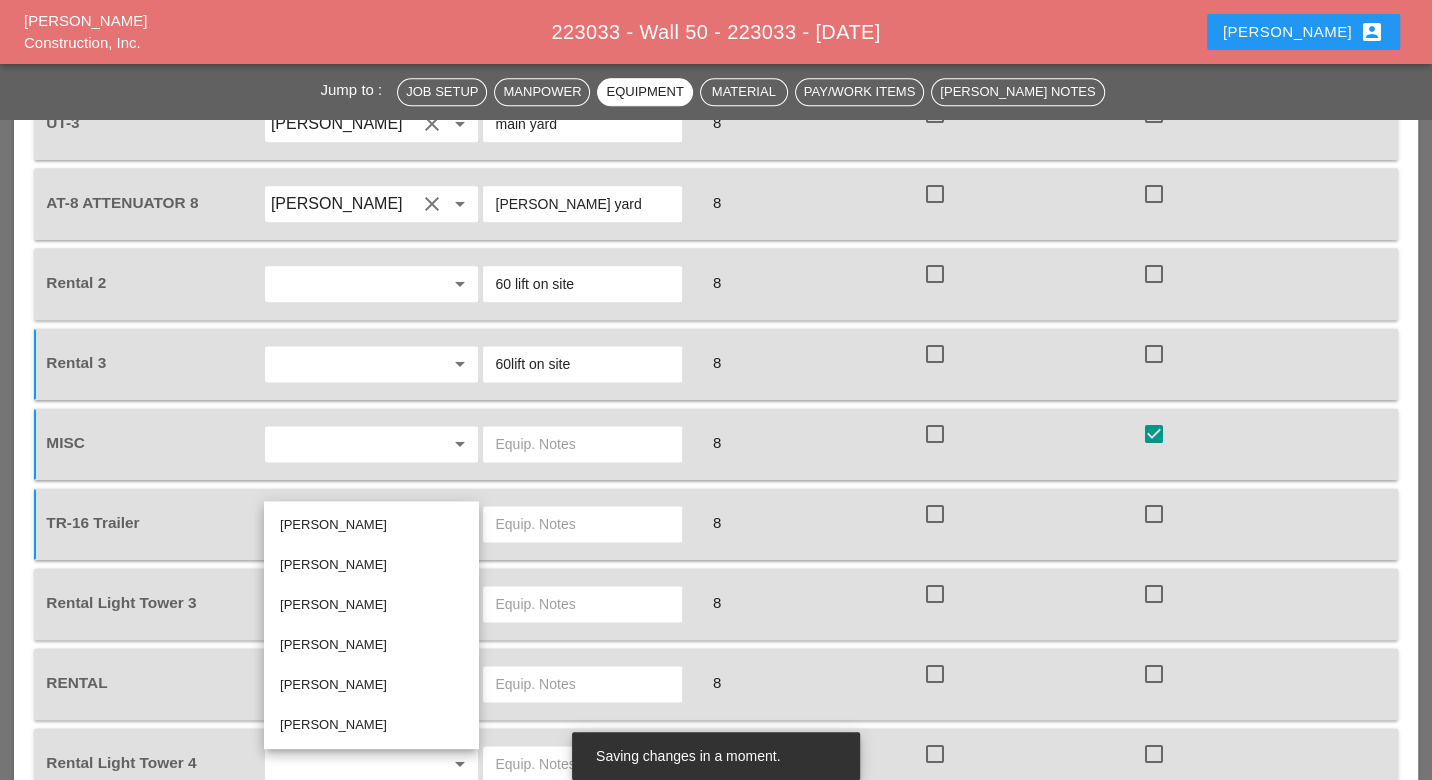 click at bounding box center (582, 524) 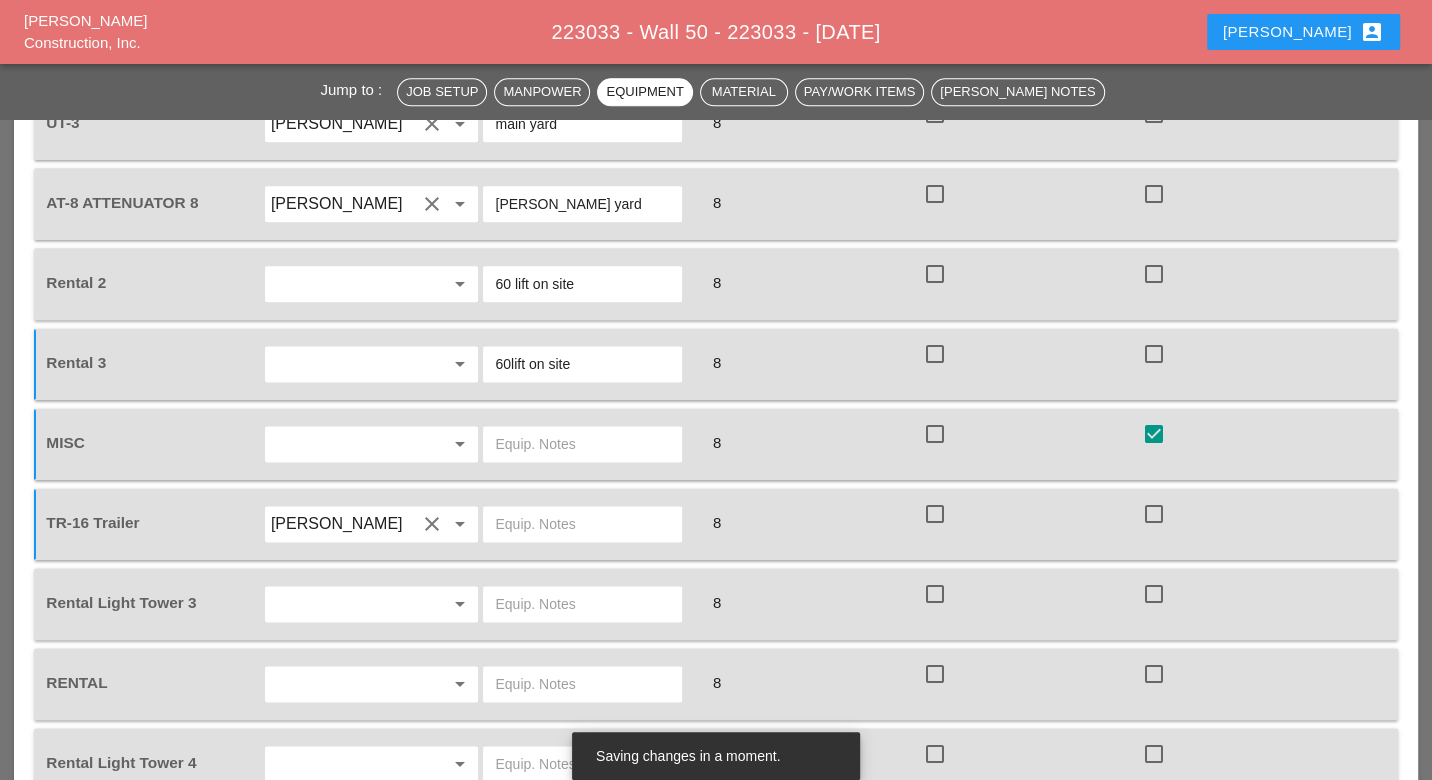 paste on "[PERSON_NAME] yard" 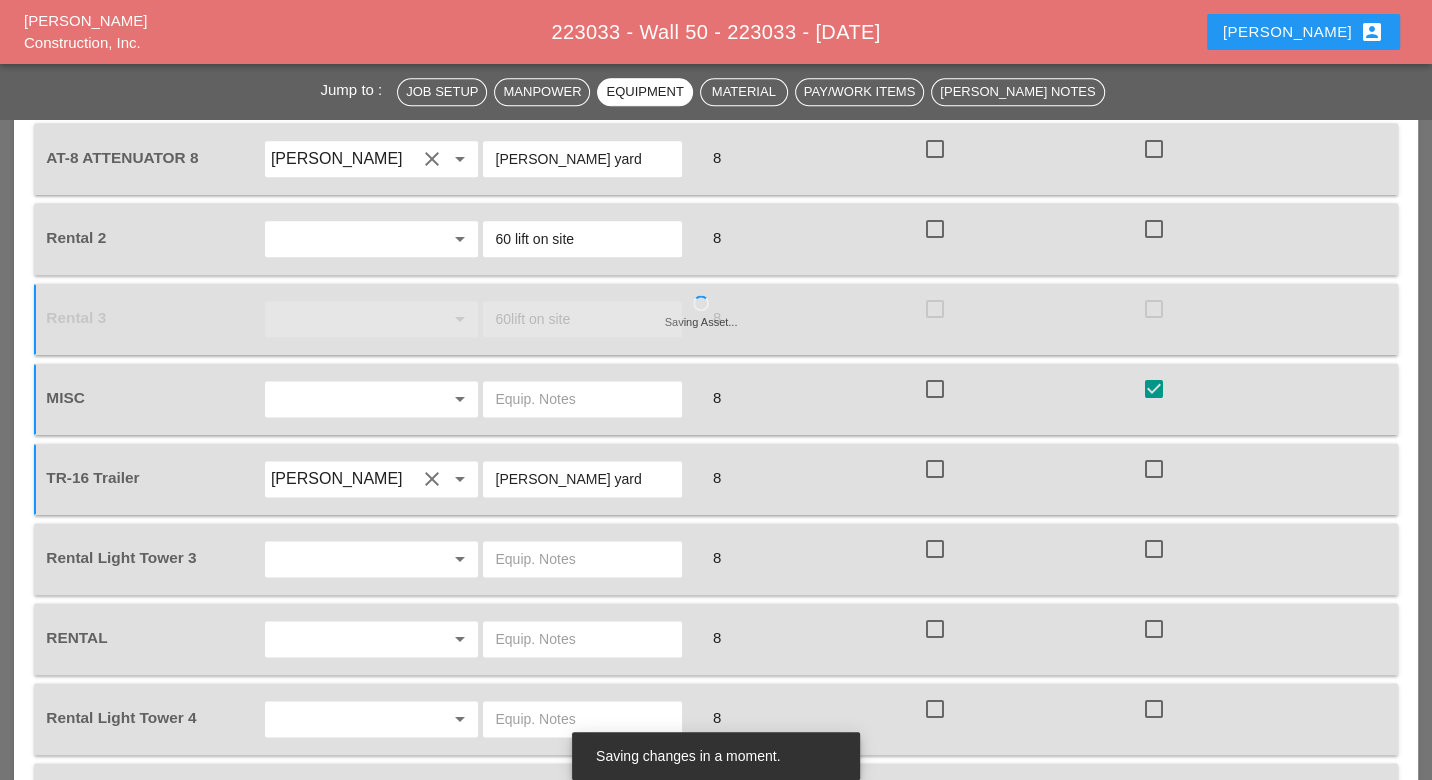 scroll, scrollTop: 1885, scrollLeft: 0, axis: vertical 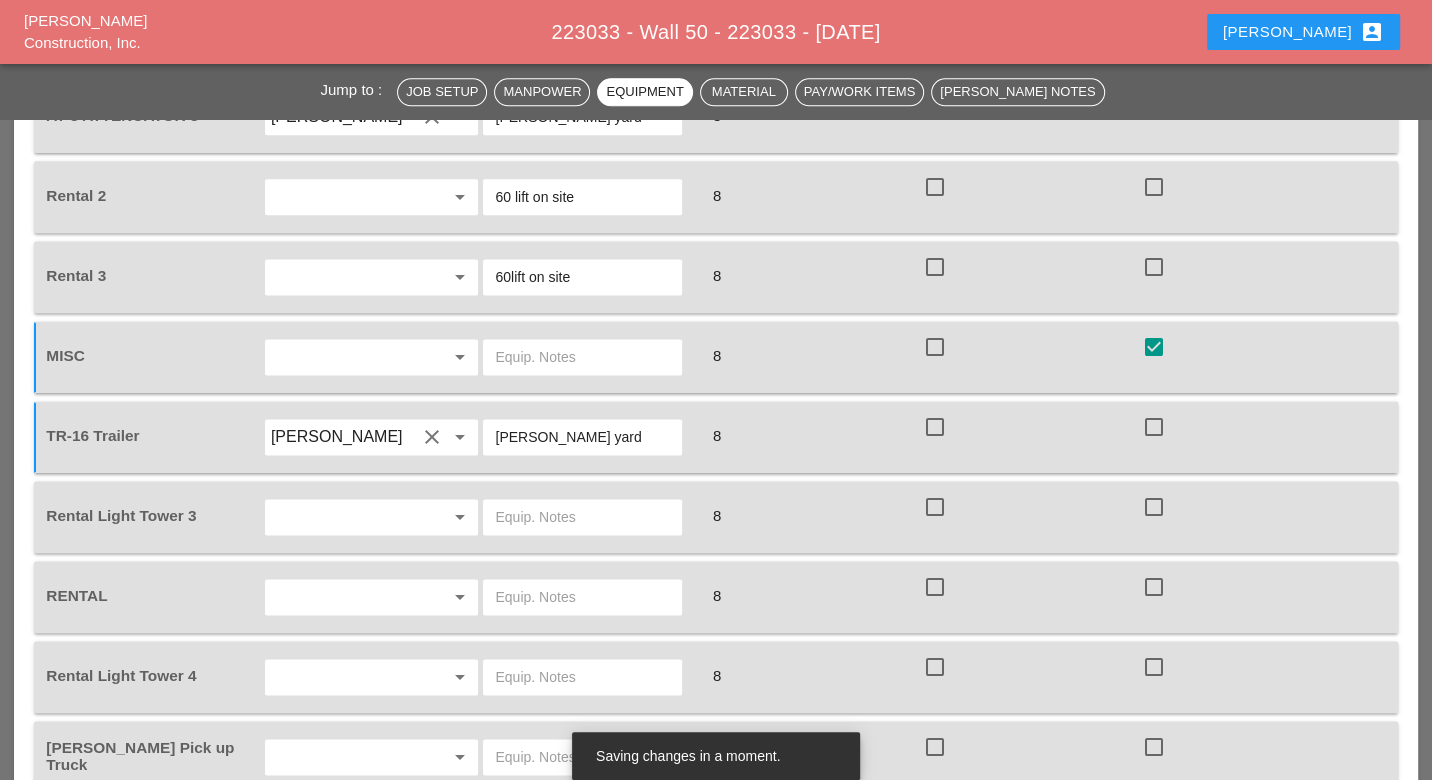 type on "[PERSON_NAME] yard" 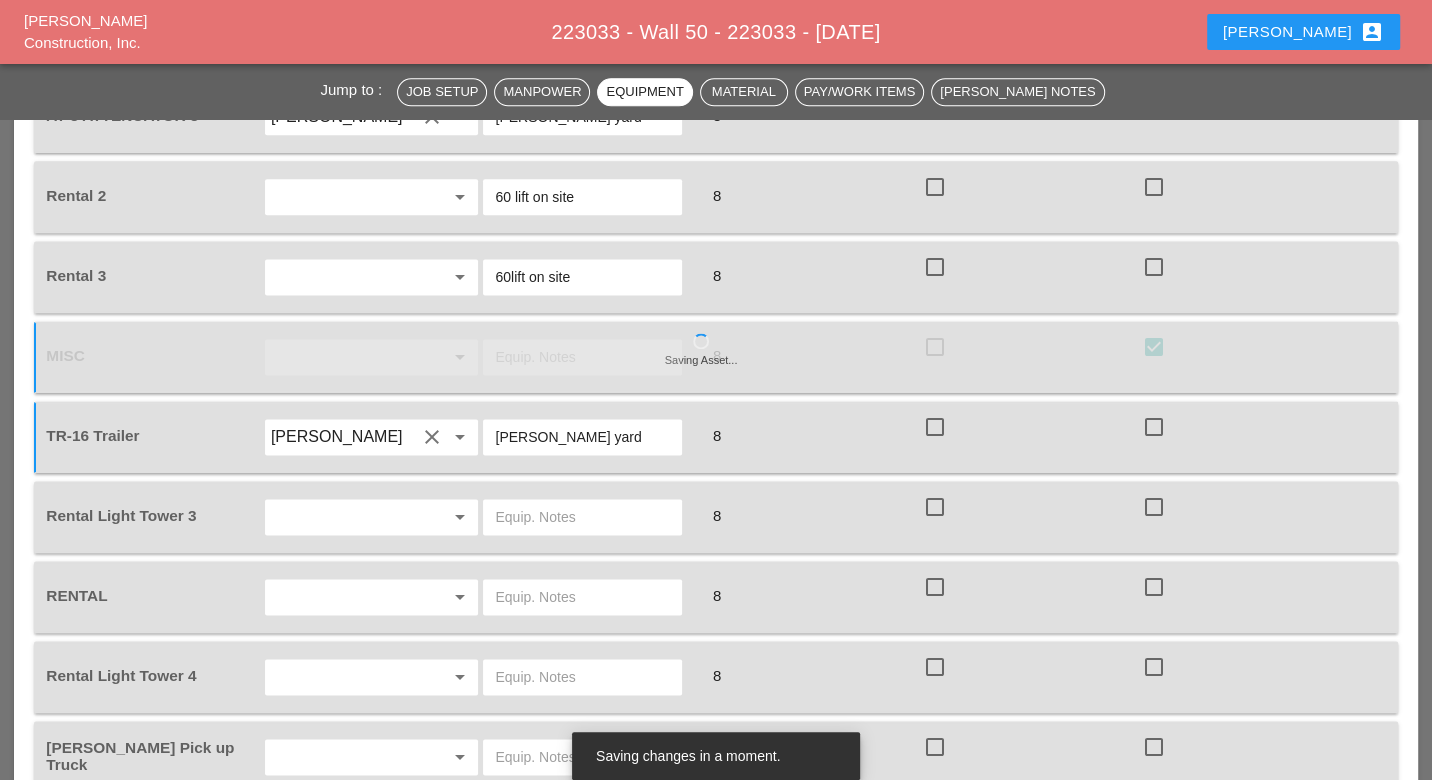 click at bounding box center (344, 517) 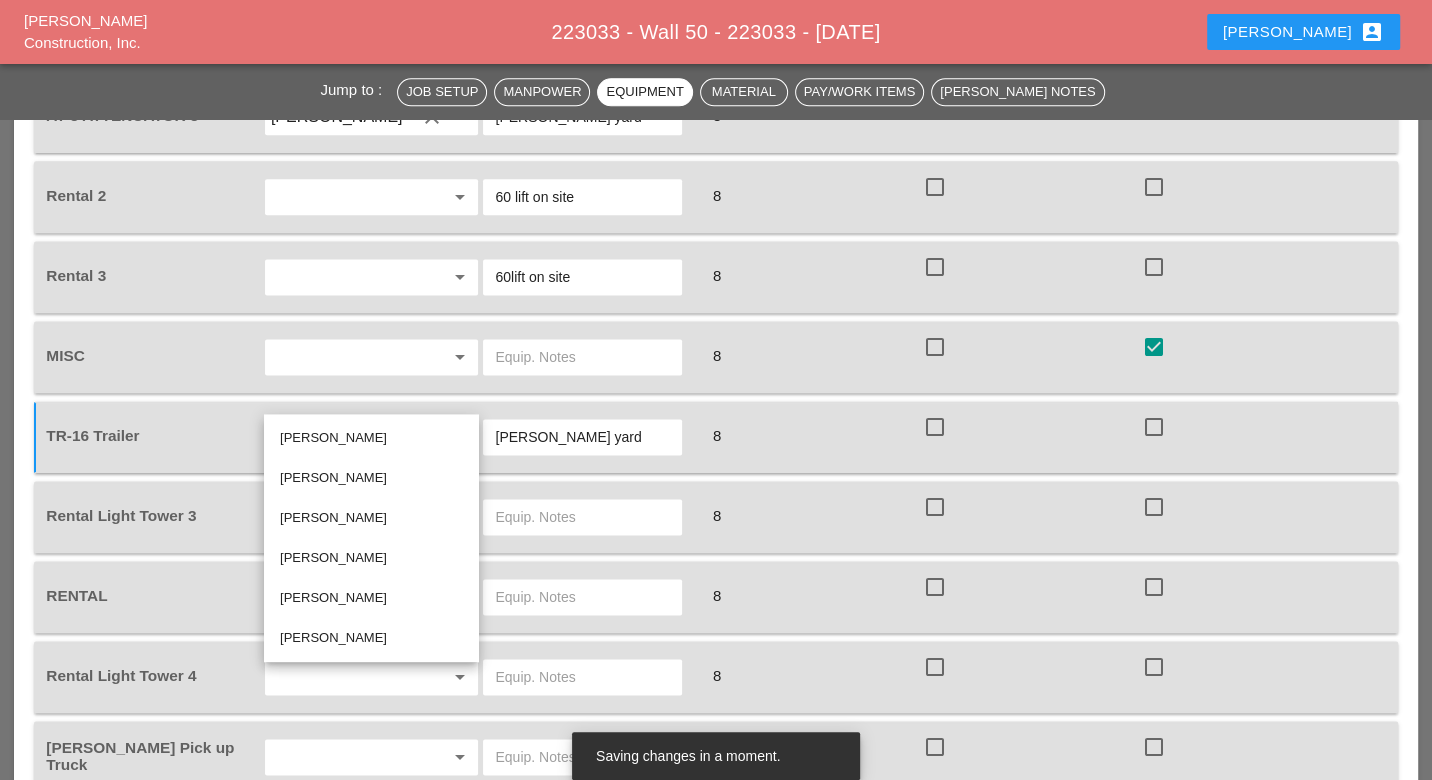 click on "[PERSON_NAME]" at bounding box center (371, 478) 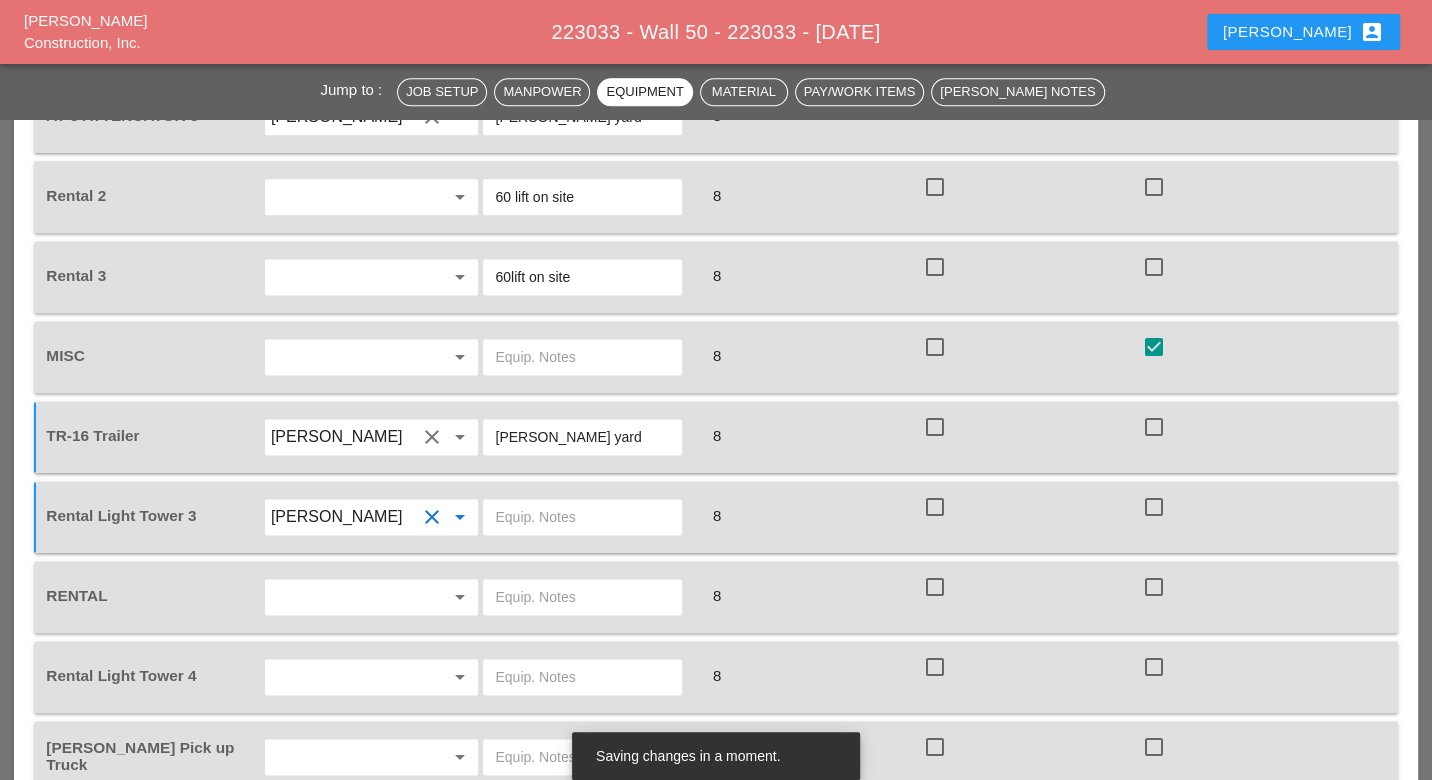 click at bounding box center [582, 517] 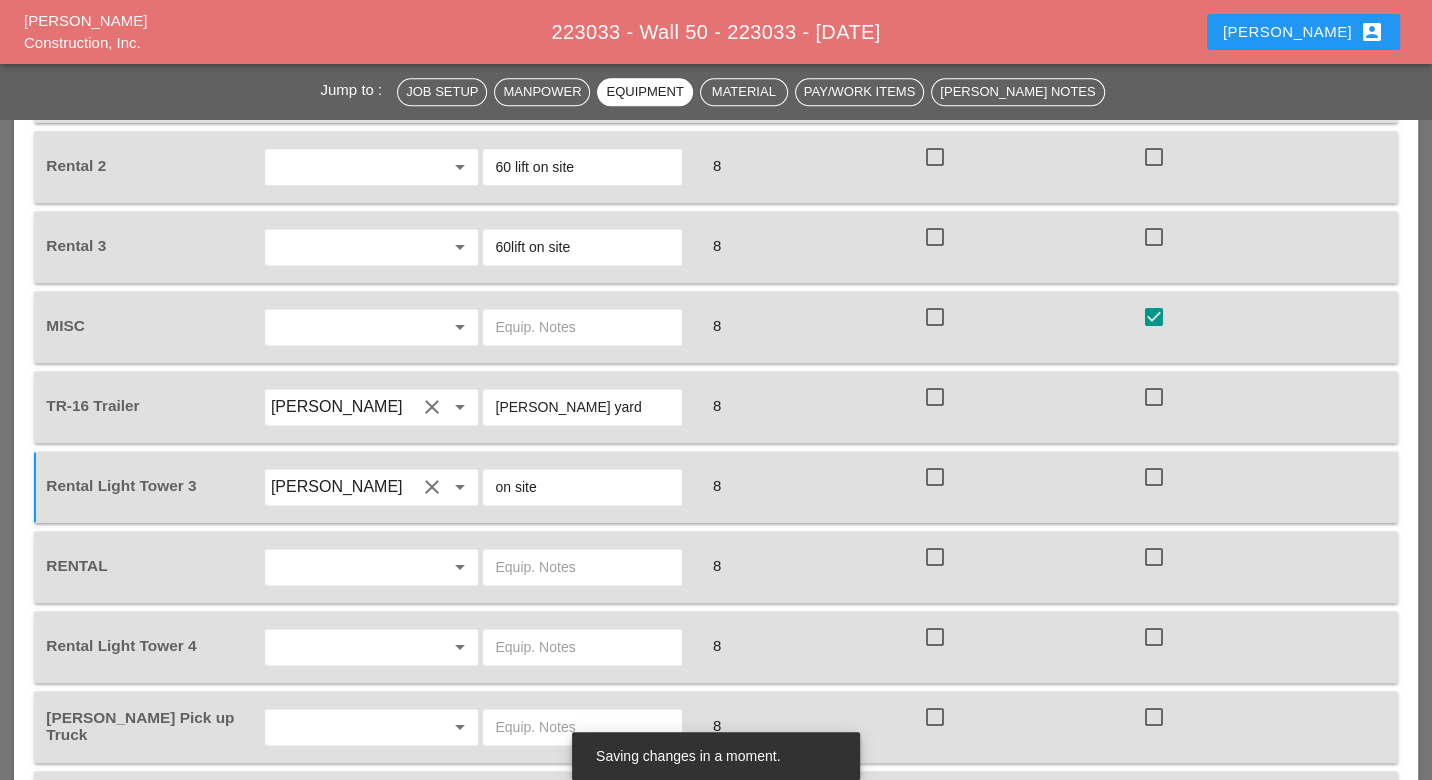 scroll, scrollTop: 1970, scrollLeft: 0, axis: vertical 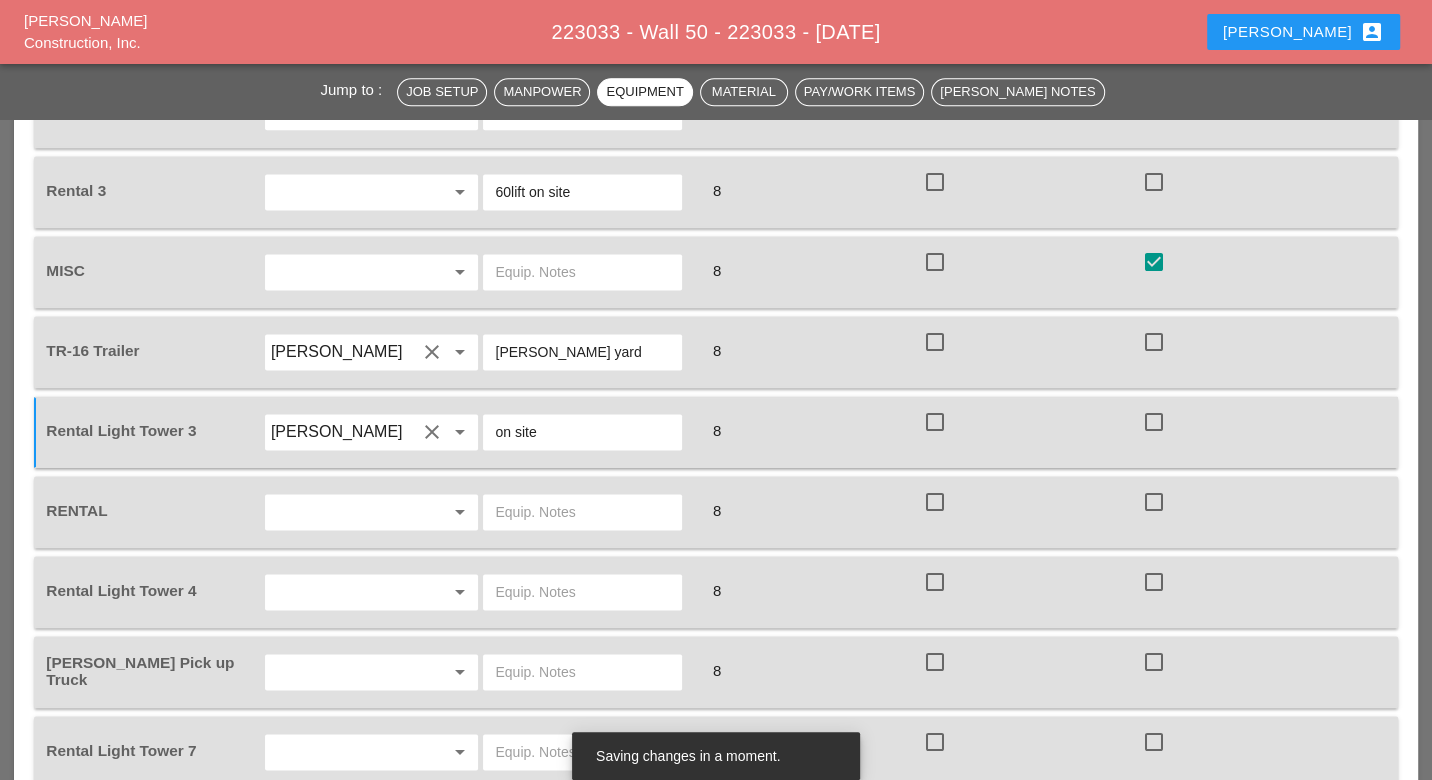 type on "on site" 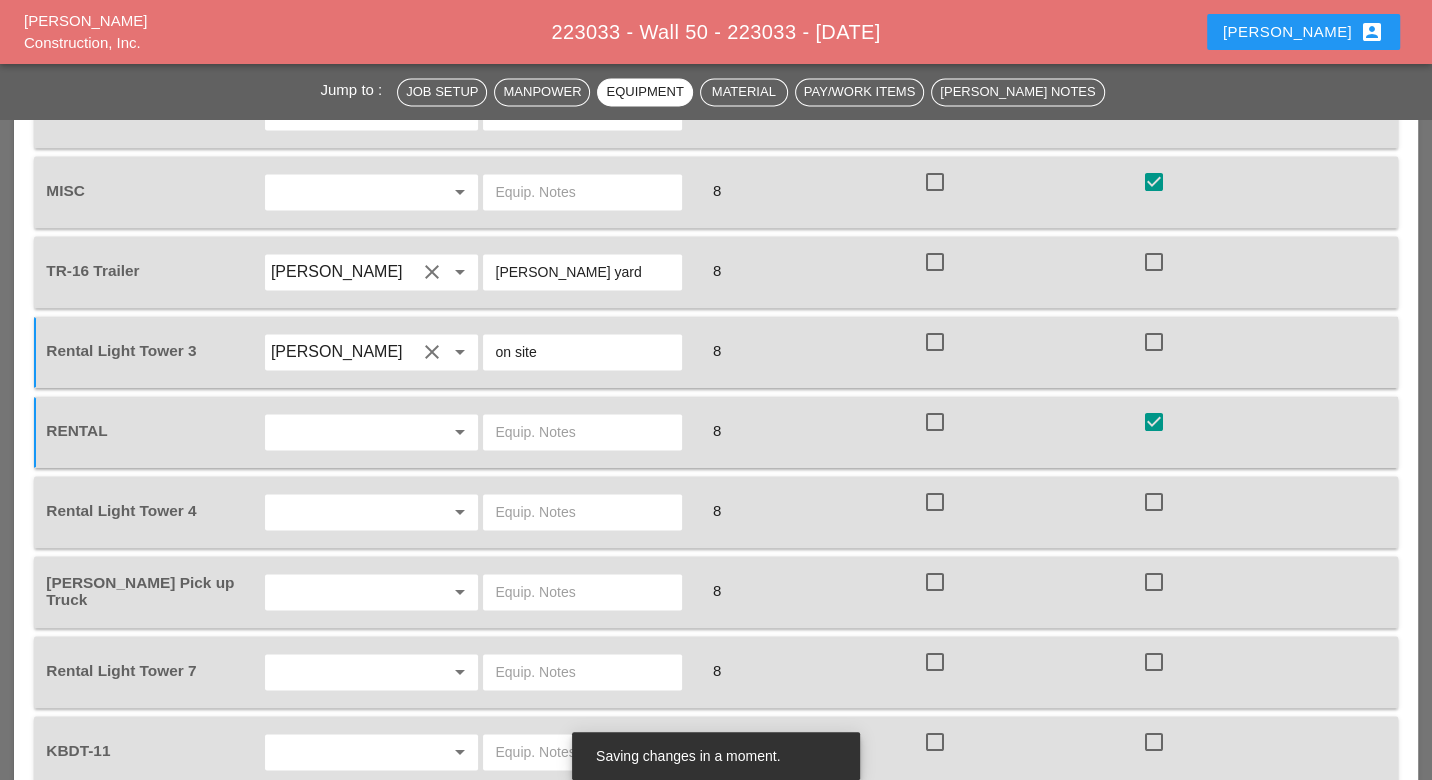 scroll, scrollTop: 2057, scrollLeft: 0, axis: vertical 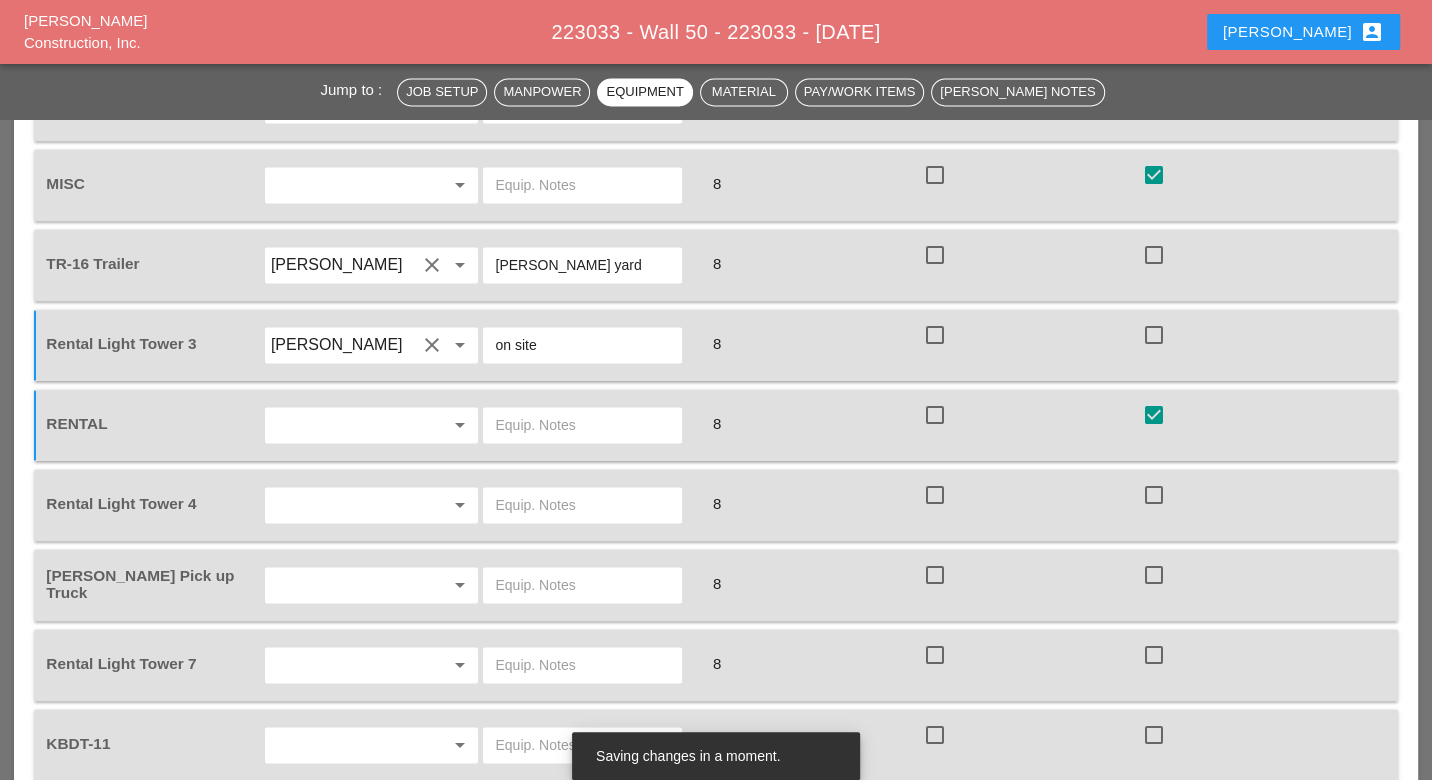 click at bounding box center [344, 505] 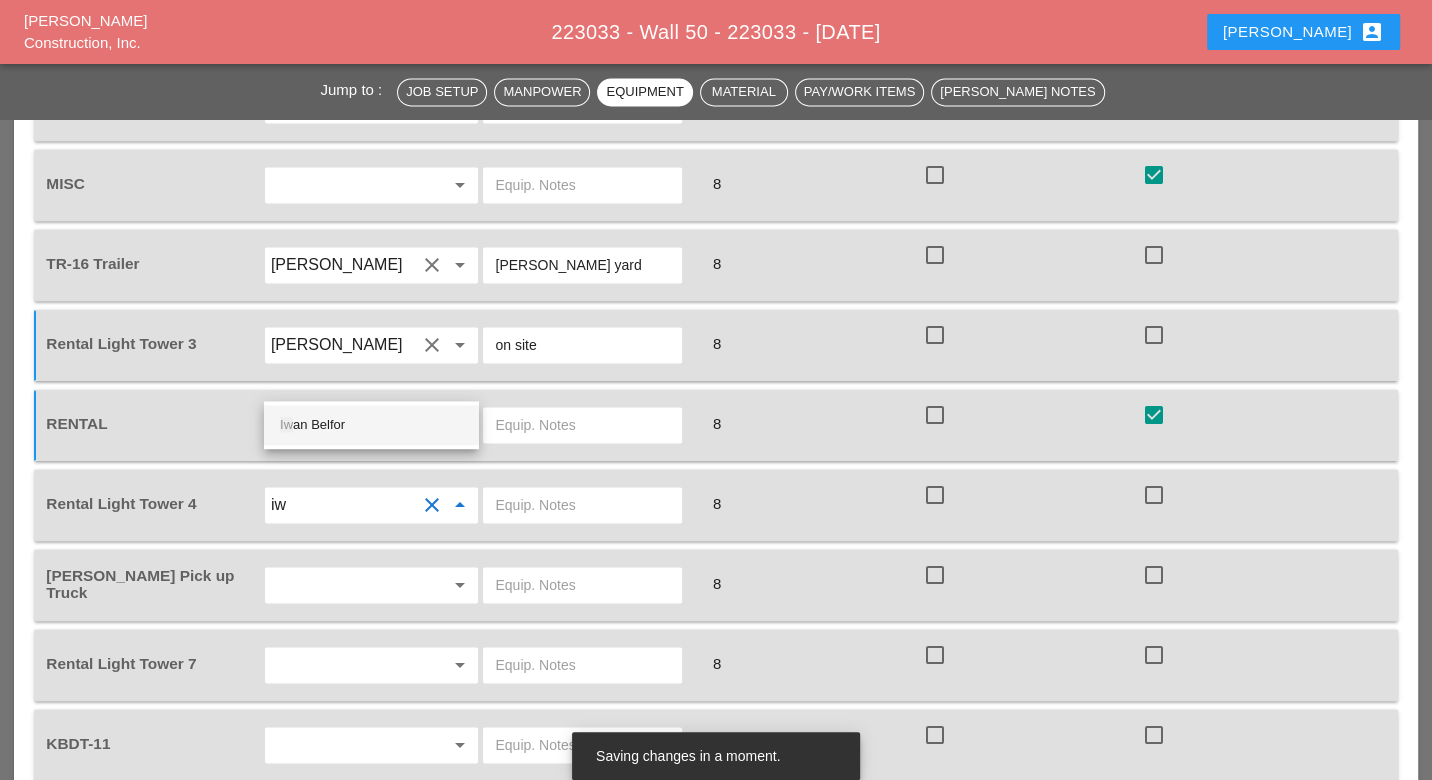click on "Iw an Belfor" at bounding box center [371, 425] 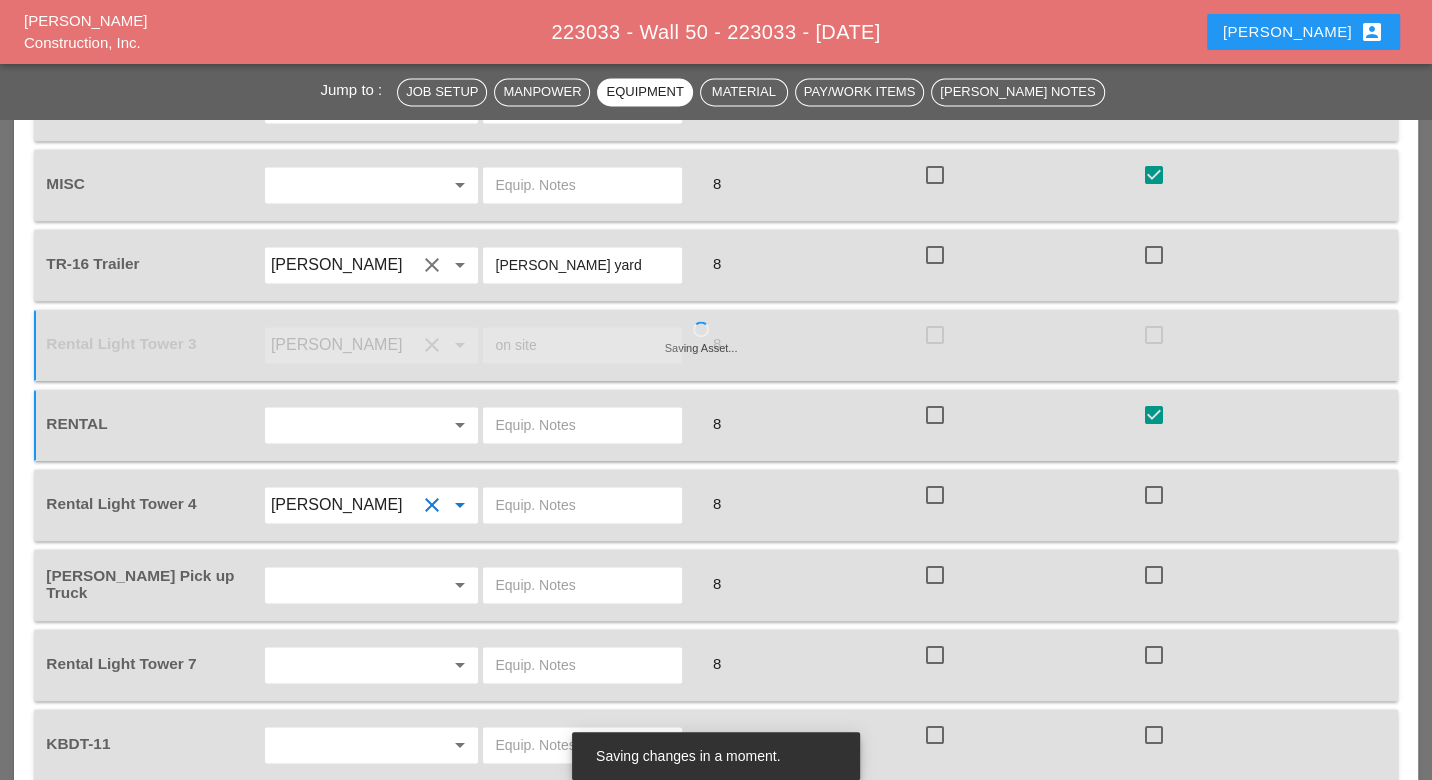 type on "[PERSON_NAME]" 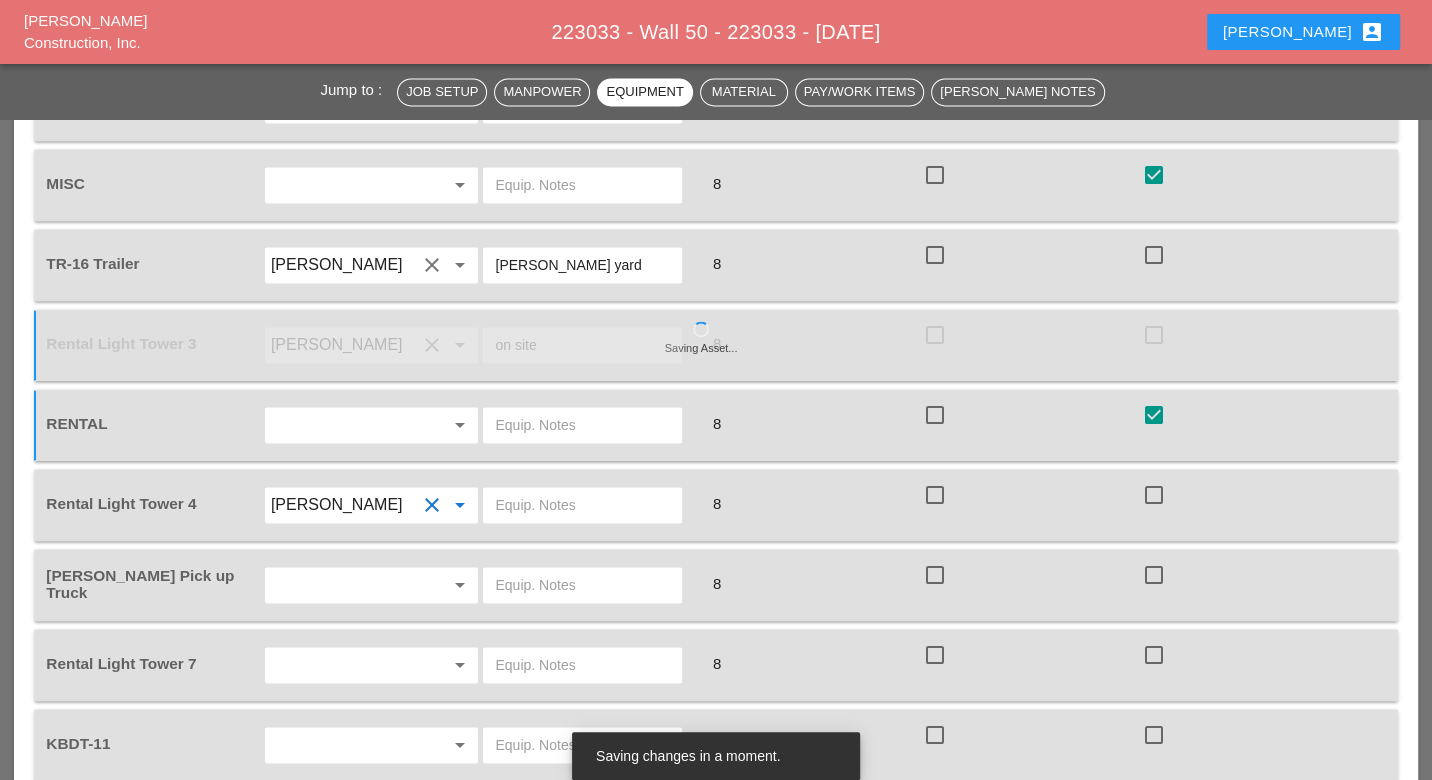 click at bounding box center (582, 505) 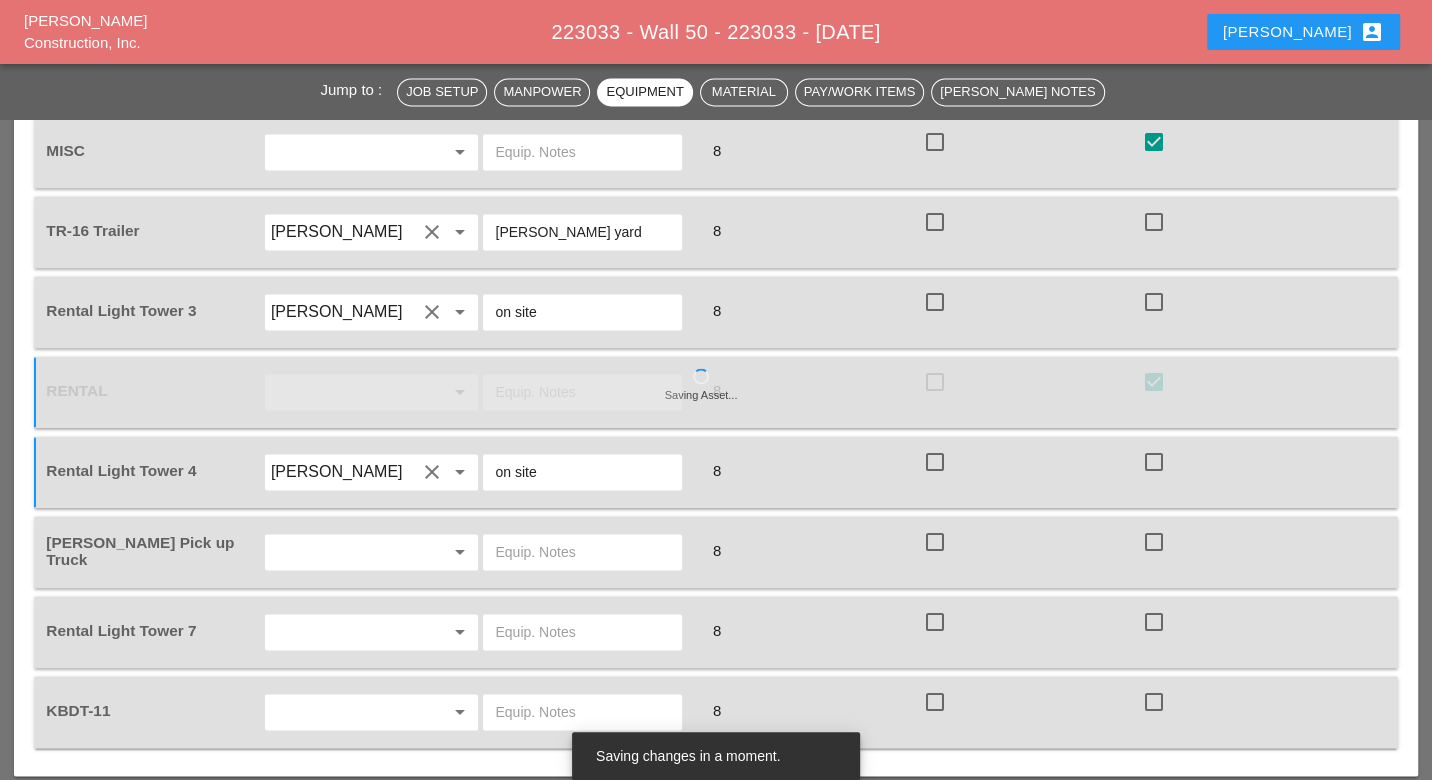 scroll, scrollTop: 2128, scrollLeft: 0, axis: vertical 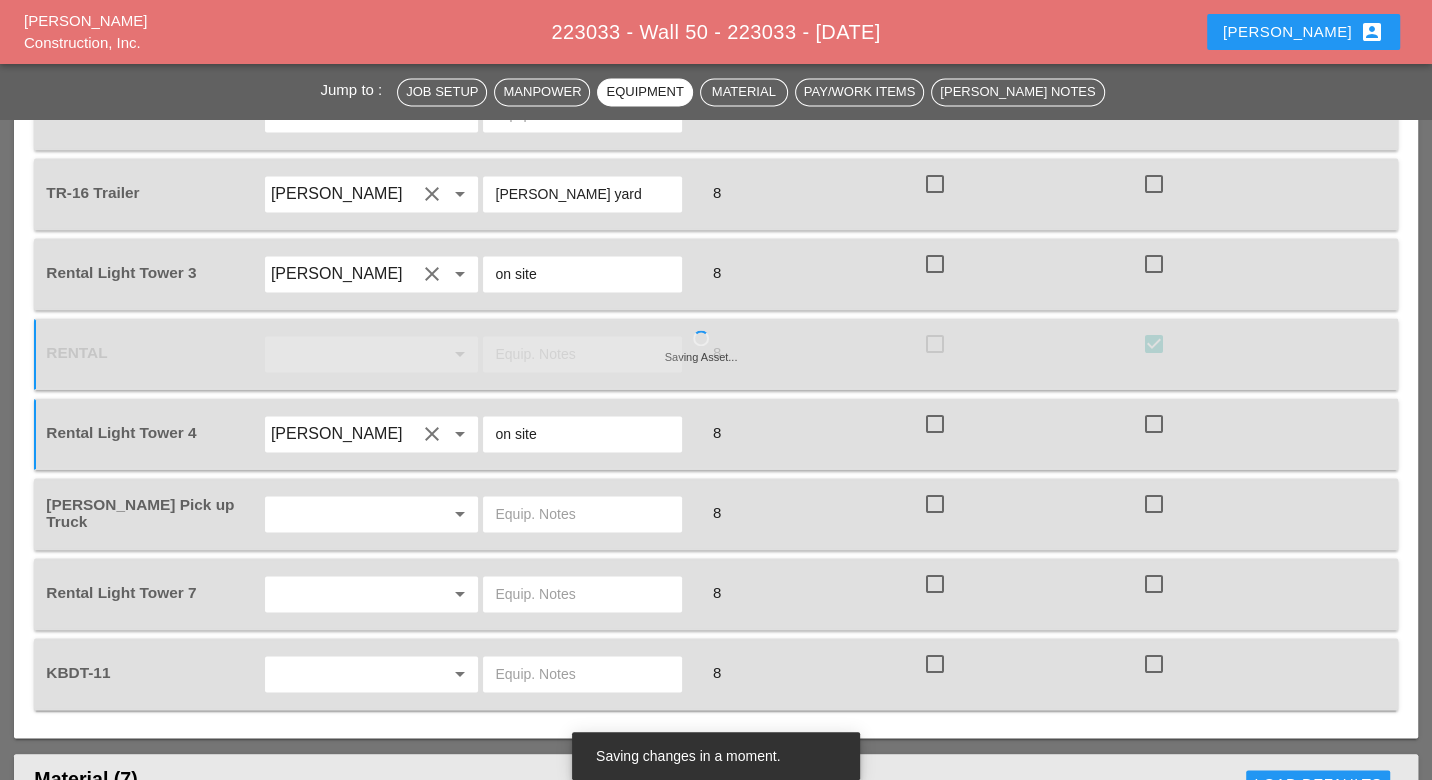 type on "on site" 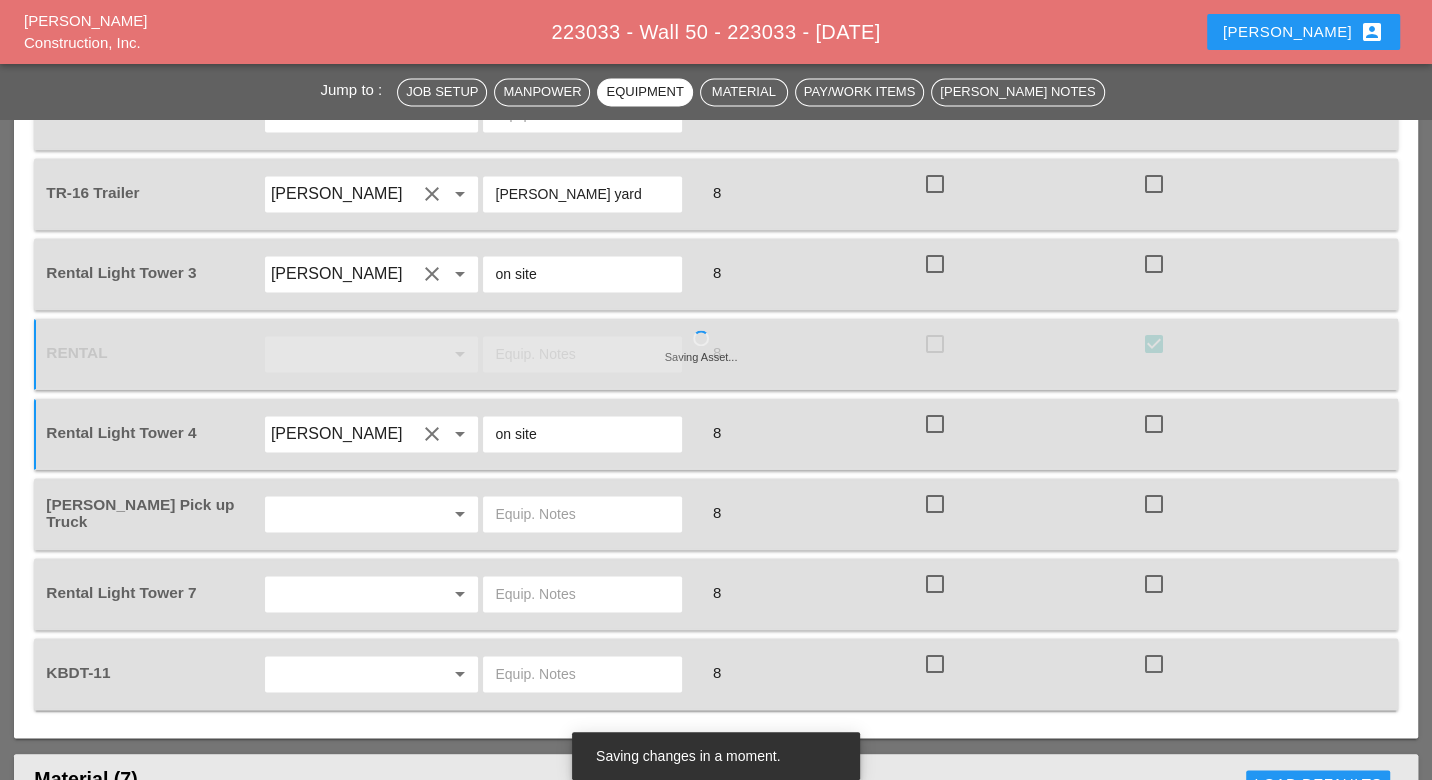 click at bounding box center (344, 514) 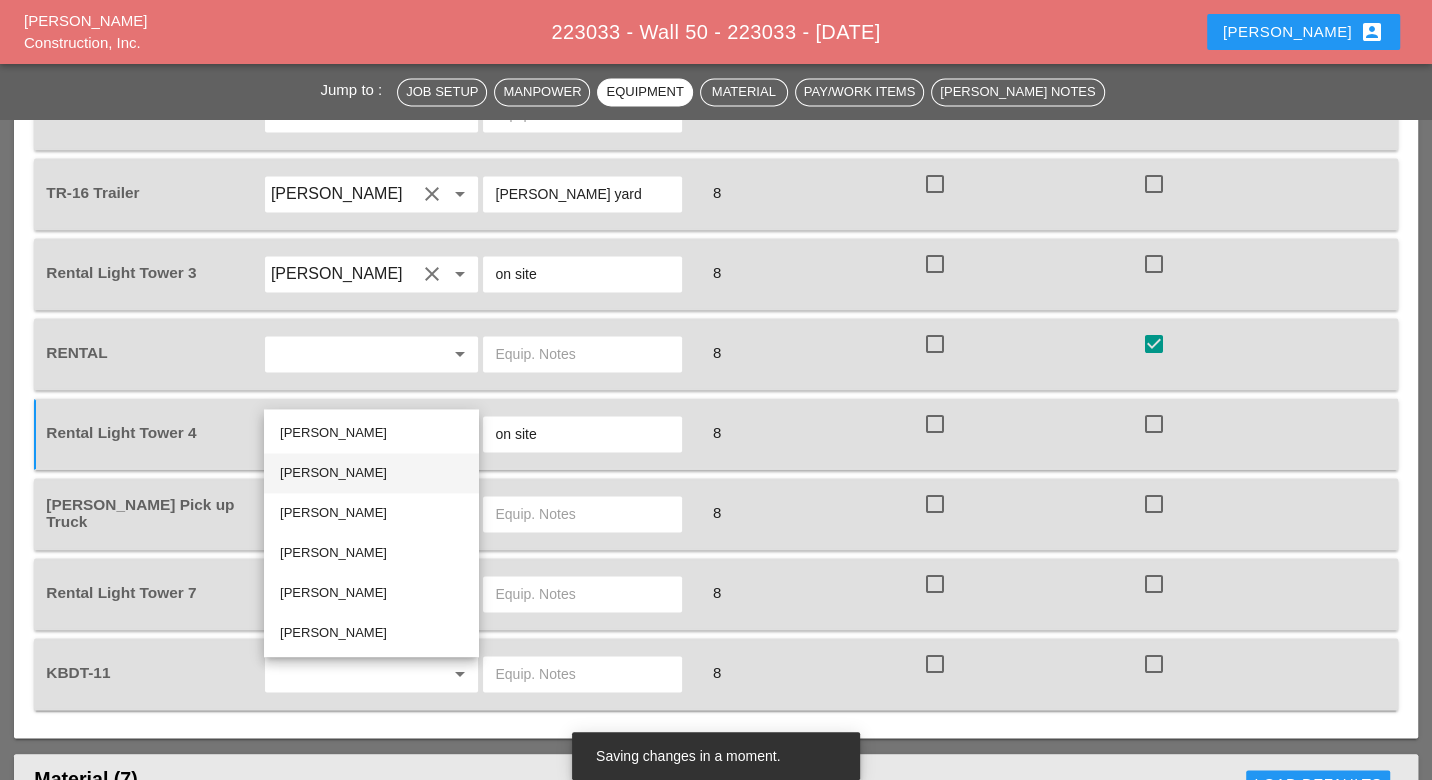 click on "[PERSON_NAME]" at bounding box center [371, 473] 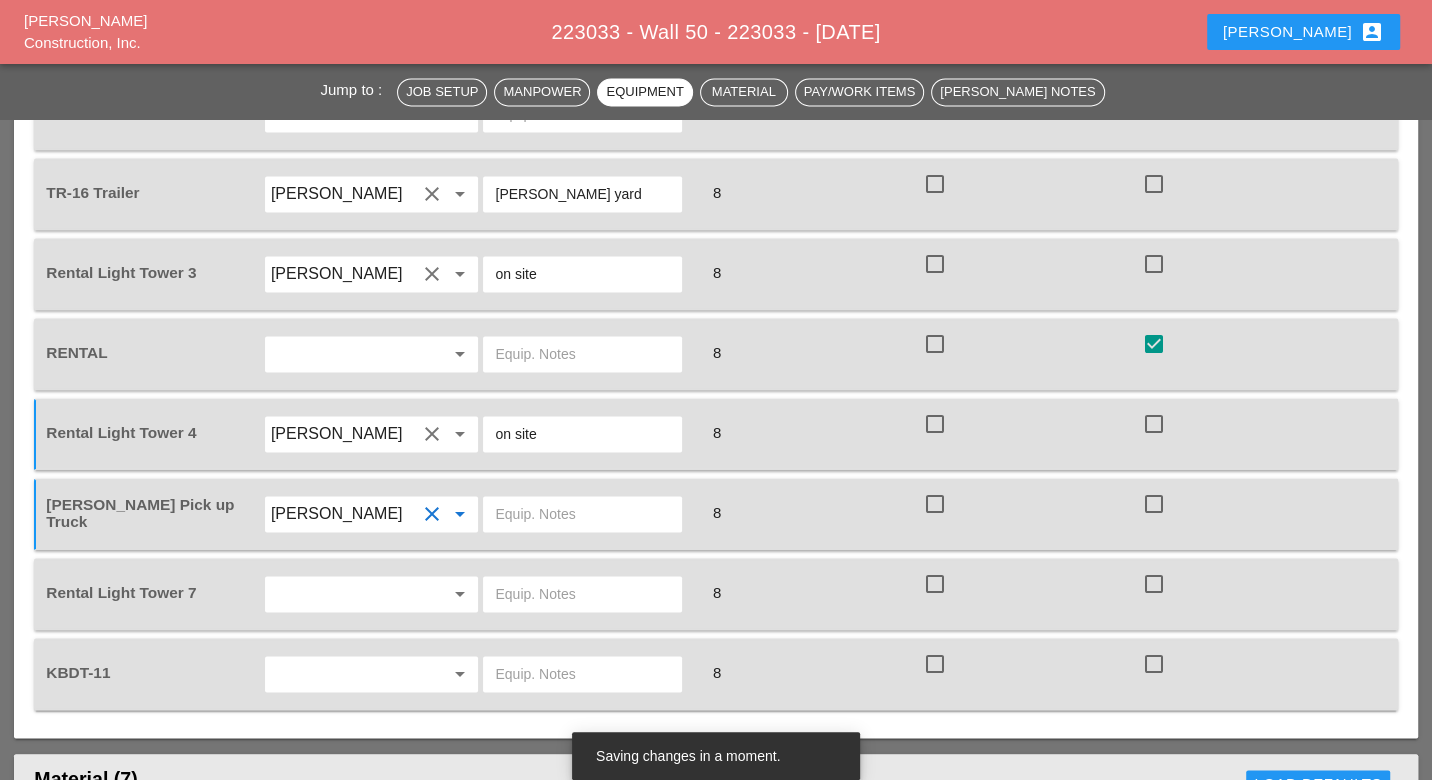 click at bounding box center [344, 594] 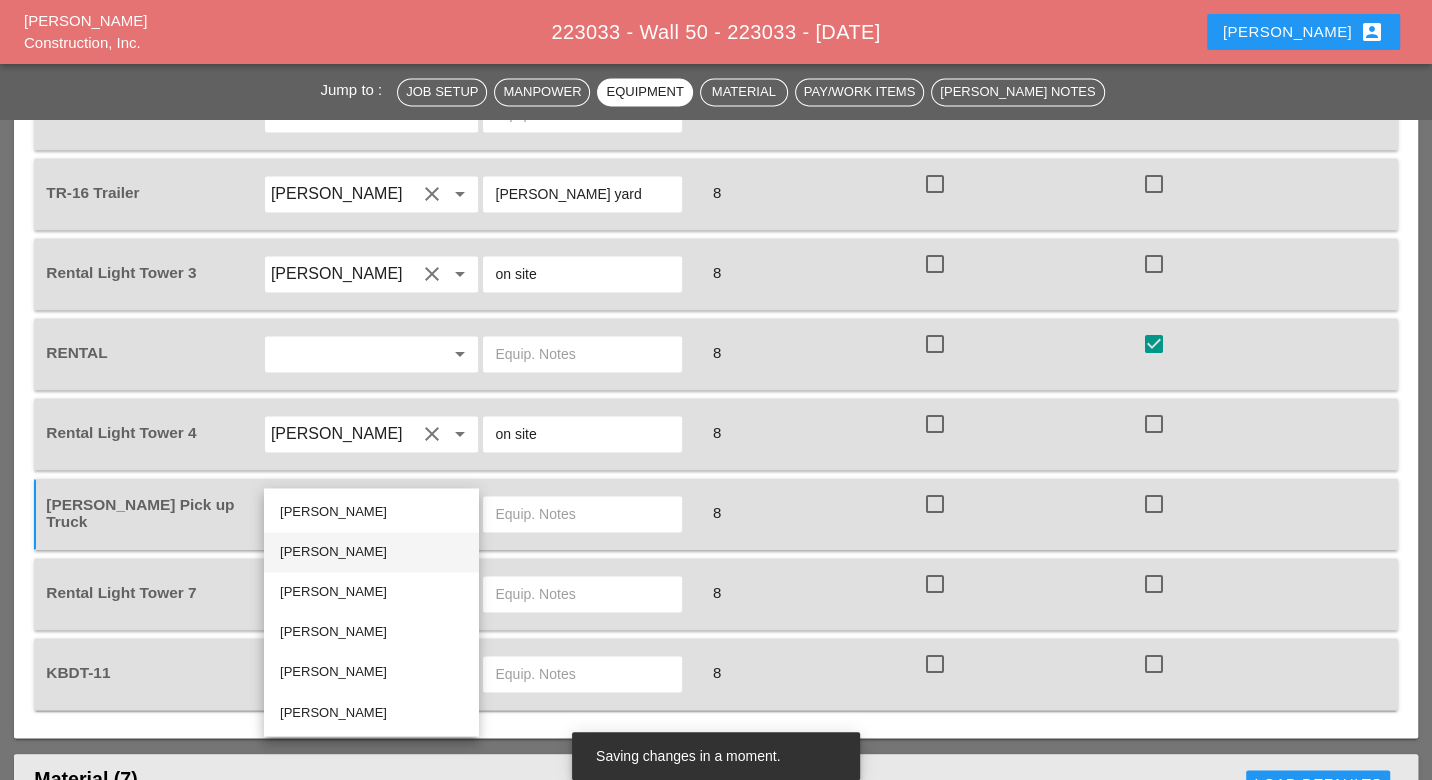 click on "[PERSON_NAME]" at bounding box center [371, 552] 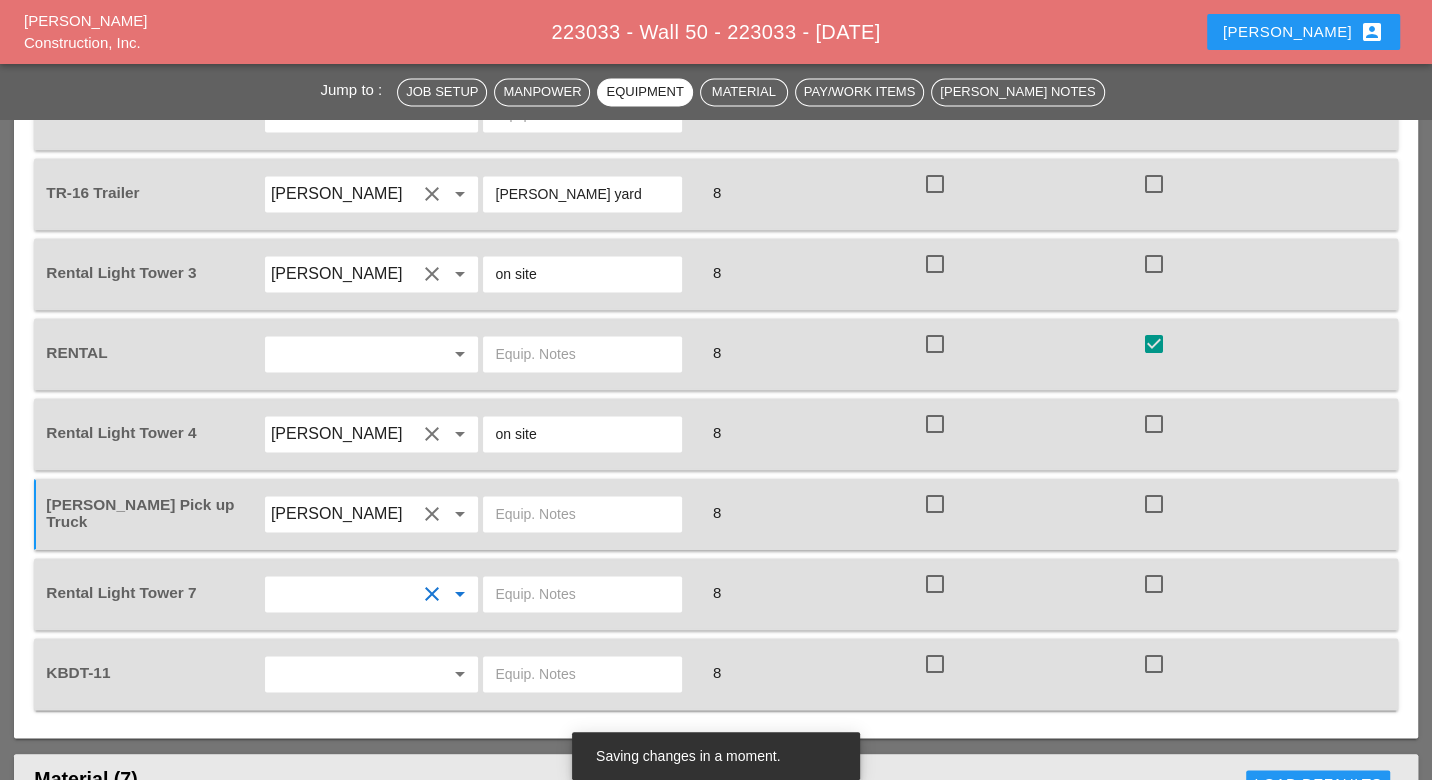 type on "[PERSON_NAME]" 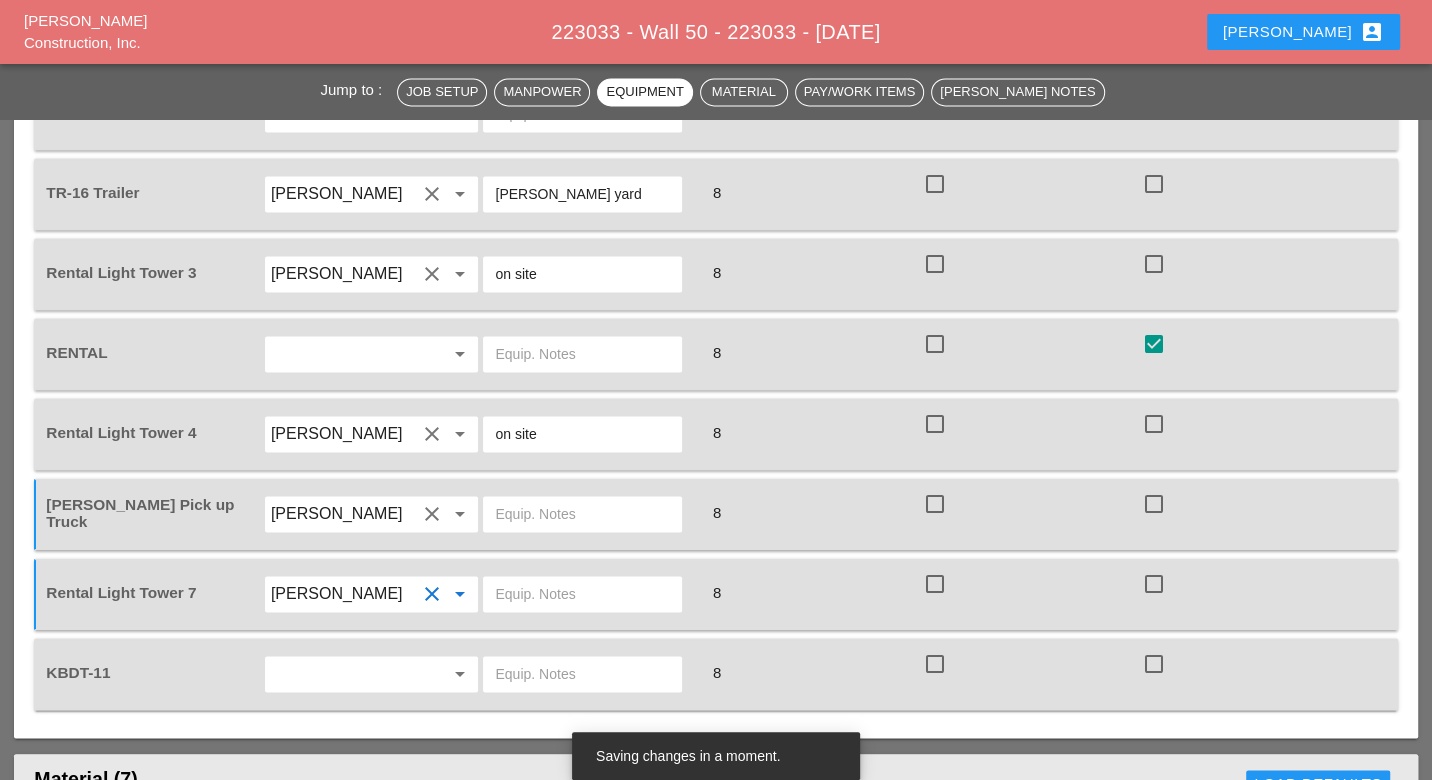click at bounding box center [582, 594] 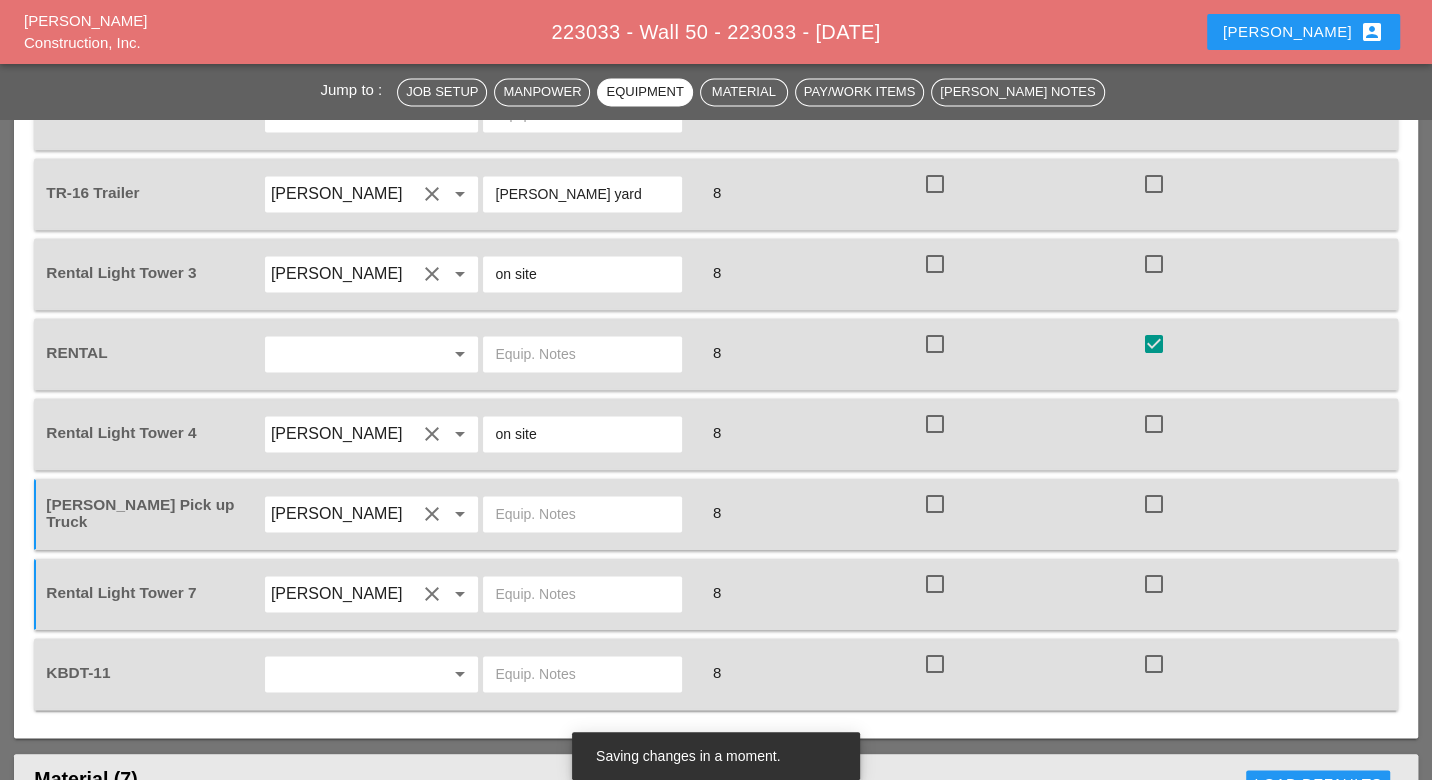 paste on "[PERSON_NAME] yard" 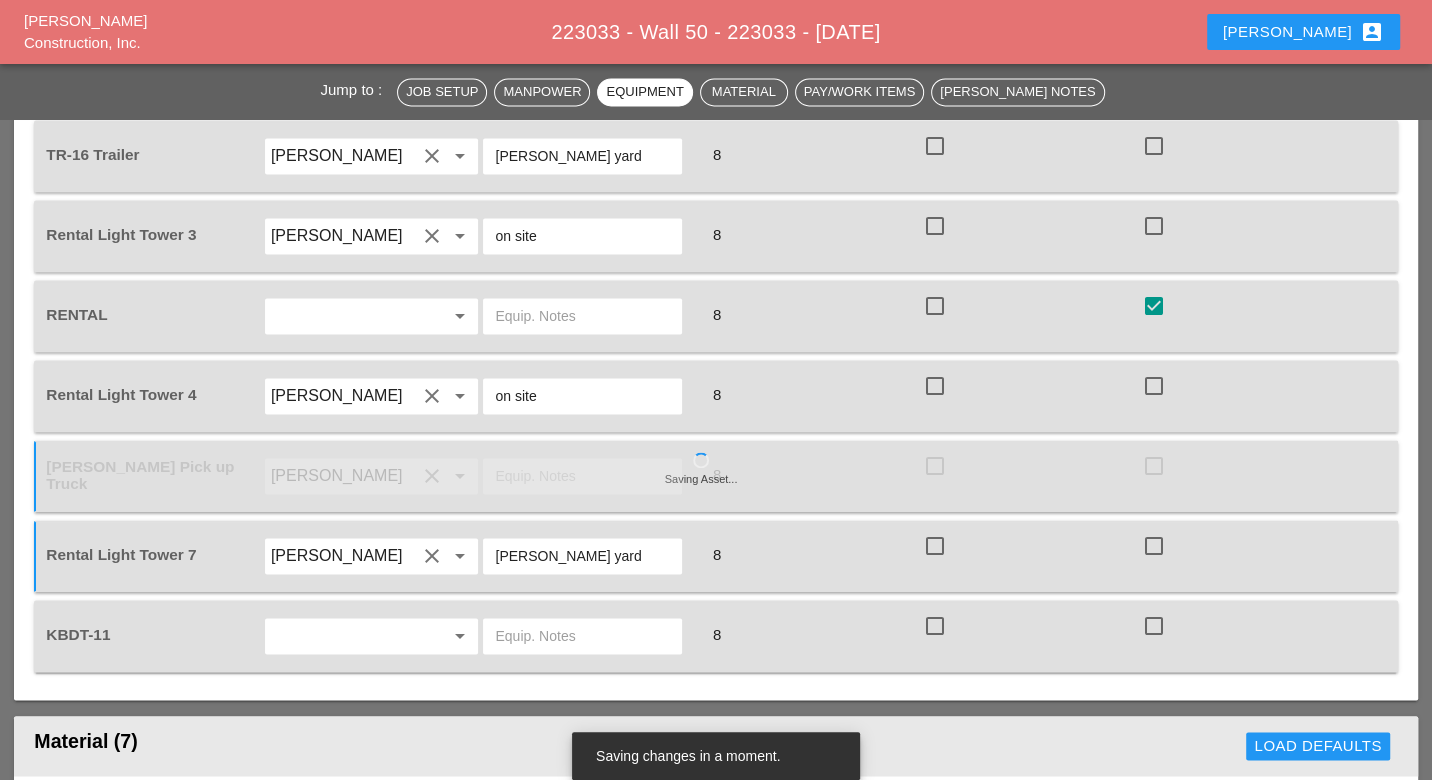 scroll, scrollTop: 2191, scrollLeft: 0, axis: vertical 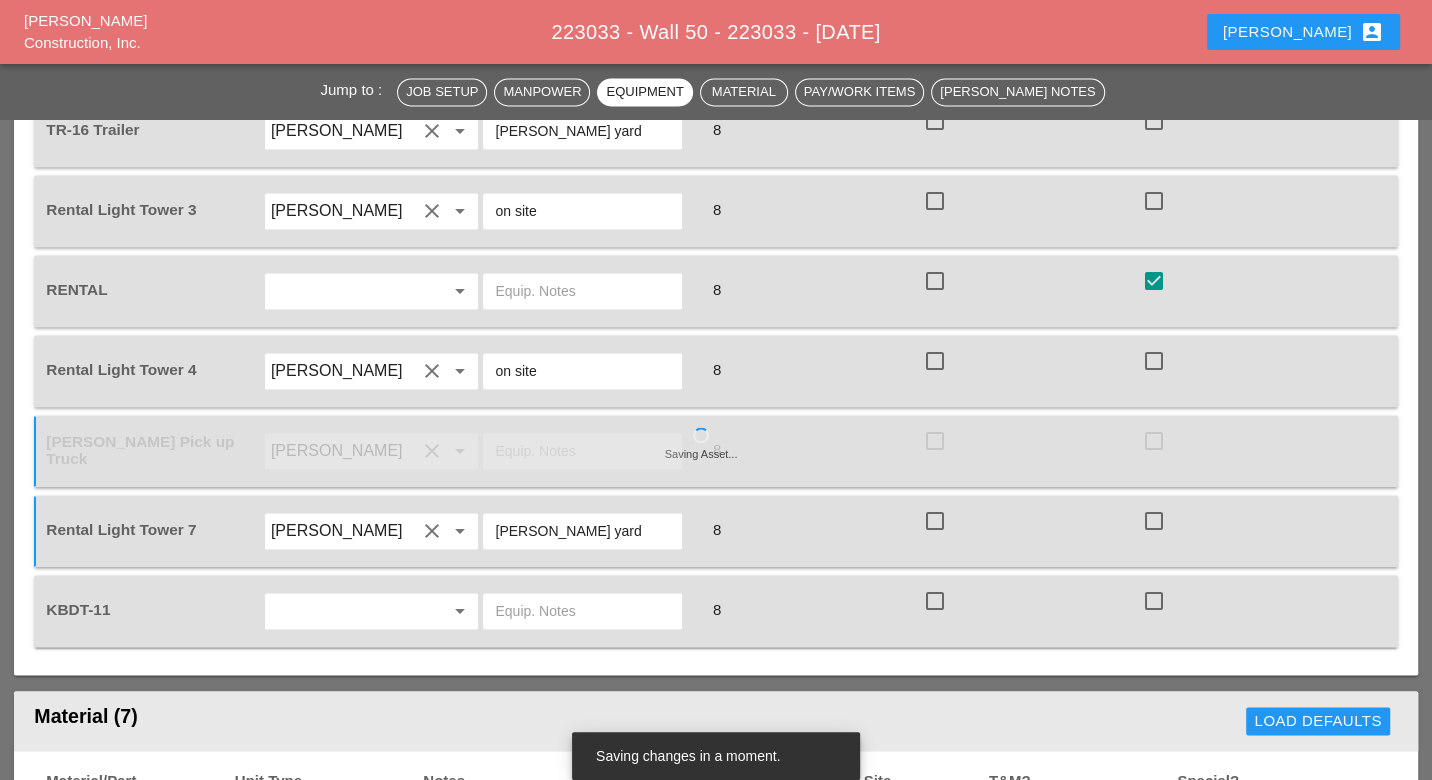 type on "[PERSON_NAME] yard" 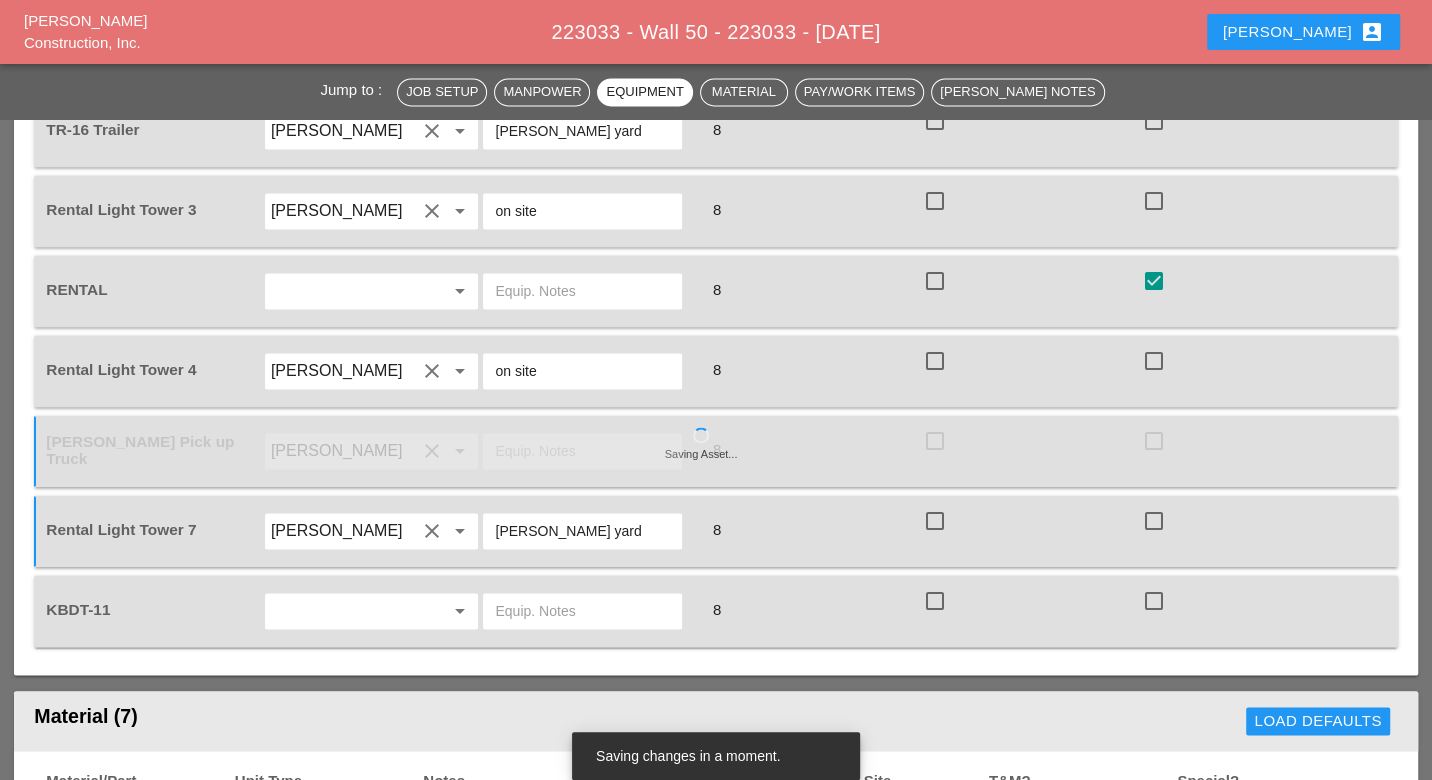 click at bounding box center (344, 611) 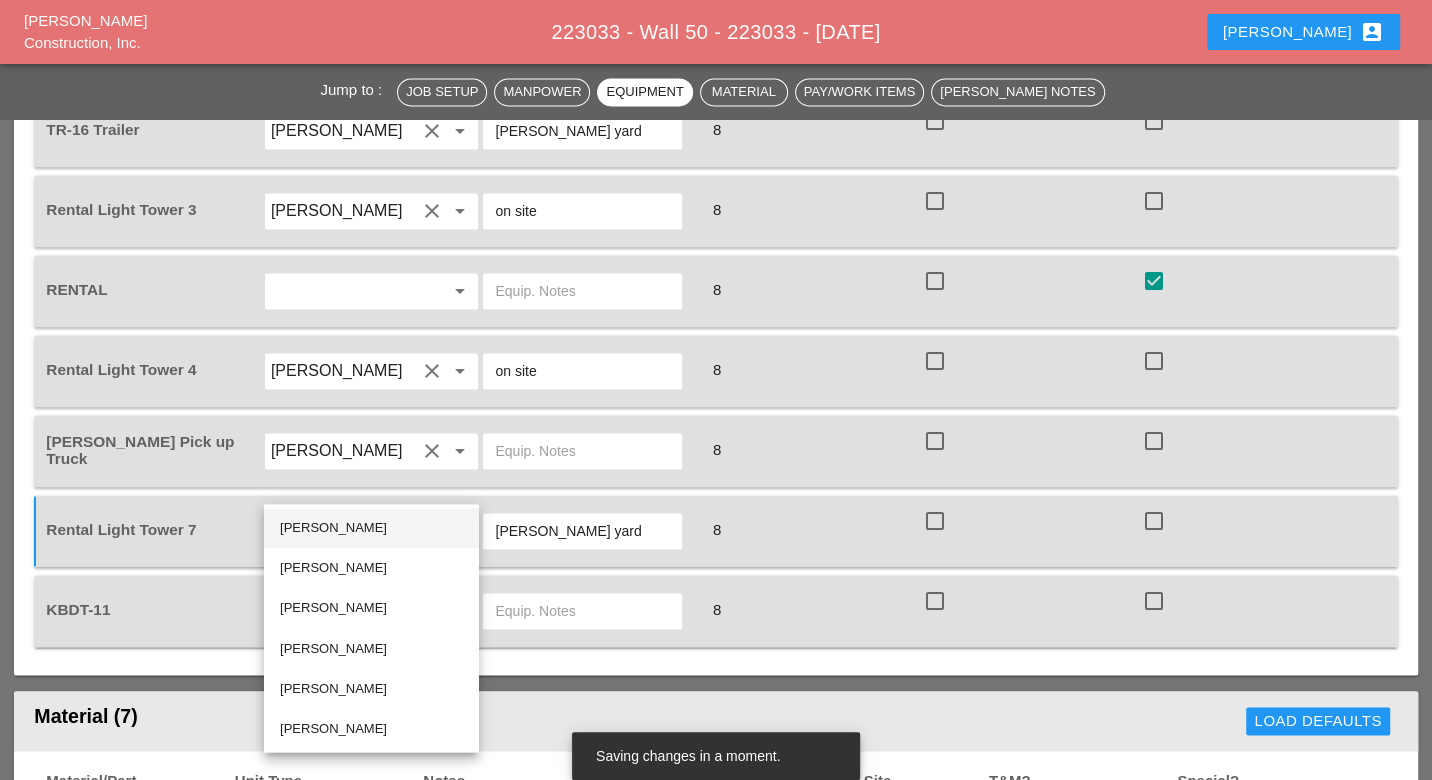 click on "Joshua Baker" at bounding box center [371, 528] 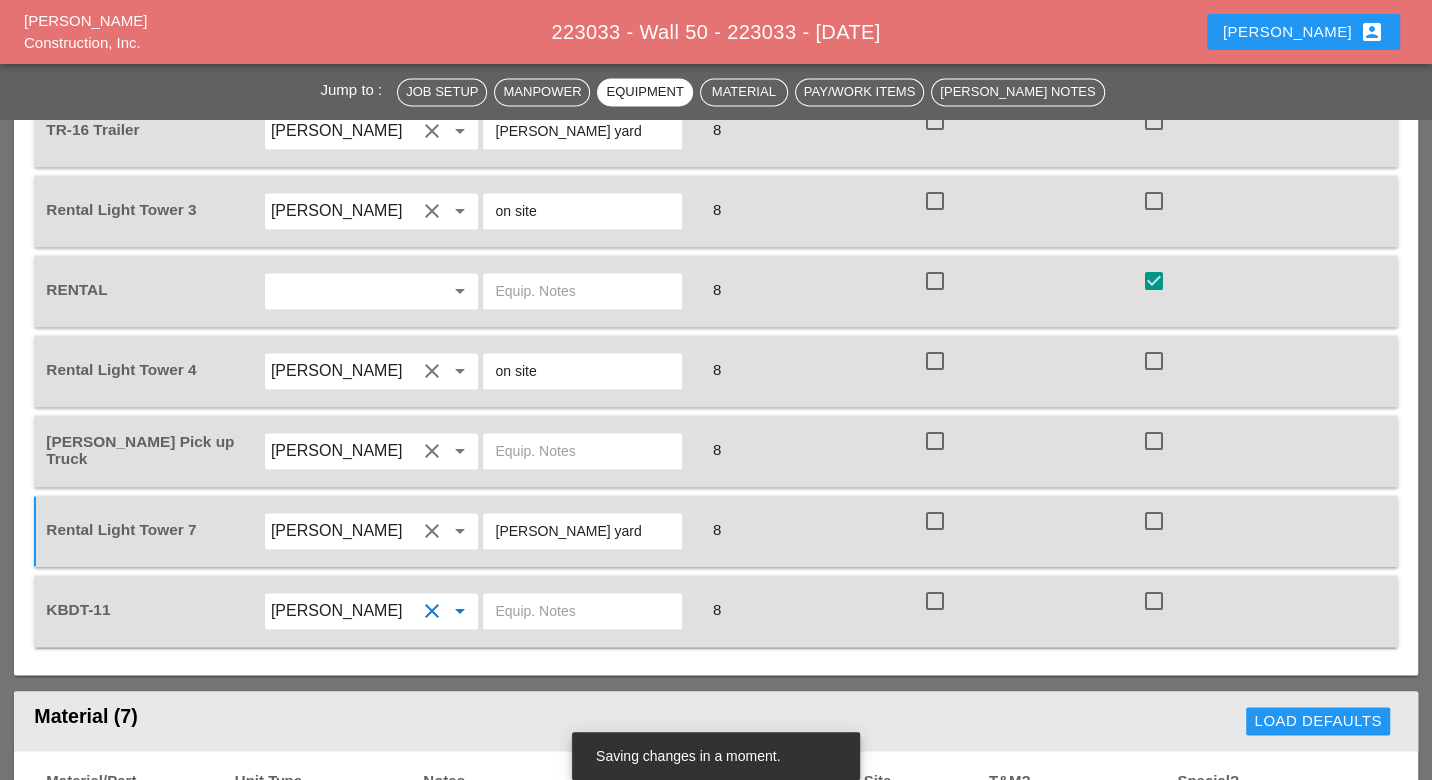 click at bounding box center (582, 611) 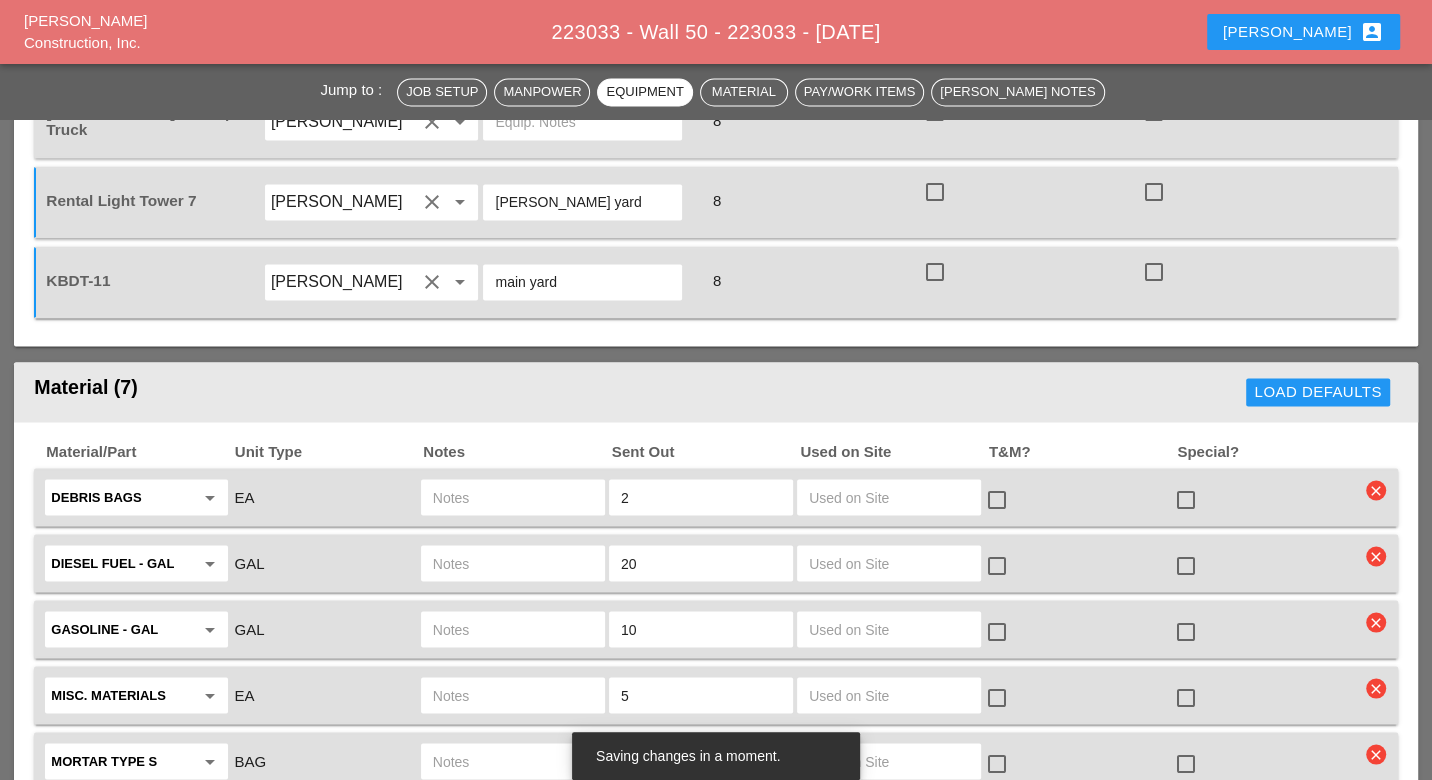 scroll, scrollTop: 2524, scrollLeft: 0, axis: vertical 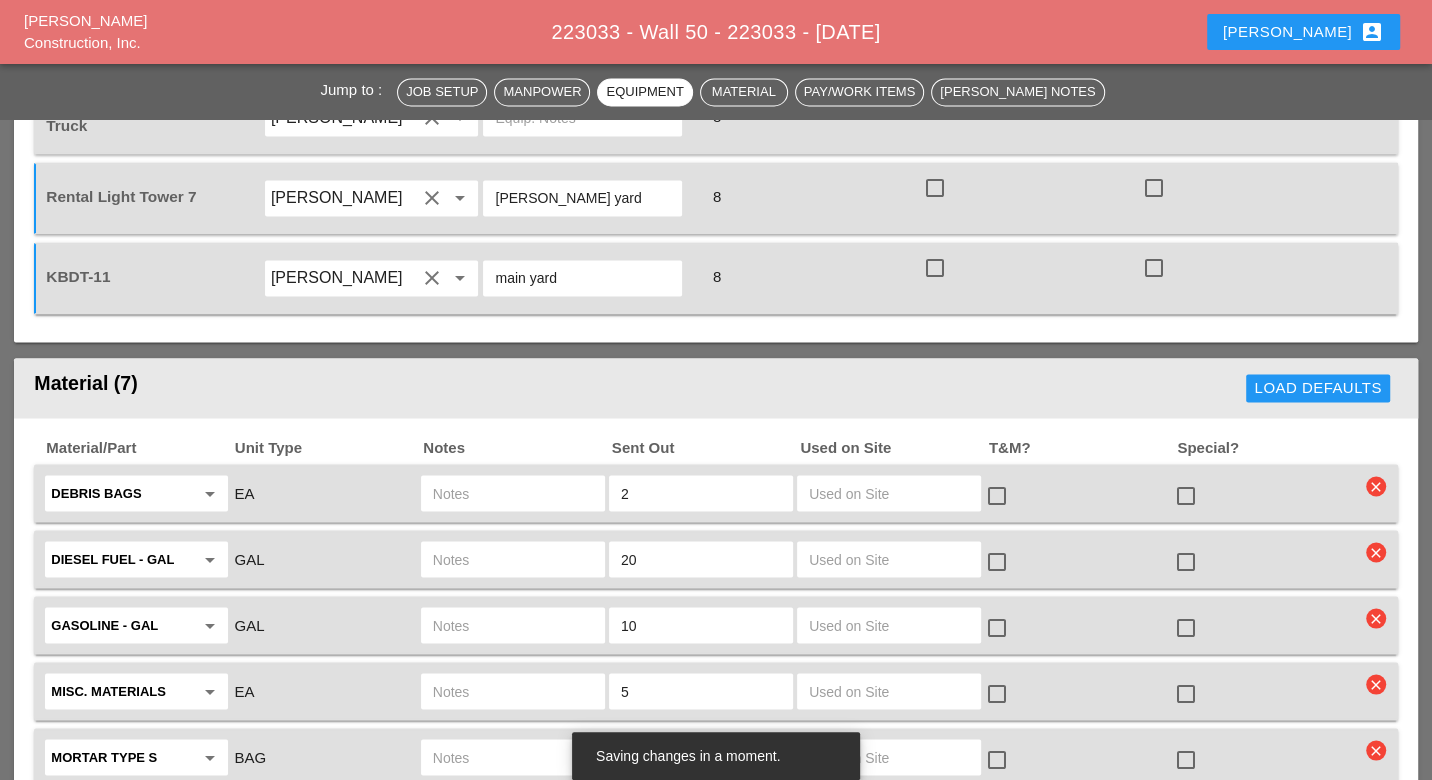 type on "main yard" 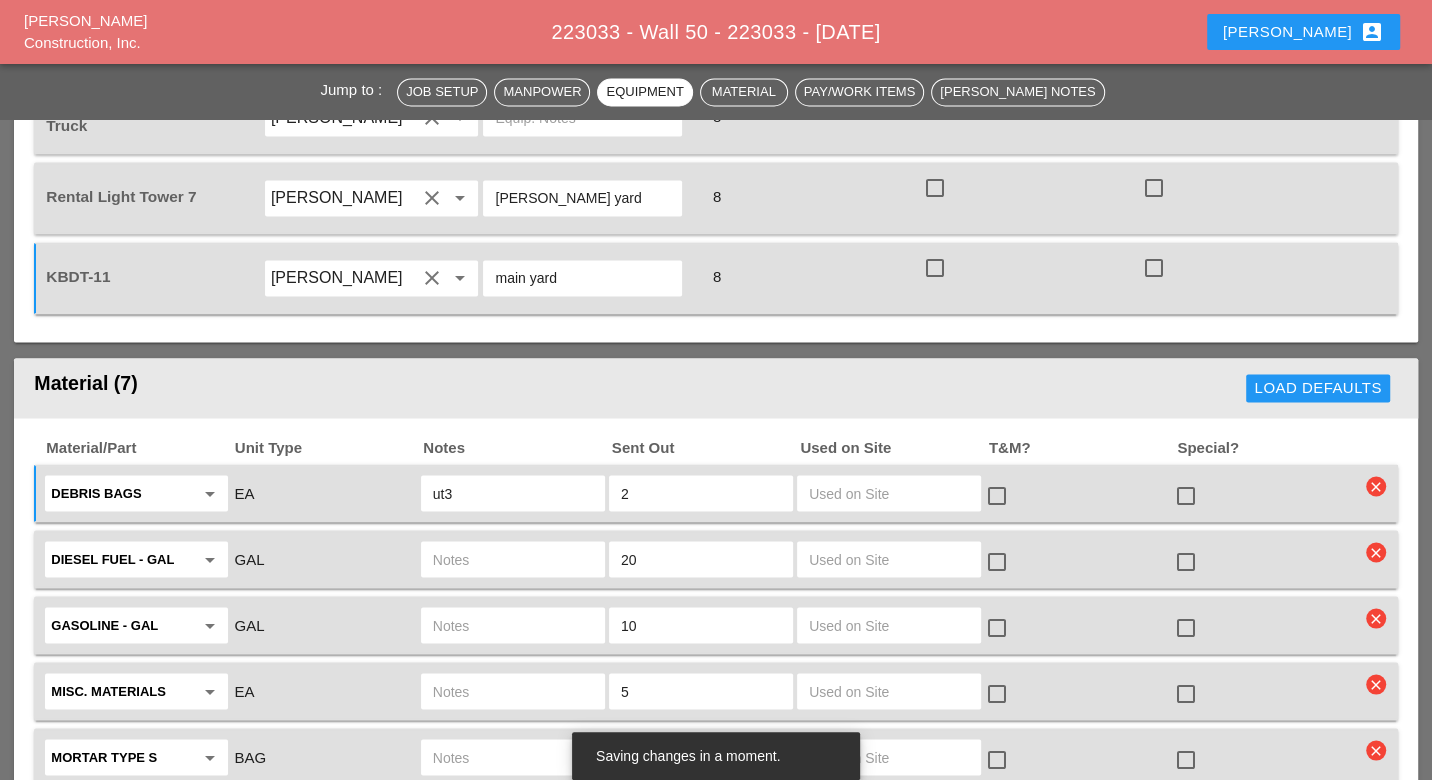 type on "ut3" 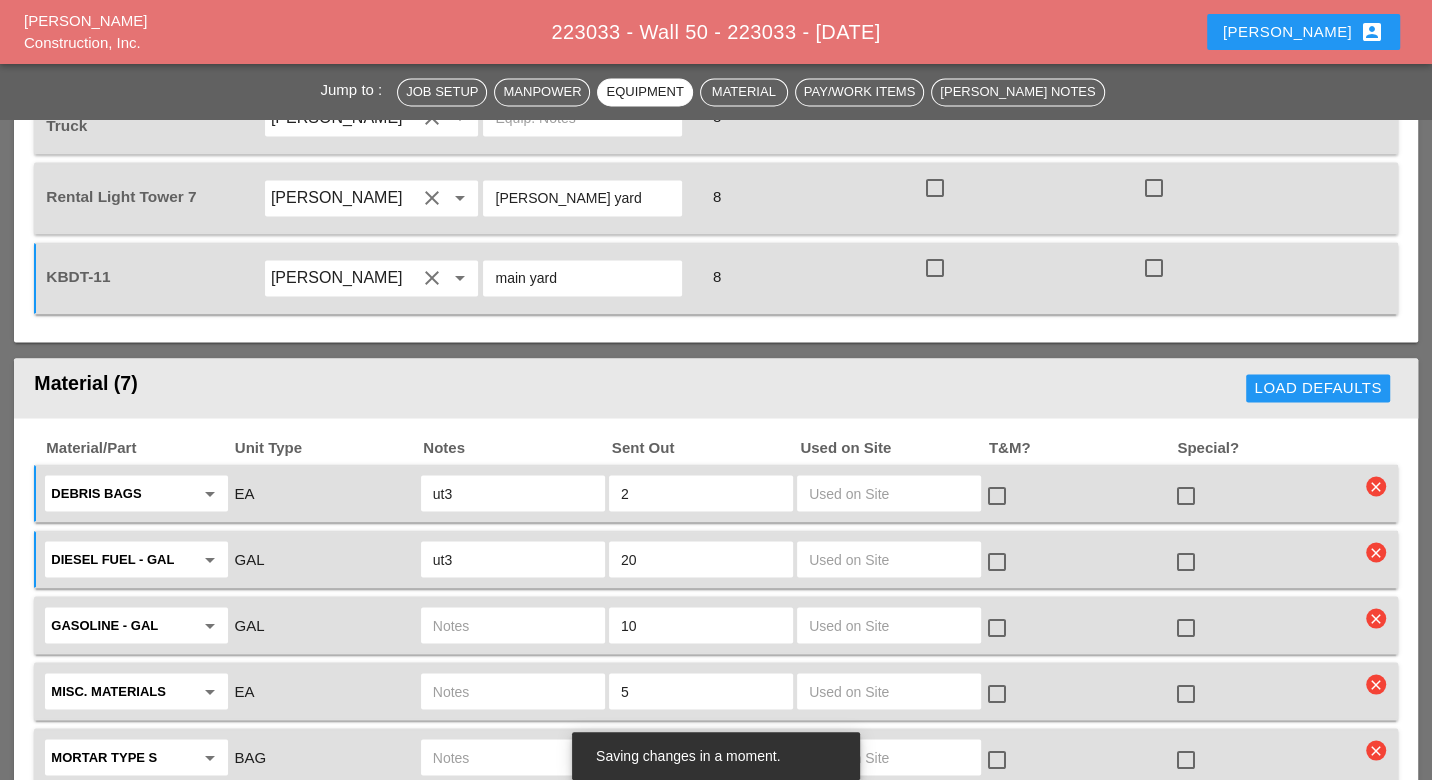 type on "ut3" 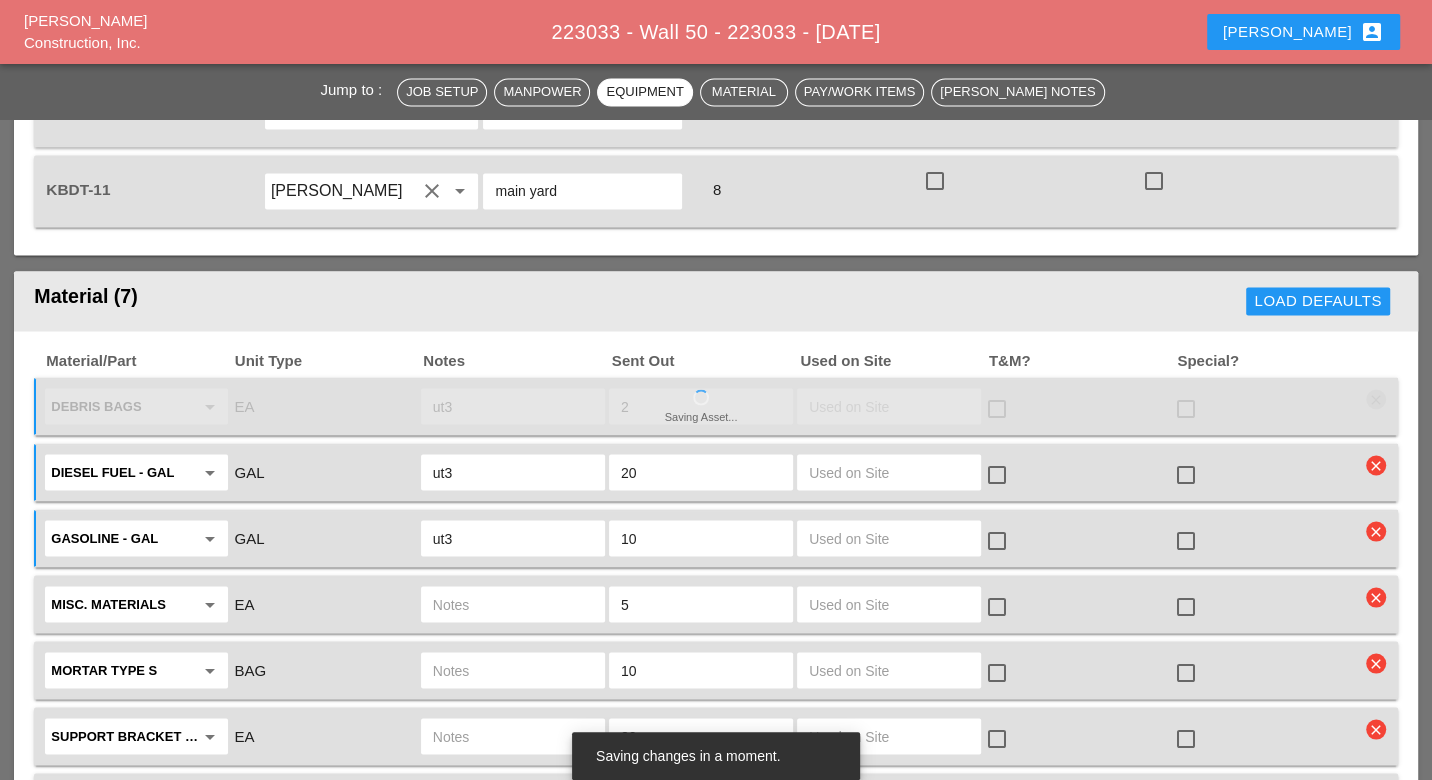 scroll, scrollTop: 2635, scrollLeft: 0, axis: vertical 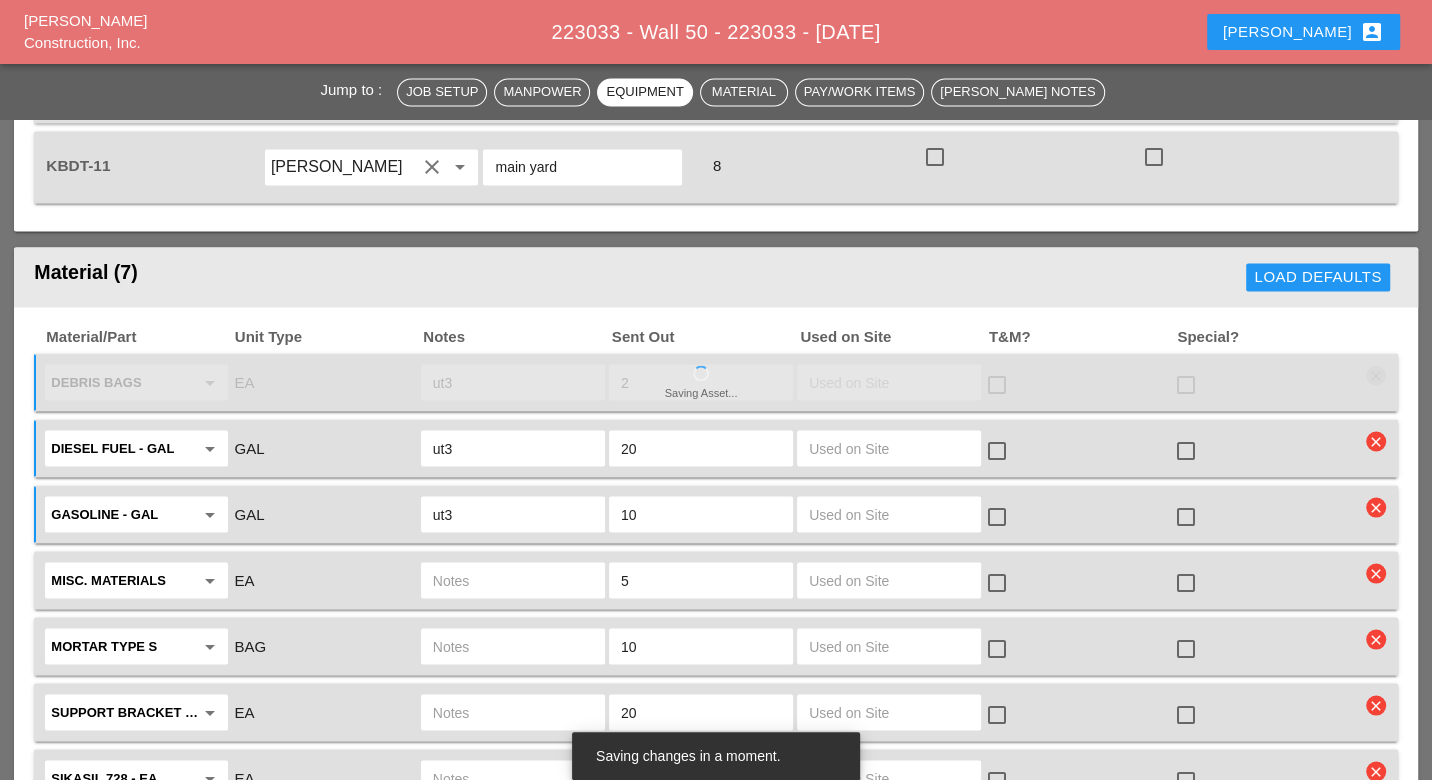 type on "ut3" 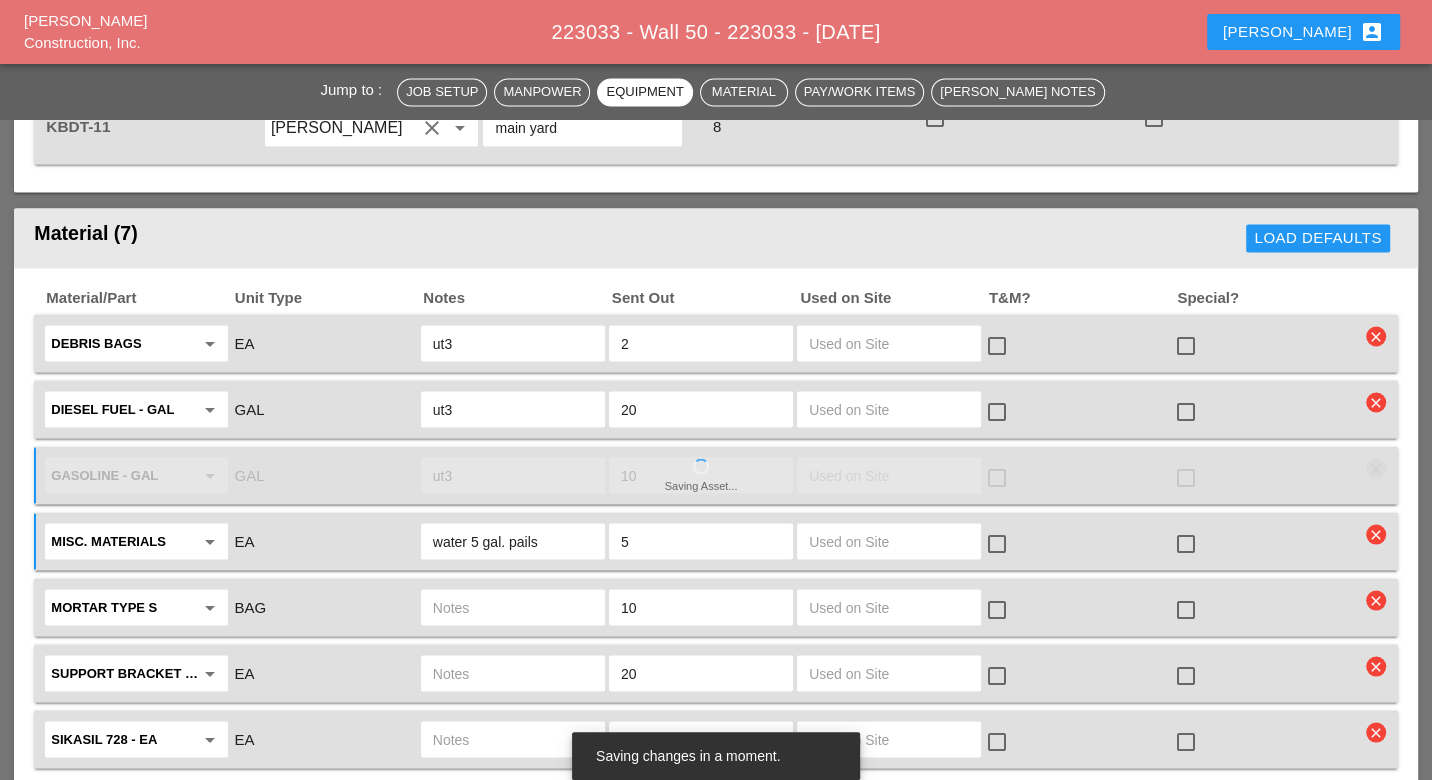 scroll, scrollTop: 2694, scrollLeft: 0, axis: vertical 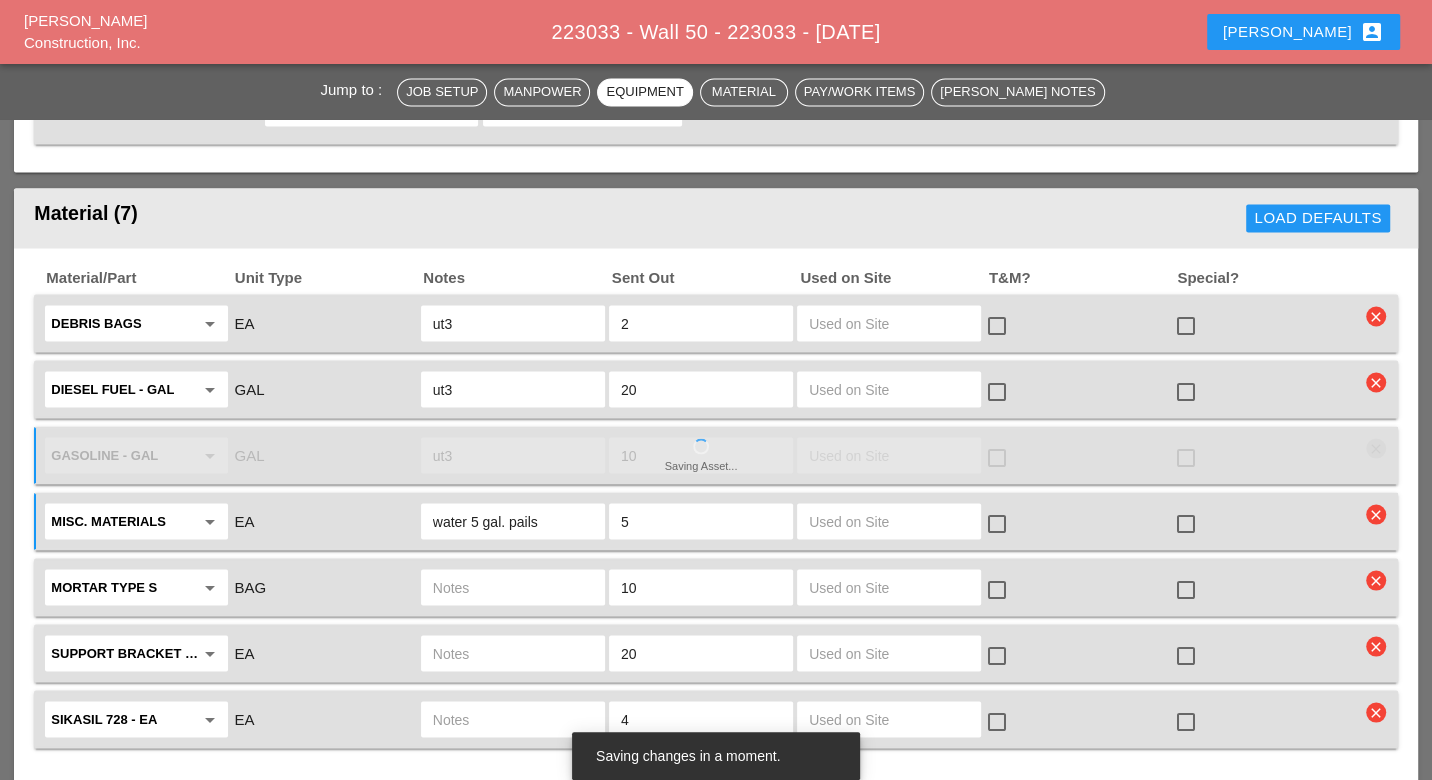 type on "water 5 gal. pails" 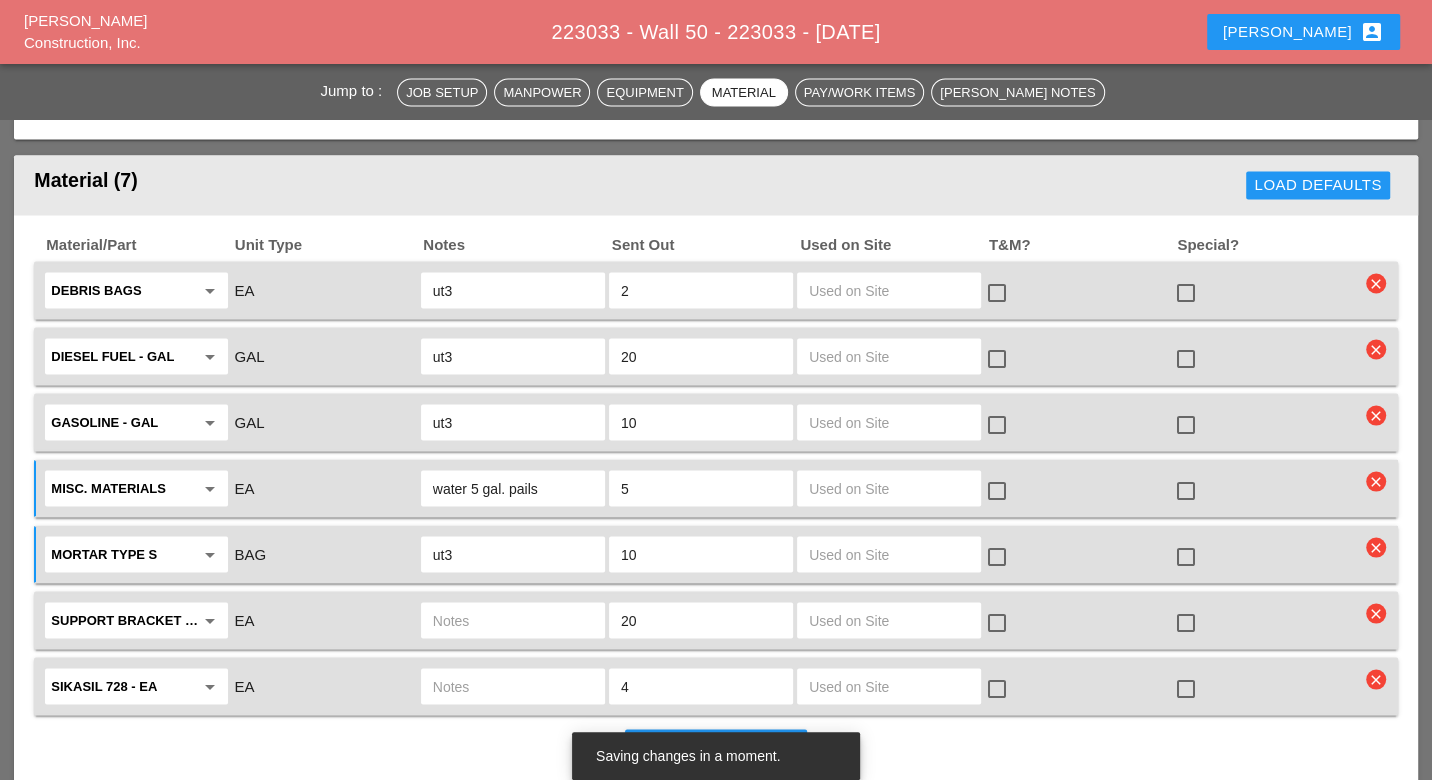 scroll, scrollTop: 2752, scrollLeft: 0, axis: vertical 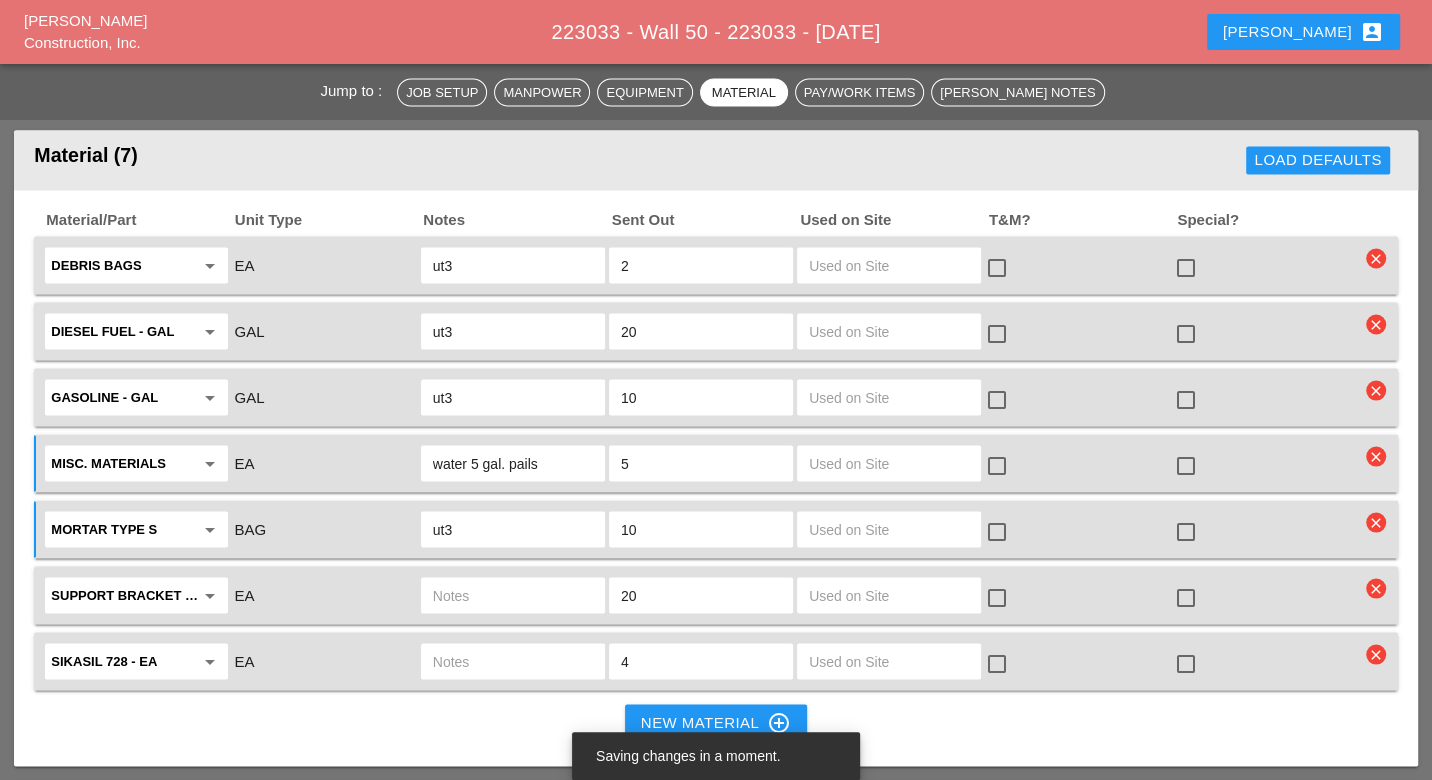 type on "ut3" 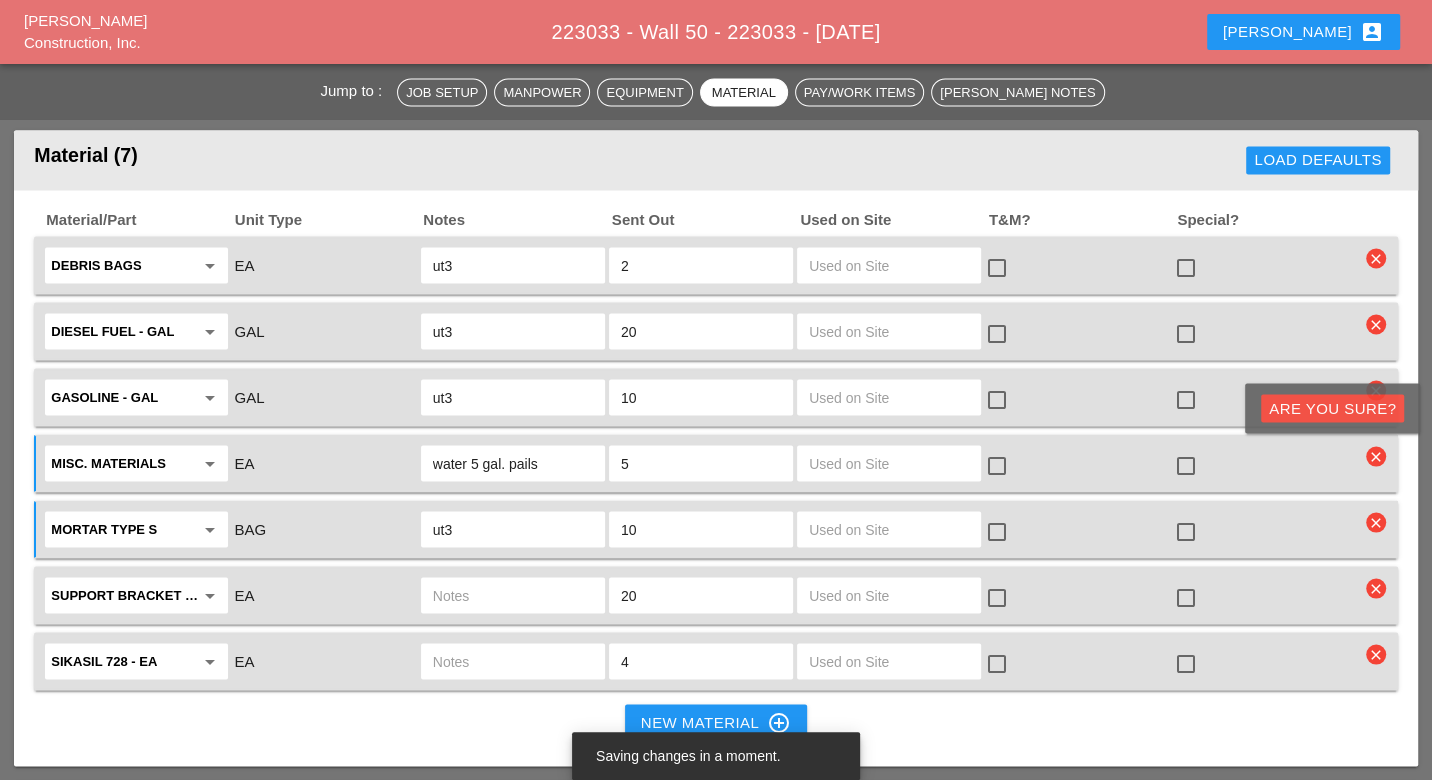 click on "Are you Sure?" at bounding box center (1332, 408) 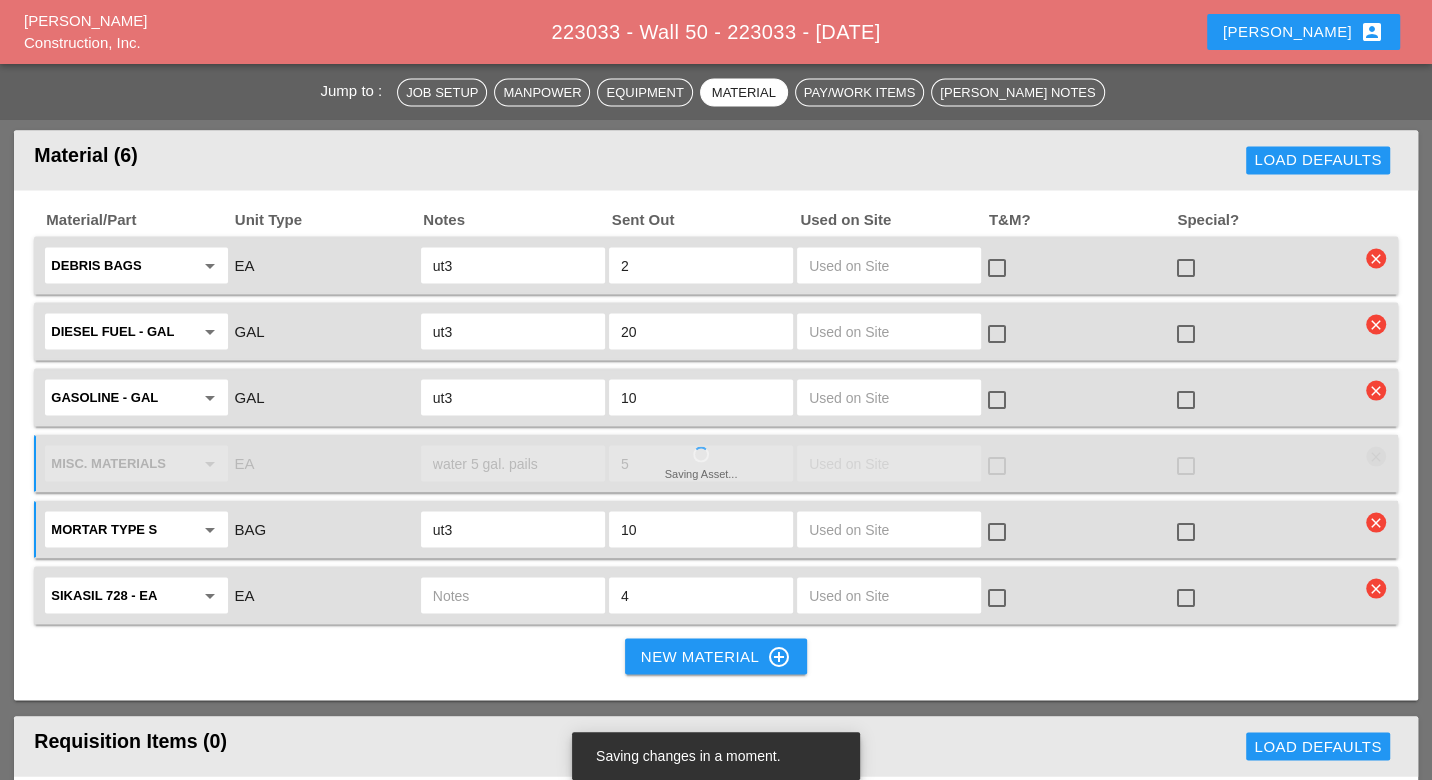 click at bounding box center [513, 595] 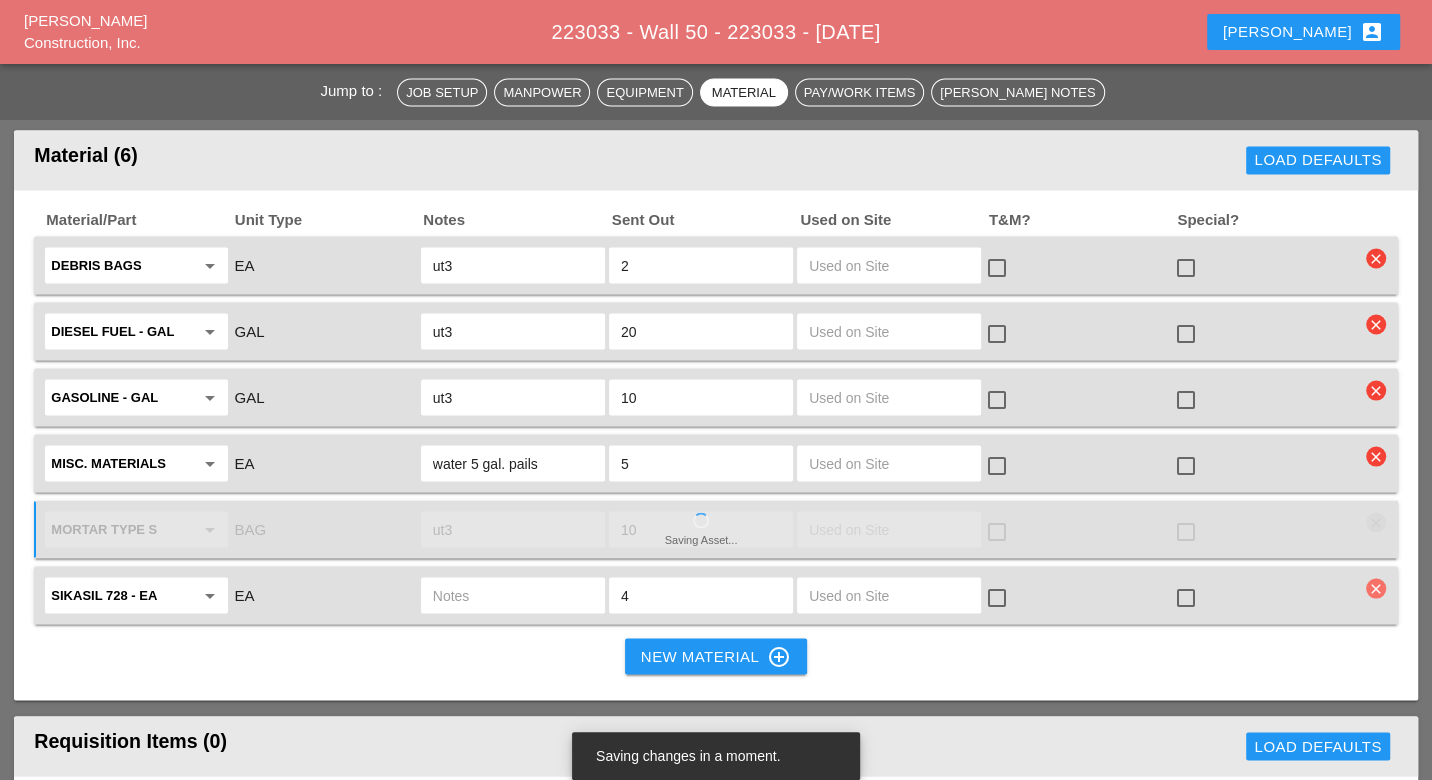 click on "clear" at bounding box center [1376, 588] 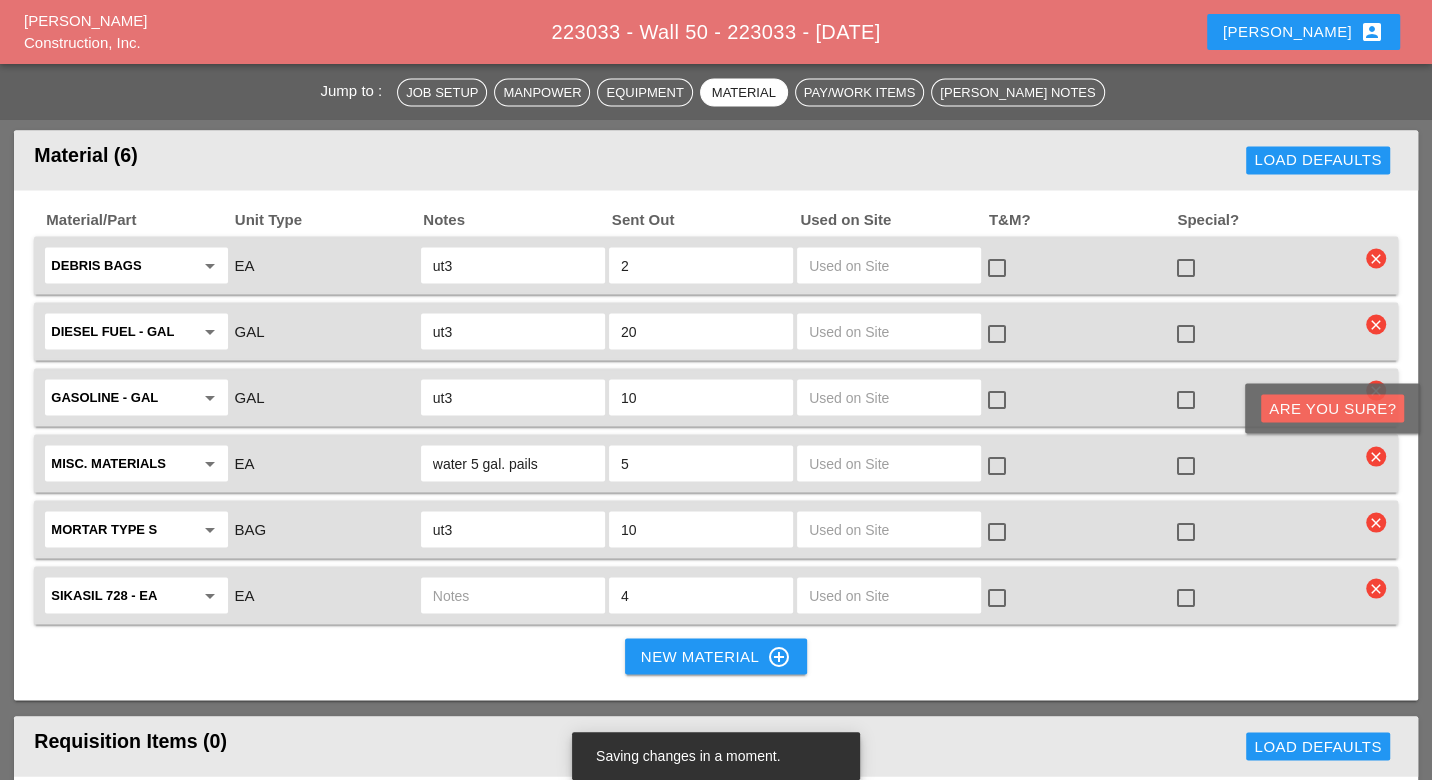 click on "Are you Sure?" at bounding box center (1332, 408) 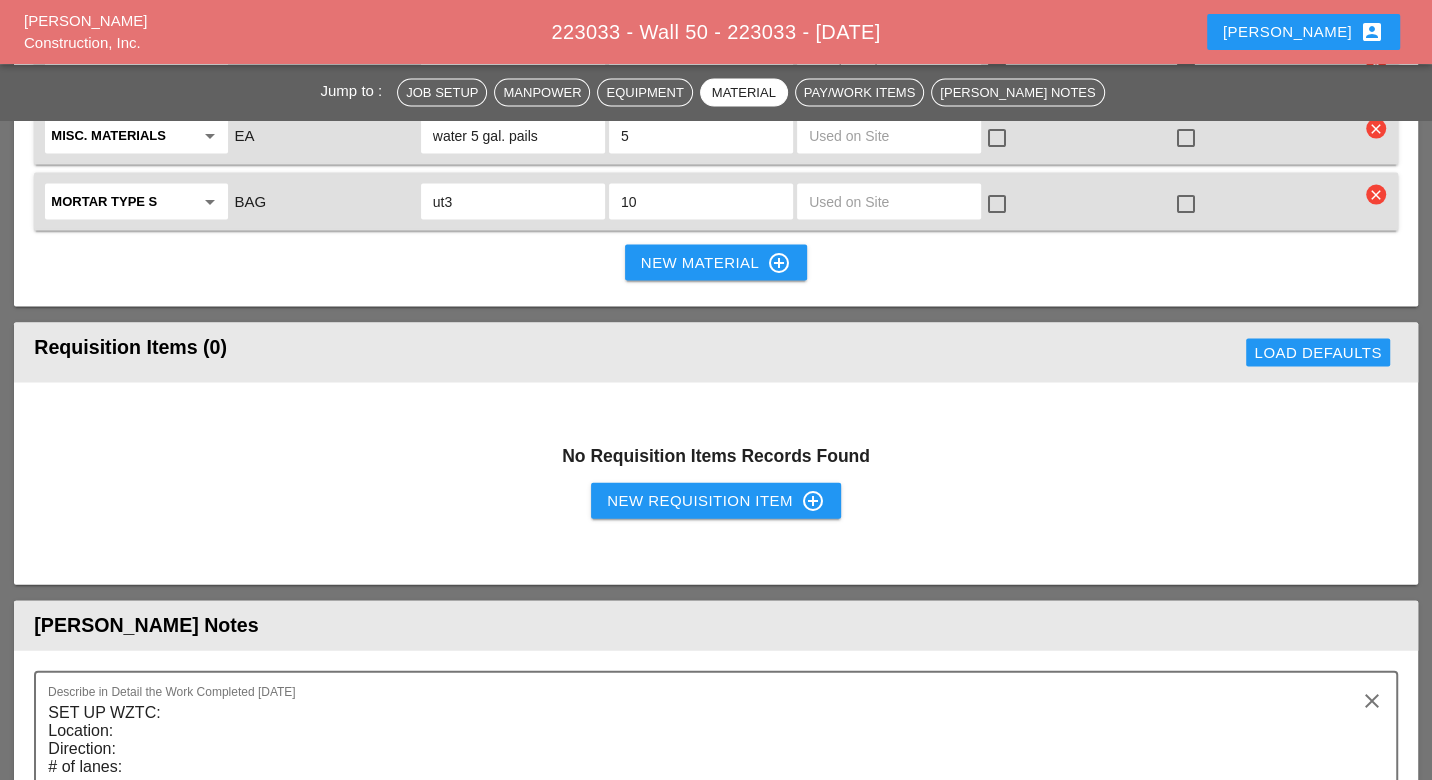 scroll, scrollTop: 3086, scrollLeft: 0, axis: vertical 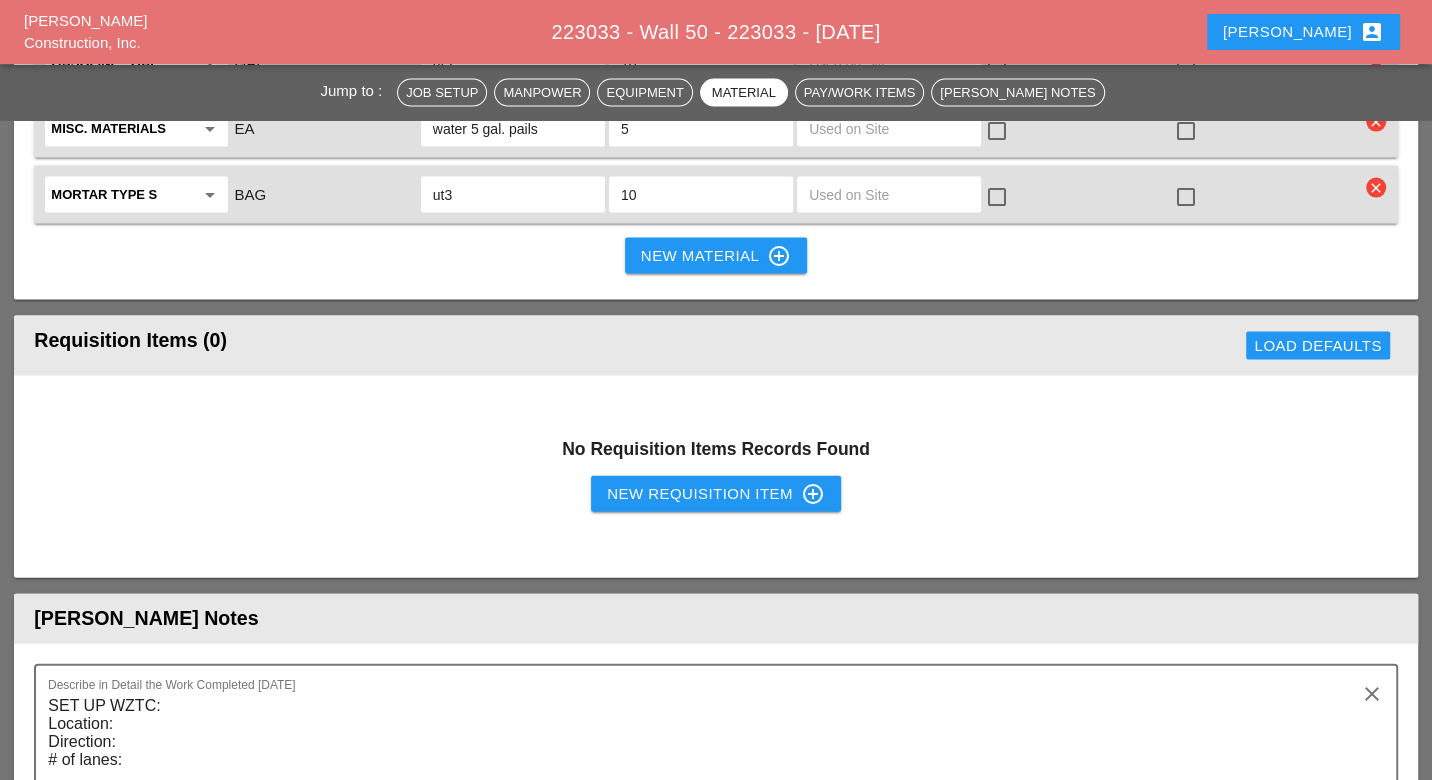 click on "New Requisition Item control_point" at bounding box center (716, 494) 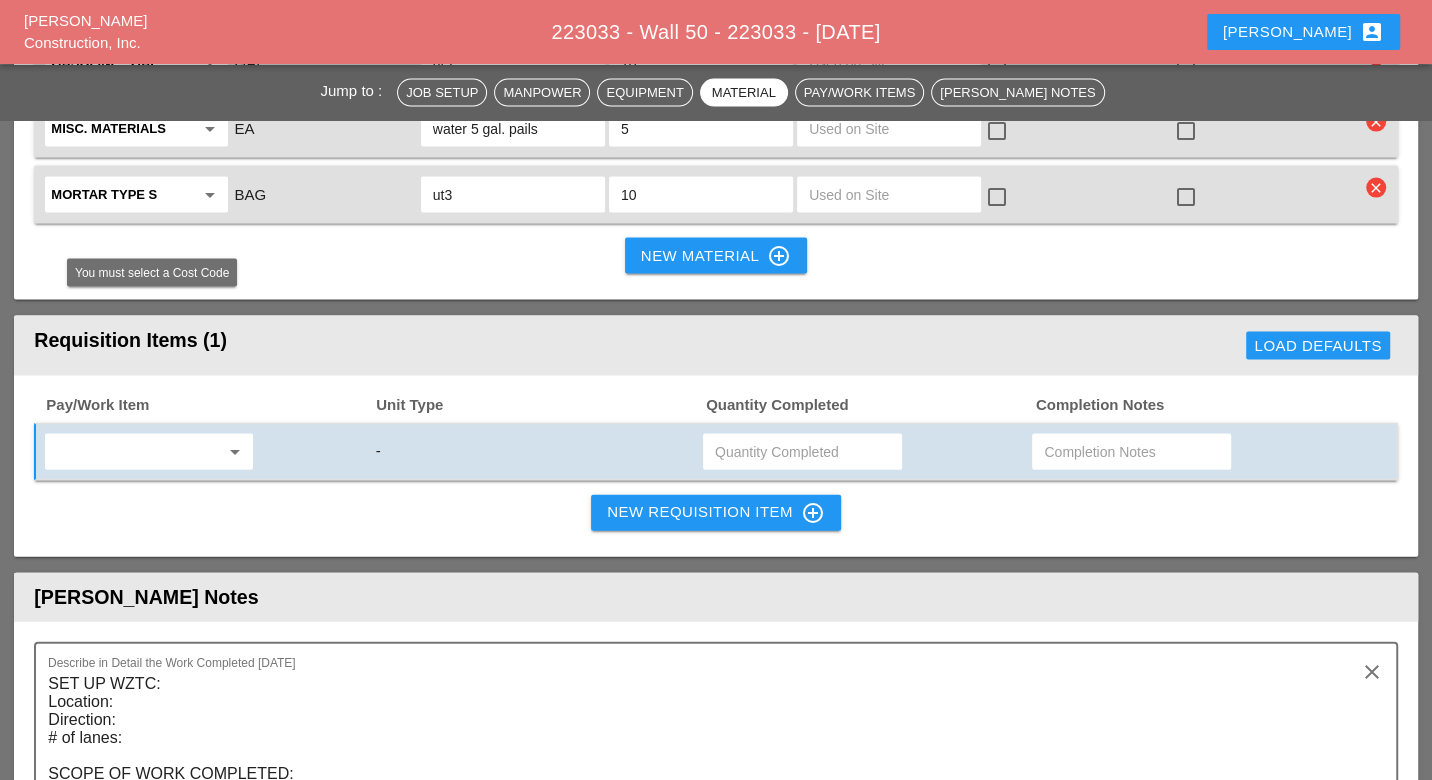 click at bounding box center [135, 452] 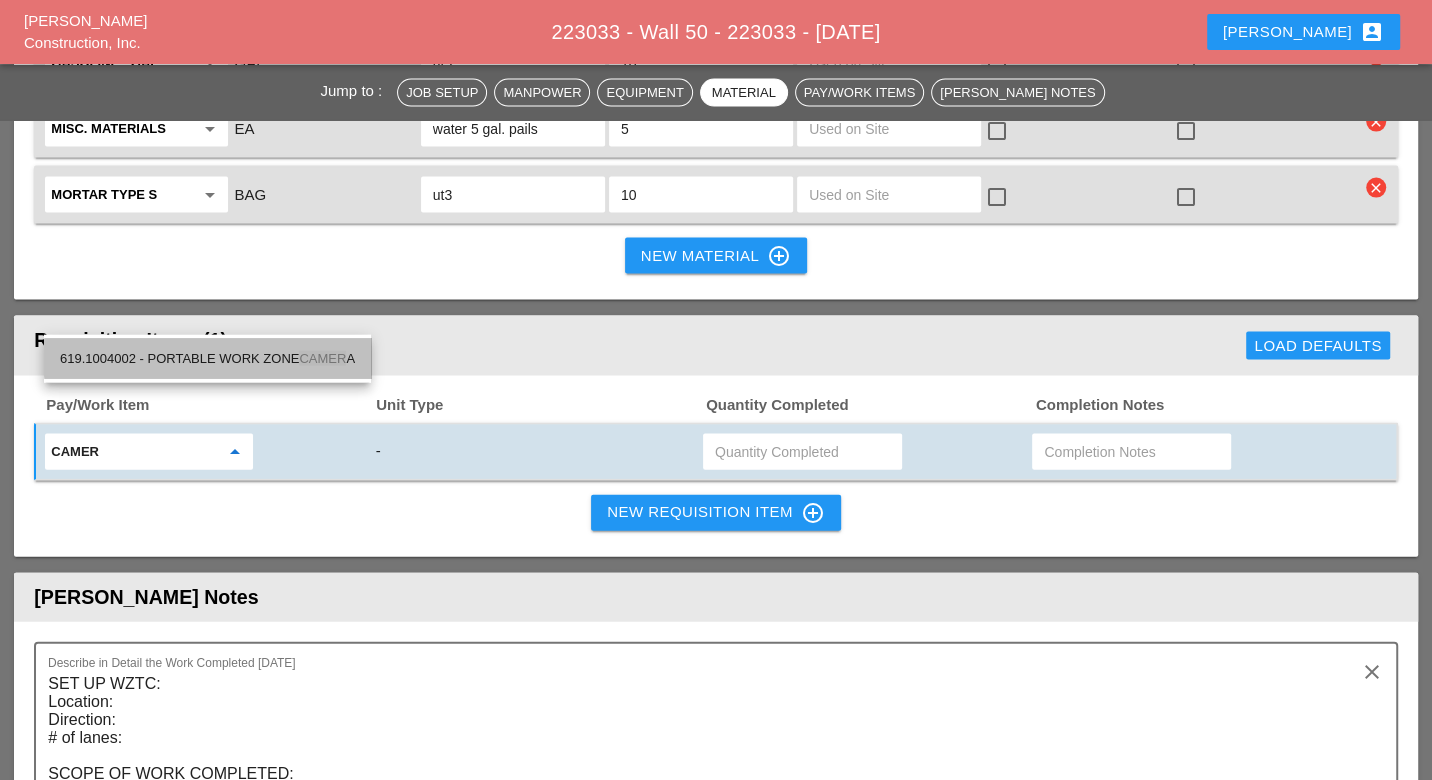 click on "619.1004002 - PORTABLE WORK ZONE  CAMER A" at bounding box center (207, 359) 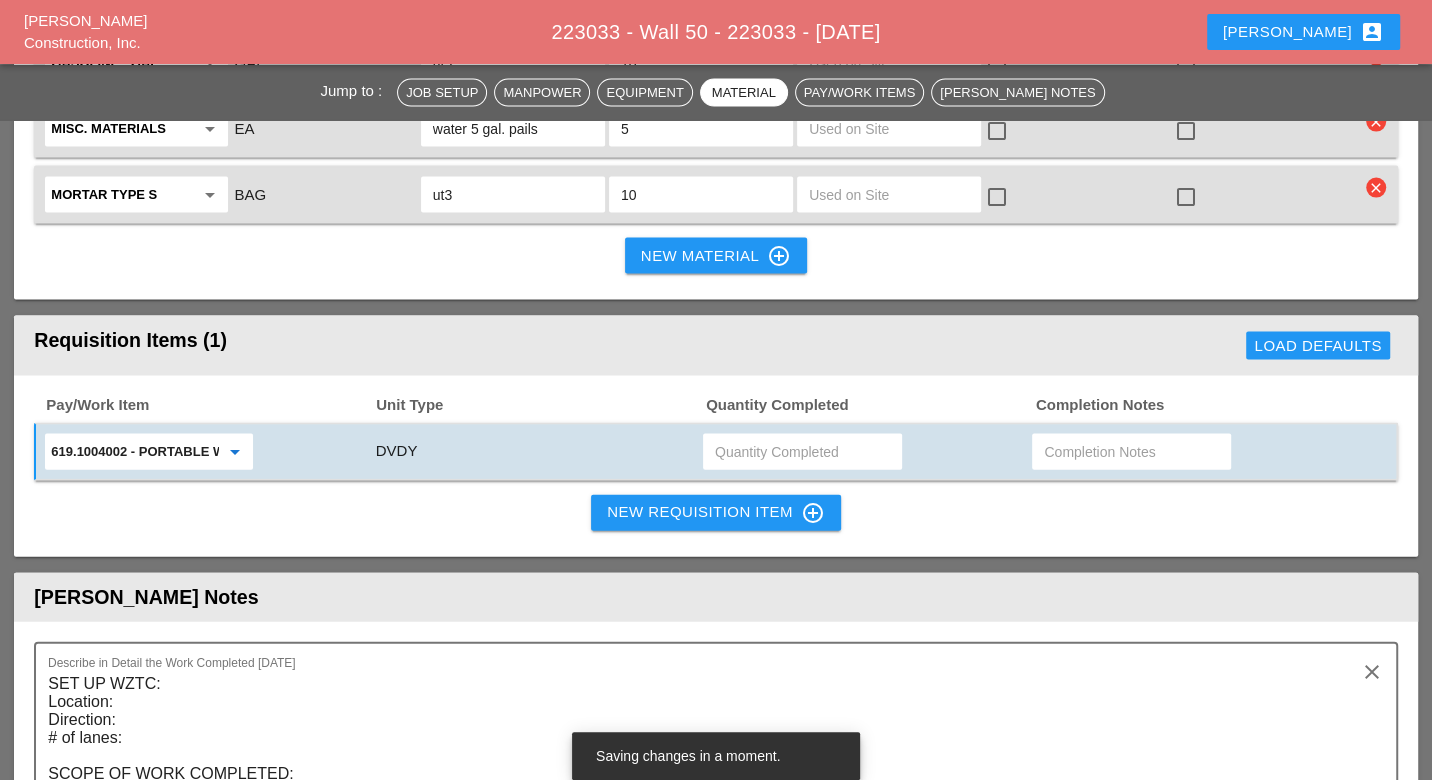 type on "619.1004002 - PORTABLE WORK ZONE CAMERA" 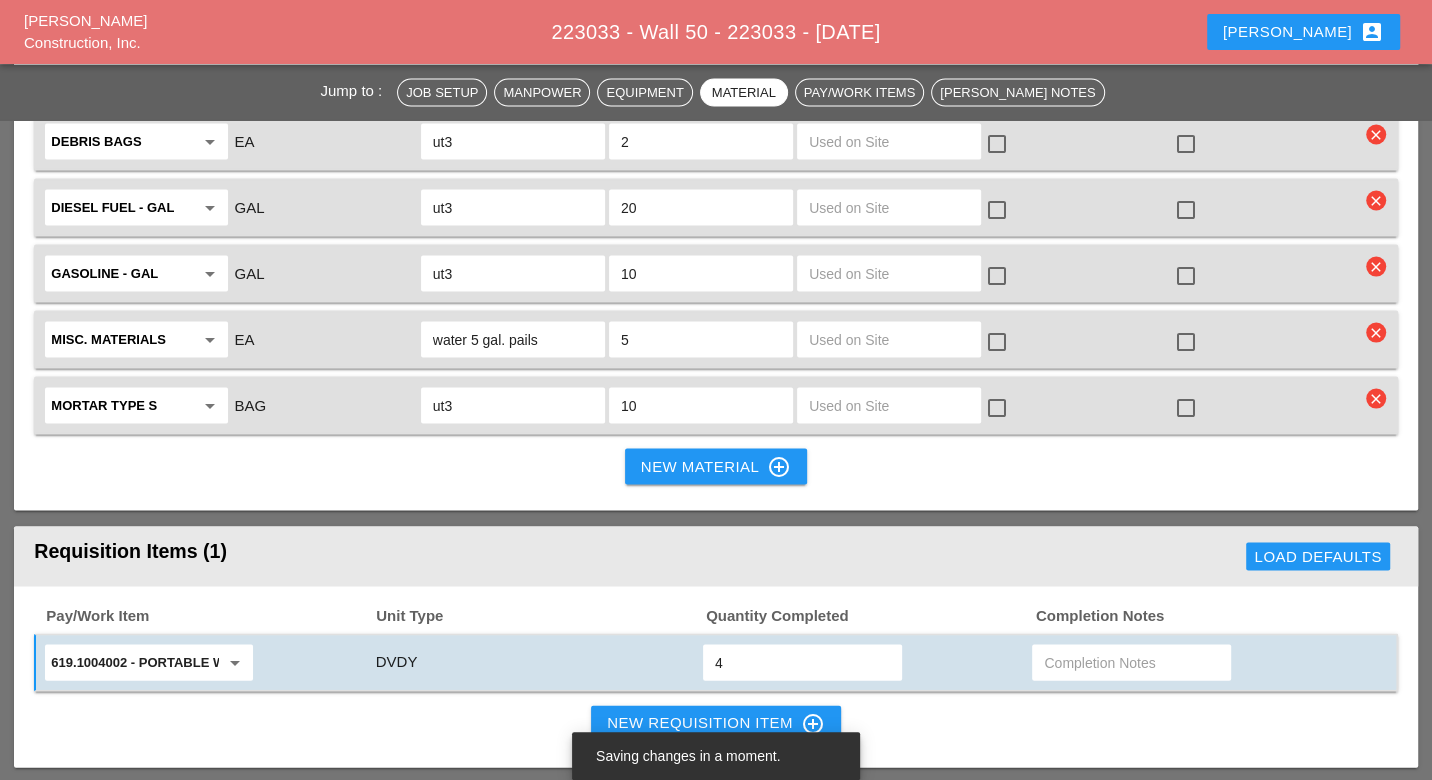 scroll, scrollTop: 2530, scrollLeft: 0, axis: vertical 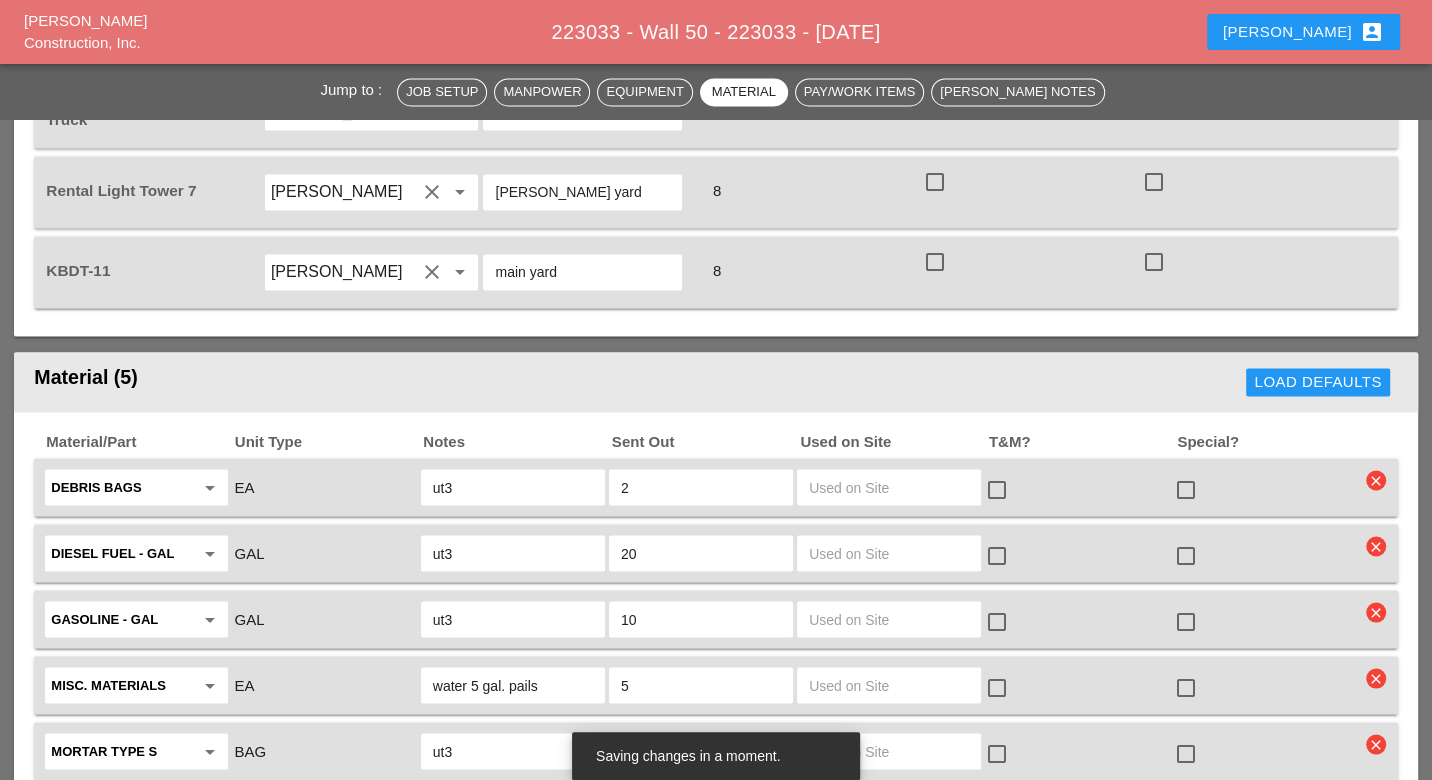 type on "4" 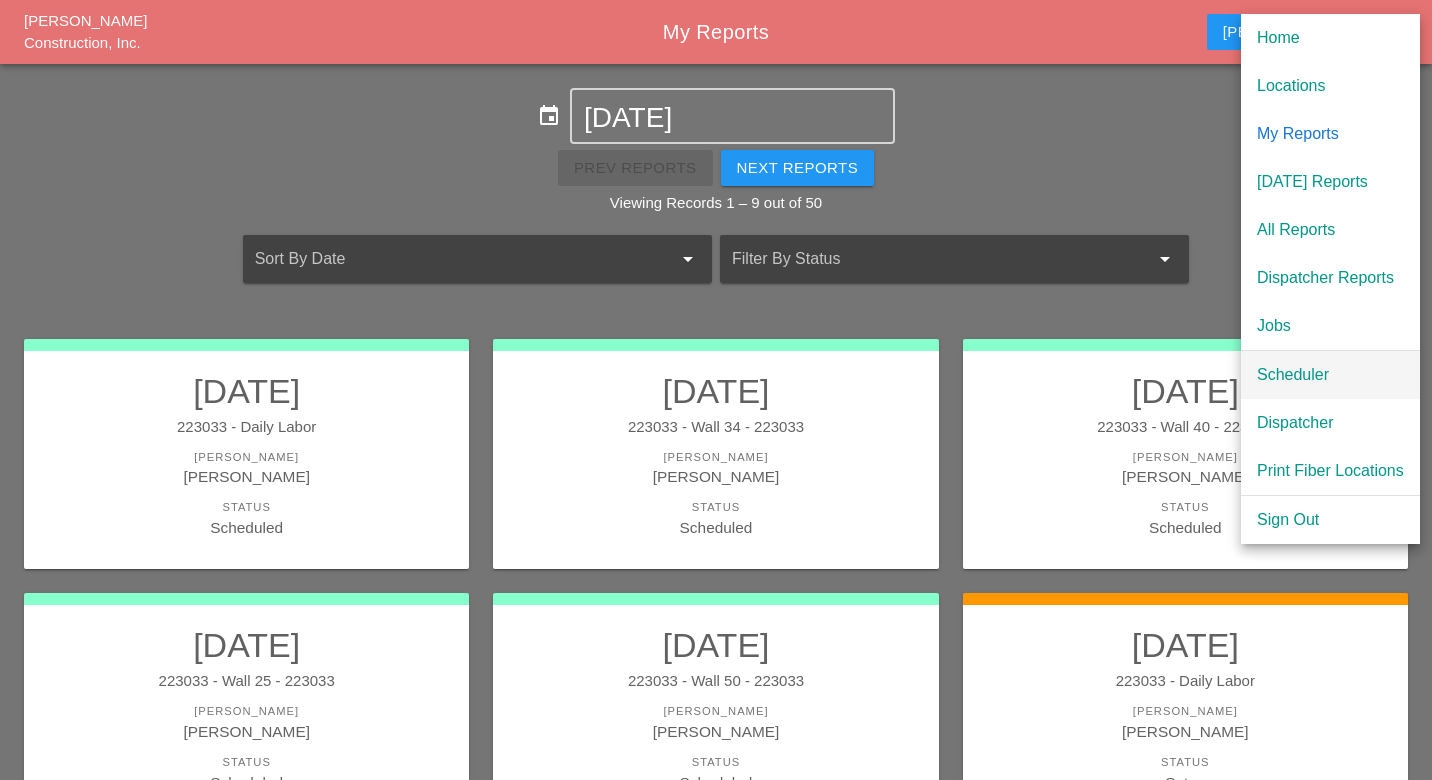 scroll, scrollTop: 0, scrollLeft: 0, axis: both 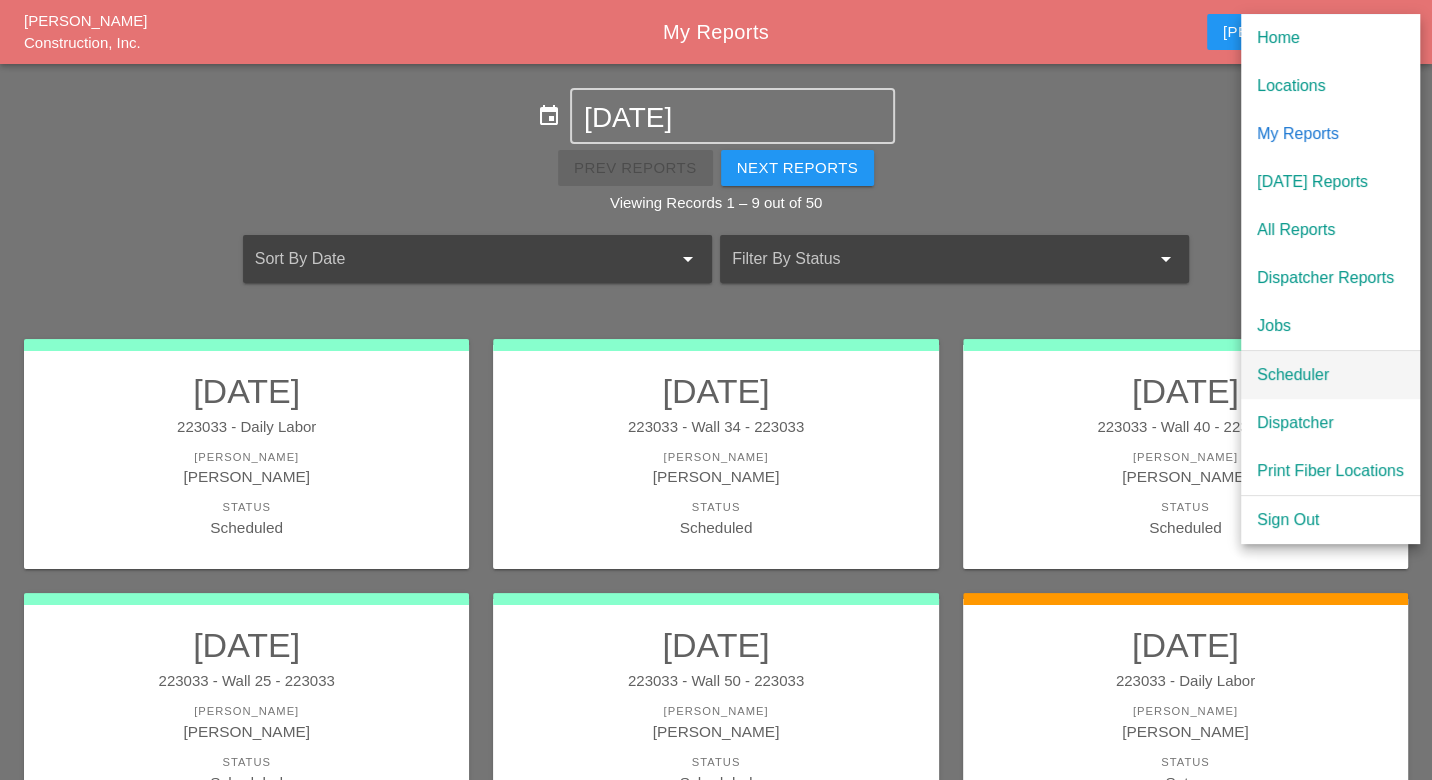 click on "Scheduler" at bounding box center [1330, 375] 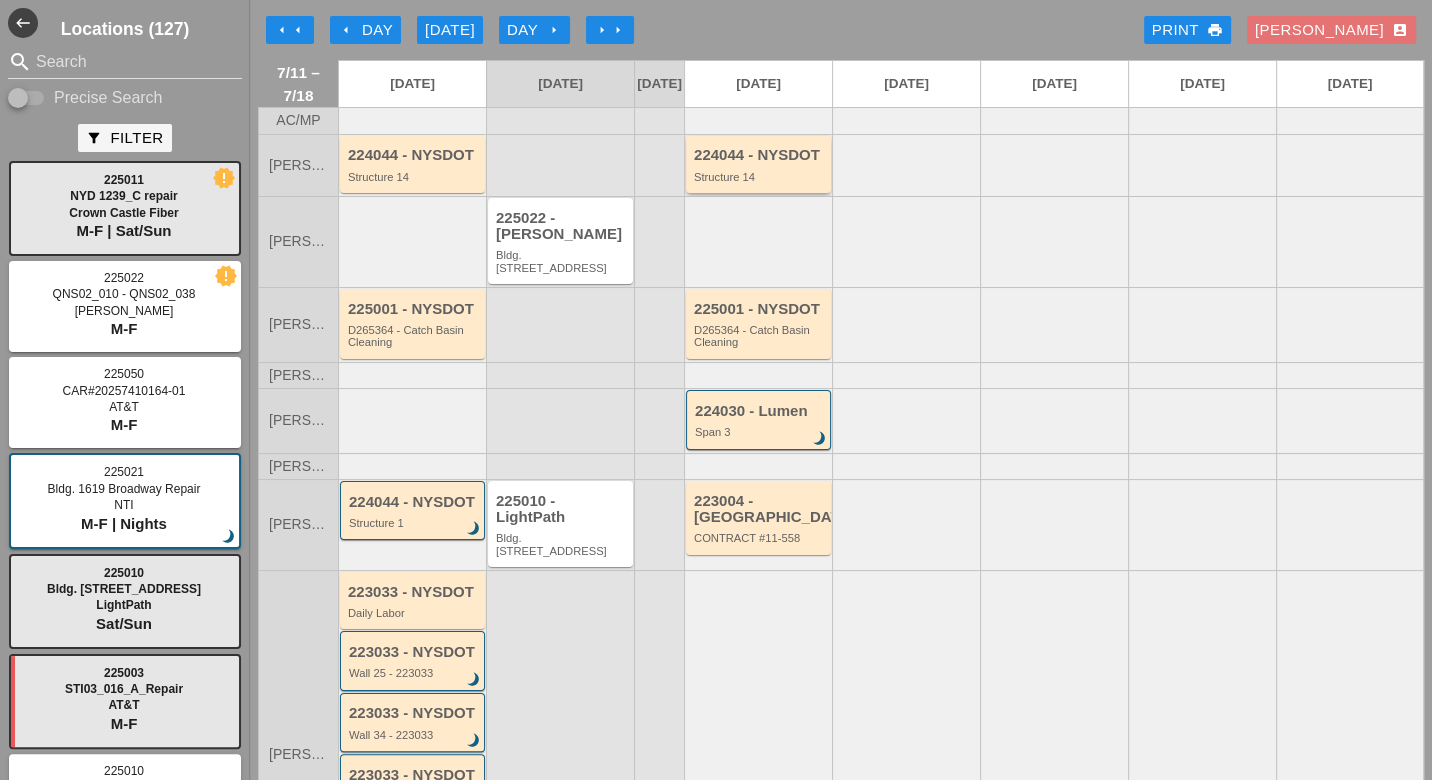 click on "224044 - NYSDOT  Structure 14" at bounding box center [760, 165] 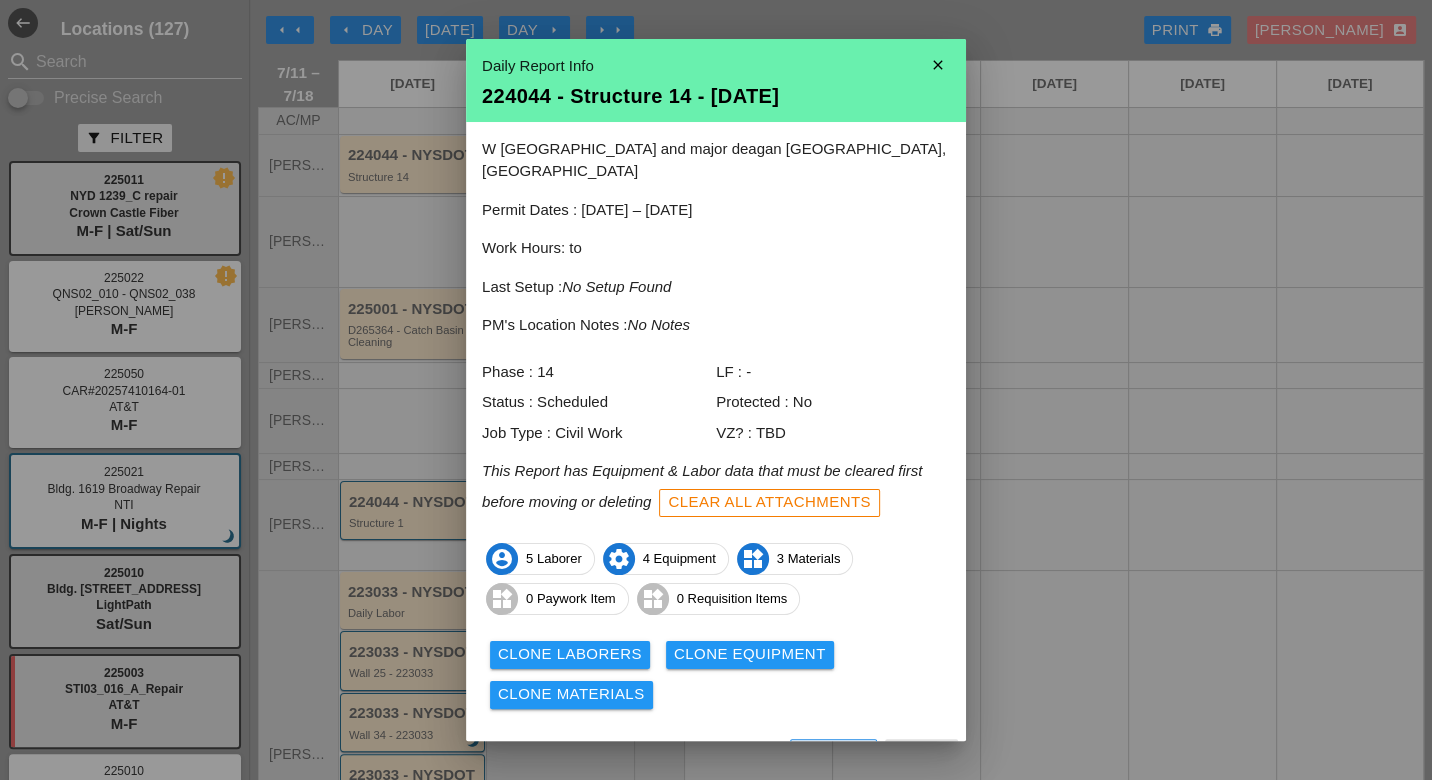 scroll, scrollTop: 17, scrollLeft: 0, axis: vertical 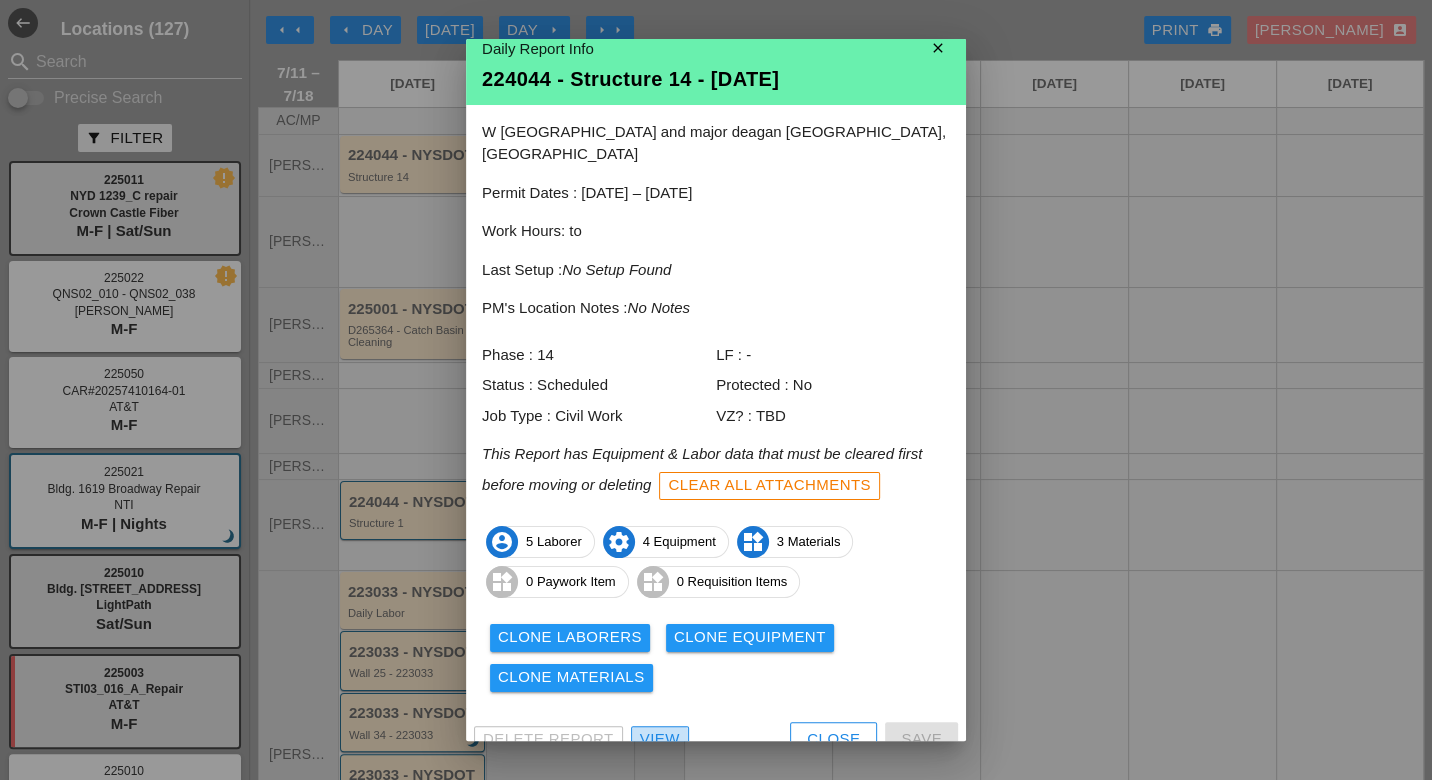click on "View" at bounding box center (660, 739) 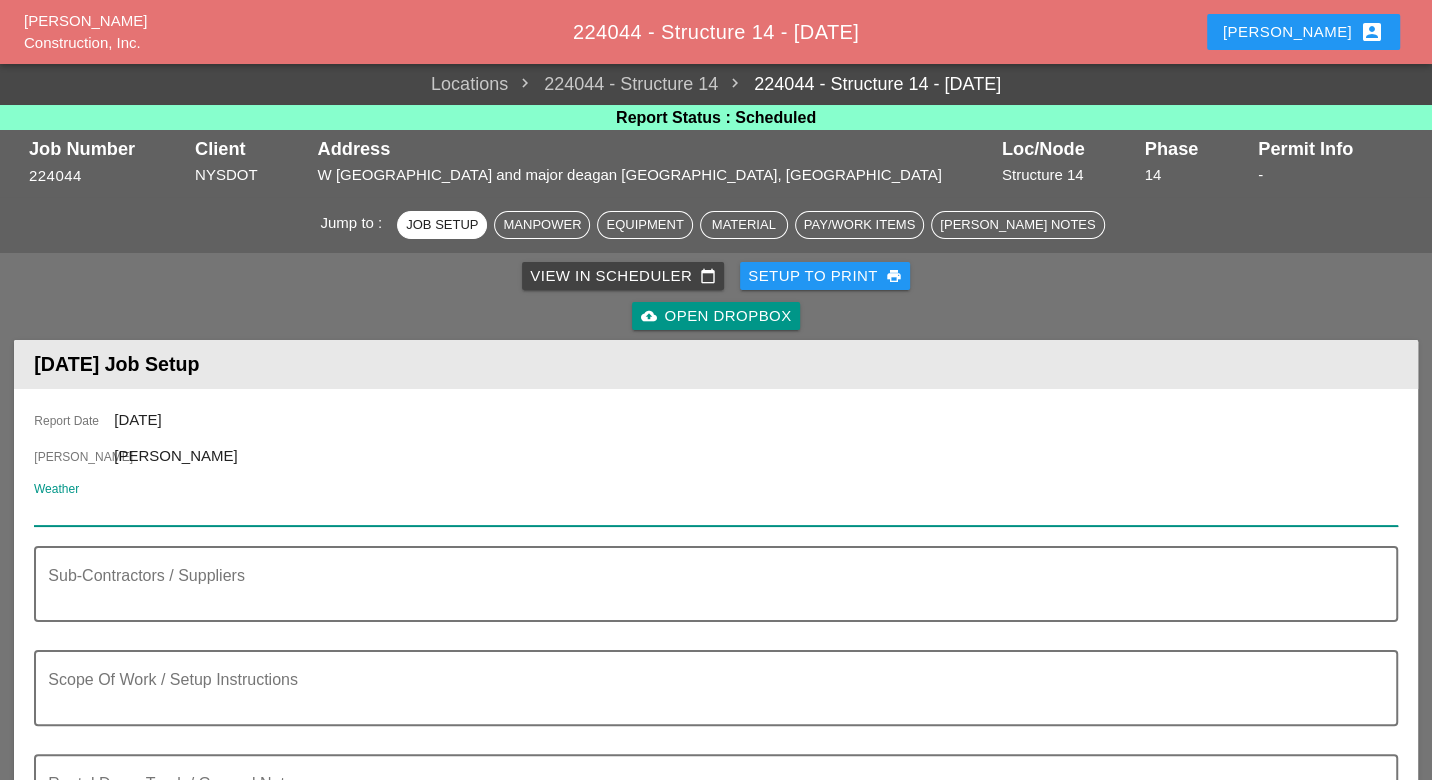 paste on "Mon 14 | Day 83° 60% S 8 mph Mostly cloudy in the morning, then thunderstorms developing later in the day. High 83F. Winds S at 5 to 10 mph. Chance of rain 60%." 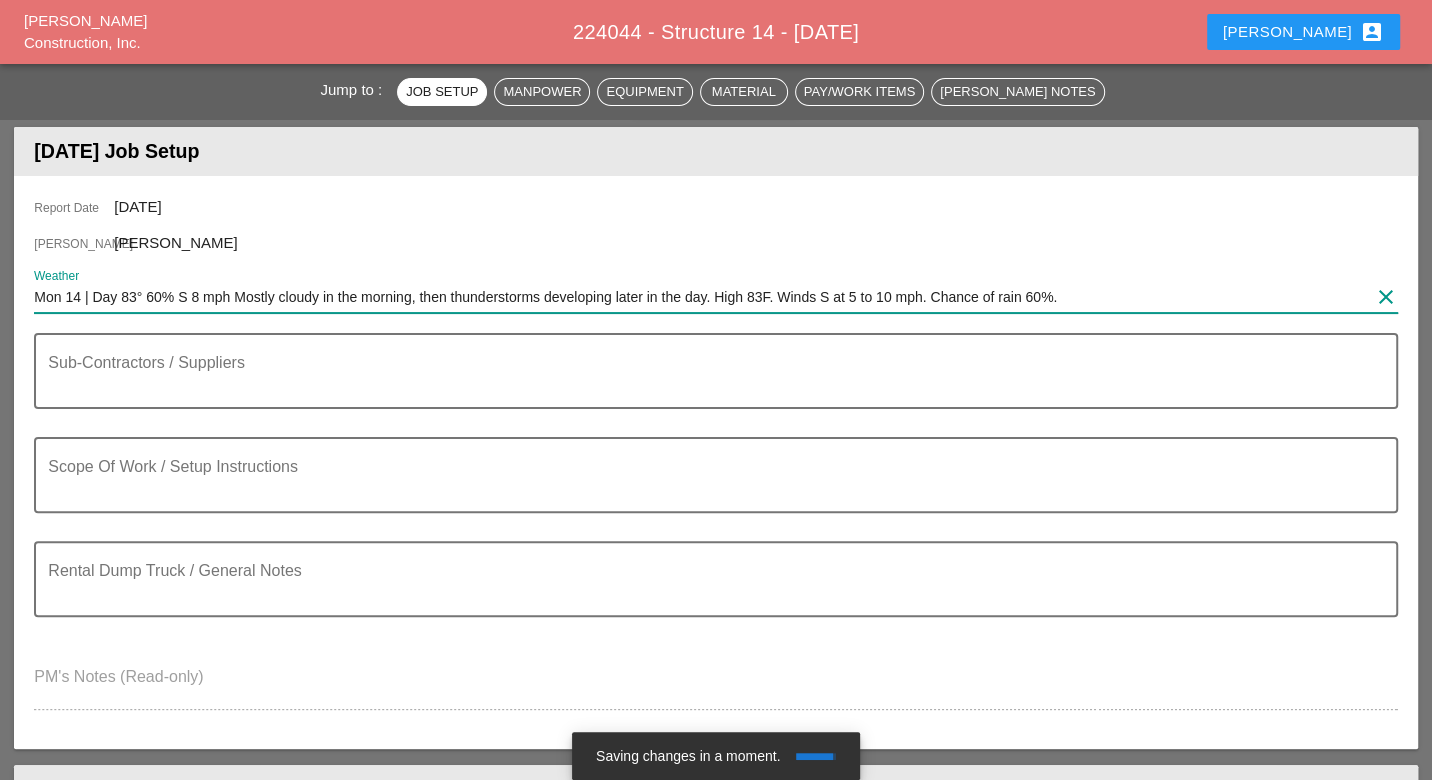 scroll, scrollTop: 222, scrollLeft: 0, axis: vertical 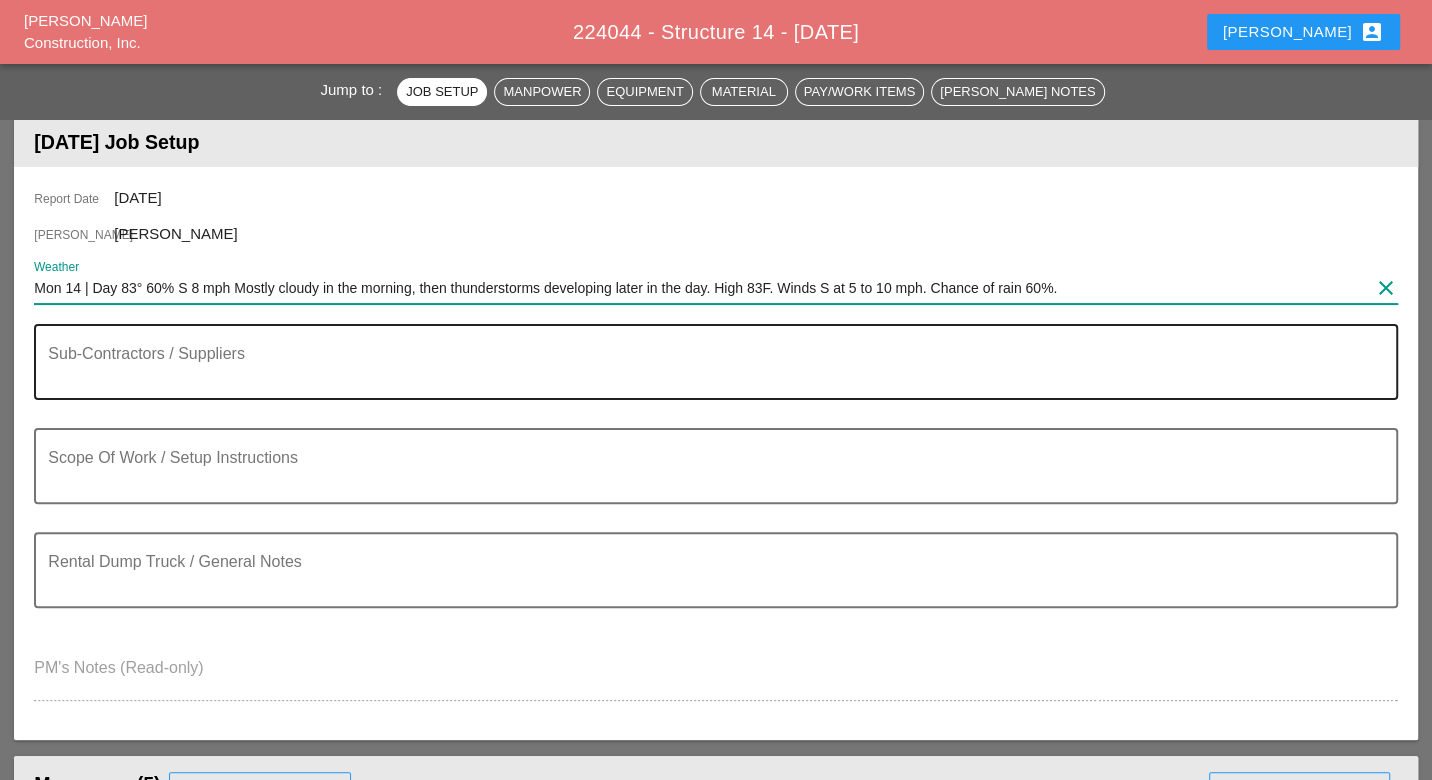 type on "Mon 14 | Day 83° 60% S 8 mph Mostly cloudy in the morning, then thunderstorms developing later in the day. High 83F. Winds S at 5 to 10 mph. Chance of rain 60%." 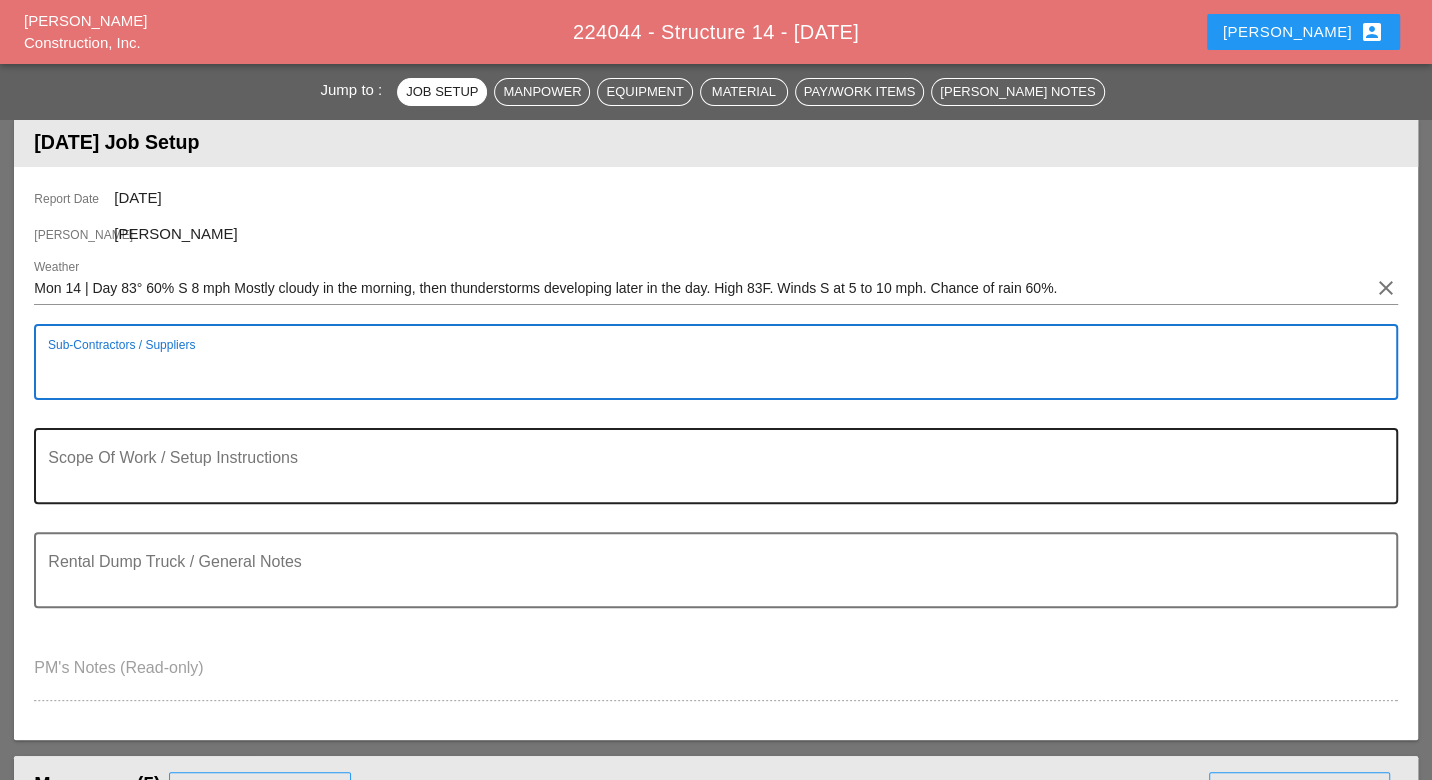 click at bounding box center [707, 478] 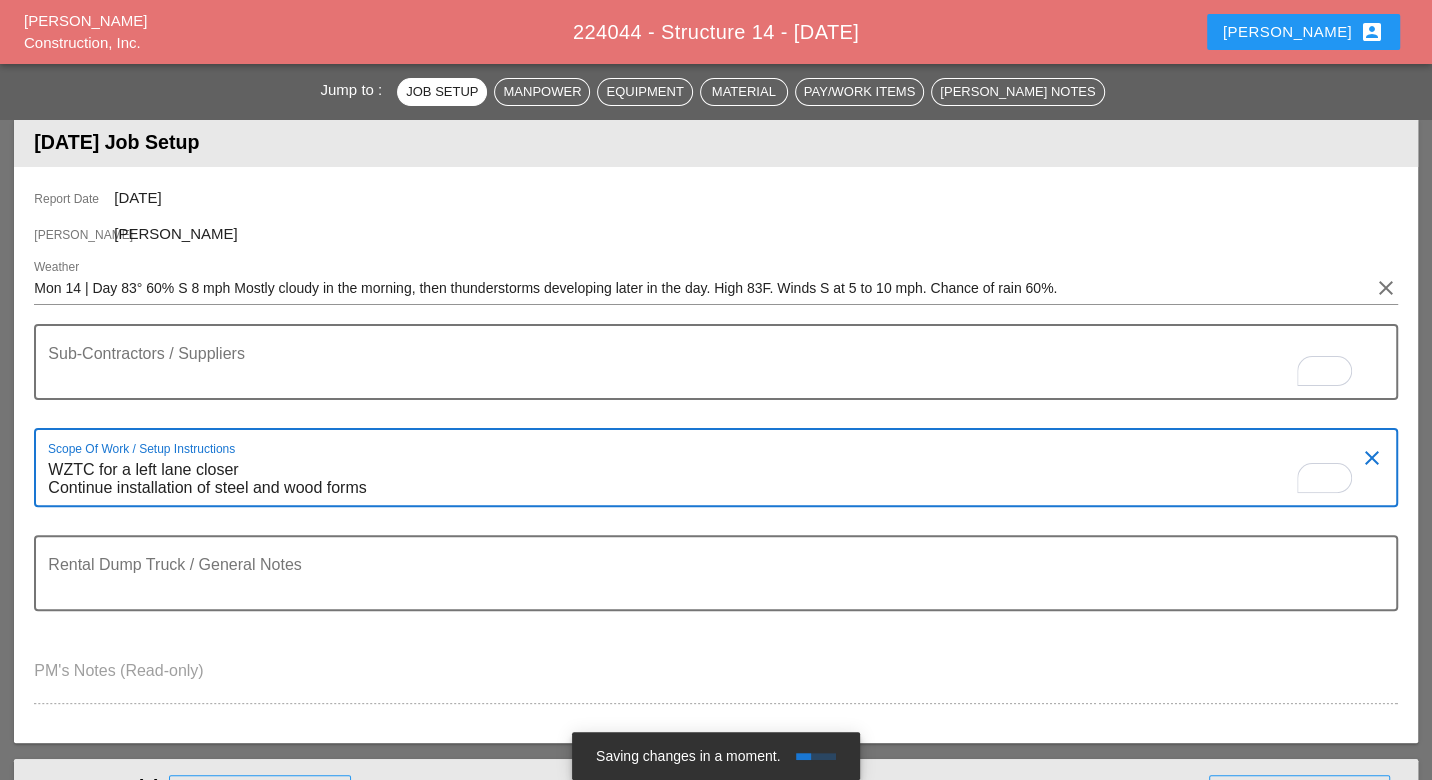 click on "WZTC for a left lane closer
Continue installation of steel and wood forms" at bounding box center (707, 479) 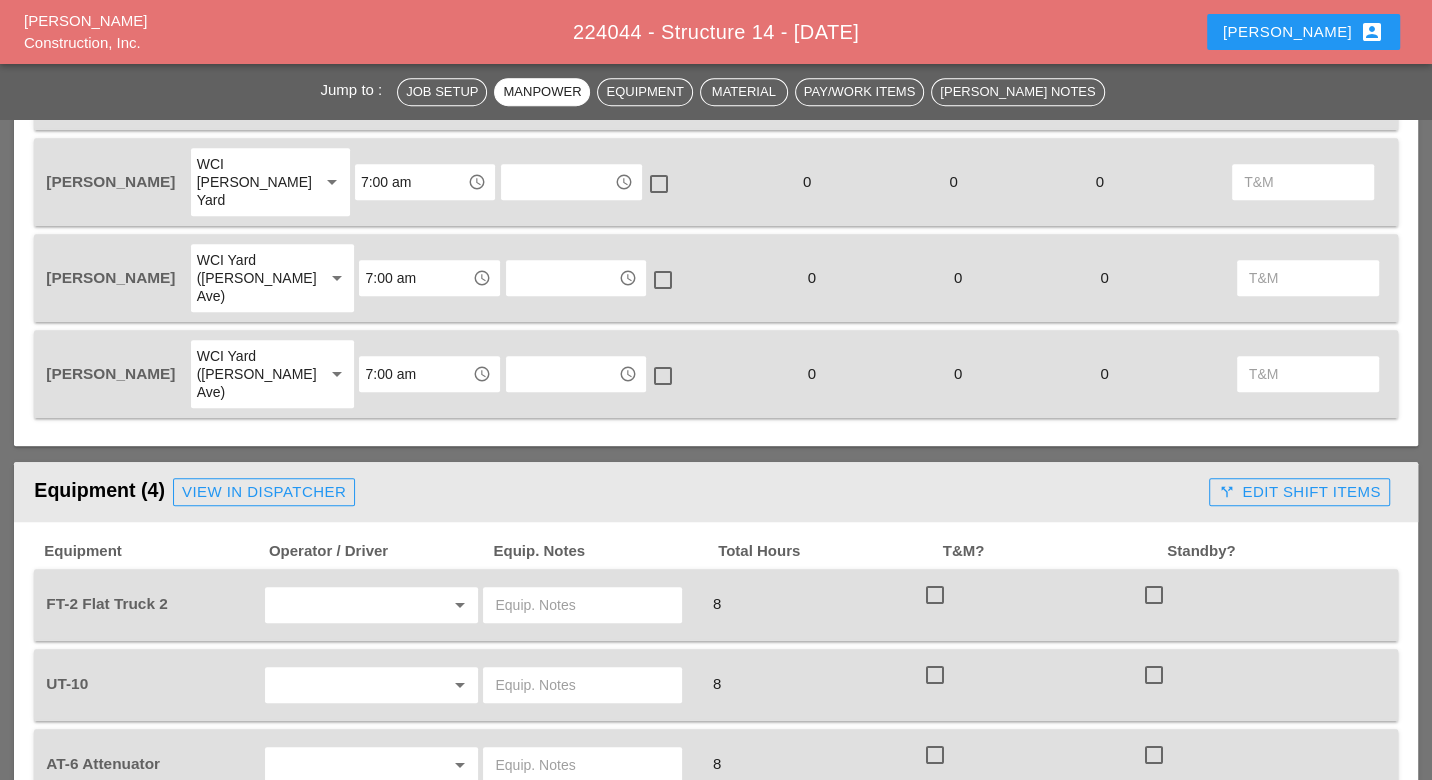 scroll, scrollTop: 1222, scrollLeft: 0, axis: vertical 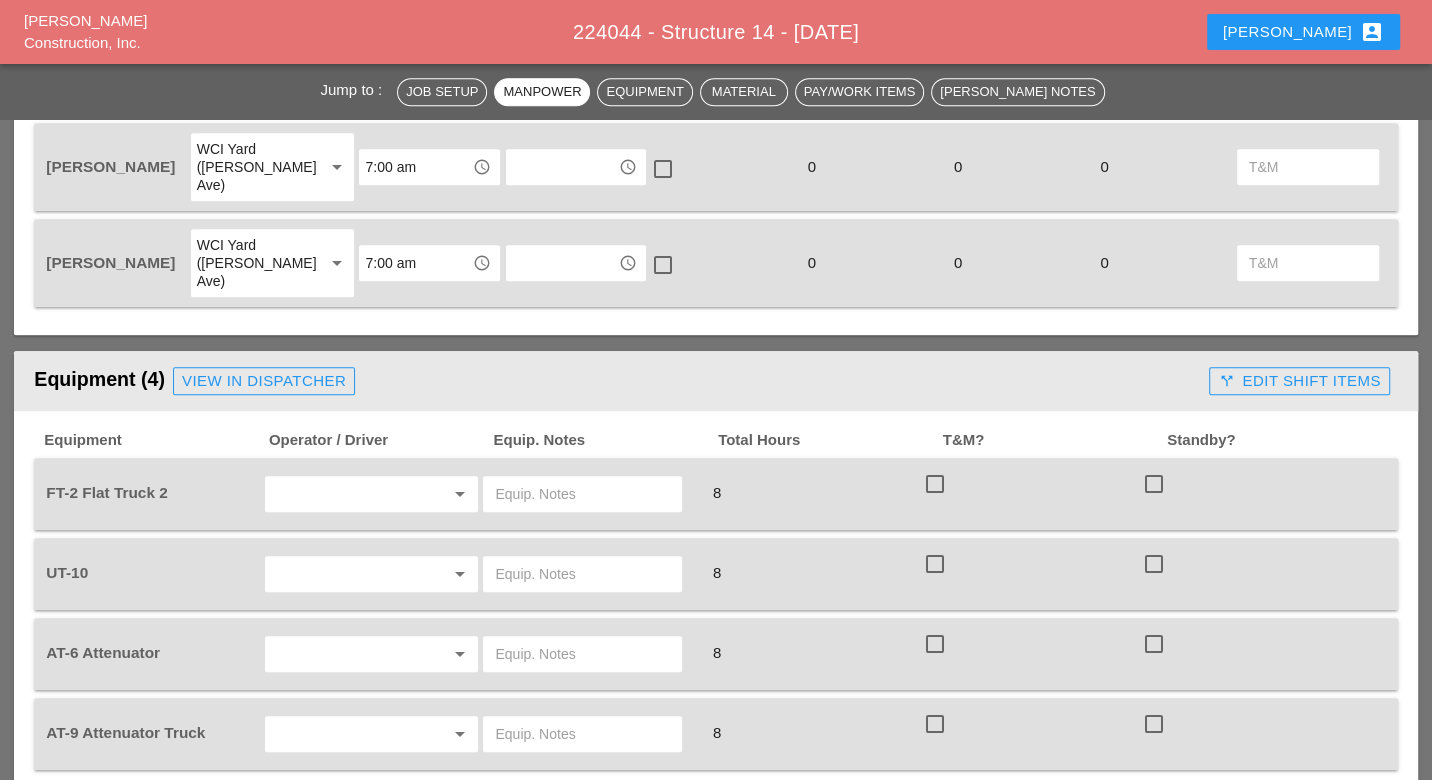 type on "WZTC for a left lane closer
Continue installation of steel and wood forms" 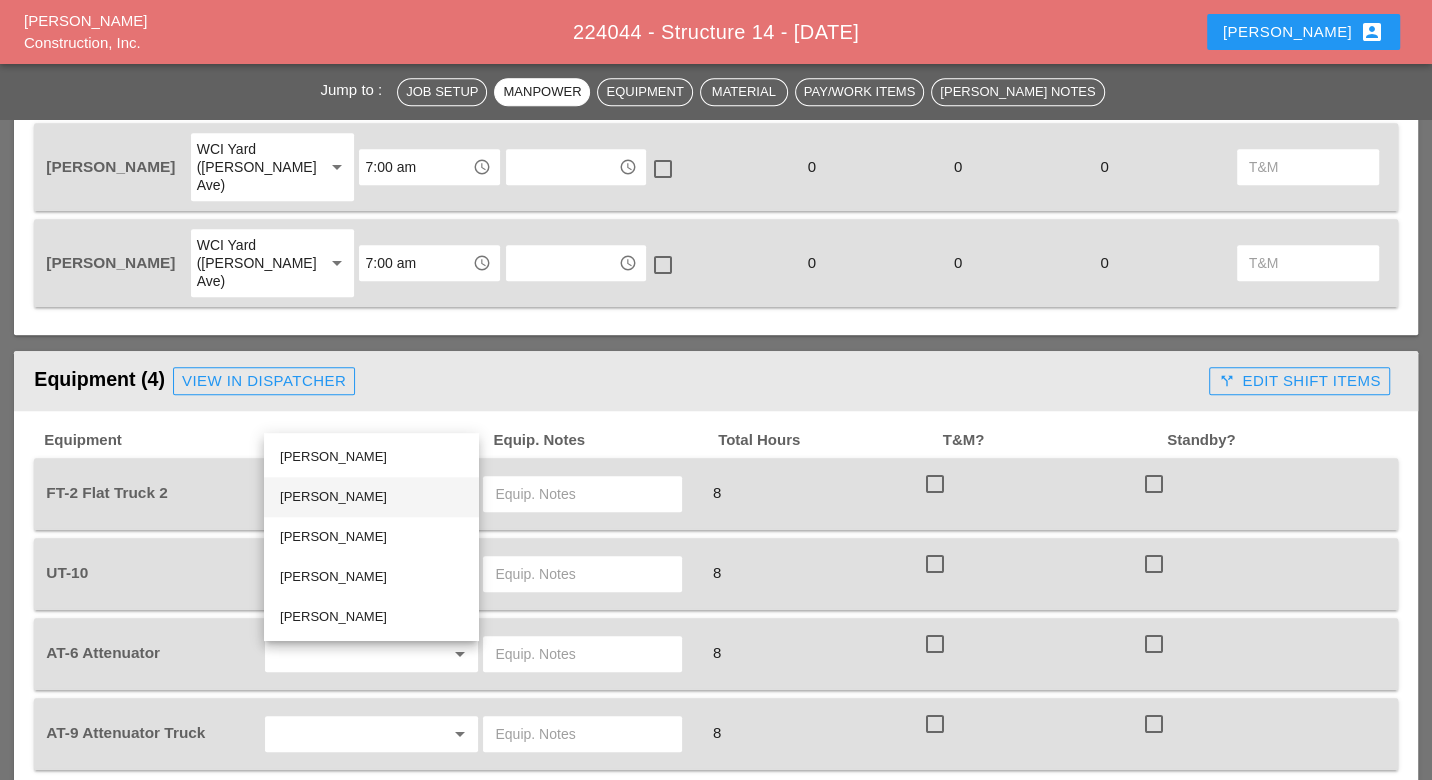 click on "[PERSON_NAME]" at bounding box center (371, 497) 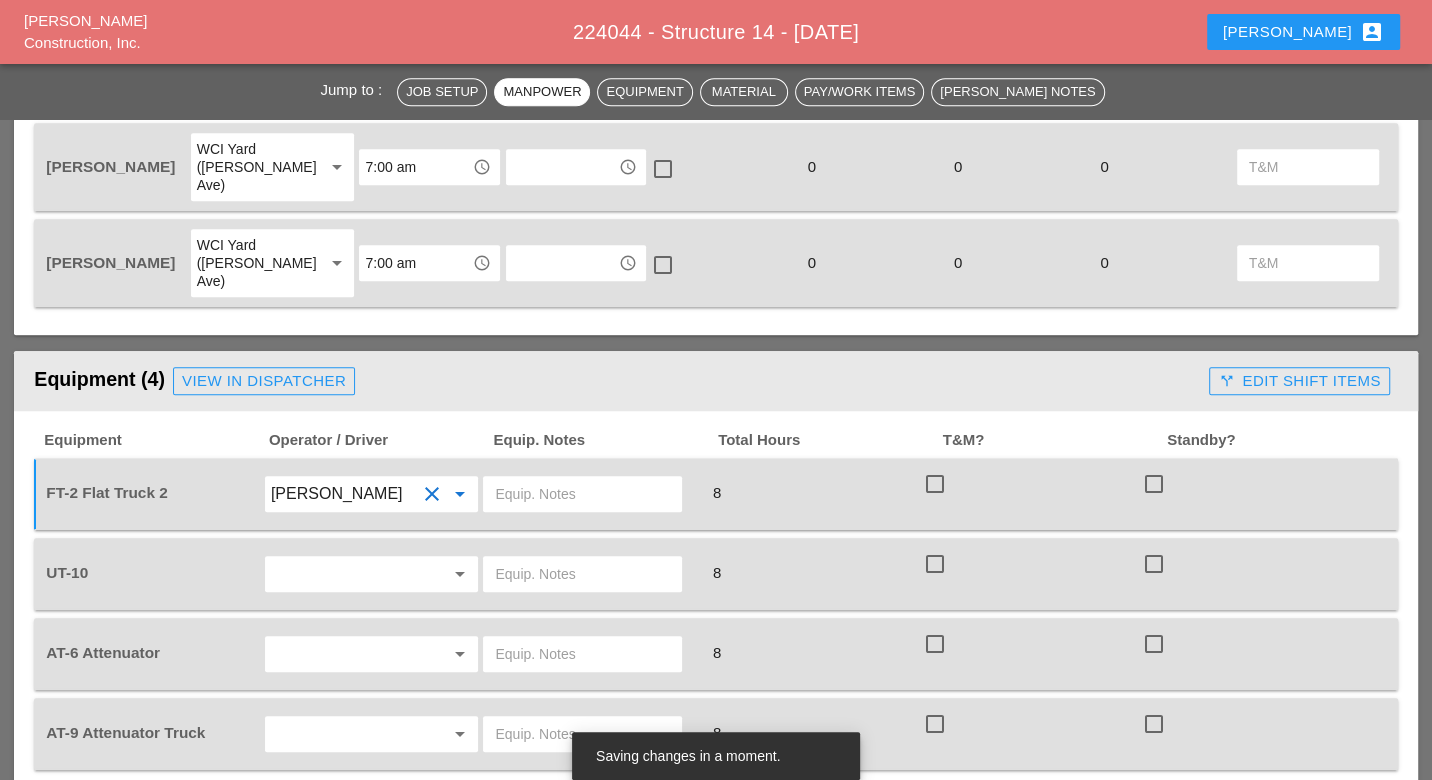 click at bounding box center [344, 574] 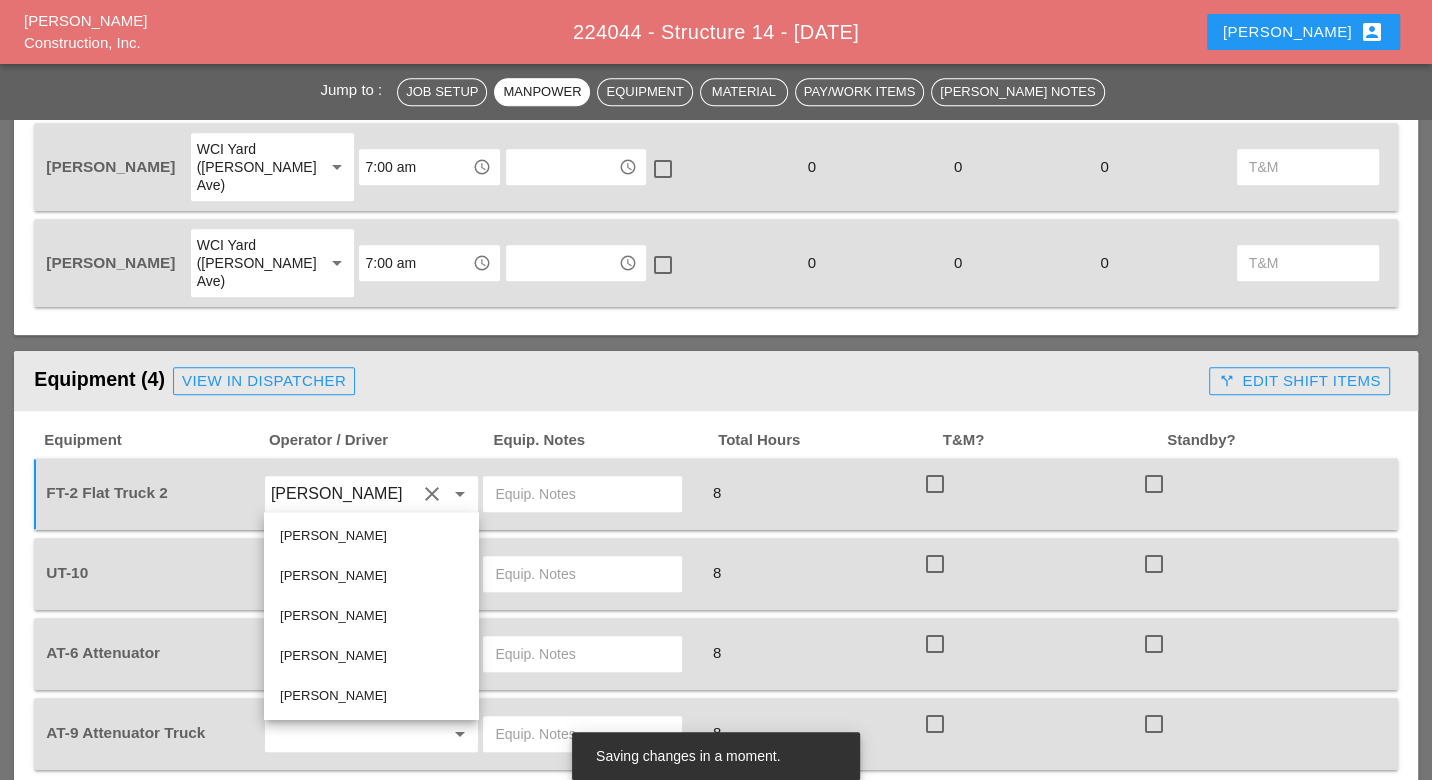 click on "[PERSON_NAME]" at bounding box center (371, 616) 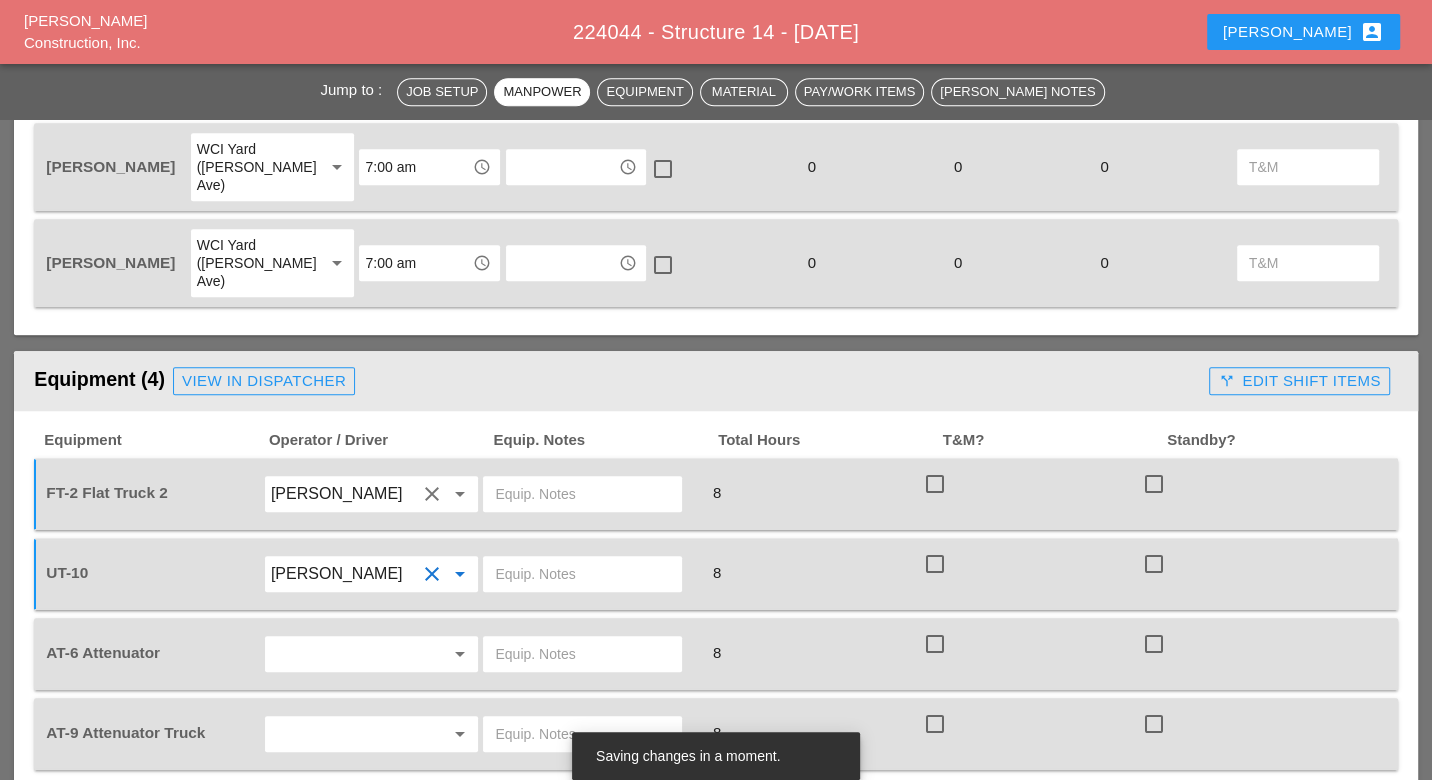 click at bounding box center (344, 654) 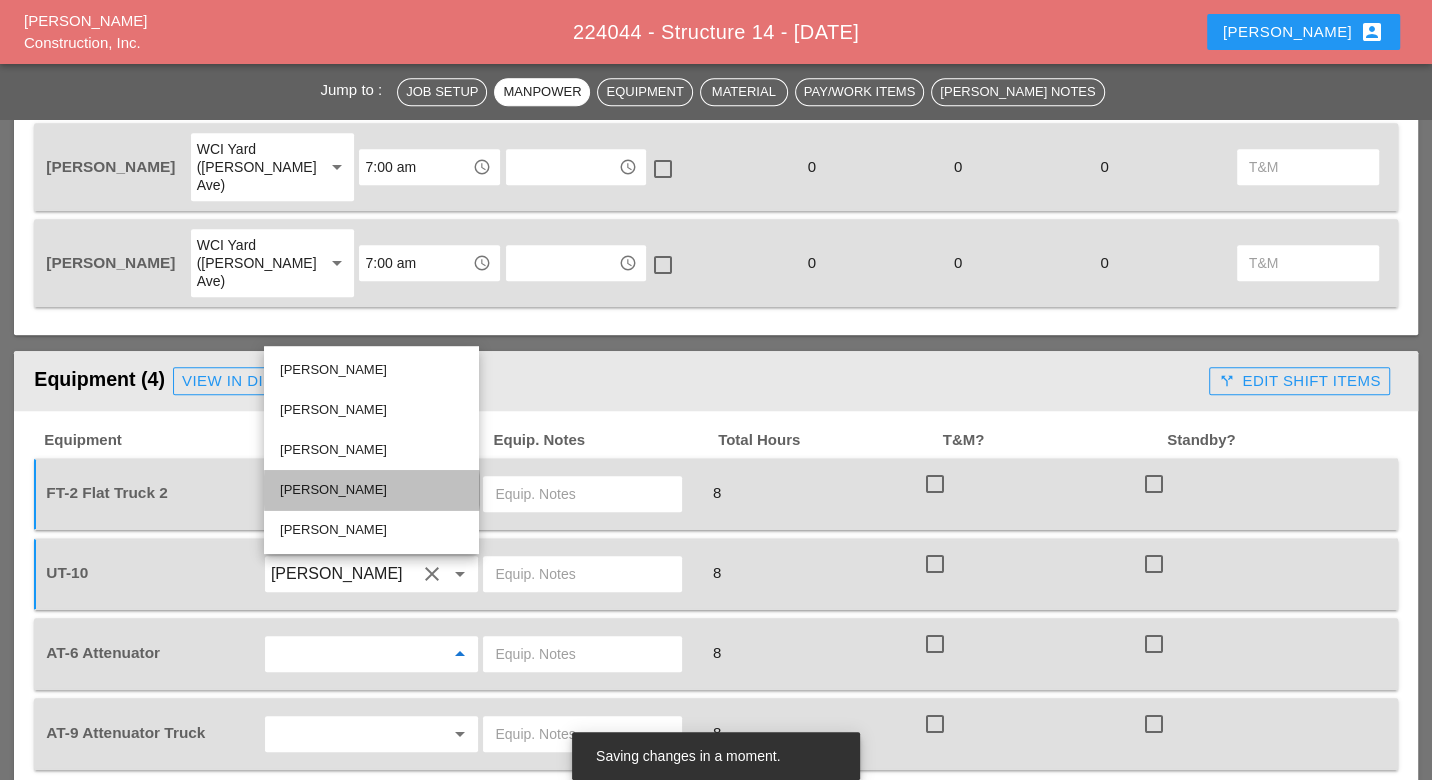 click on "[PERSON_NAME]" at bounding box center [371, 490] 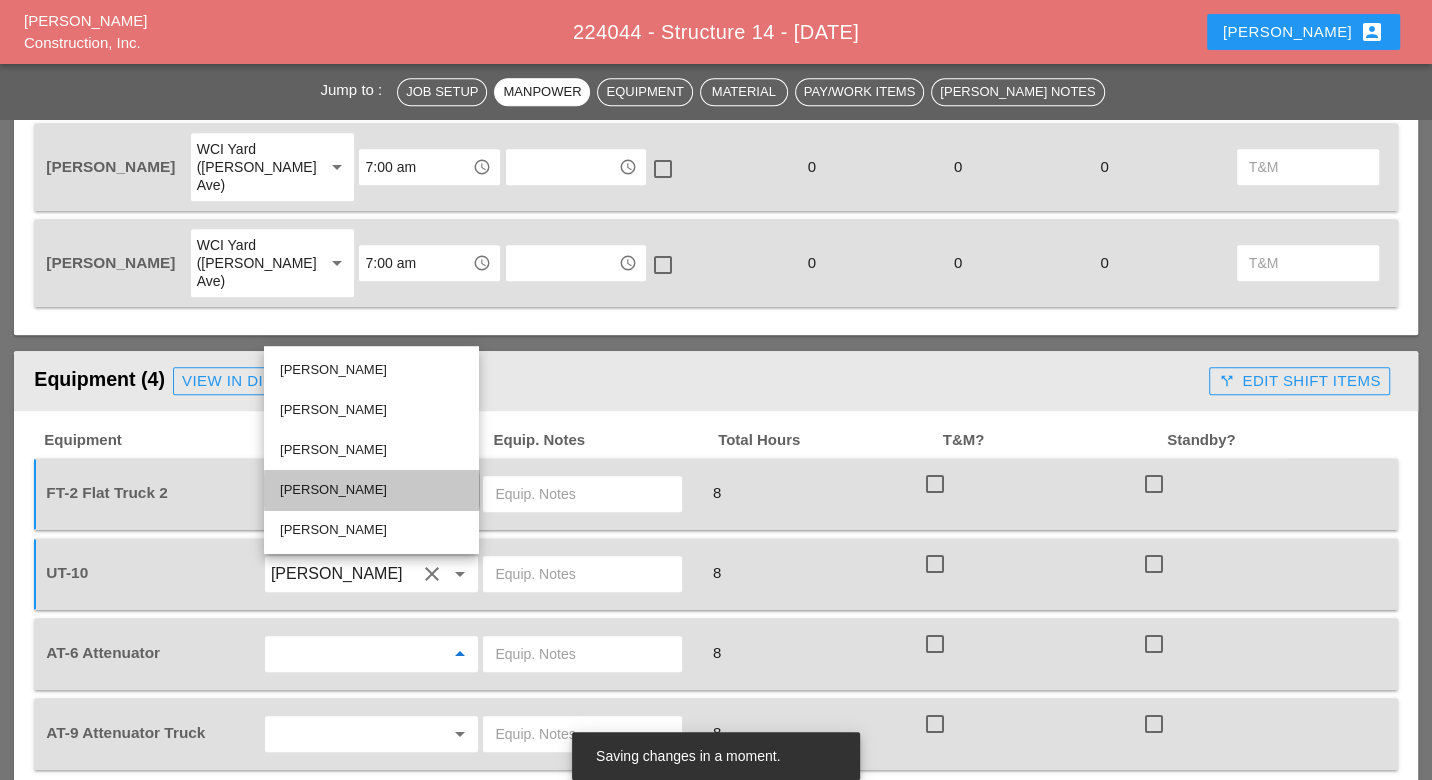 type on "[PERSON_NAME]" 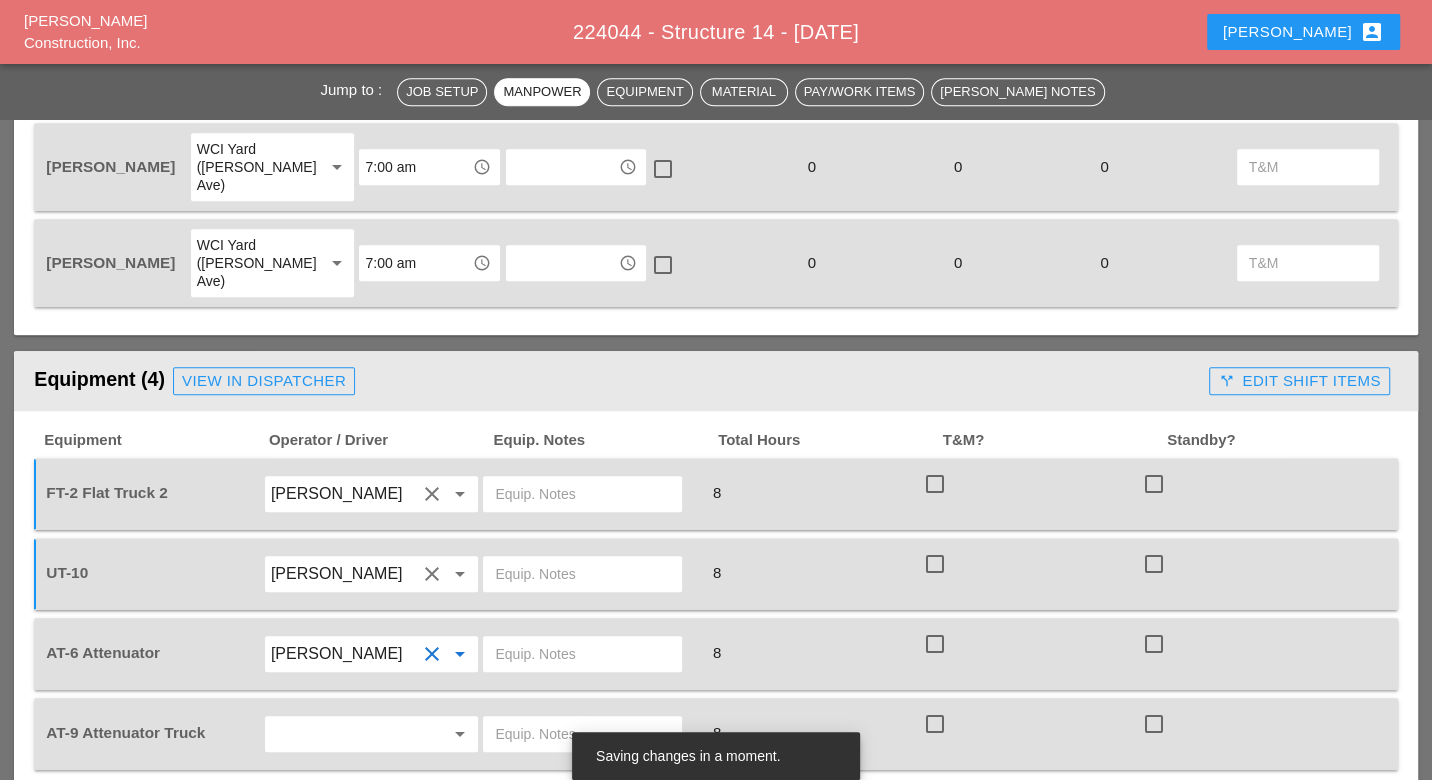 click at bounding box center (344, 734) 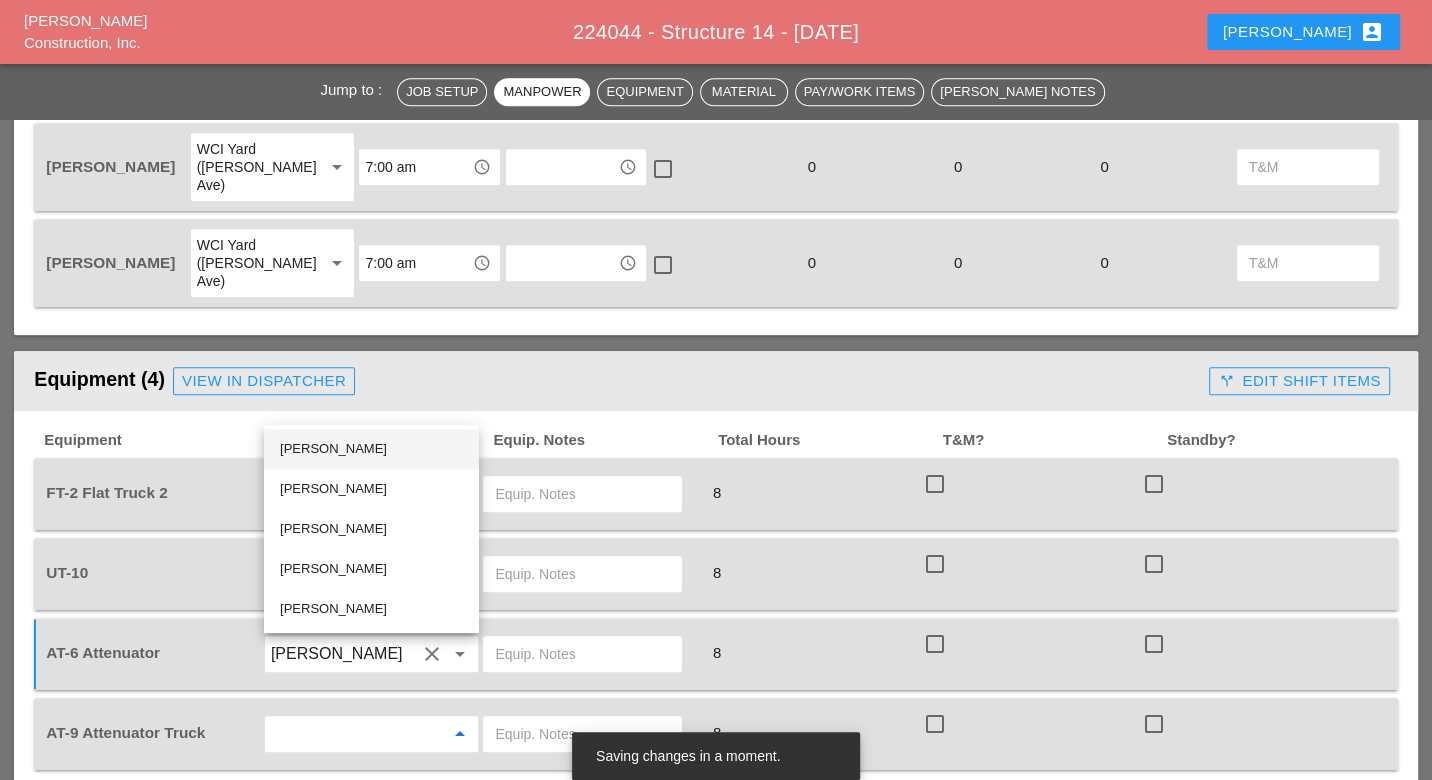 click on "Alberto Barajas Flores" at bounding box center (371, 449) 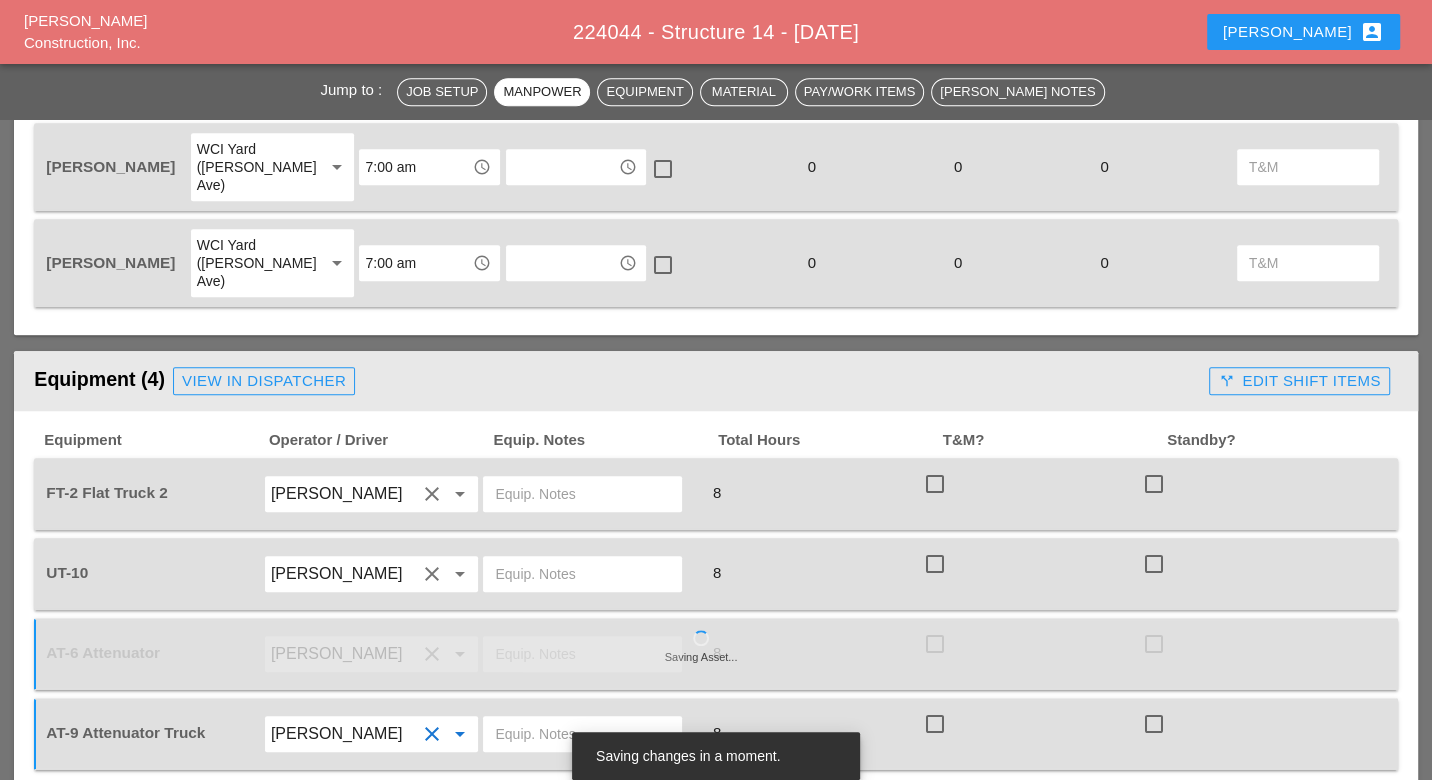 scroll, scrollTop: 1333, scrollLeft: 0, axis: vertical 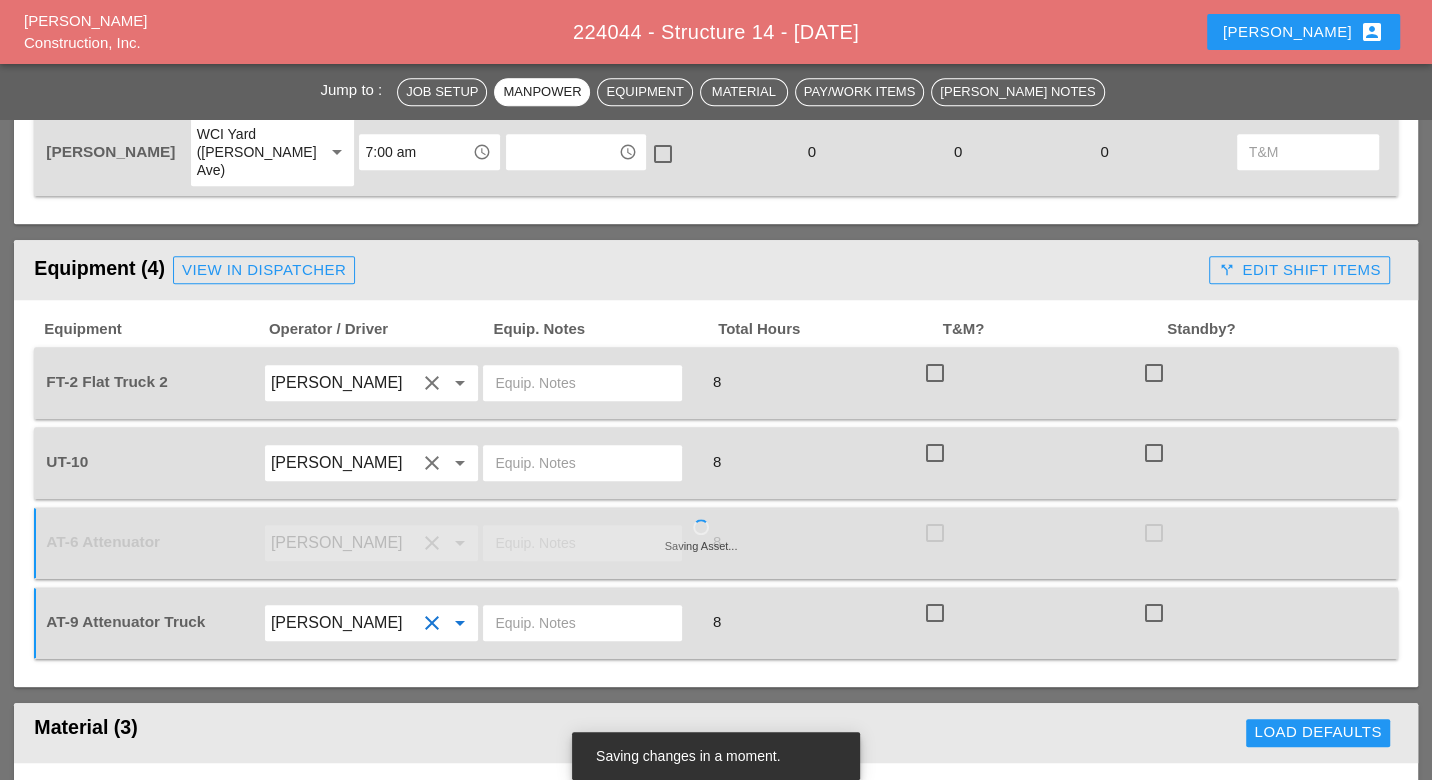 click at bounding box center [582, 623] 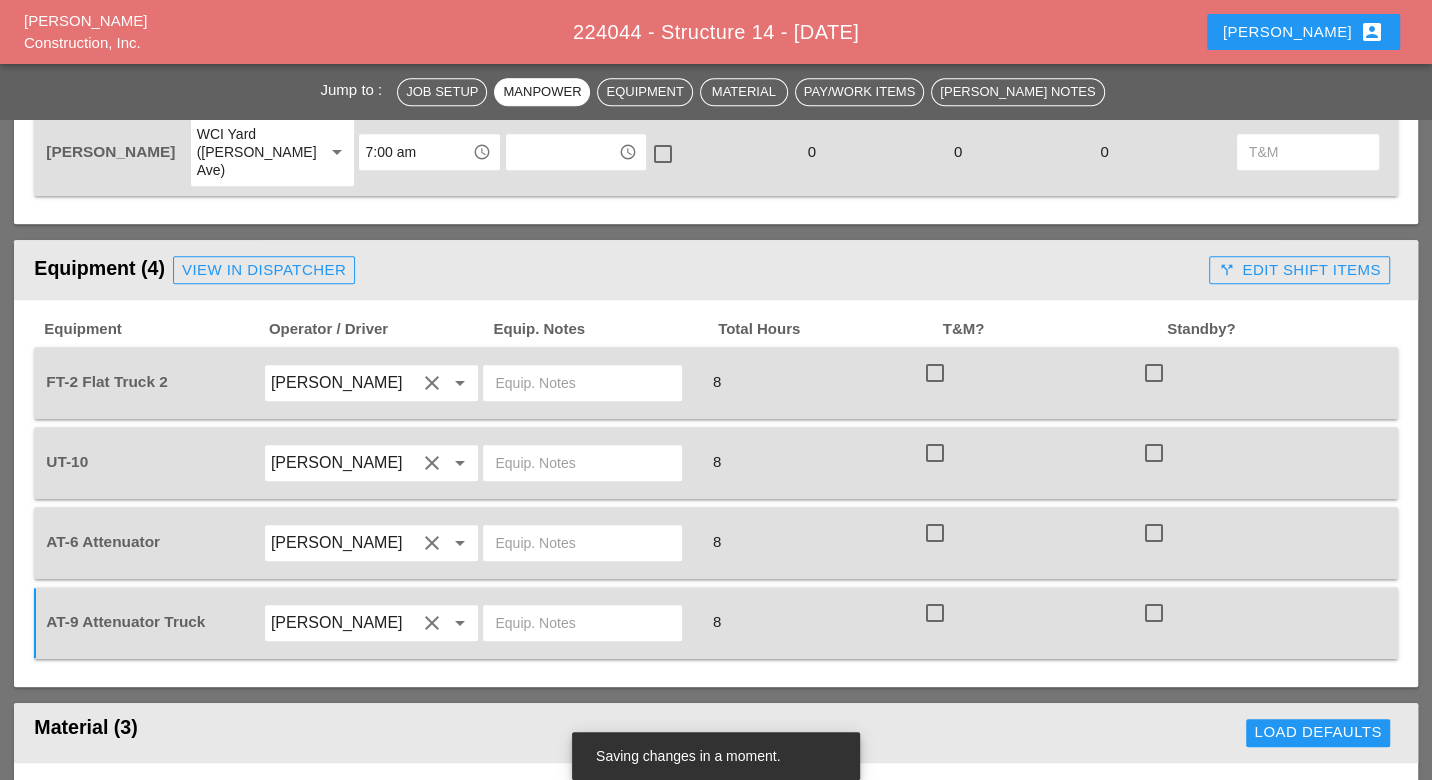 paste on "Mon 14 | Day 83° 60% S 8 mph Mostly cloudy in the morning, then thunderstorms developing later in the day. High 83F. Winds S at 5 to 10 mph. Chance of rain 60%." 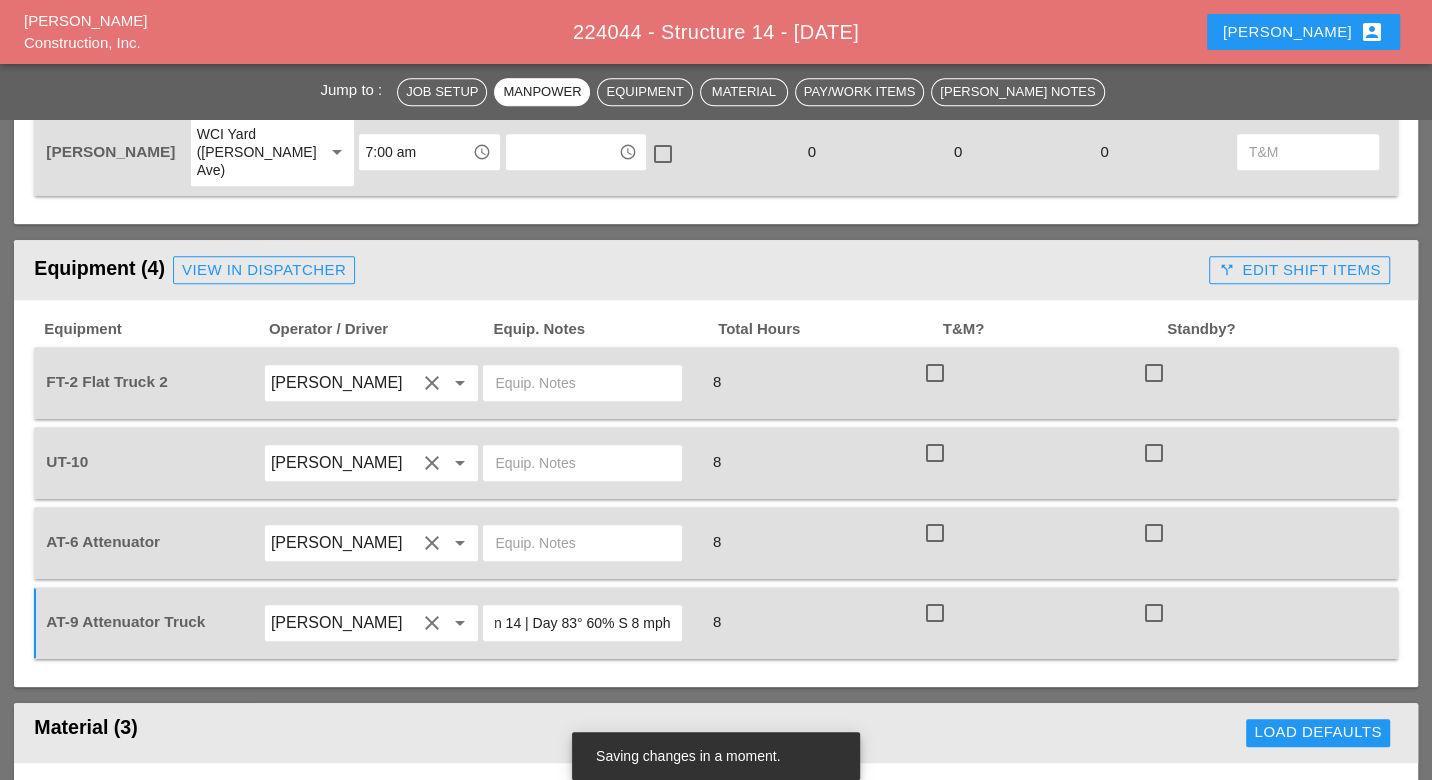 scroll, scrollTop: 0, scrollLeft: 0, axis: both 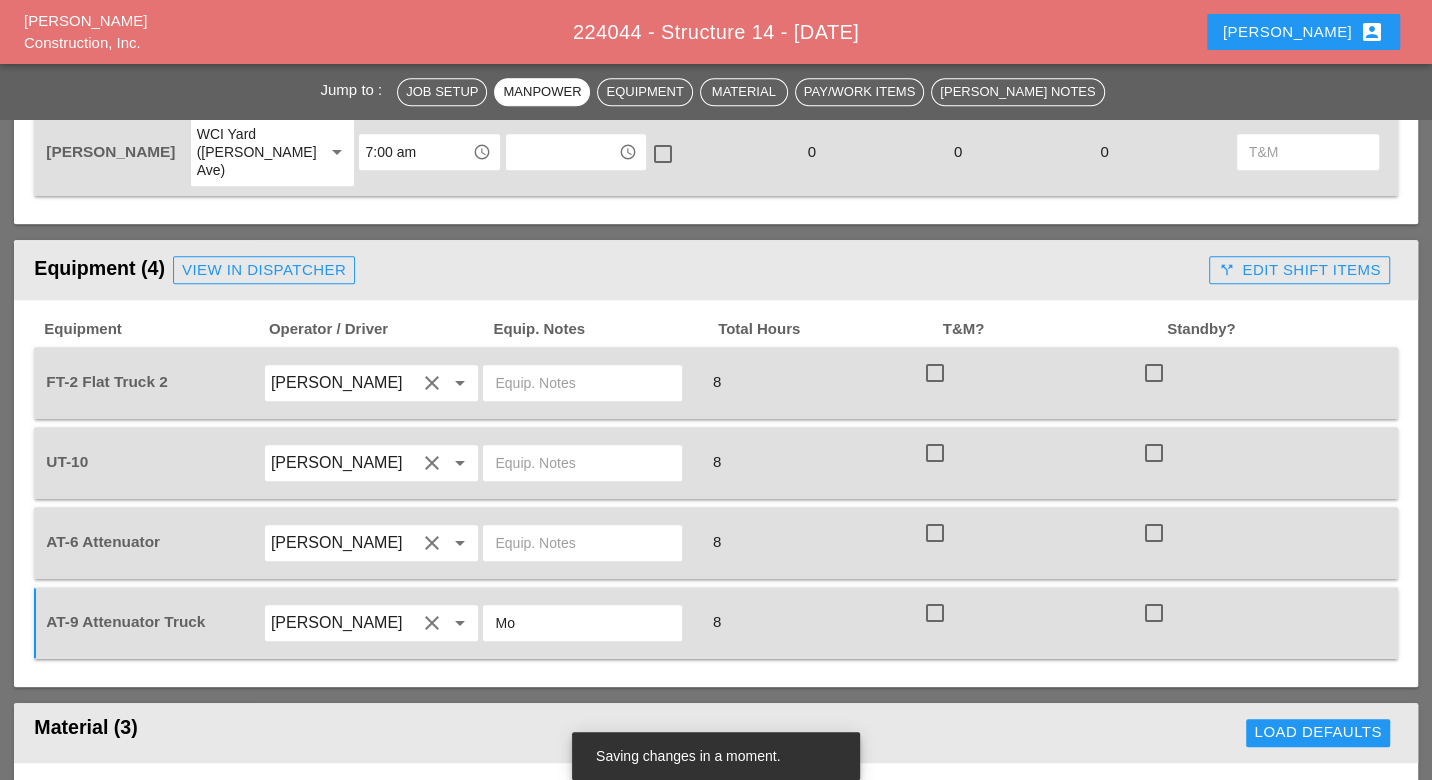 type on "M" 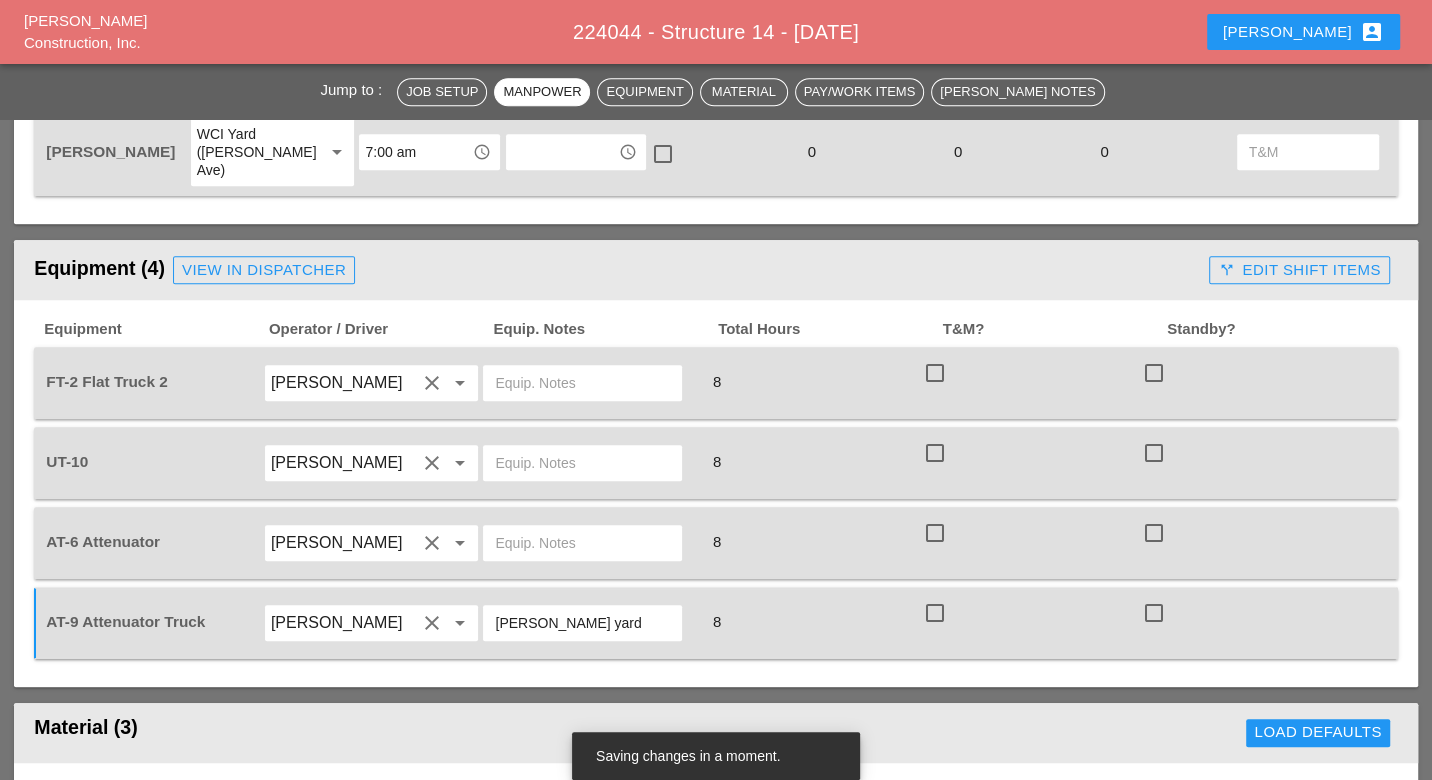 drag, startPoint x: 583, startPoint y: 539, endPoint x: 493, endPoint y: 536, distance: 90.04999 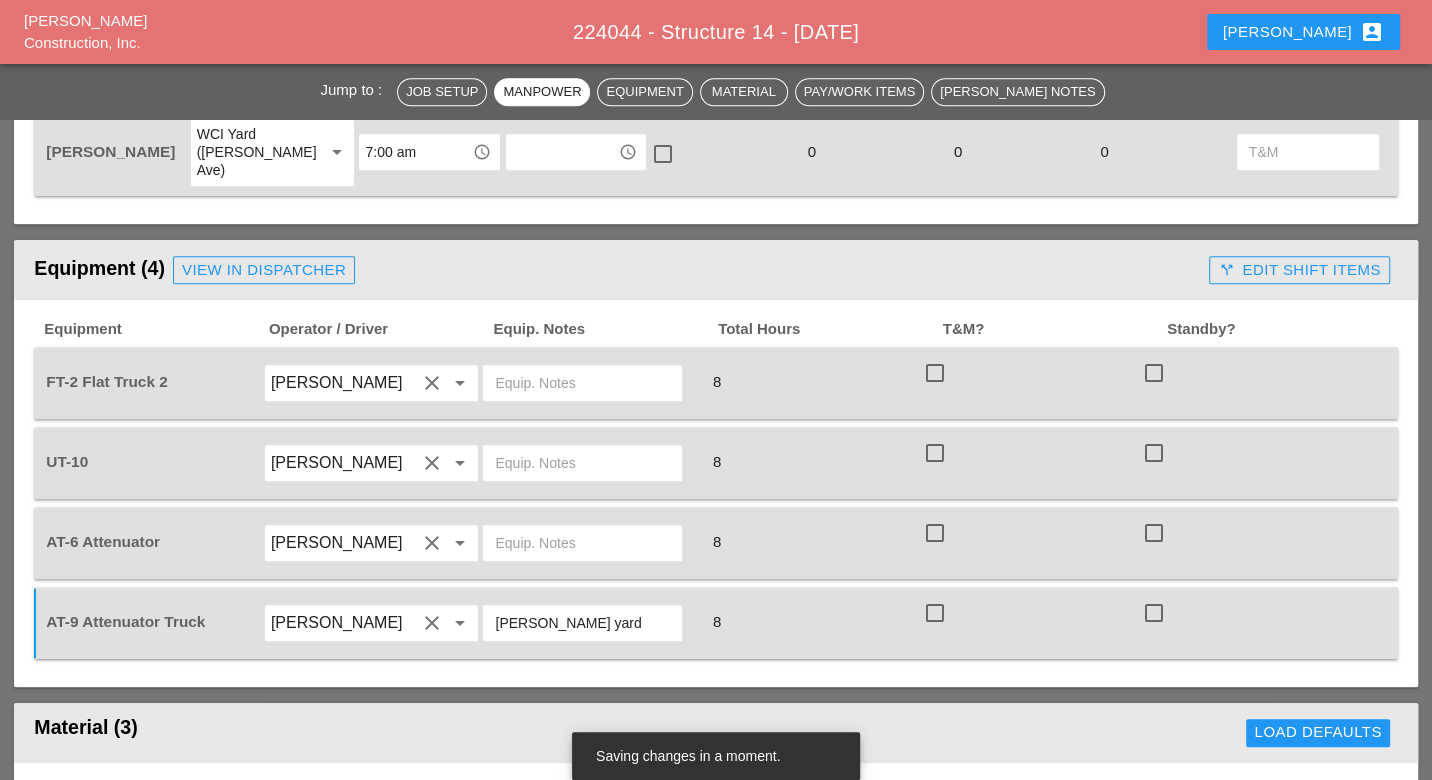 click on "[PERSON_NAME] yard" at bounding box center (582, 623) 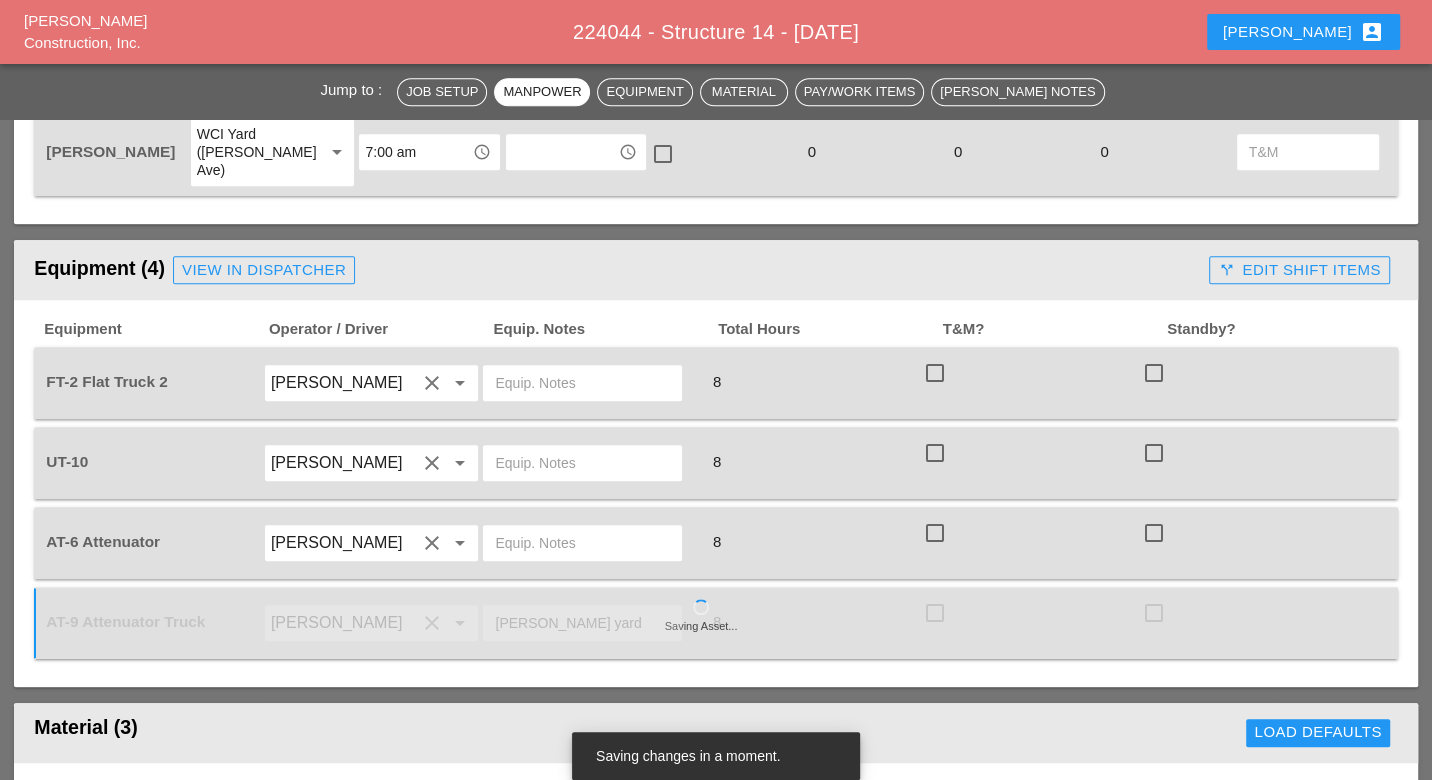 paste on "[PERSON_NAME] yard" 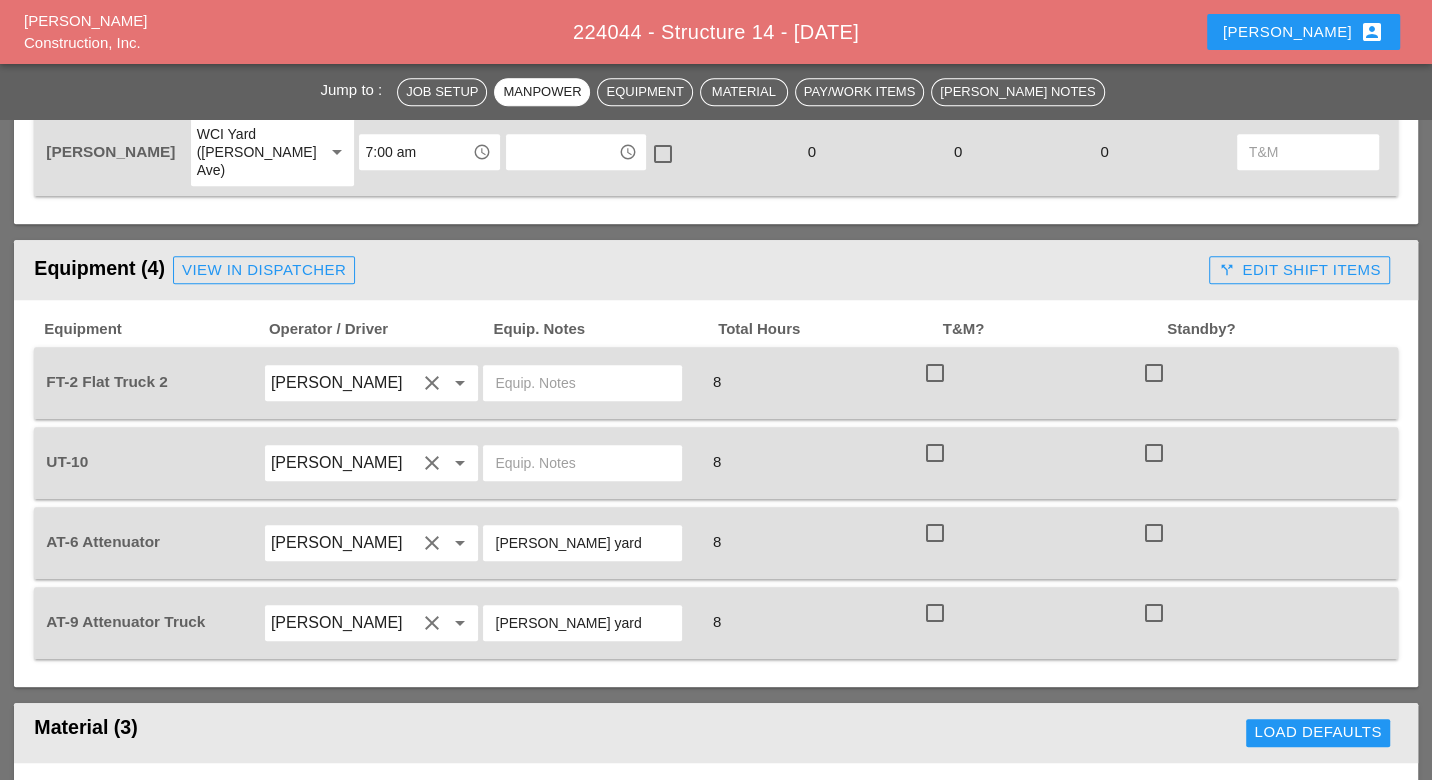 type on "[PERSON_NAME] yard" 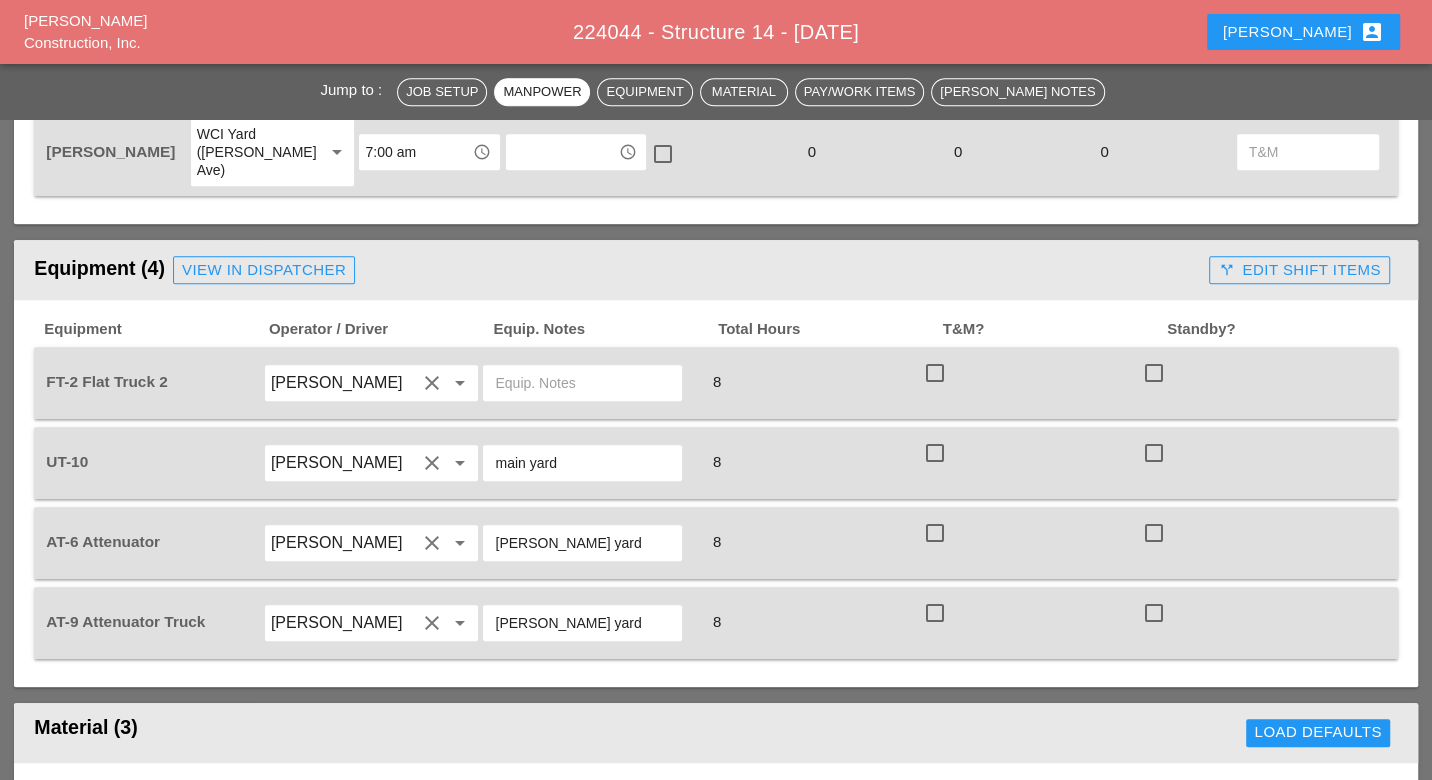 type on "main yard" 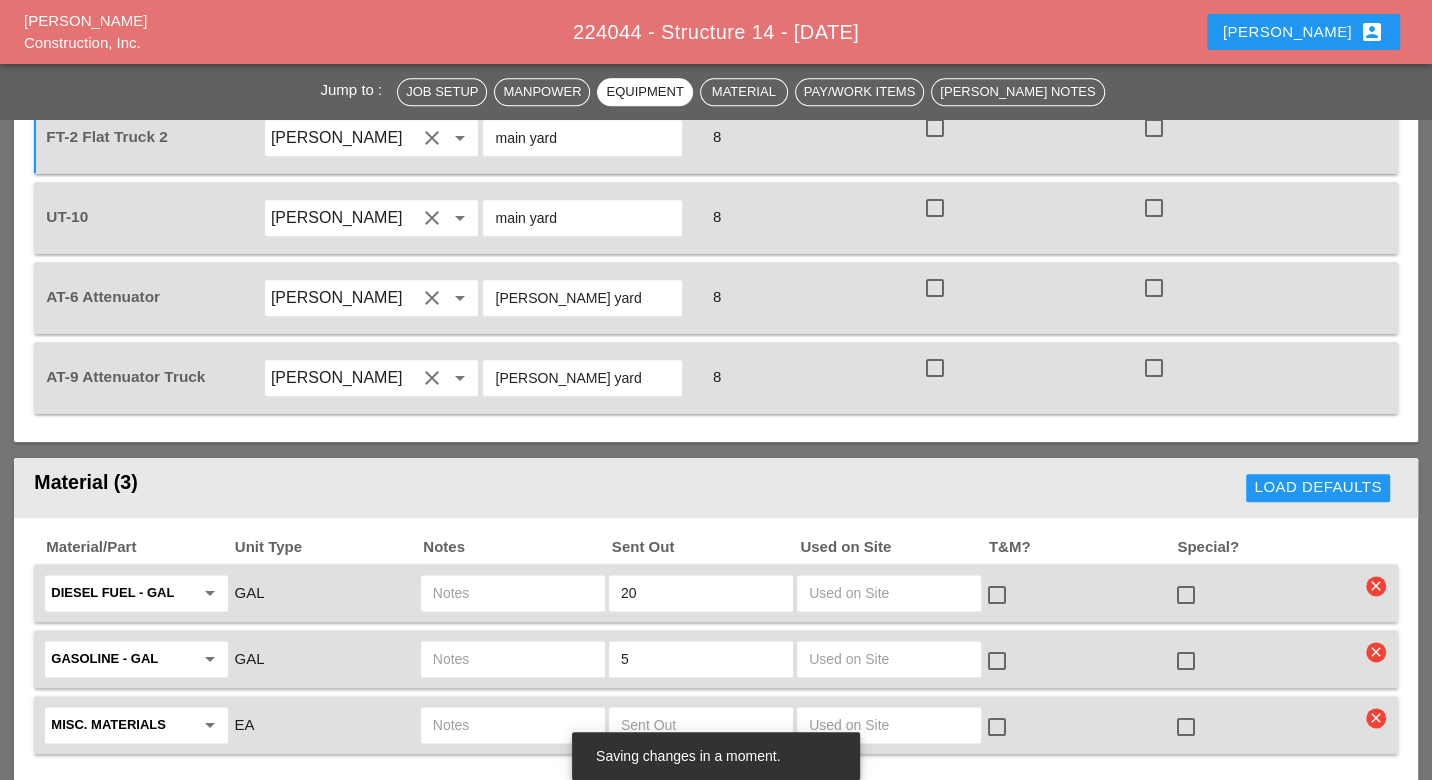 scroll, scrollTop: 1666, scrollLeft: 0, axis: vertical 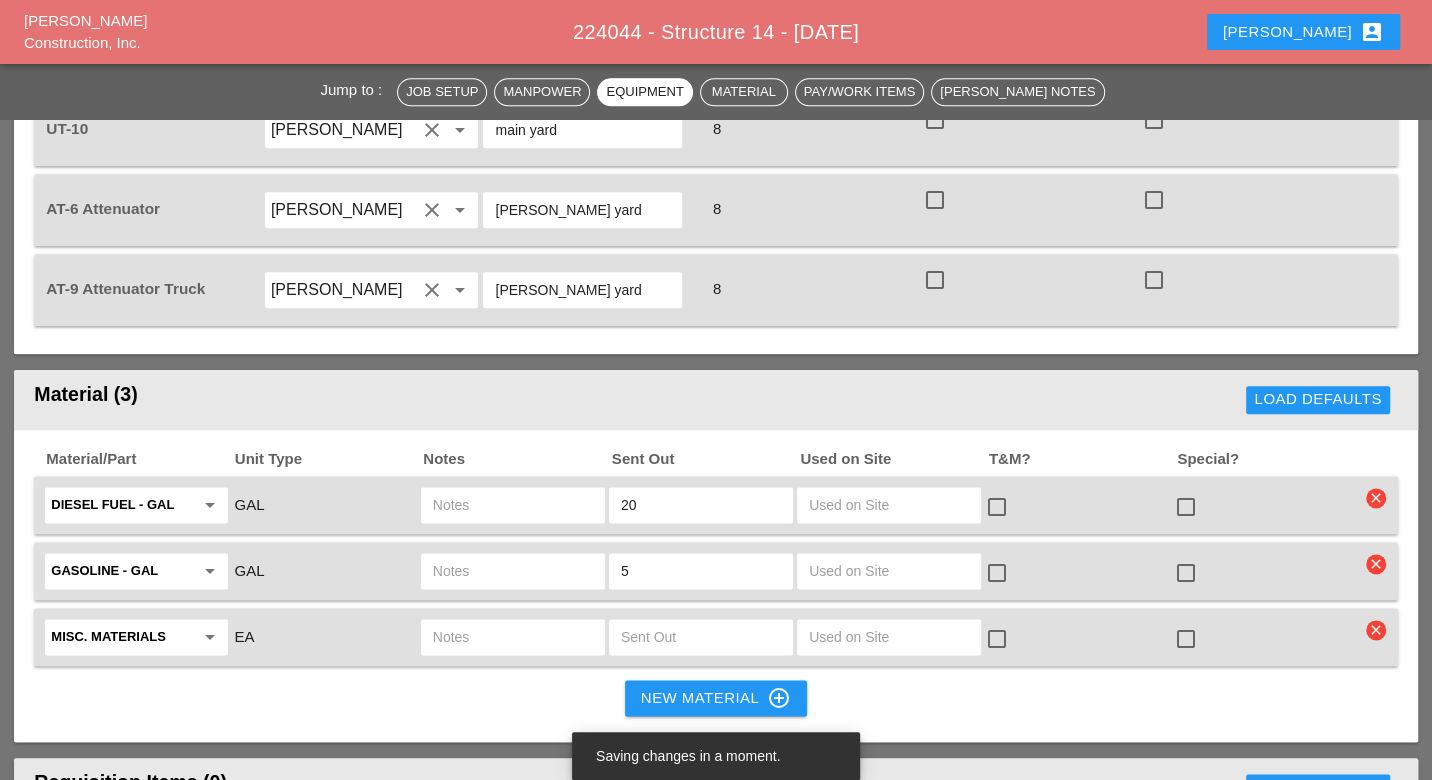 type on "main yard" 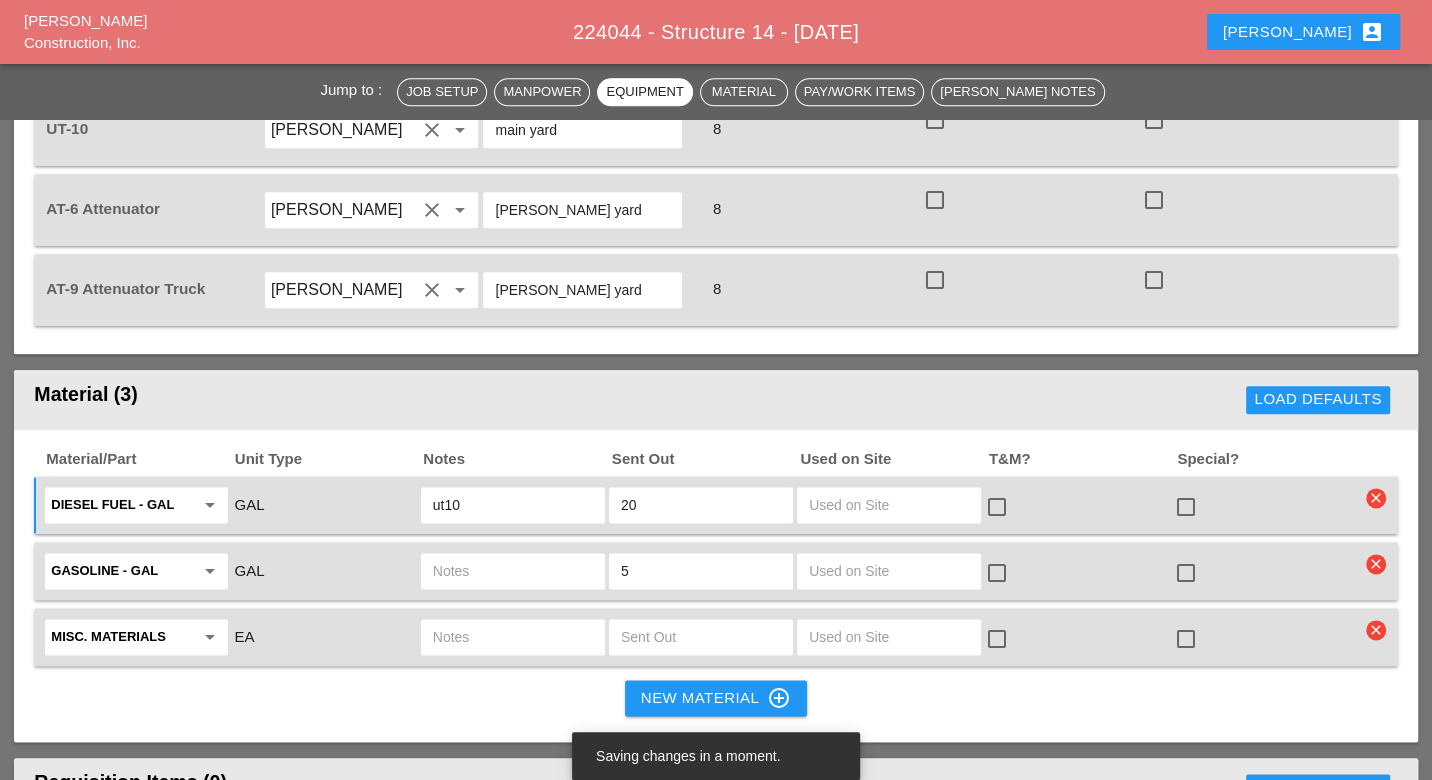 type on "ut10" 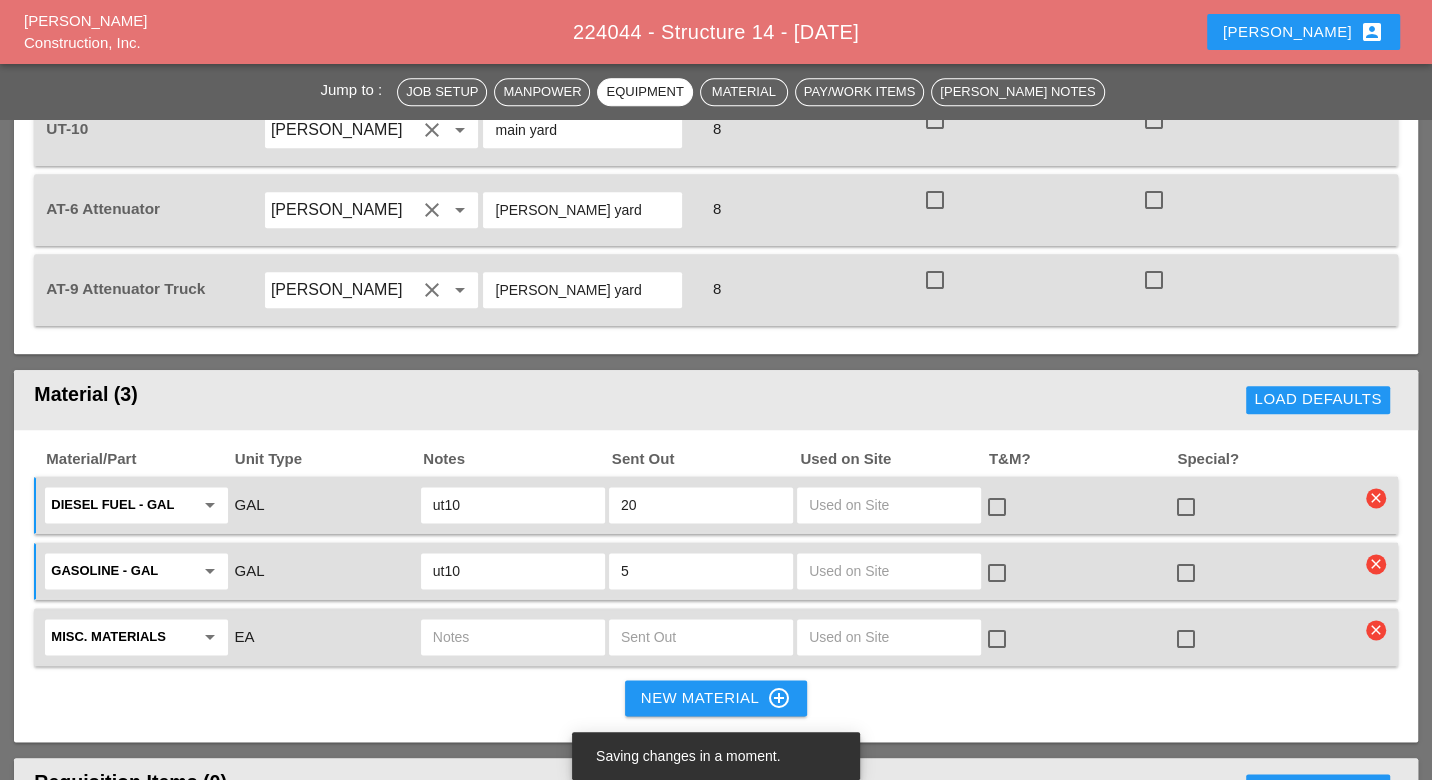 type on "ut10" 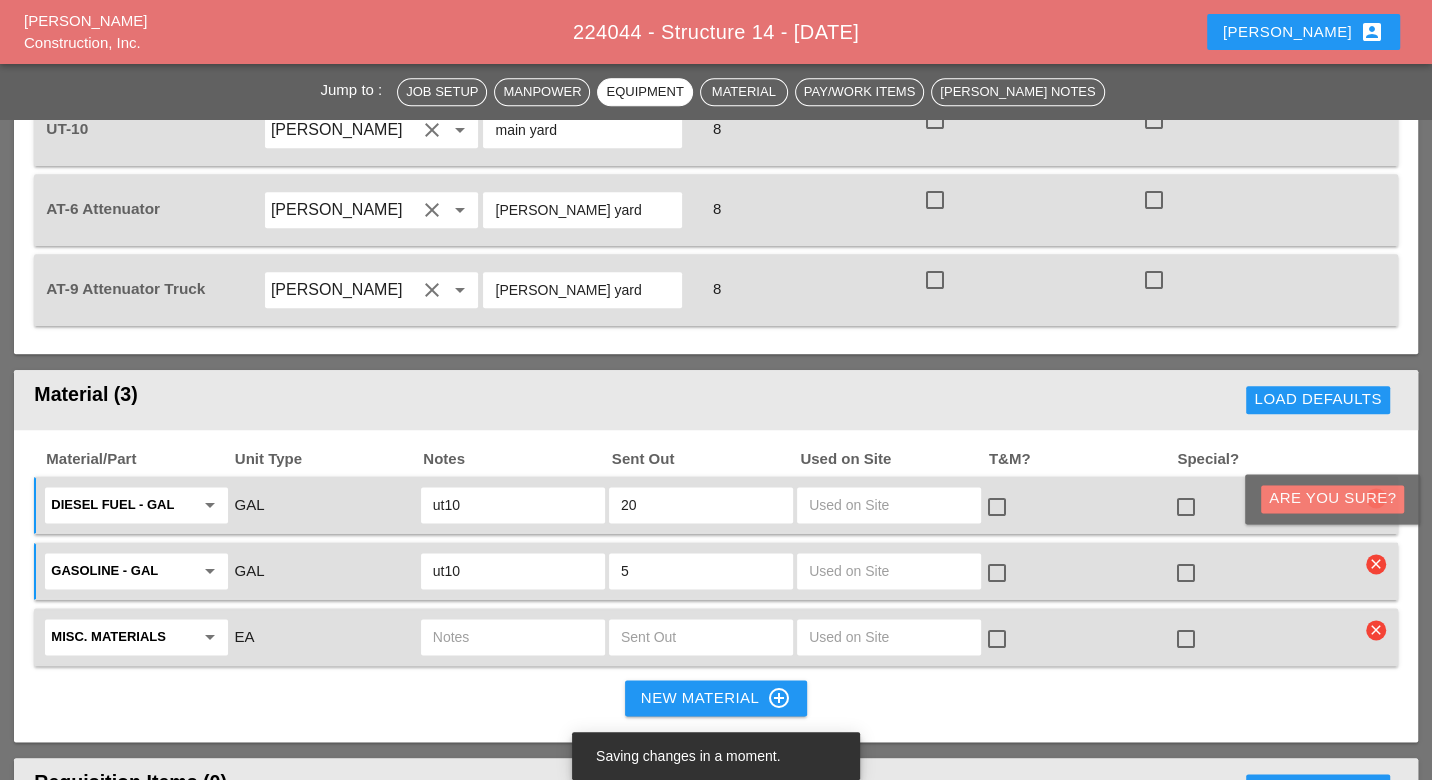 click on "Are you Sure?" at bounding box center [1332, 498] 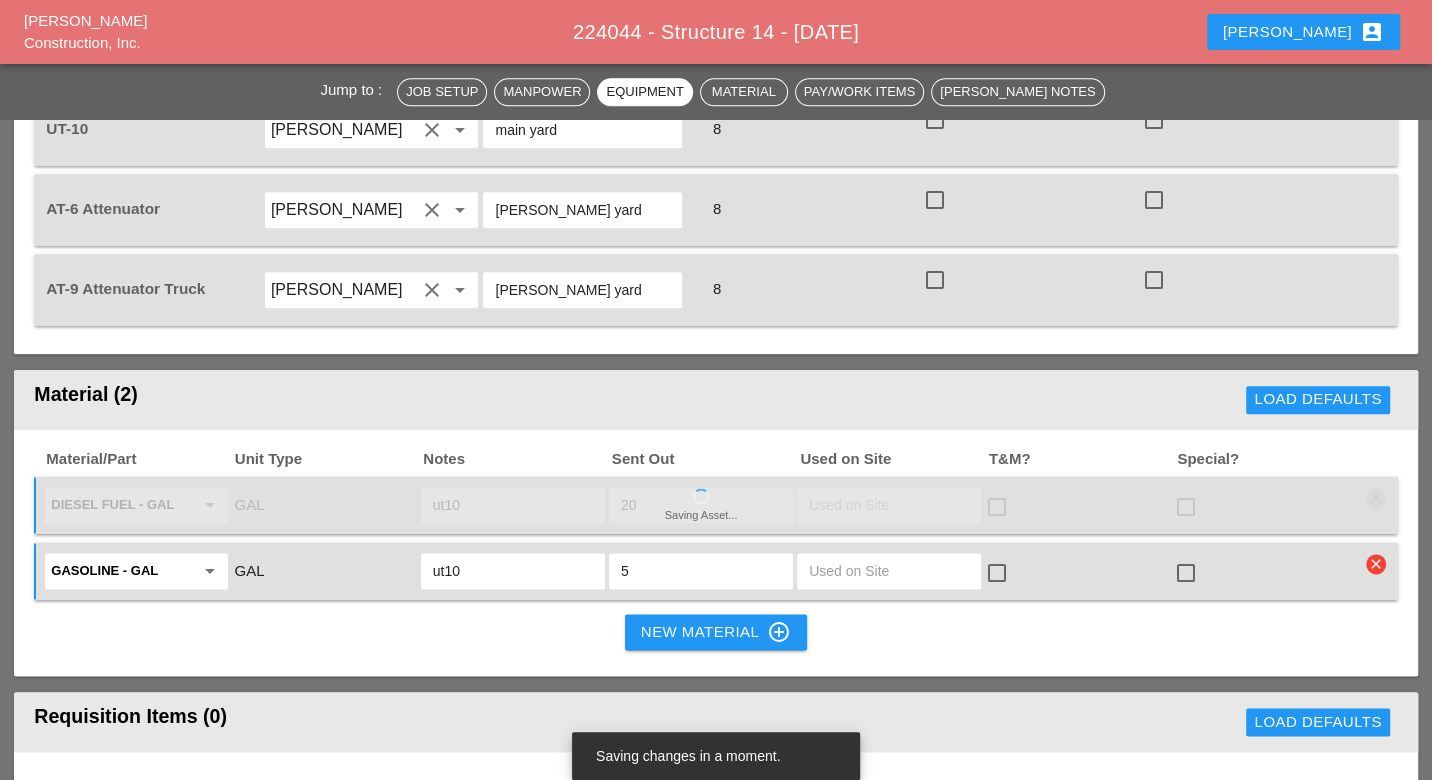 scroll, scrollTop: 1888, scrollLeft: 0, axis: vertical 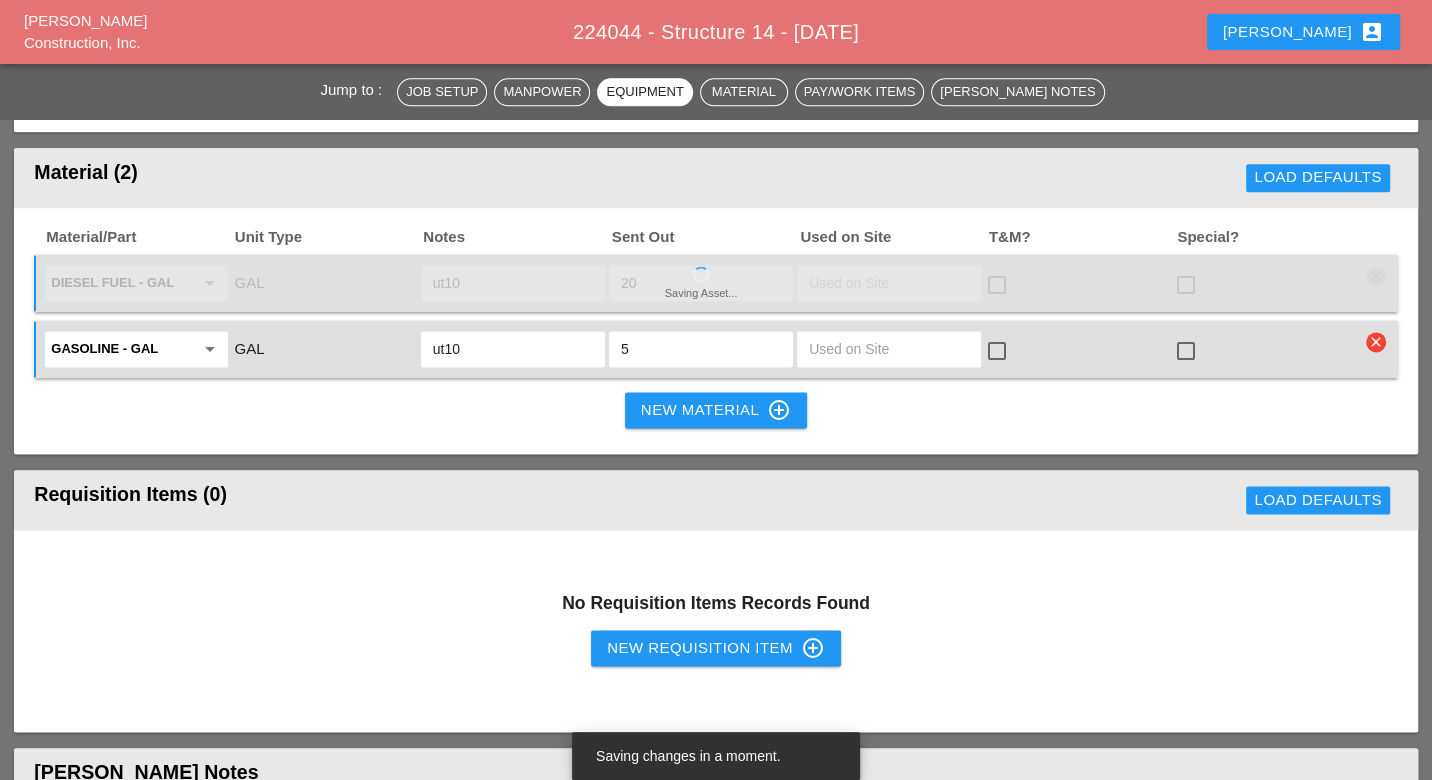 click on "New Requisition Item control_point" at bounding box center (716, 648) 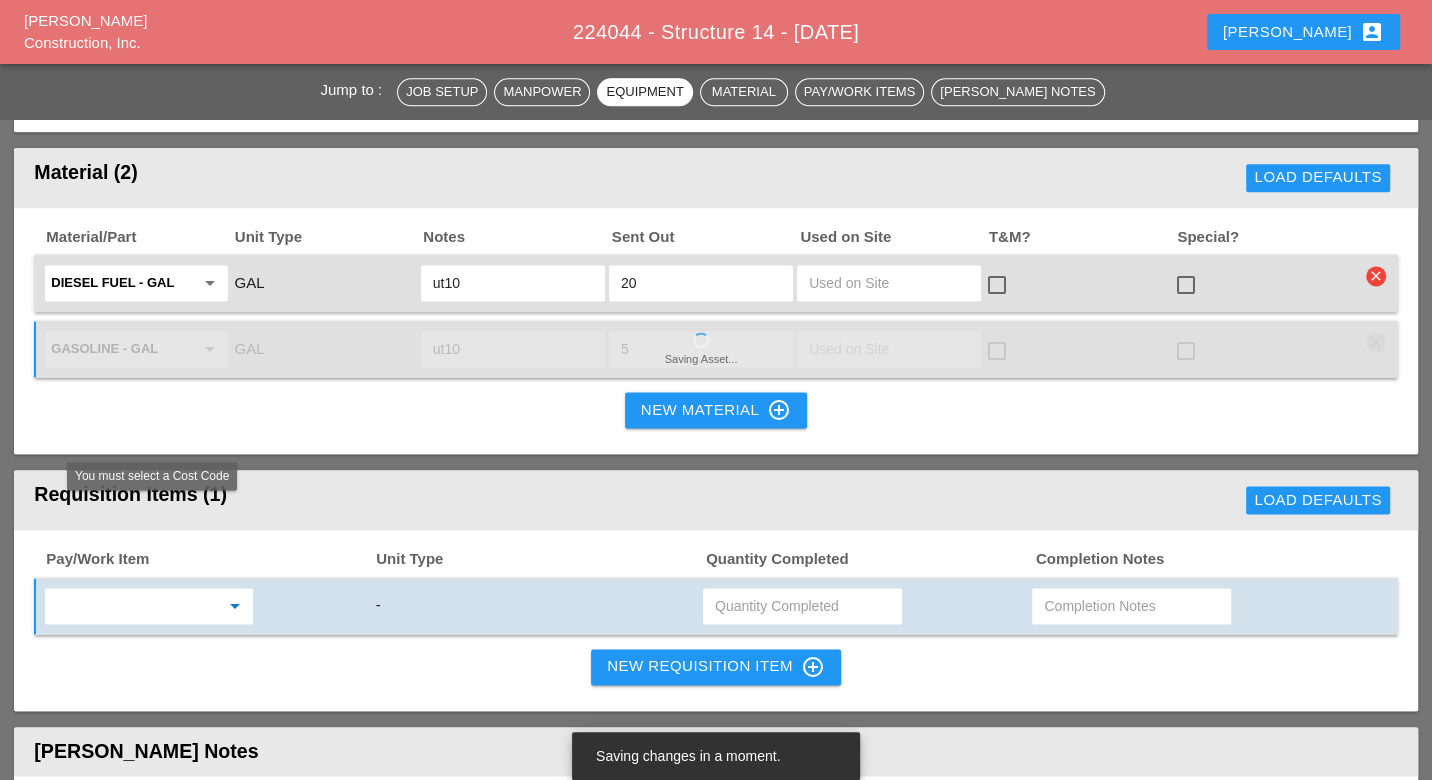 click at bounding box center (135, 606) 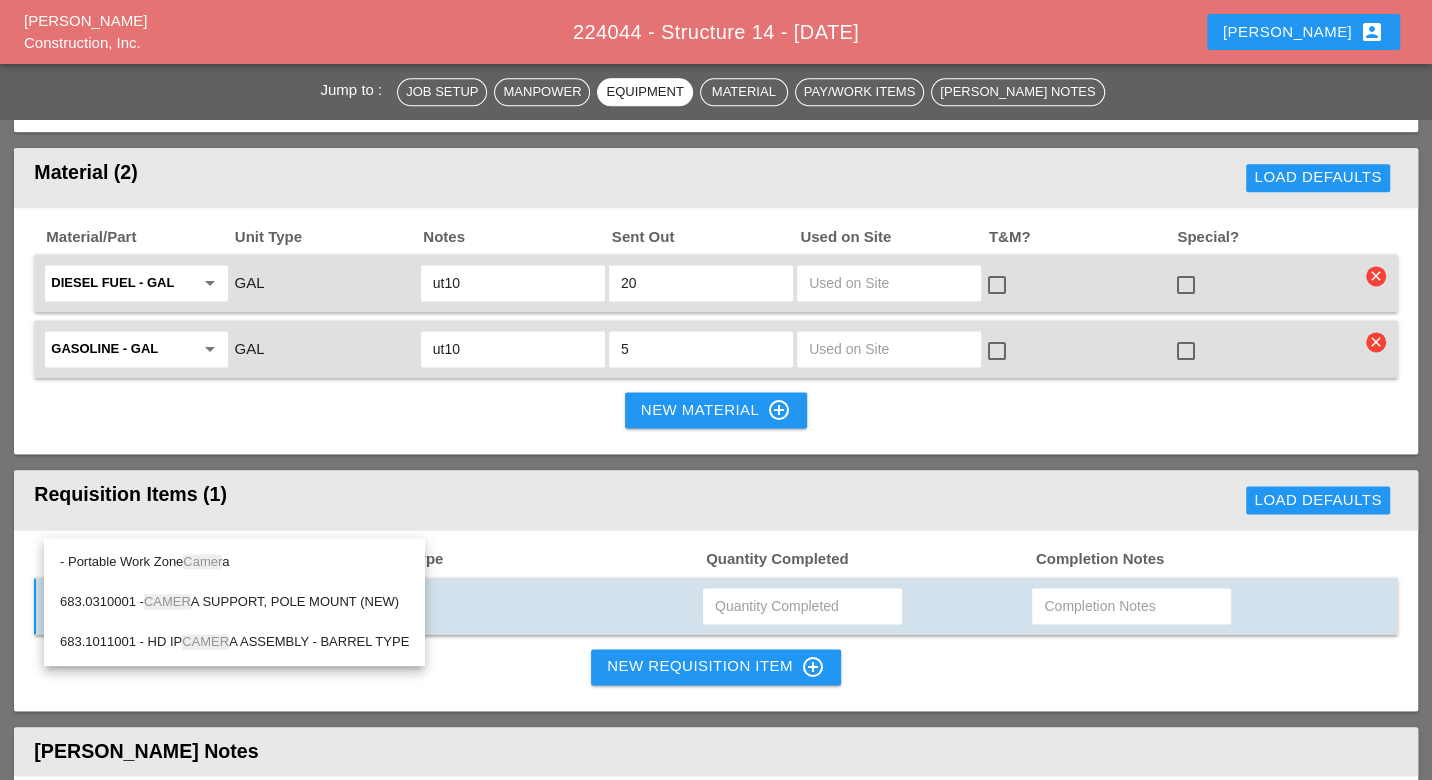 click on "- Portable Work Zone  Camer a" at bounding box center [234, 562] 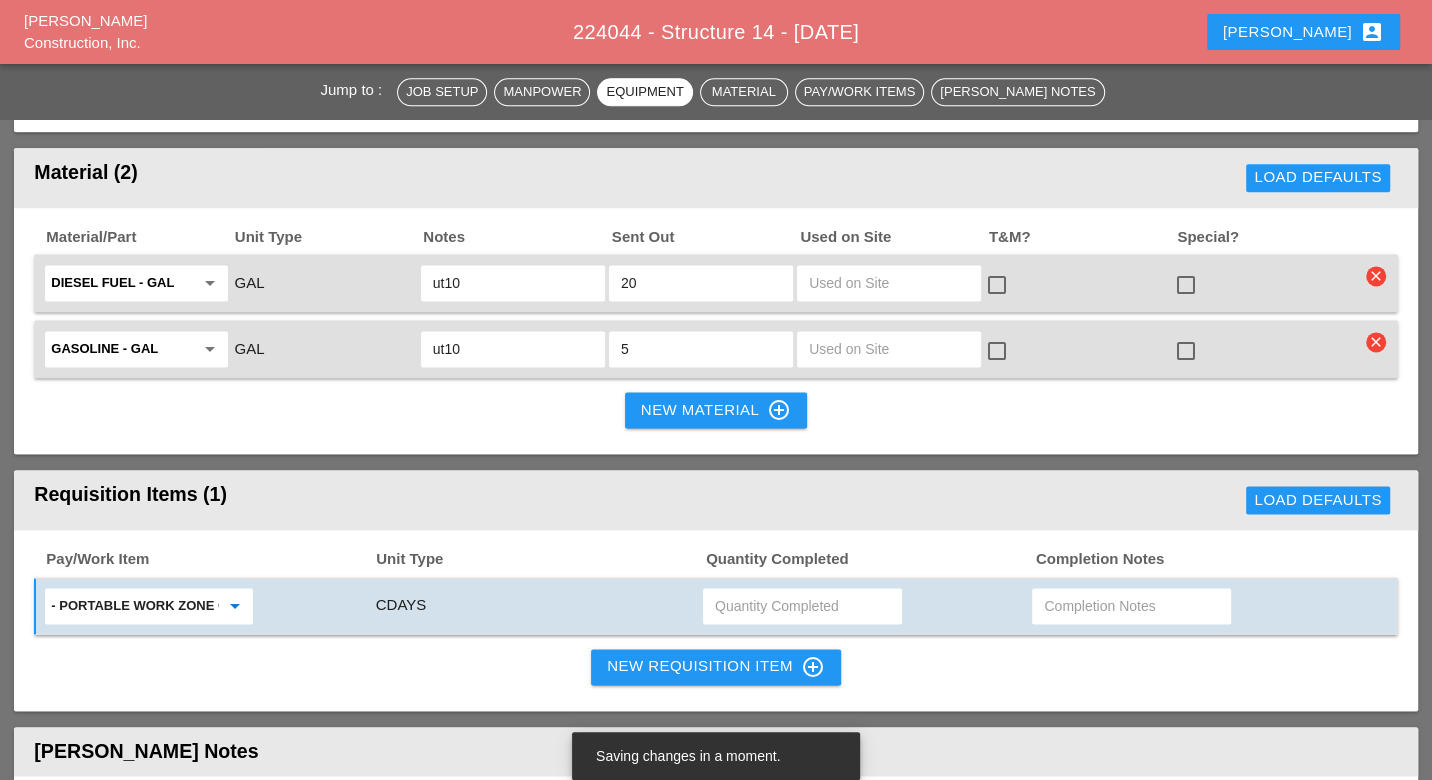 type on "- Portable Work Zone Camera" 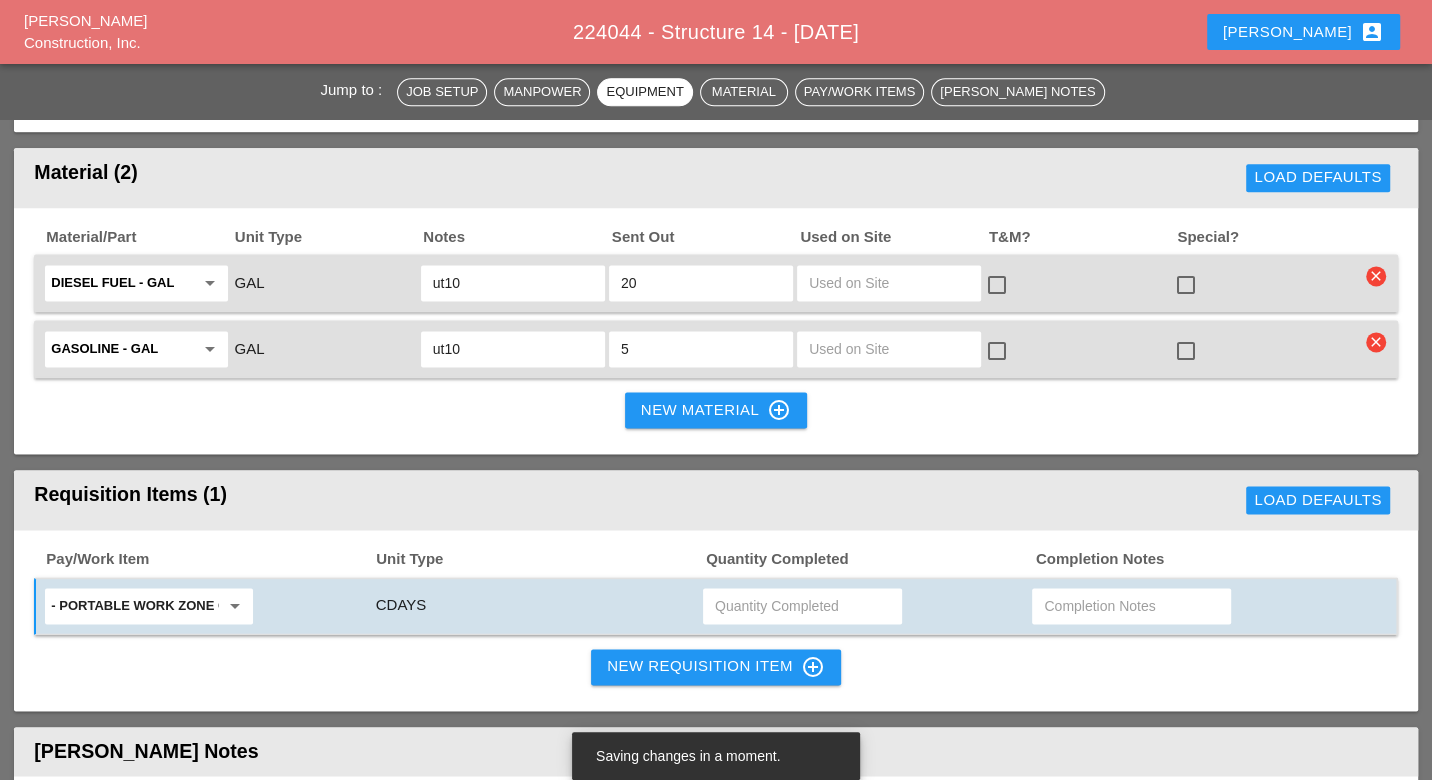 type on "4" 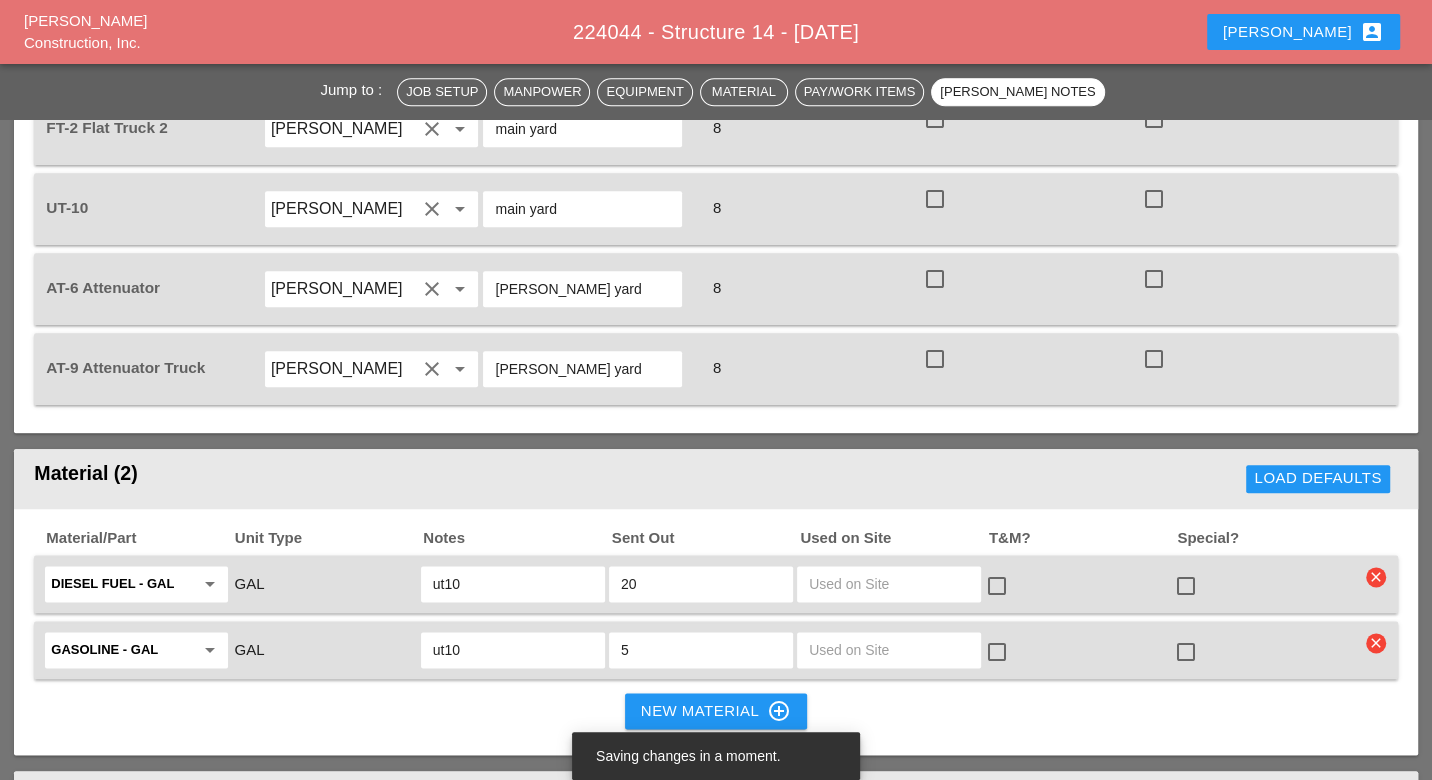scroll, scrollTop: 1444, scrollLeft: 0, axis: vertical 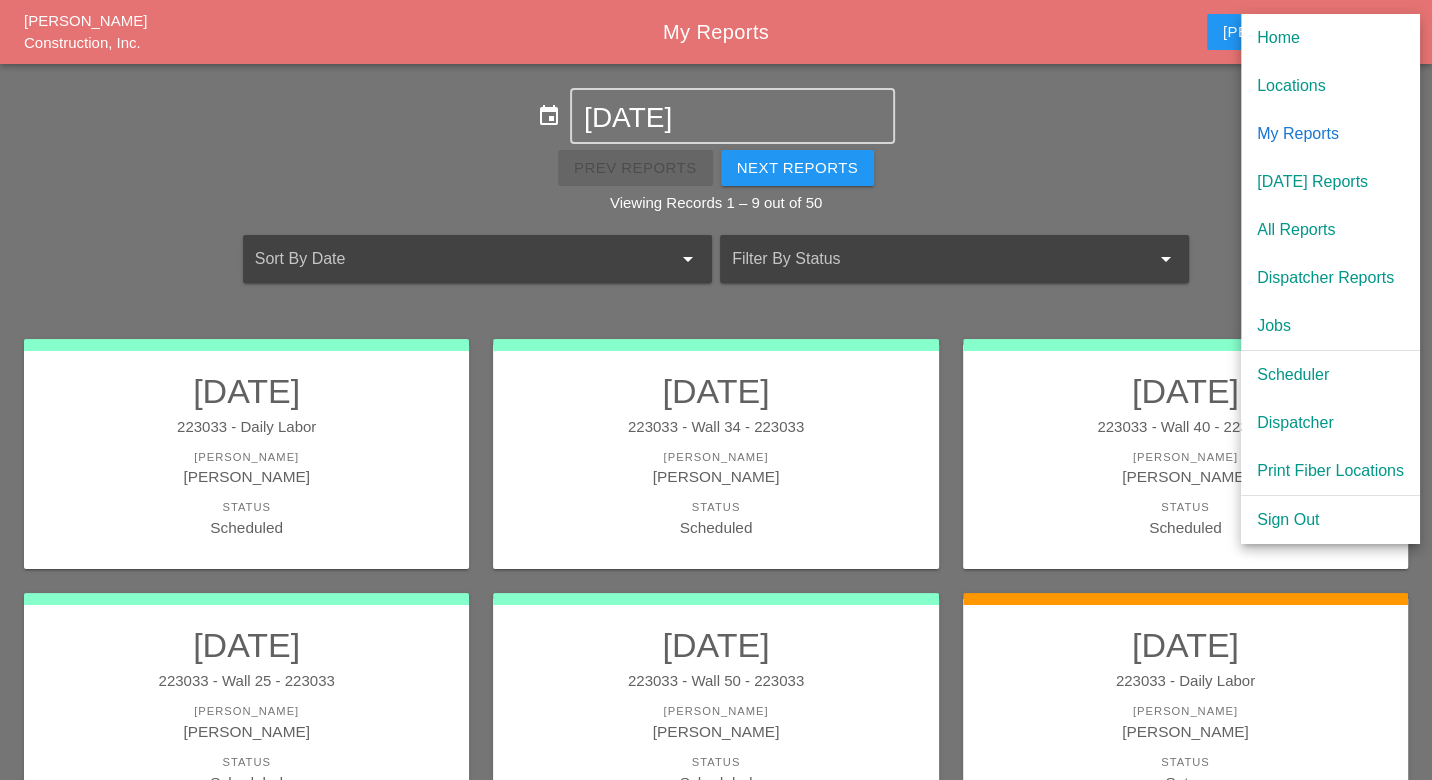 click on "Scheduler" at bounding box center [1330, 375] 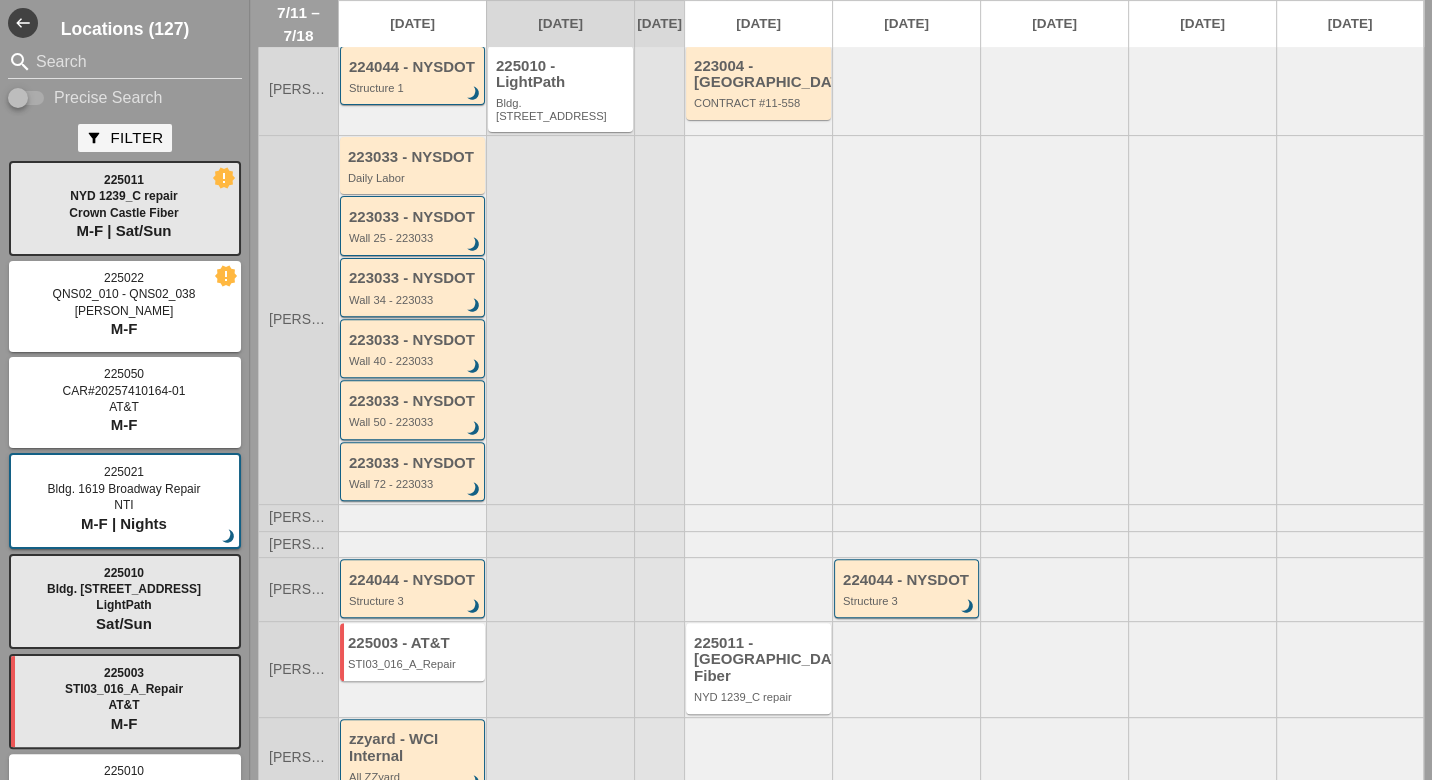 scroll, scrollTop: 324, scrollLeft: 0, axis: vertical 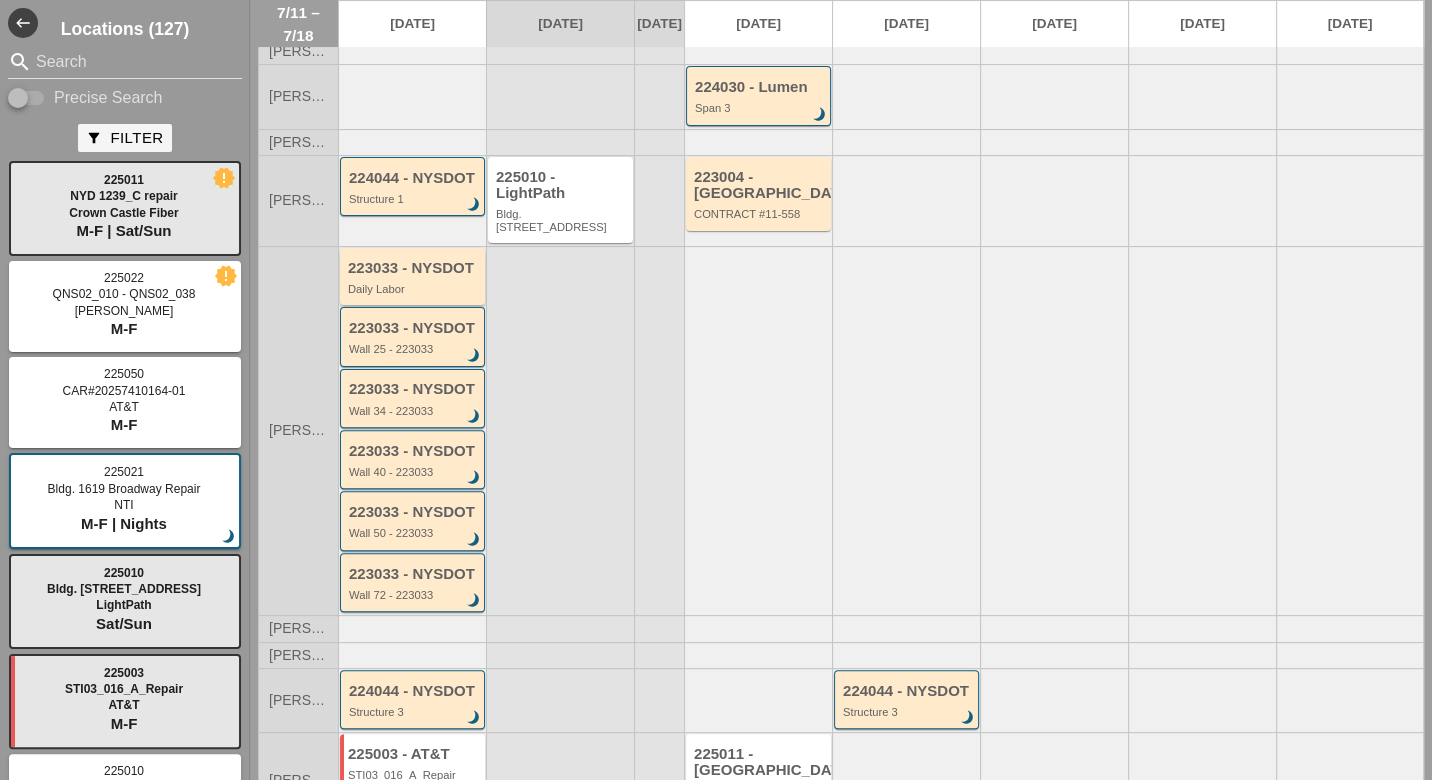 click on "Daily Labor" at bounding box center (414, 289) 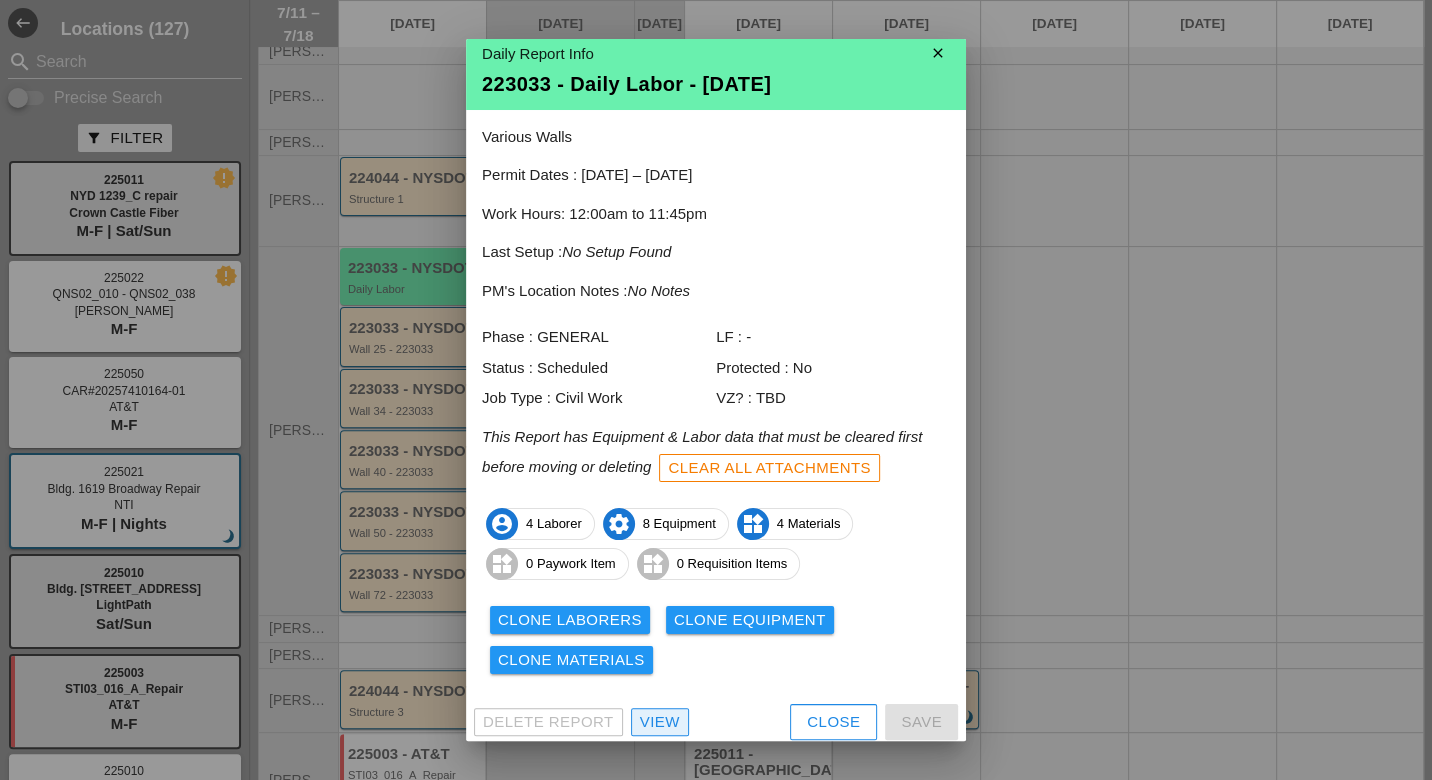 scroll, scrollTop: 17, scrollLeft: 0, axis: vertical 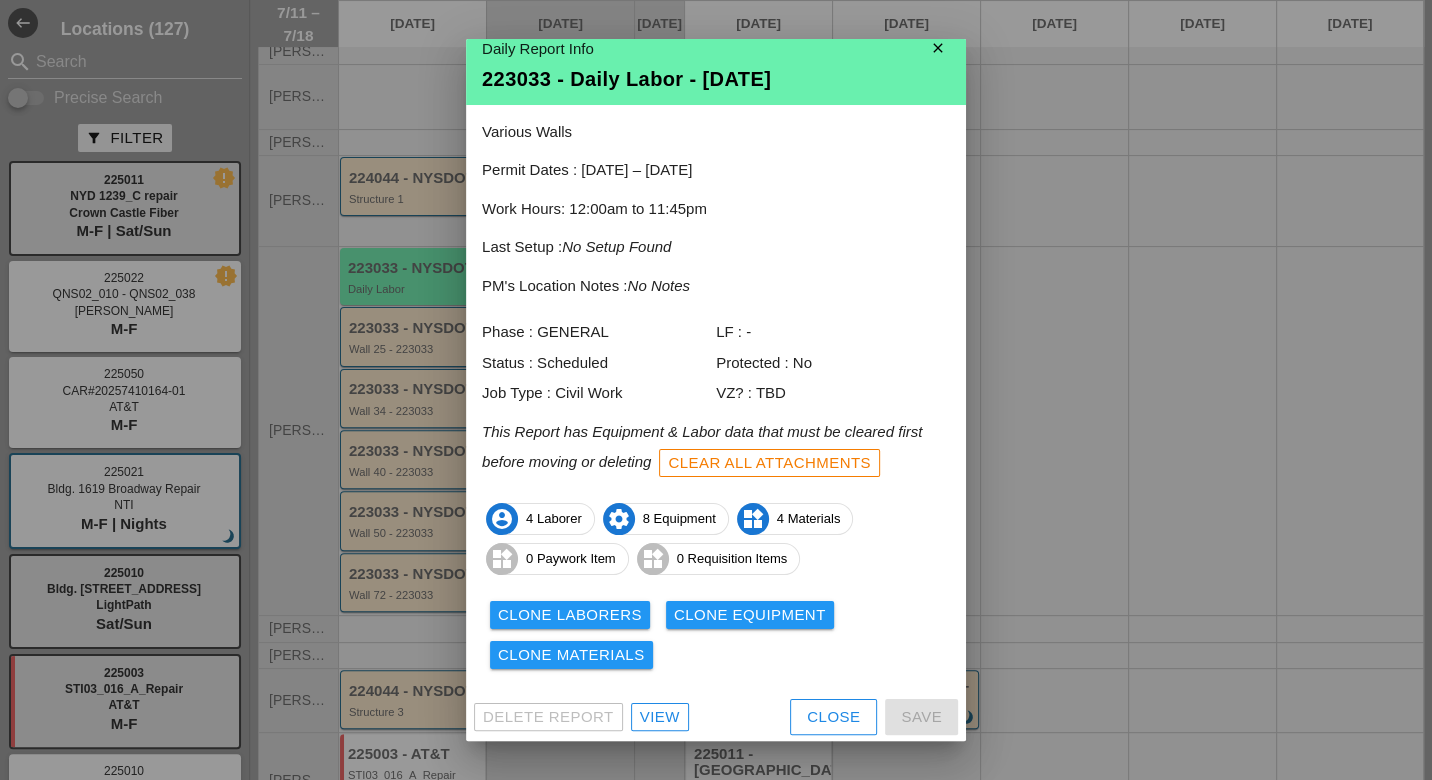 click on "View" at bounding box center [660, 717] 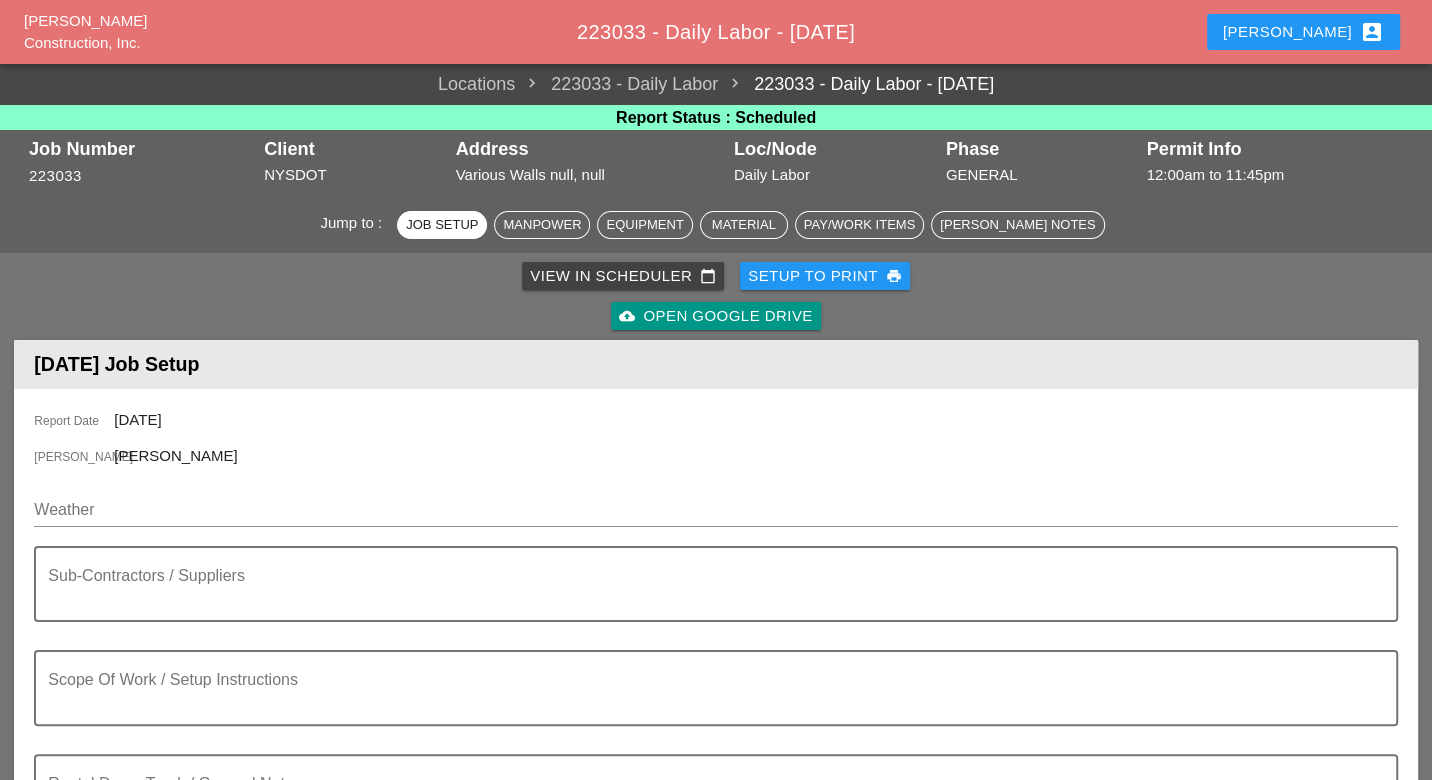 paste on "[PERSON_NAME] yard" 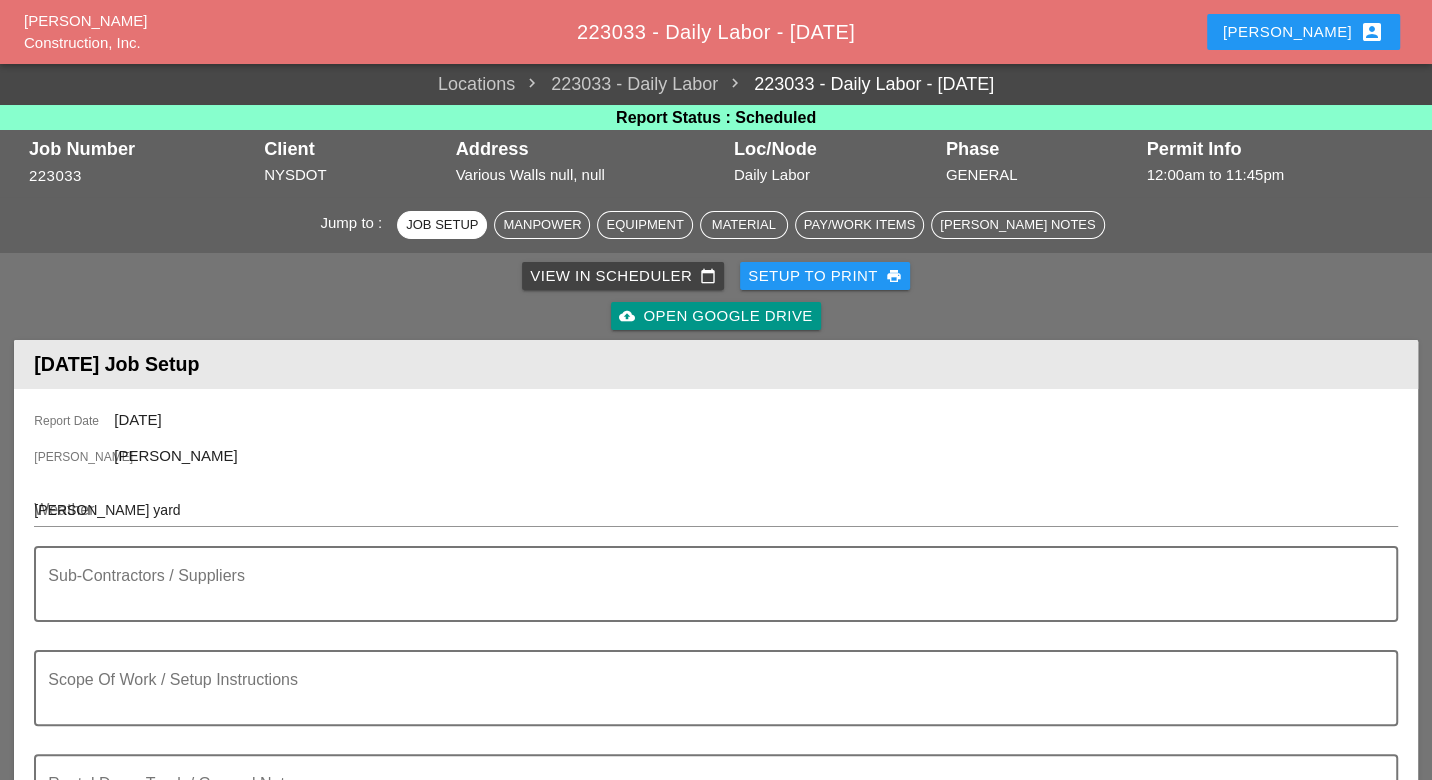click on "View in Scheduler calendar_today Setup to Print print cloud_upload Open Google Drive" at bounding box center [715, 296] 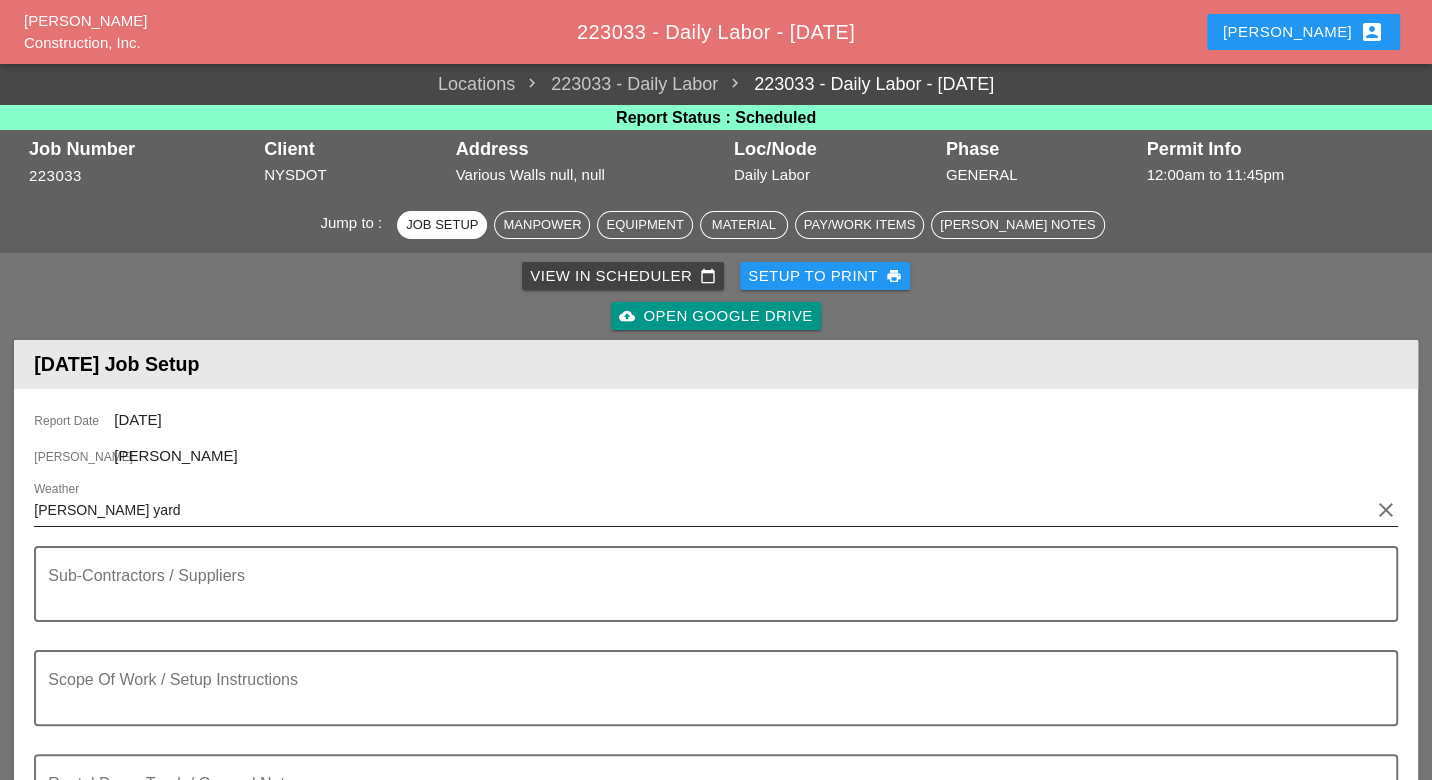 scroll, scrollTop: 222, scrollLeft: 0, axis: vertical 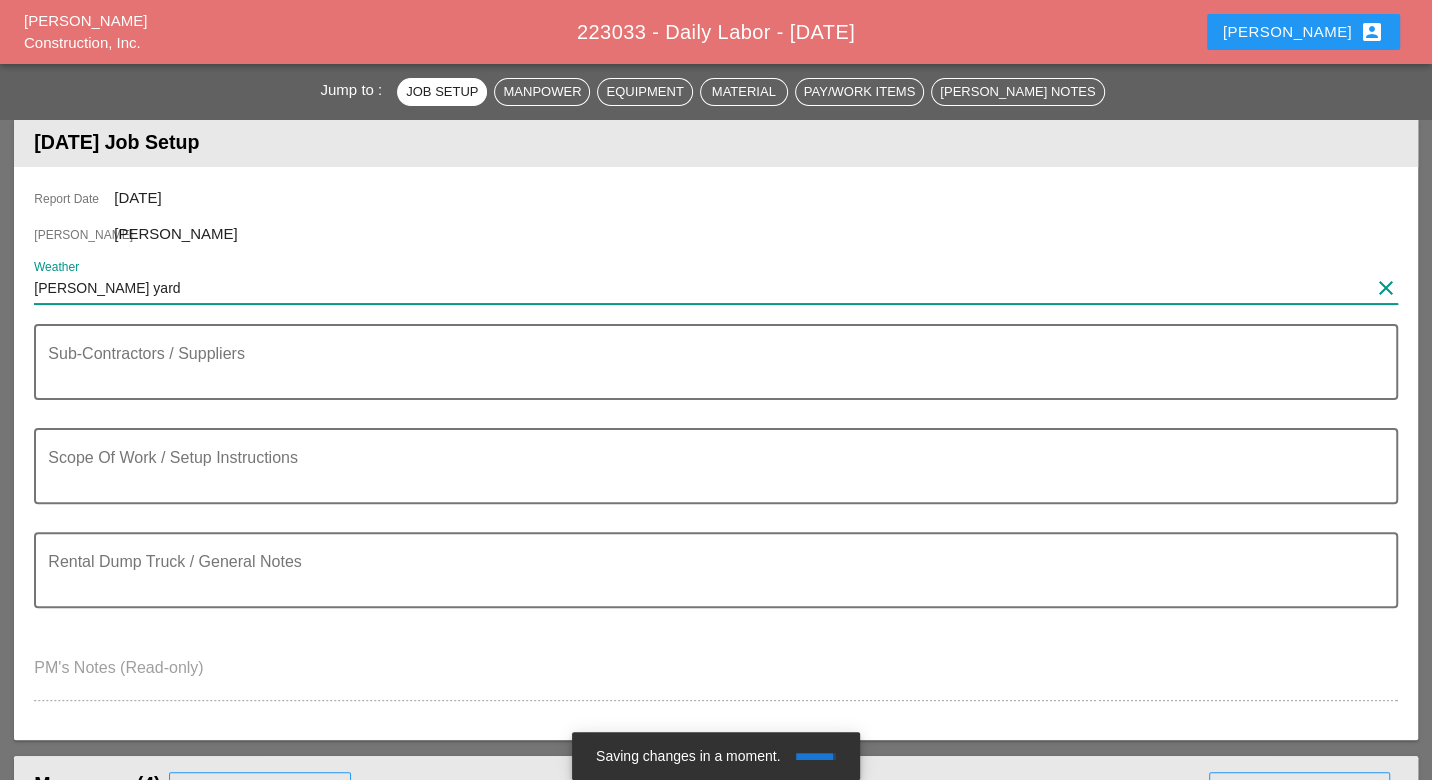 drag, startPoint x: 126, startPoint y: 285, endPoint x: 23, endPoint y: 290, distance: 103.121284 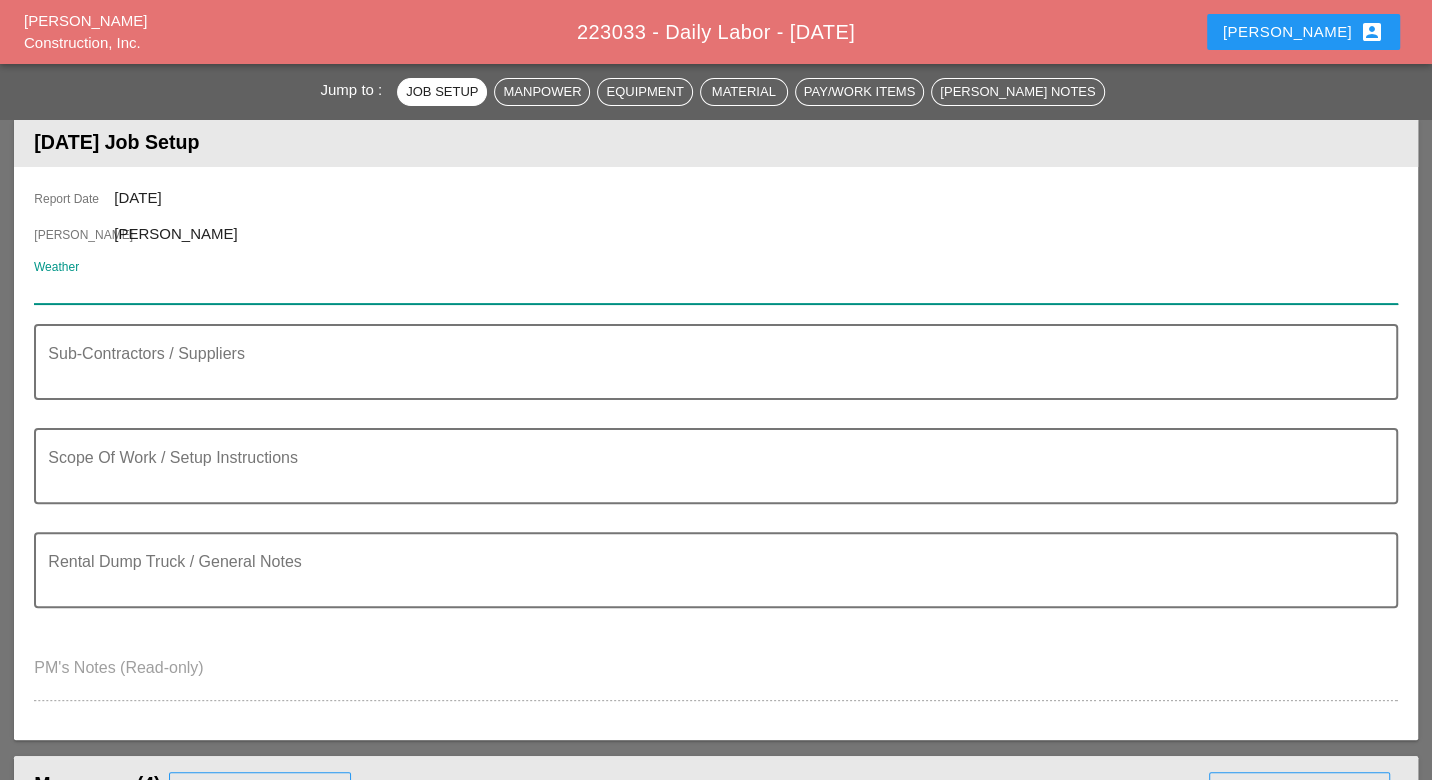 paste on "Fri 11 | Night 73° 8% SSE 9 mph Partly cloudy early followed by cloudy skies overnight. Areas of [GEOGRAPHIC_DATA] fog developing. Low 73F. Winds SSE at 5 to 10 mph." 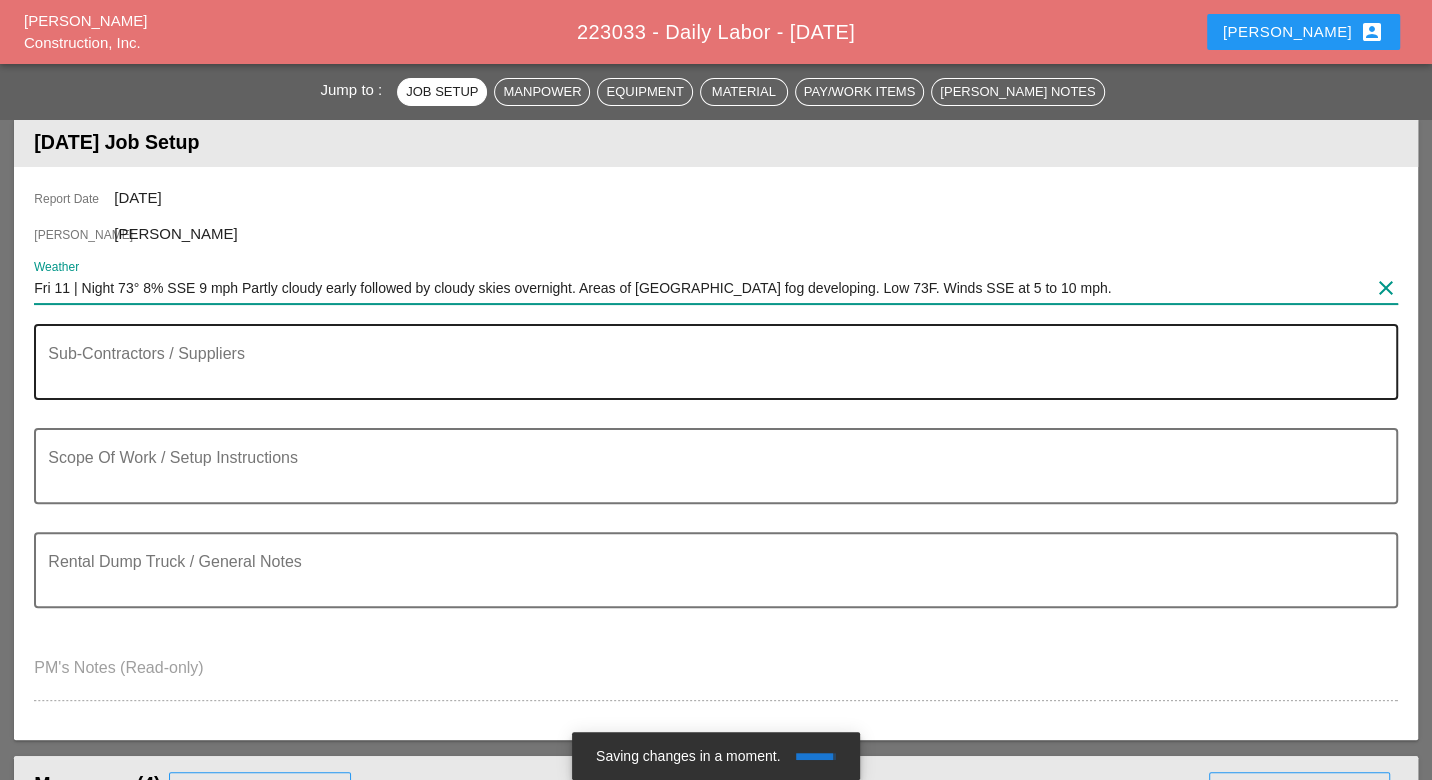 type on "Fri 11 | Night 73° 8% SSE 9 mph Partly cloudy early followed by cloudy skies overnight. Areas of [GEOGRAPHIC_DATA] fog developing. Low 73F. Winds SSE at 5 to 10 mph." 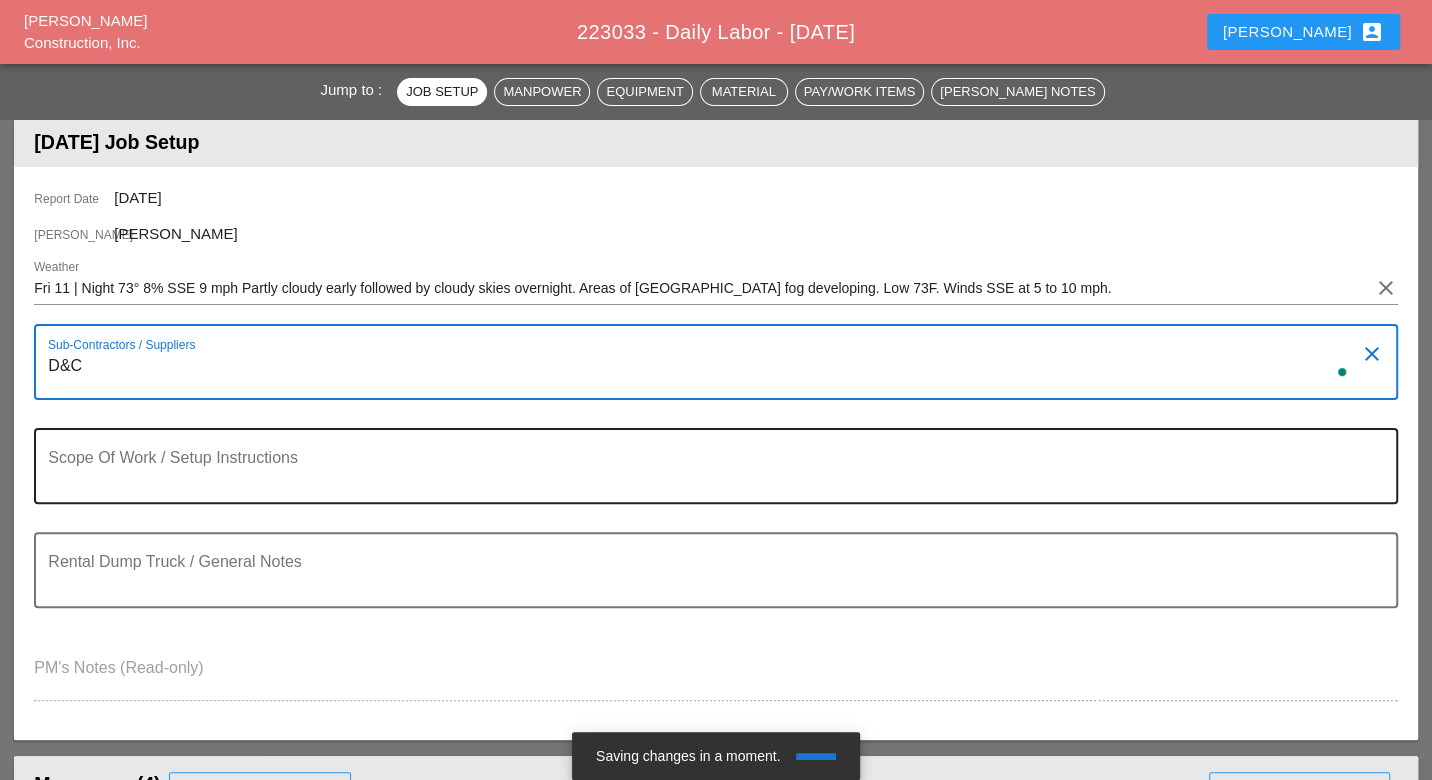 type on "D&C" 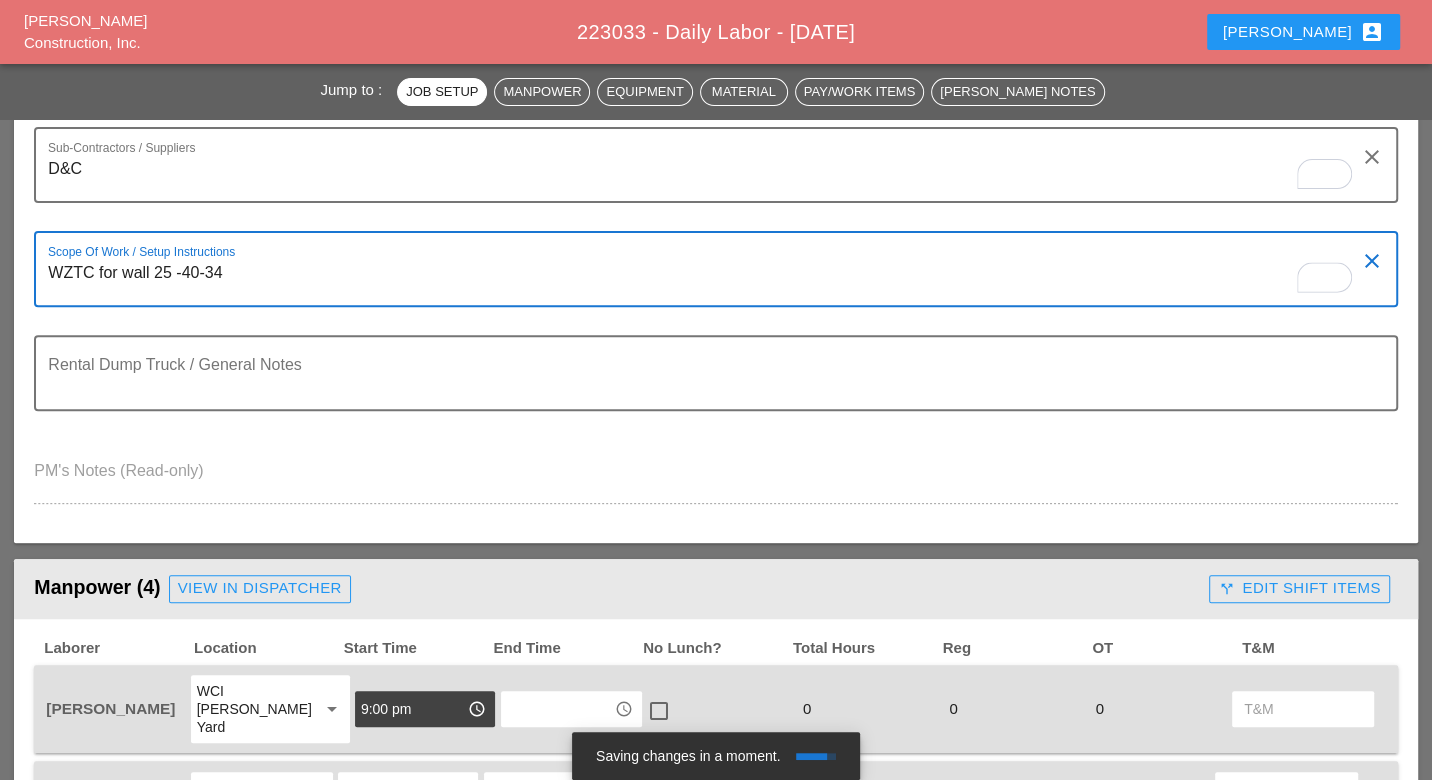 scroll, scrollTop: 444, scrollLeft: 0, axis: vertical 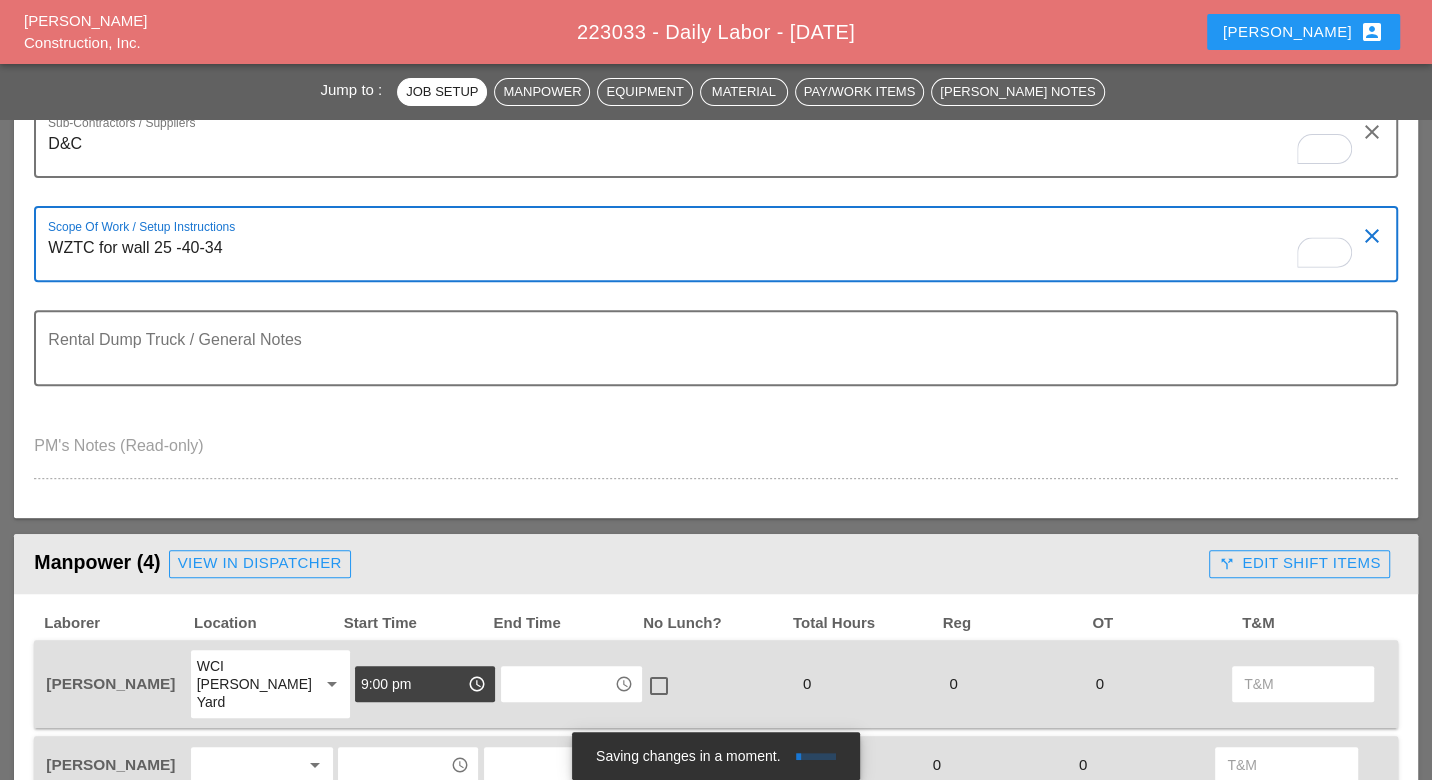 click on "WZTC for wall 25 -40-34" at bounding box center [707, 256] 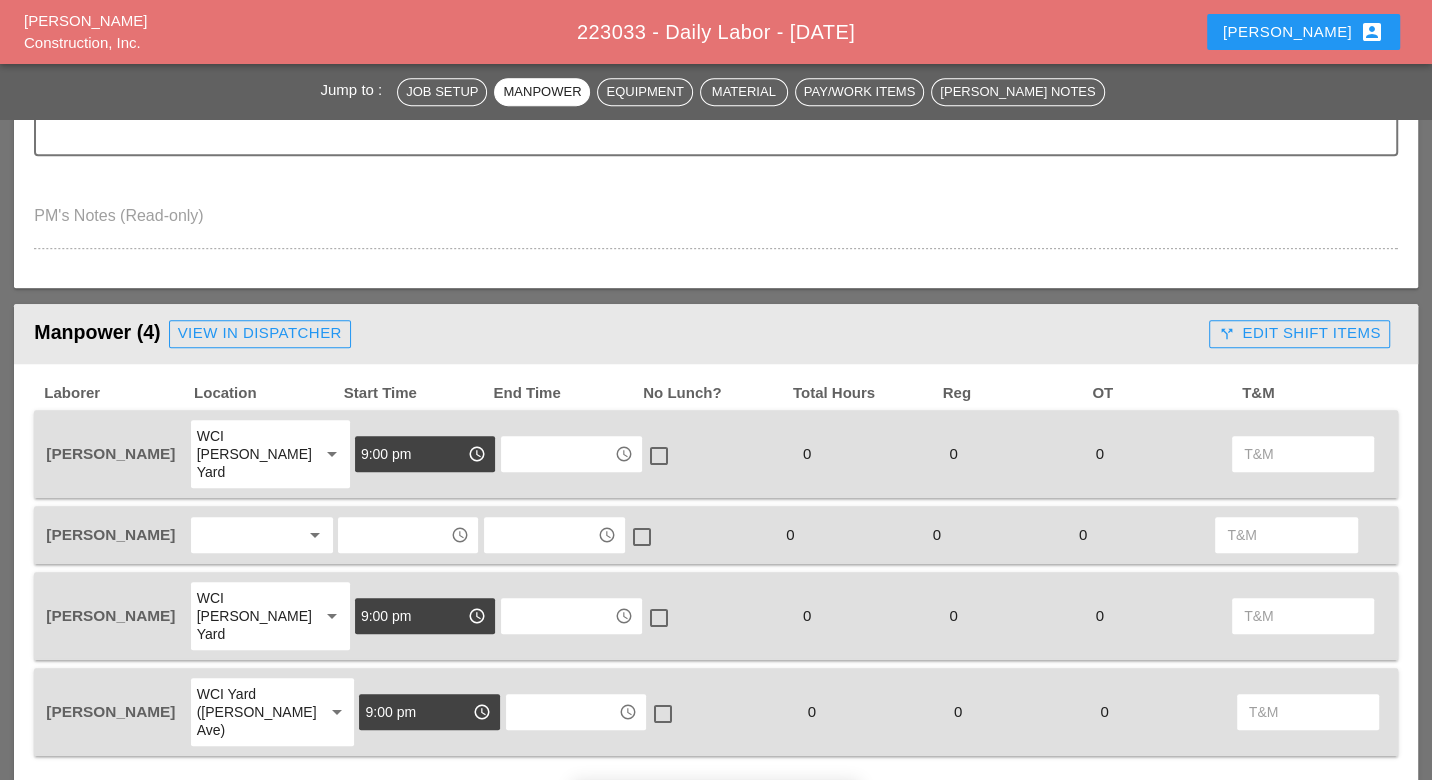 scroll, scrollTop: 460, scrollLeft: 0, axis: vertical 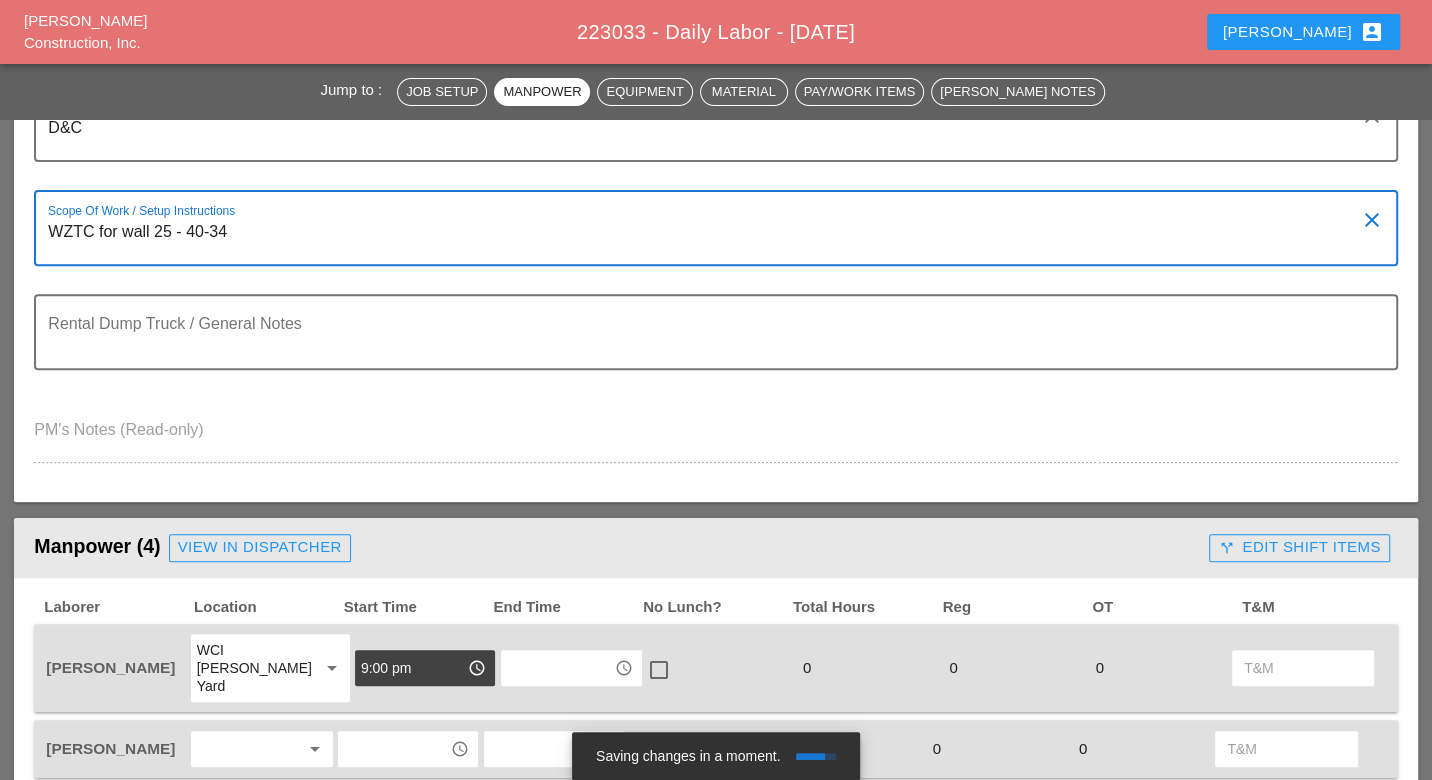 drag, startPoint x: 226, startPoint y: 224, endPoint x: 205, endPoint y: 223, distance: 21.023796 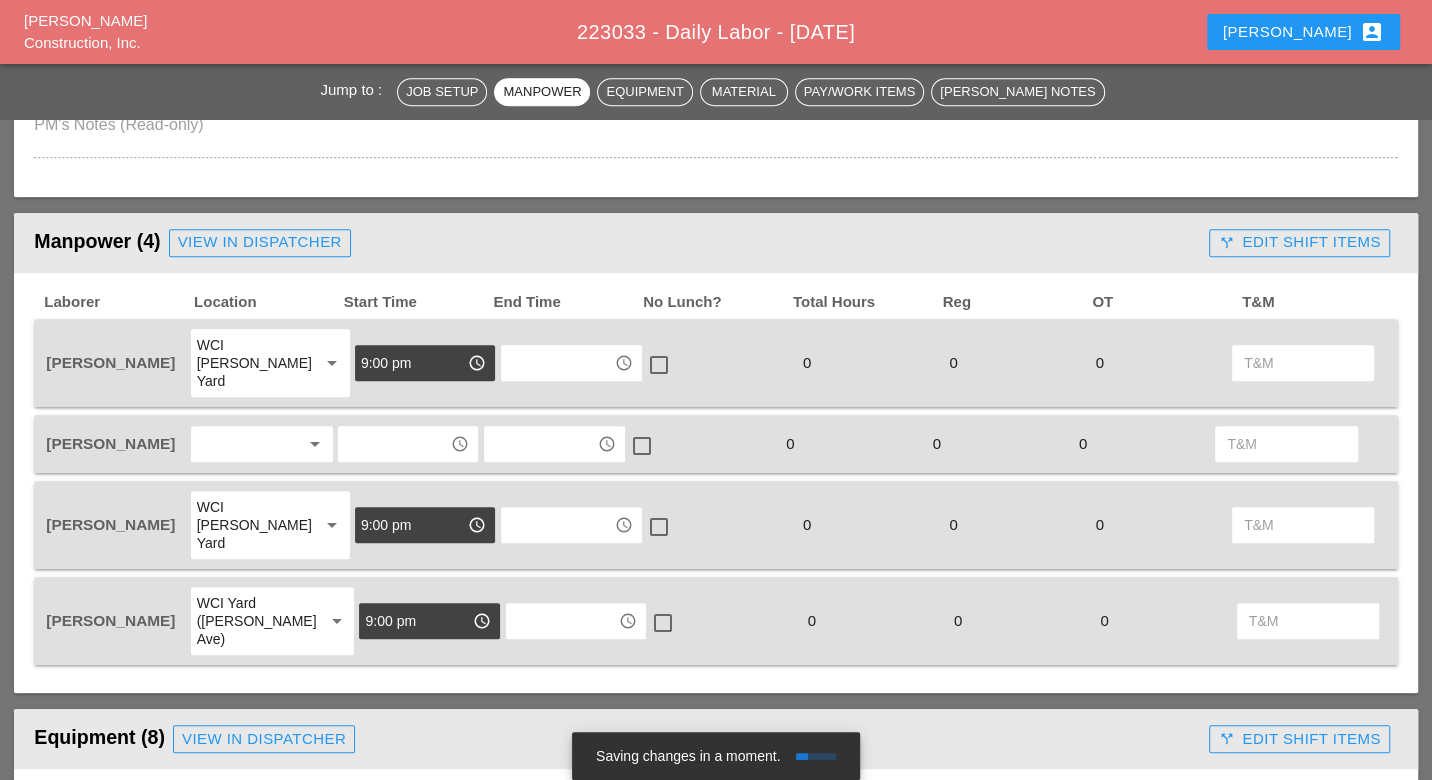 scroll, scrollTop: 793, scrollLeft: 0, axis: vertical 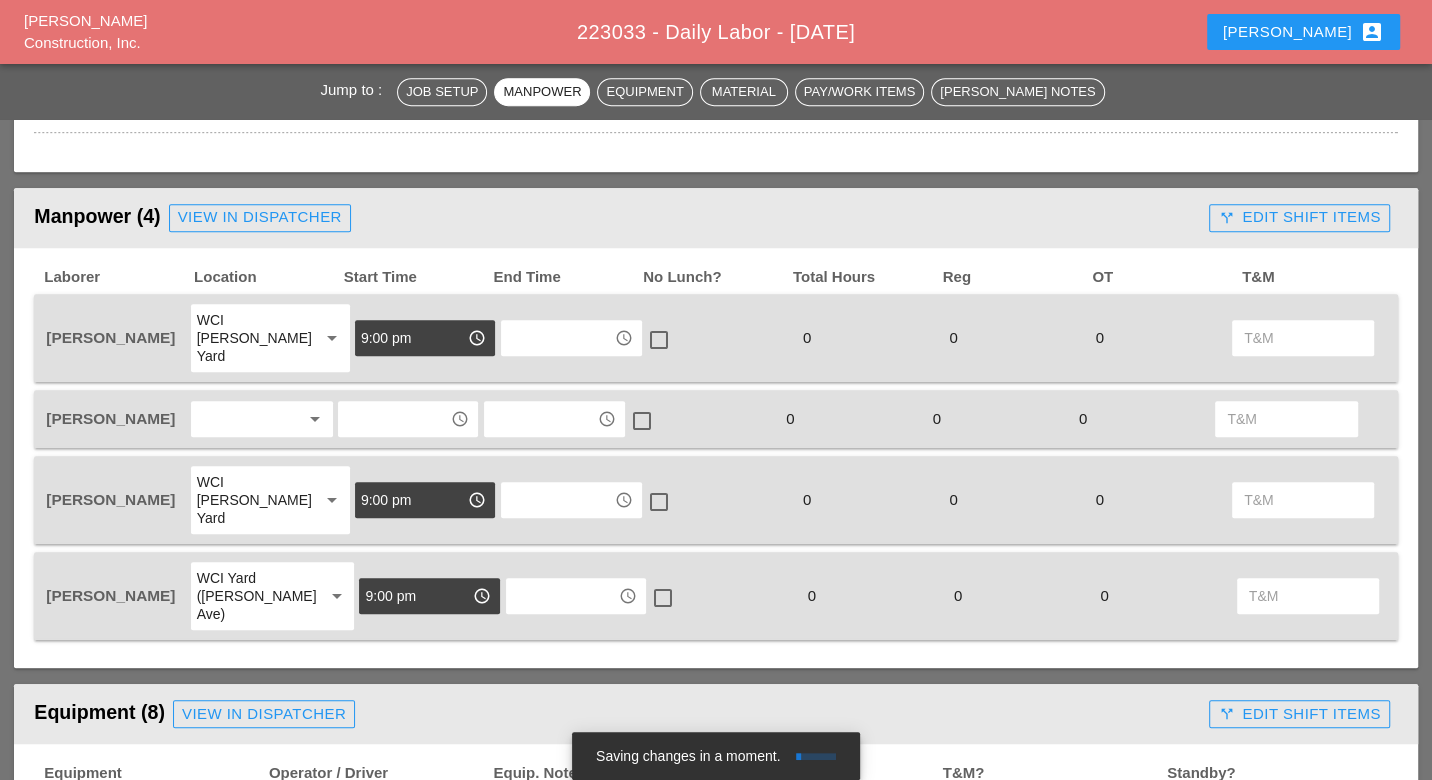 type on "WZTC for wall 25 - 40 power wash
wall 34 final paint" 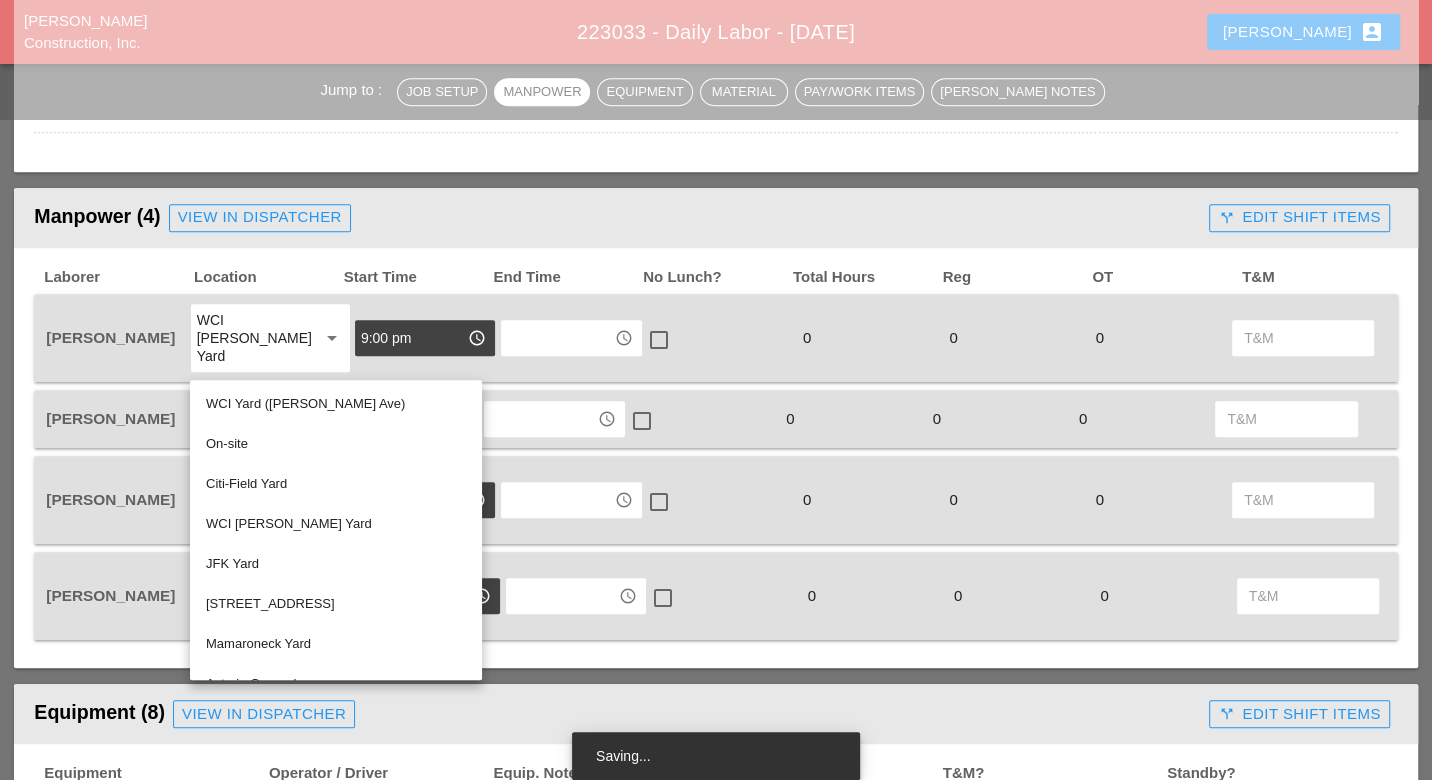 click on "WCI [PERSON_NAME] Yard" at bounding box center (336, 524) 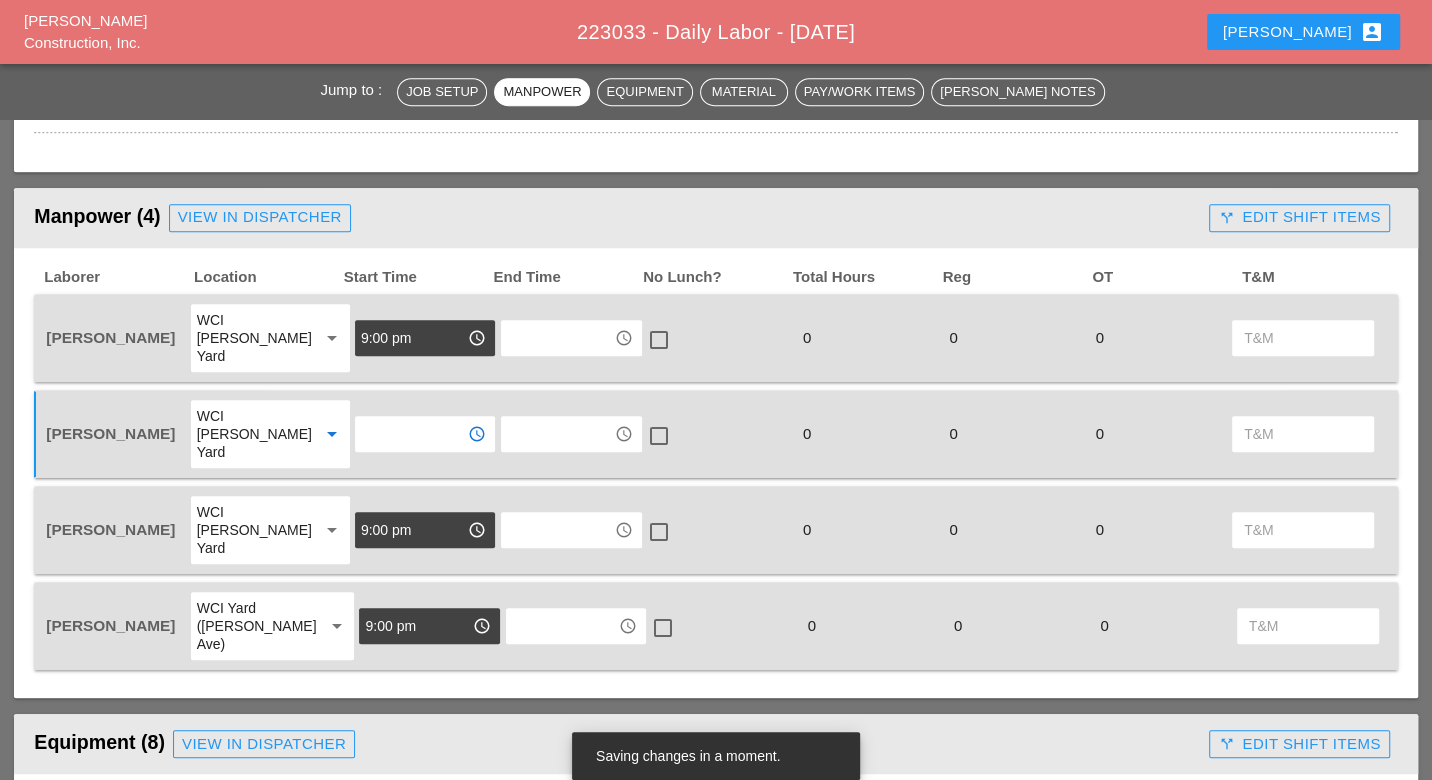 click at bounding box center (411, 434) 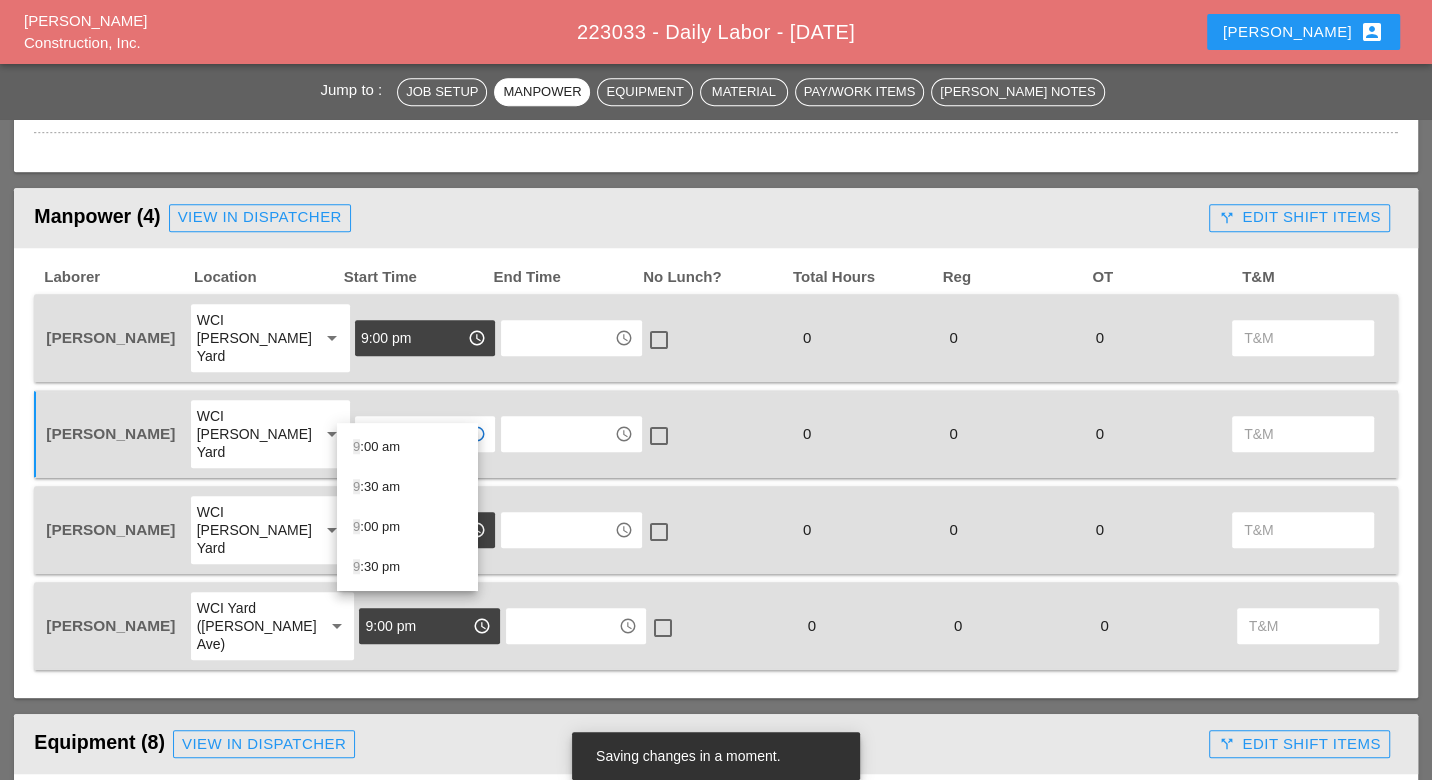 click on "9 :30 pm" at bounding box center (407, 567) 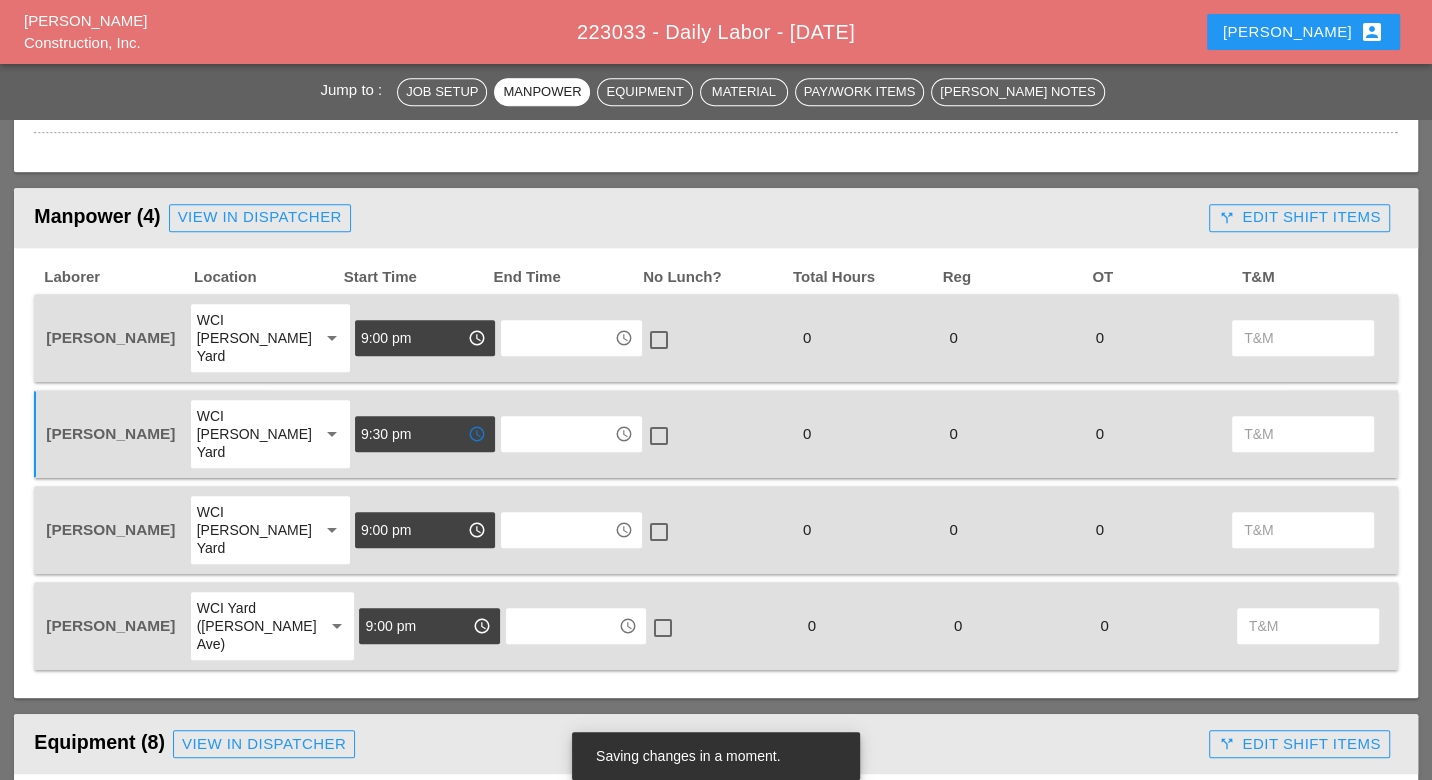type on "9:30 pm" 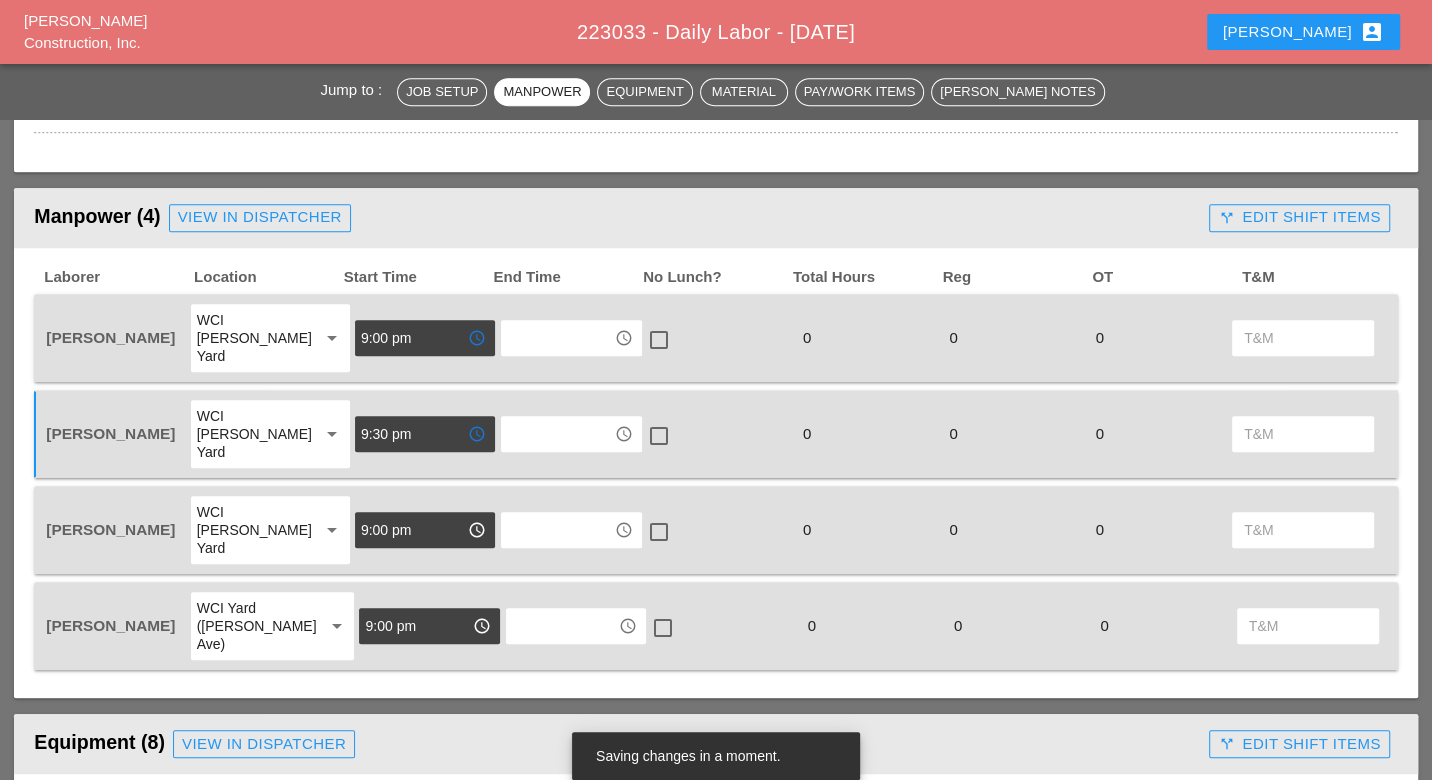 click on "9:00 pm" at bounding box center [411, 338] 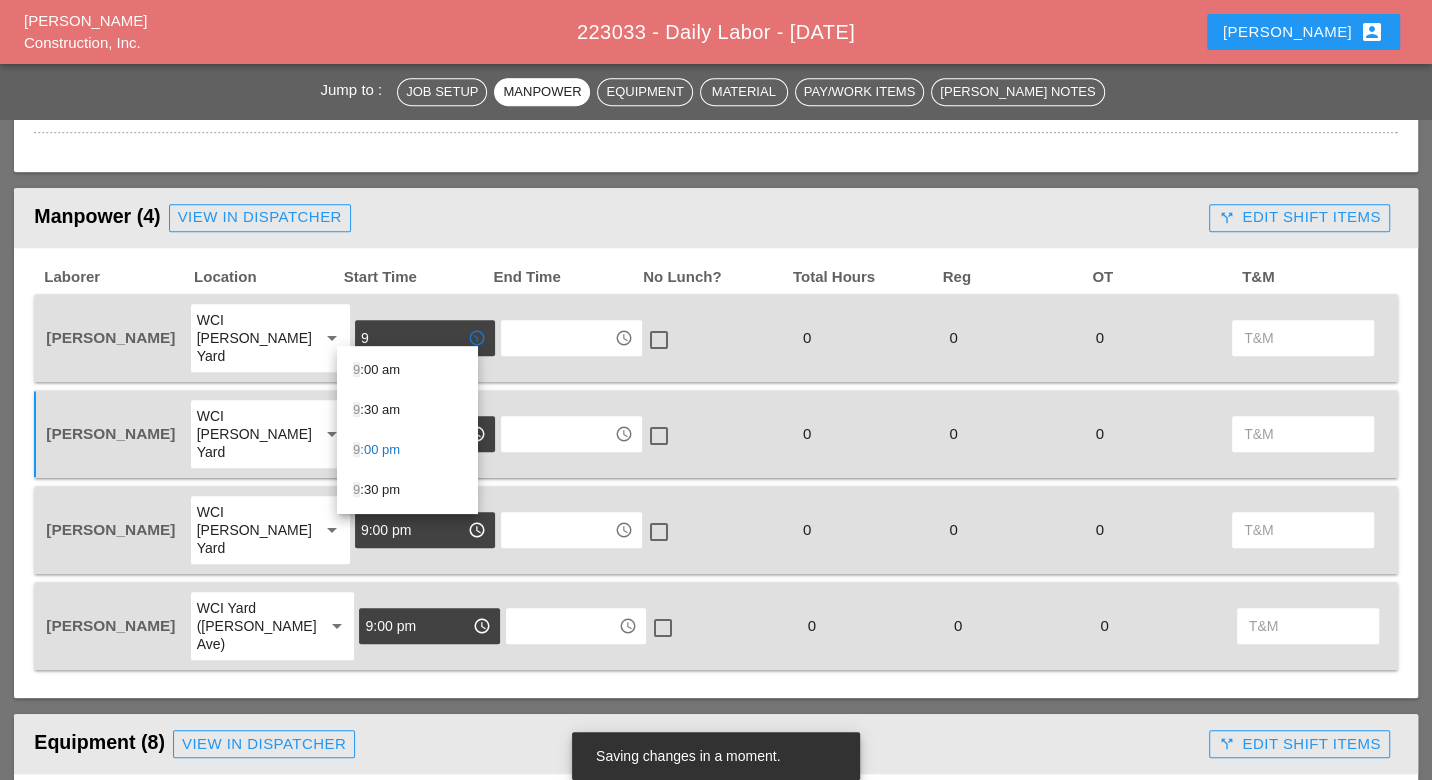 click on "9 :30 pm" at bounding box center (407, 490) 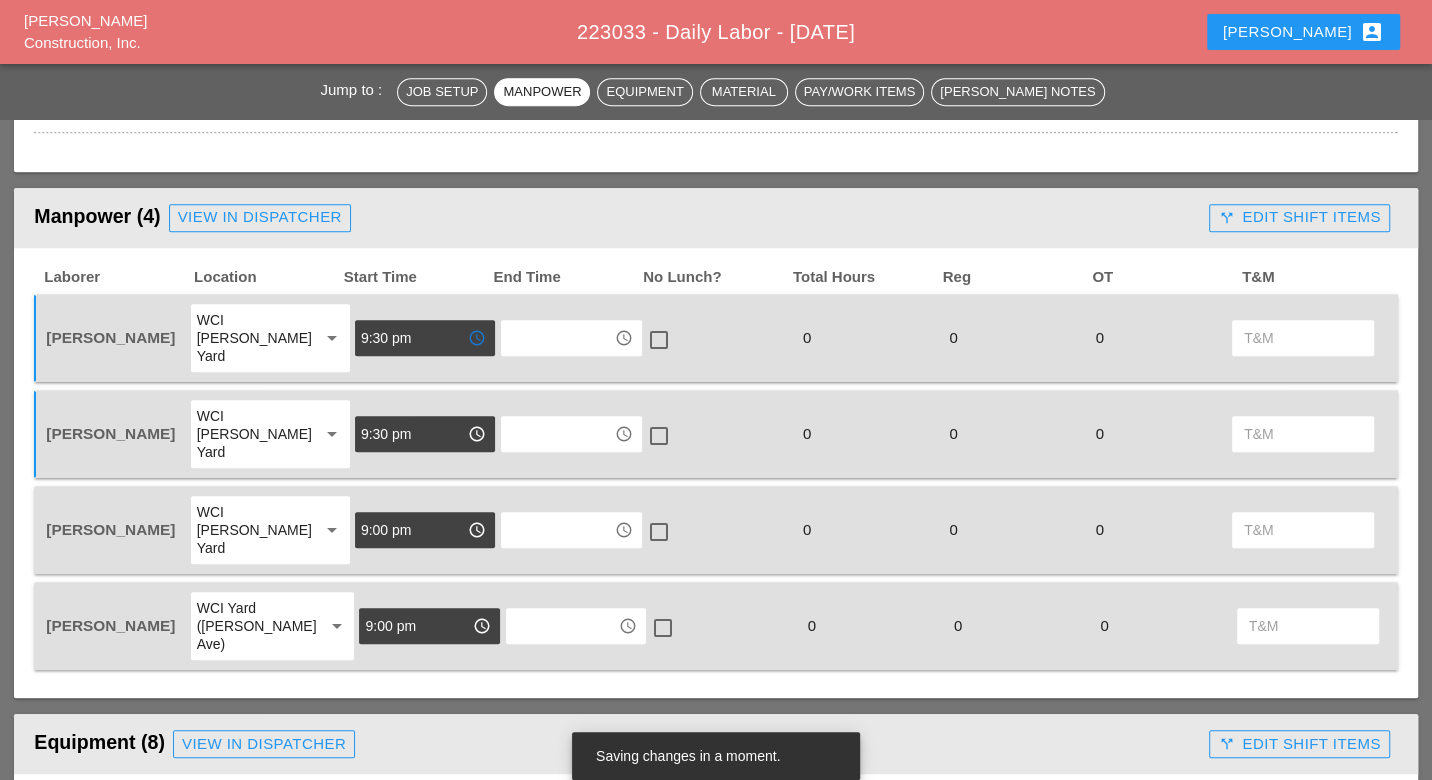 type on "9:30 pm" 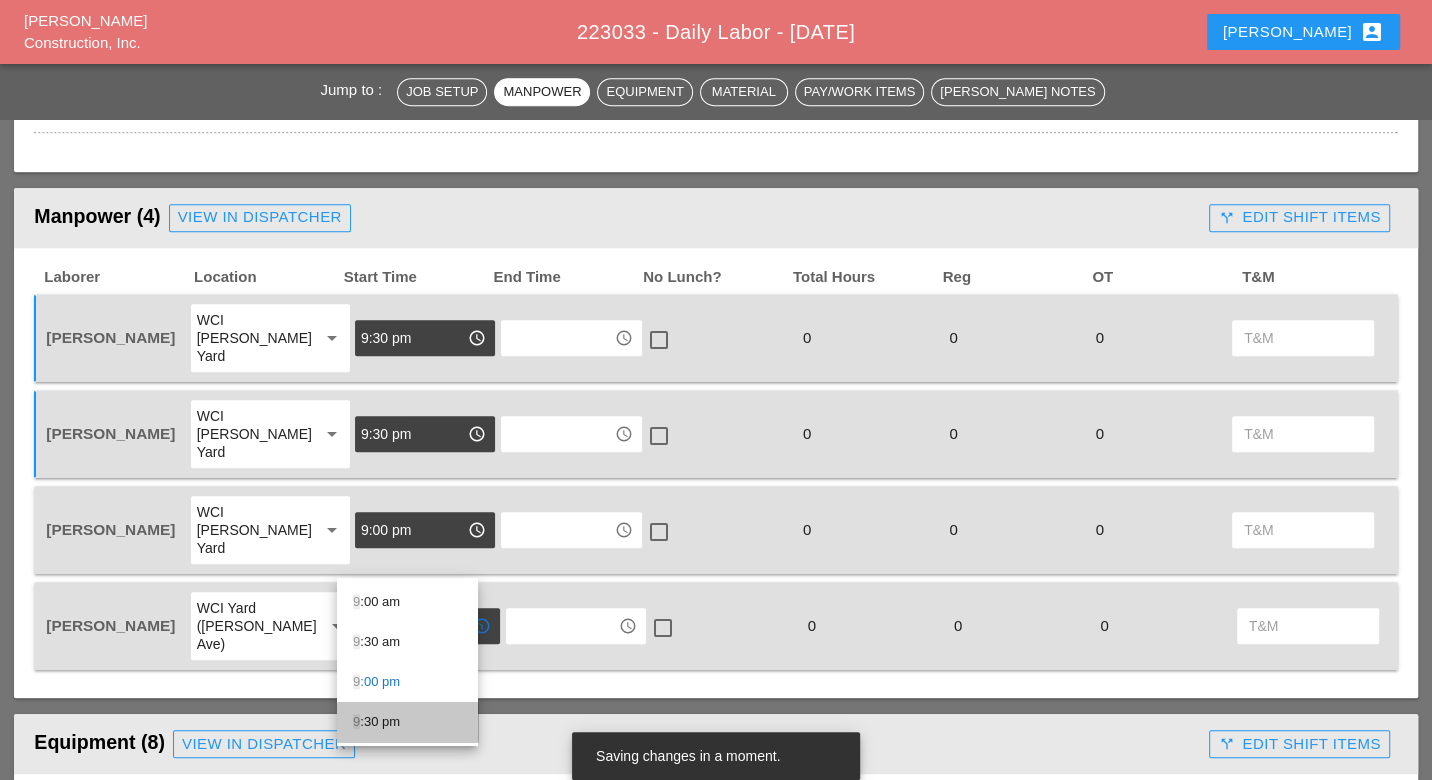 click on "9 :30 pm" at bounding box center [407, 722] 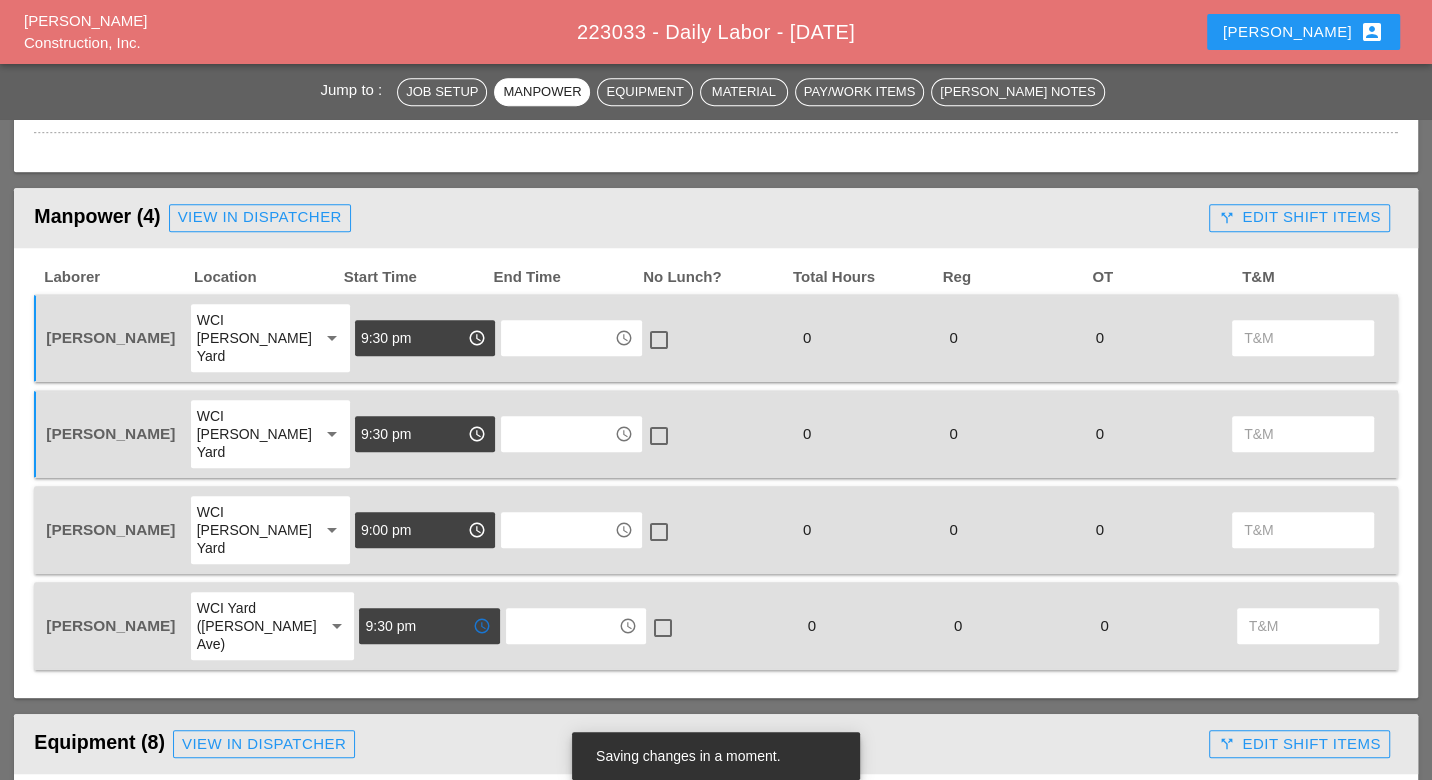 type on "9:30 pm" 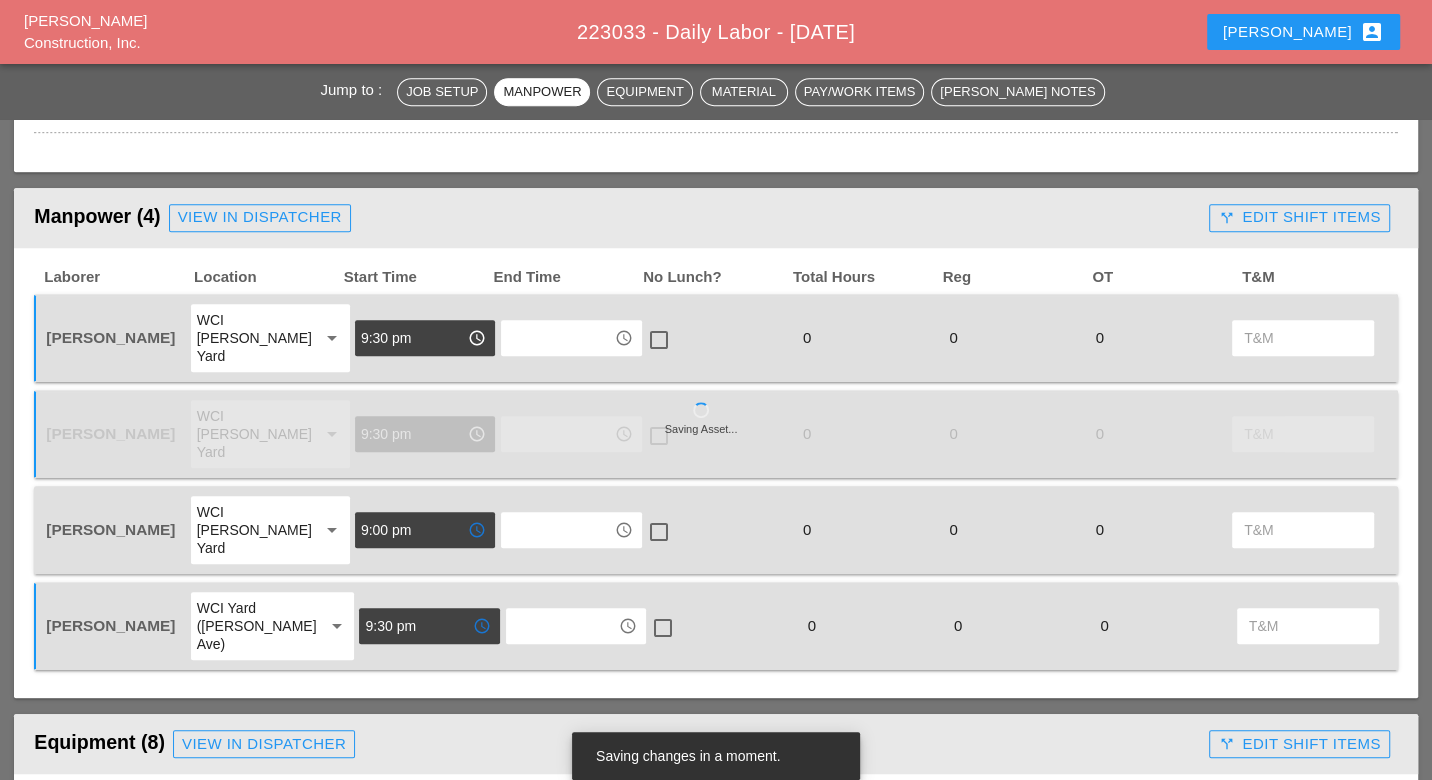 click on "9:00 pm" at bounding box center [411, 530] 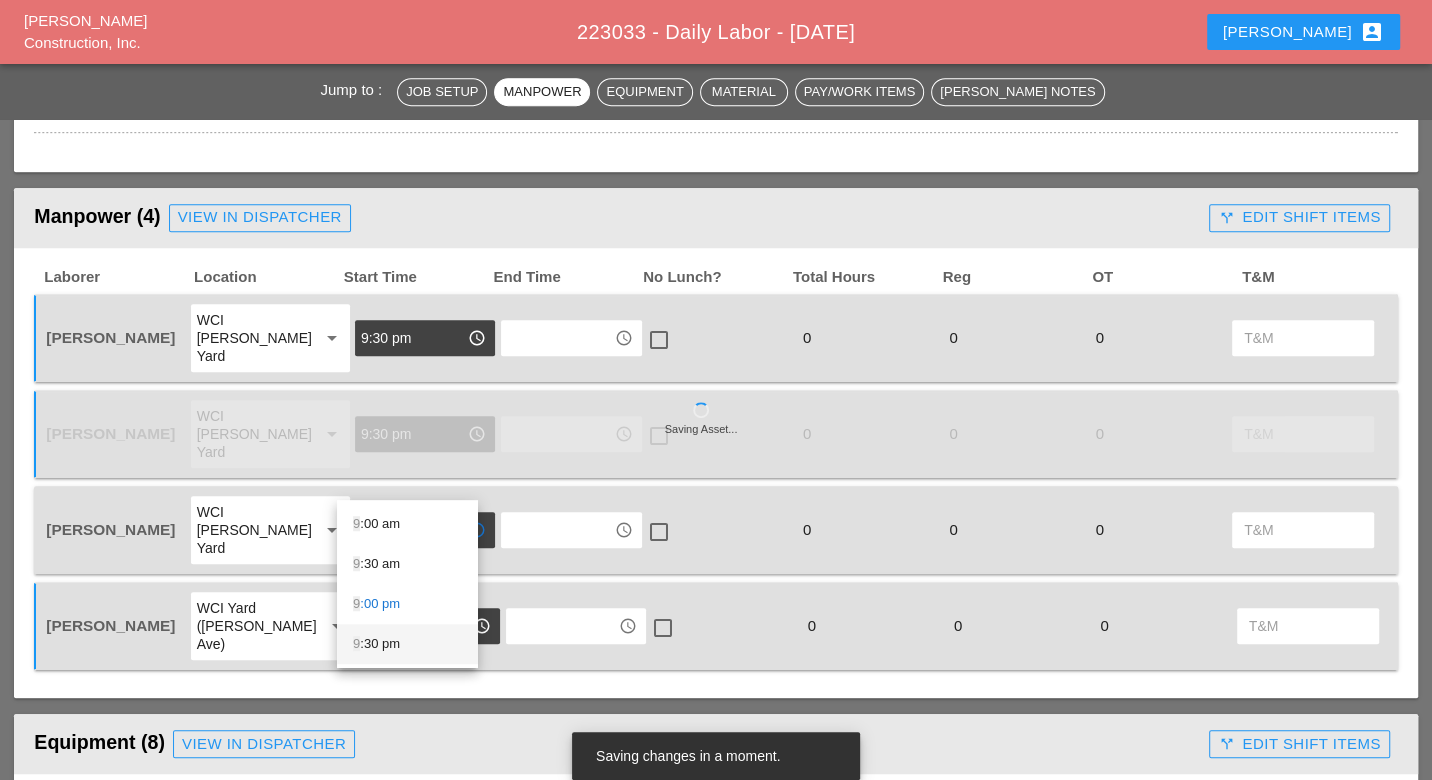 click on "9 :30 pm" at bounding box center (407, 644) 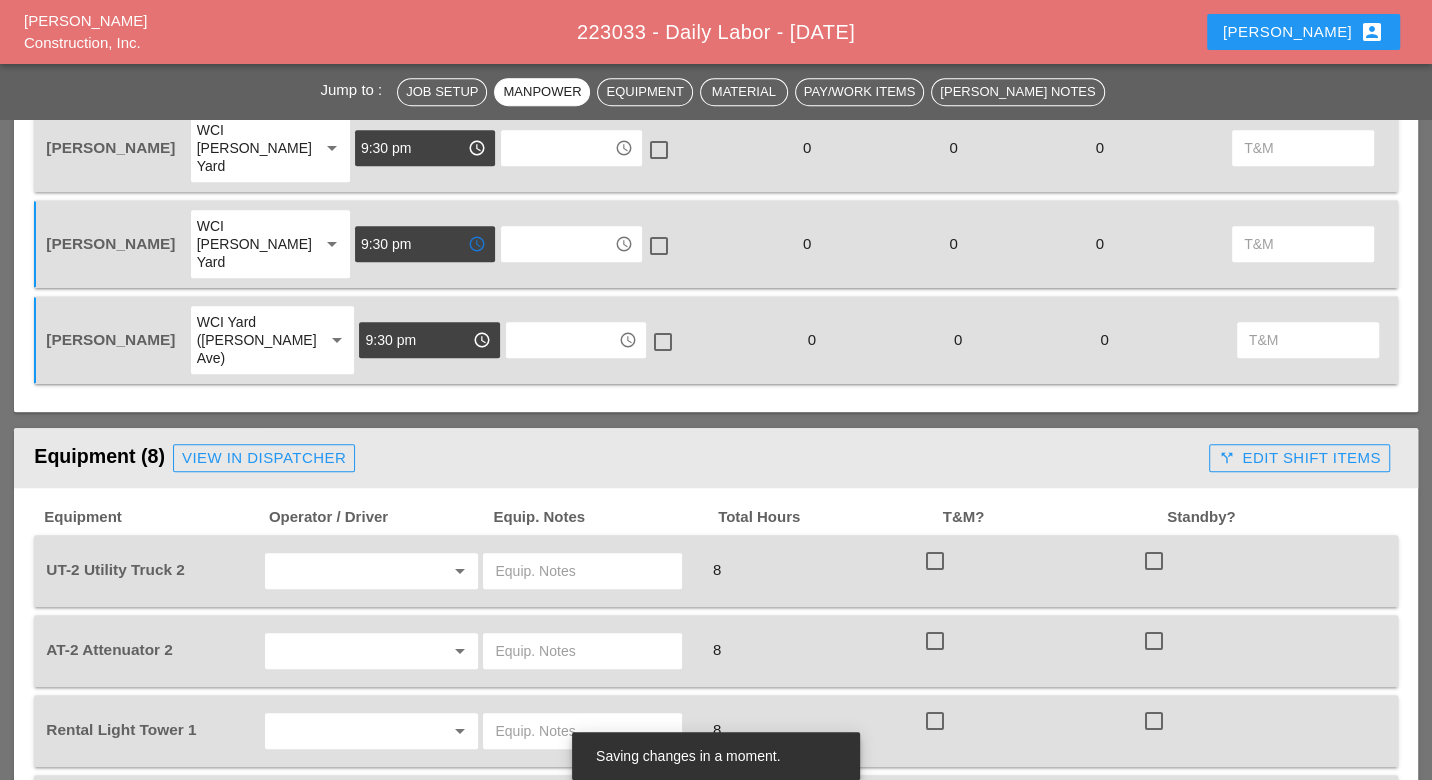 scroll, scrollTop: 1126, scrollLeft: 0, axis: vertical 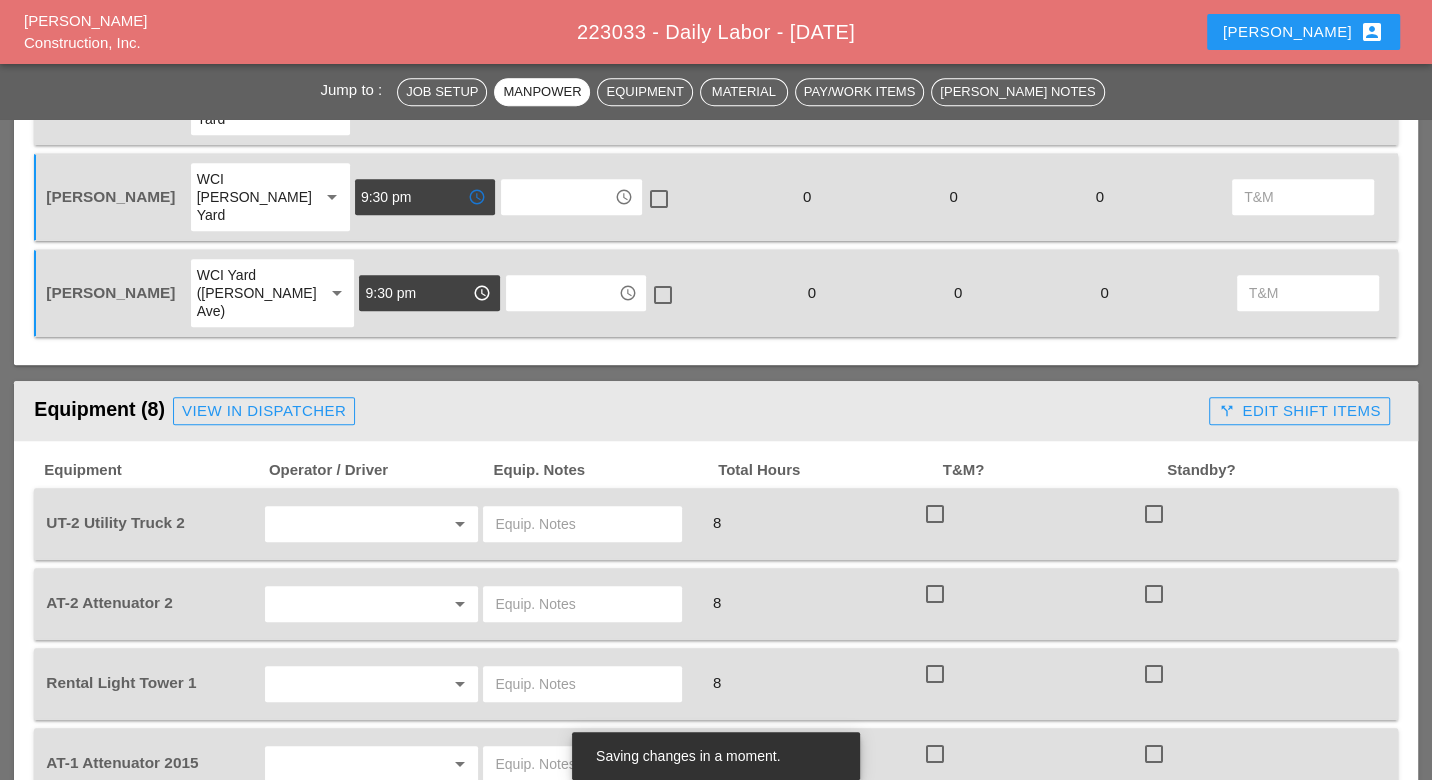 type on "9:30 pm" 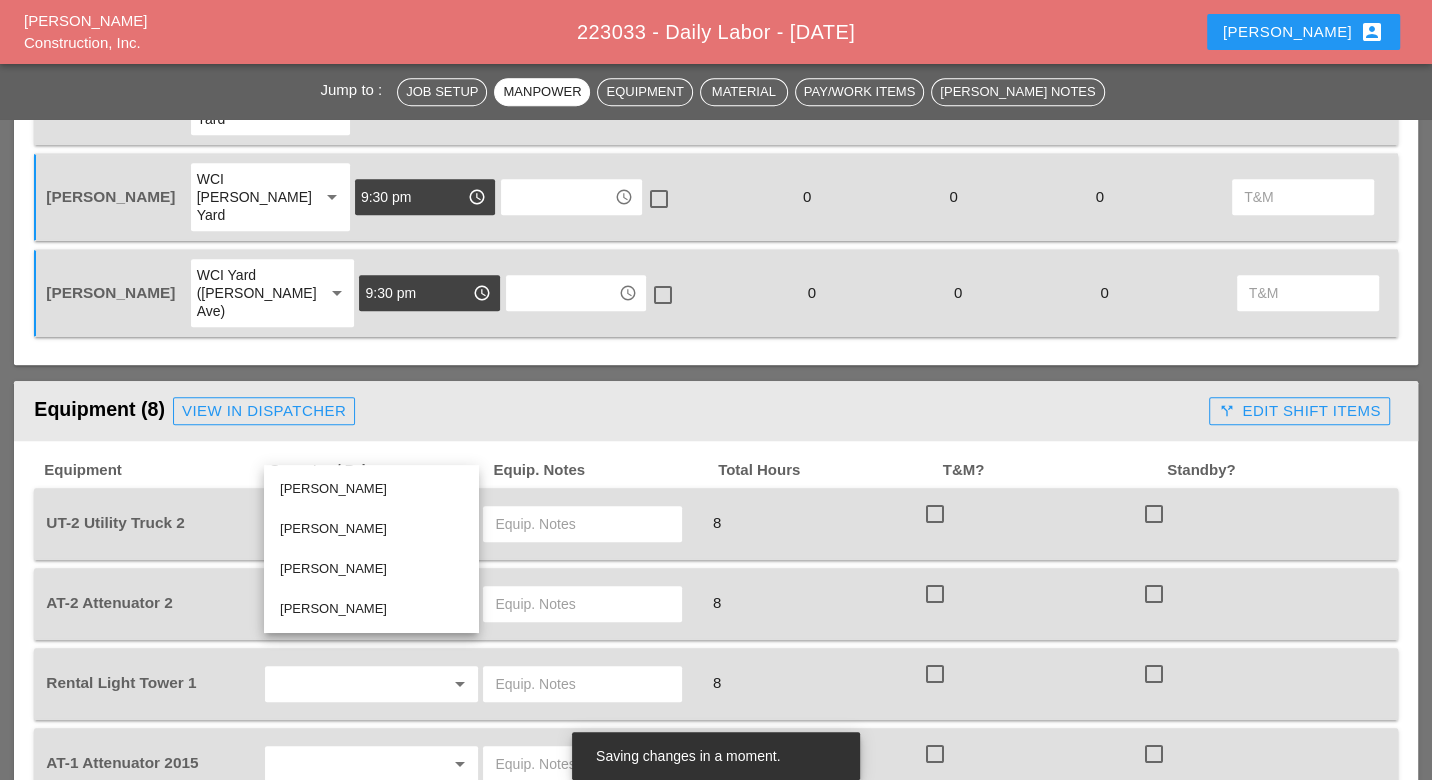 click on "[PERSON_NAME]" at bounding box center [371, 609] 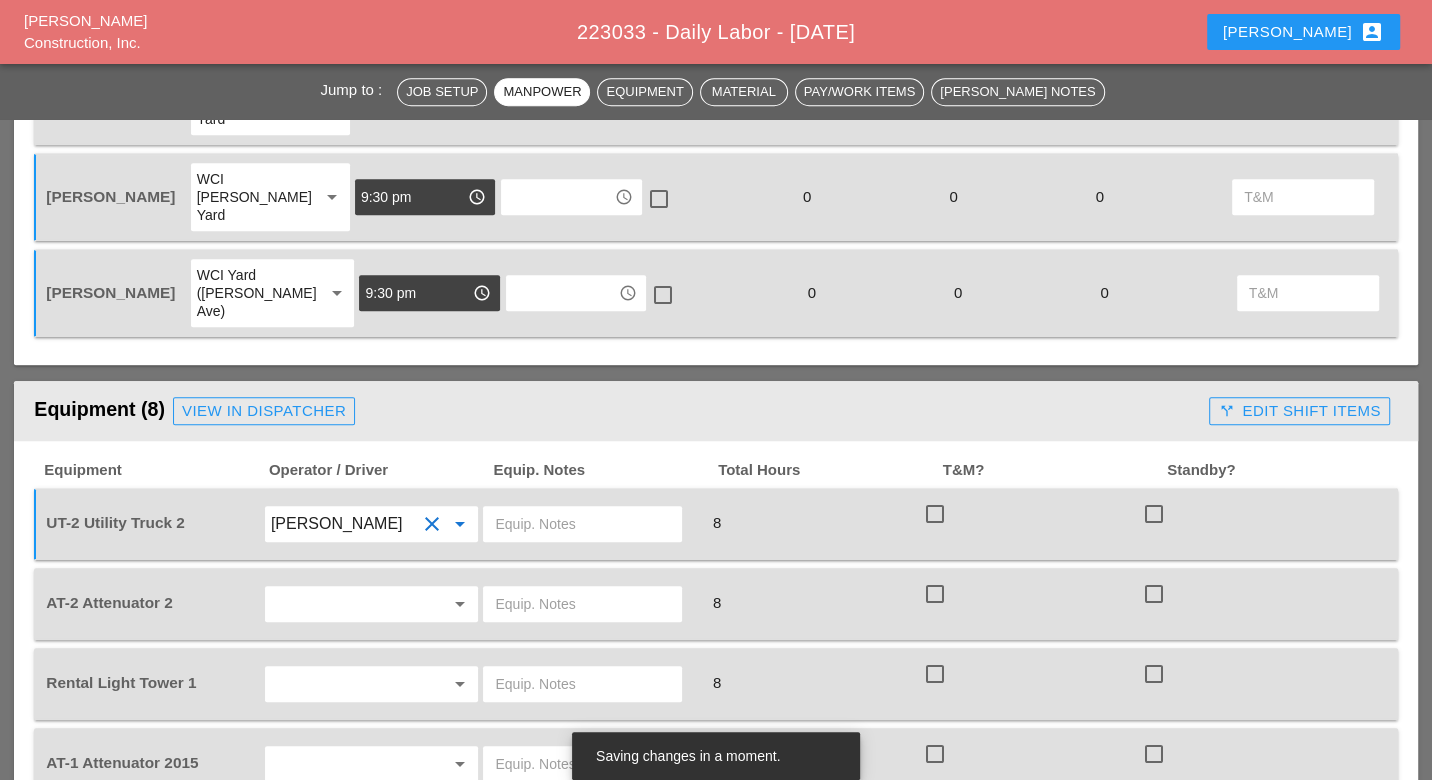 click at bounding box center (582, 524) 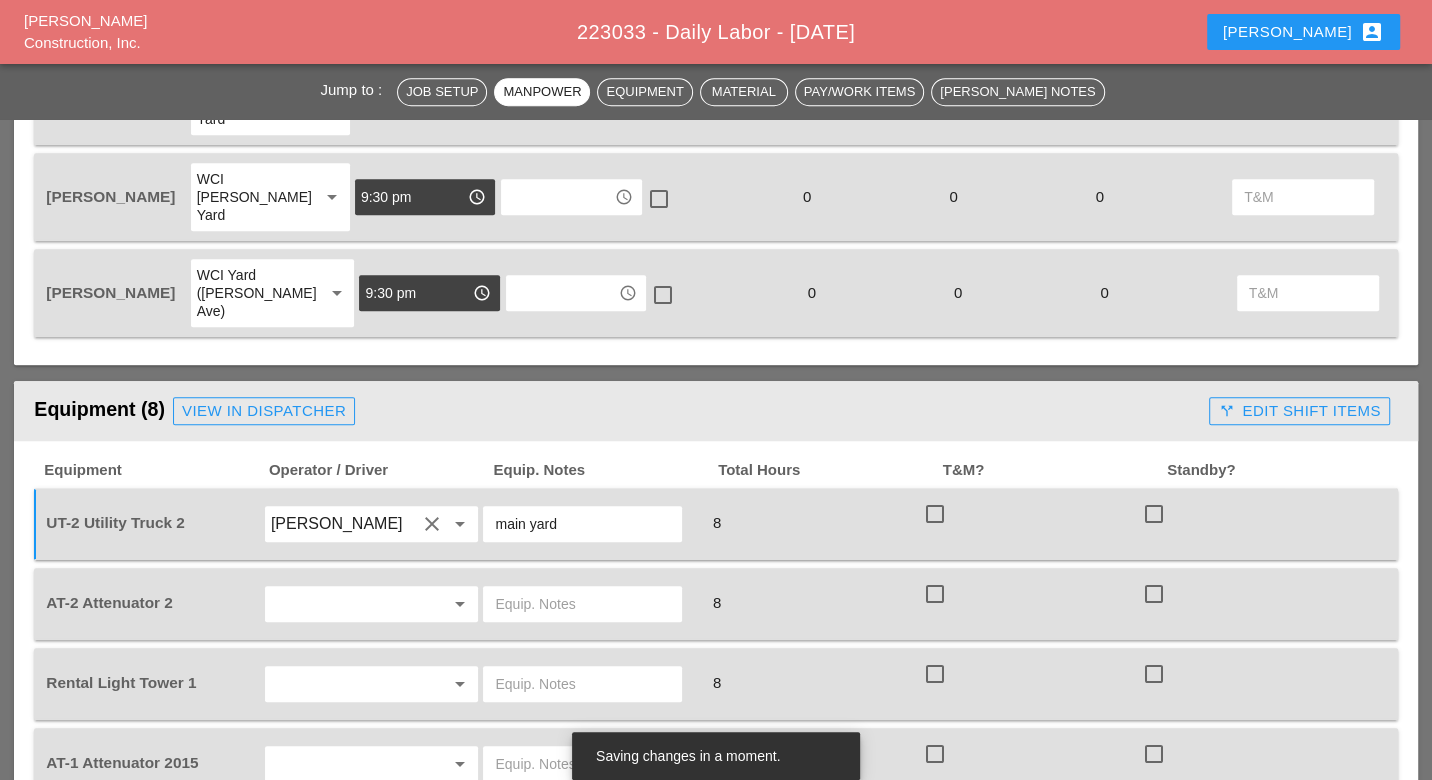 type on "main yard" 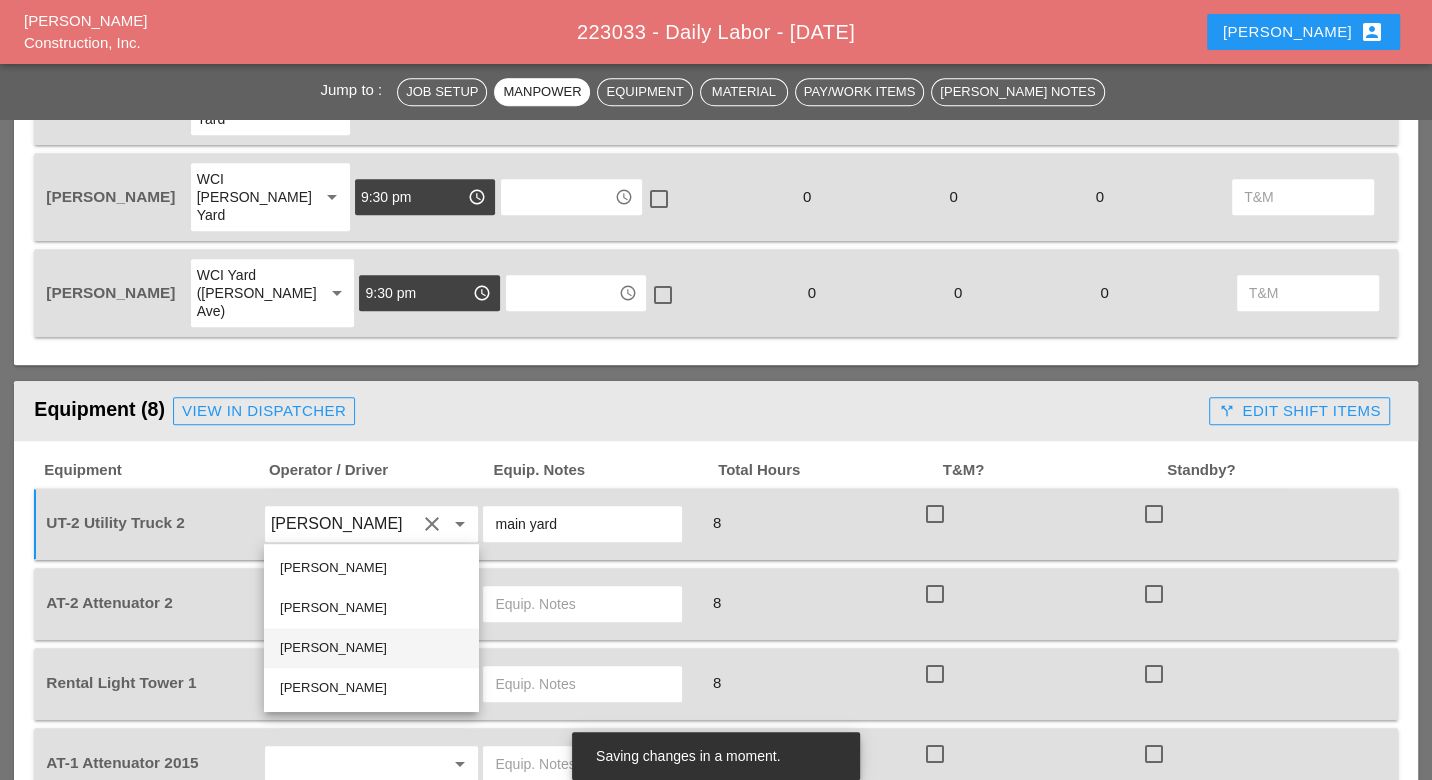 click on "[PERSON_NAME]" at bounding box center [371, 648] 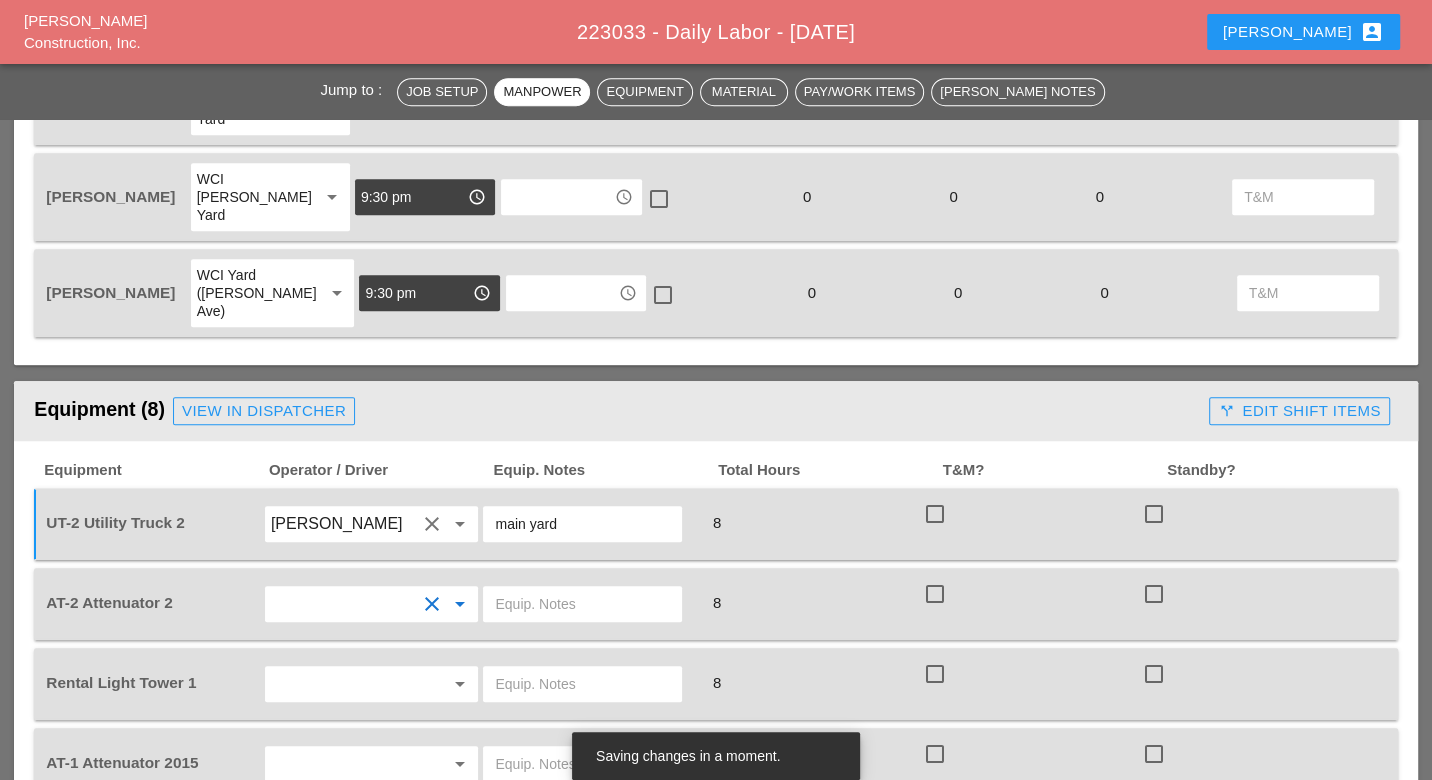 type on "[PERSON_NAME]" 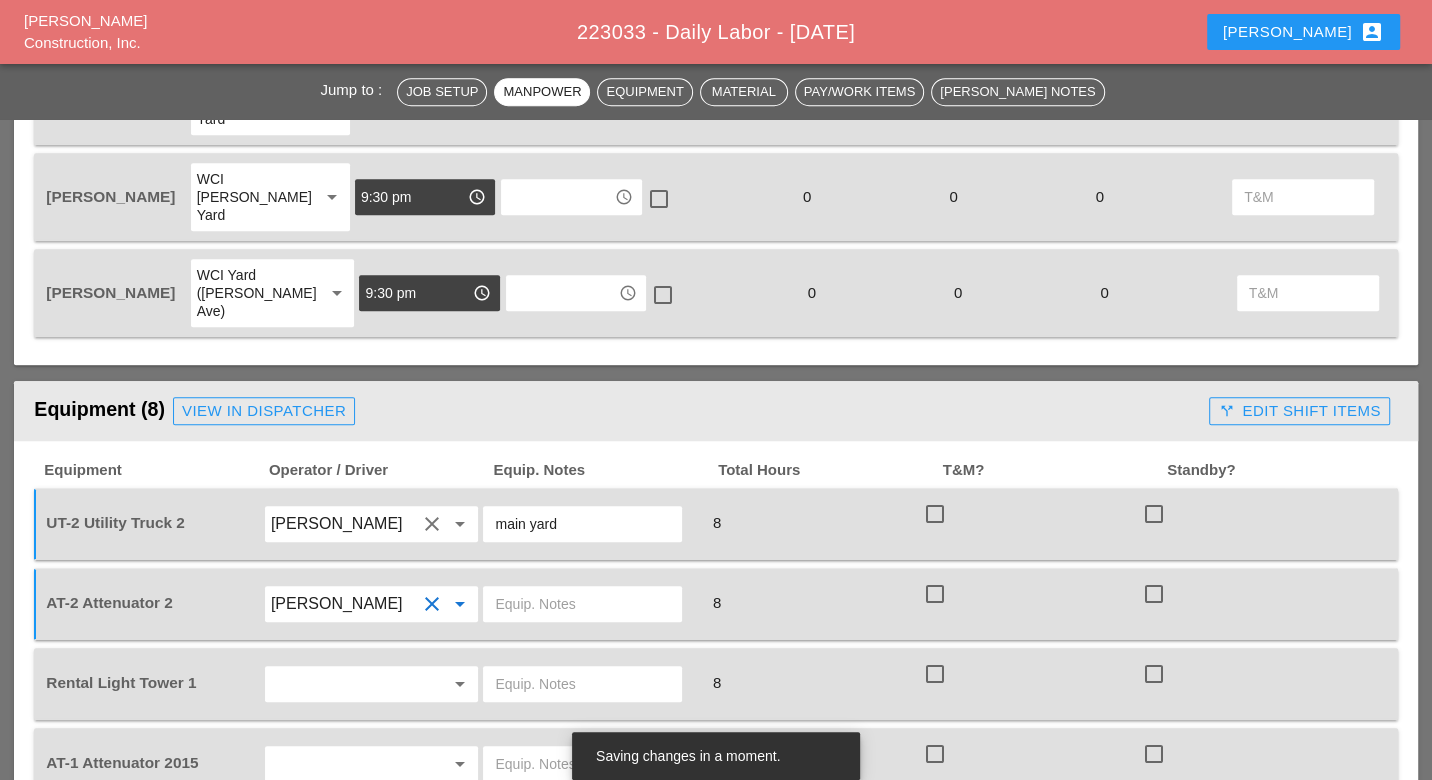 click at bounding box center [582, 604] 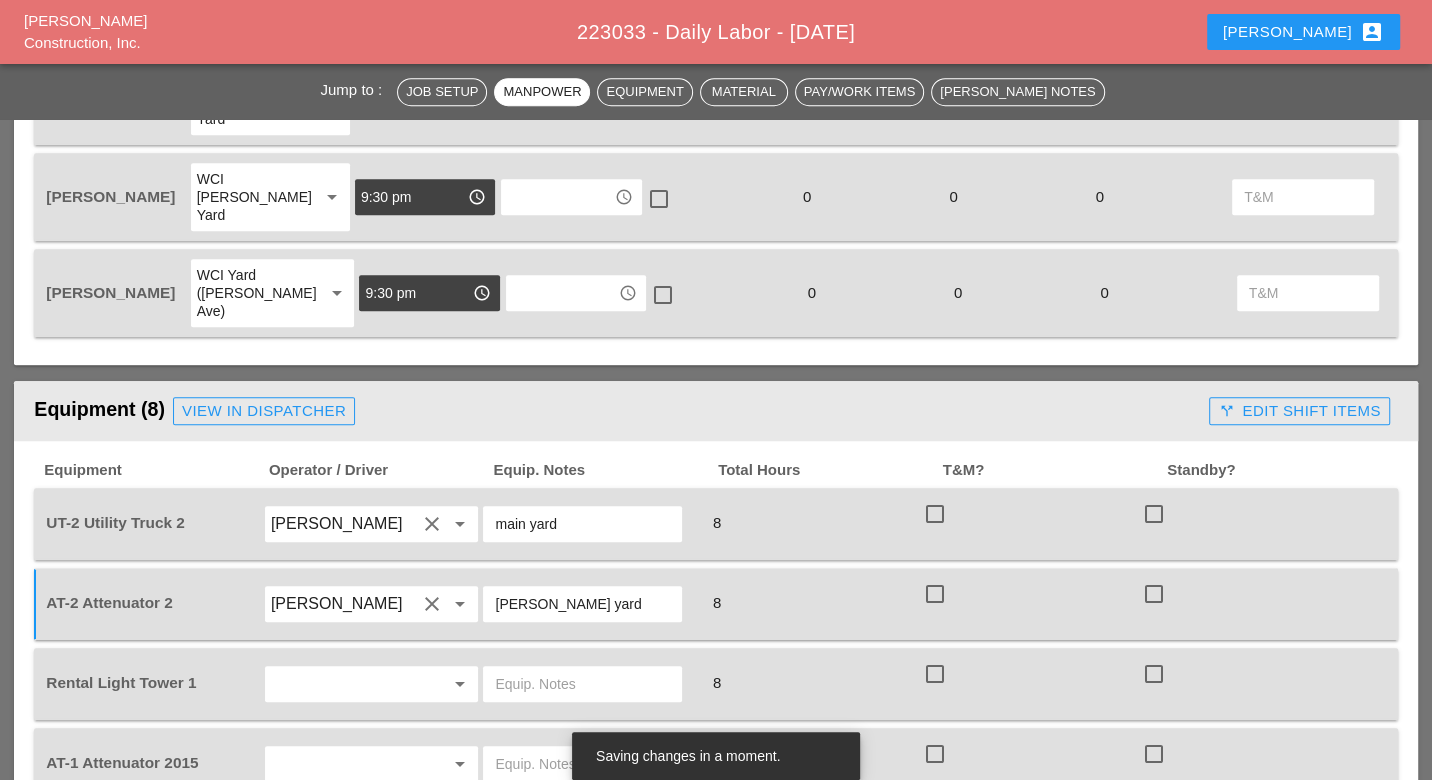 drag, startPoint x: 589, startPoint y: 518, endPoint x: 510, endPoint y: 521, distance: 79.05694 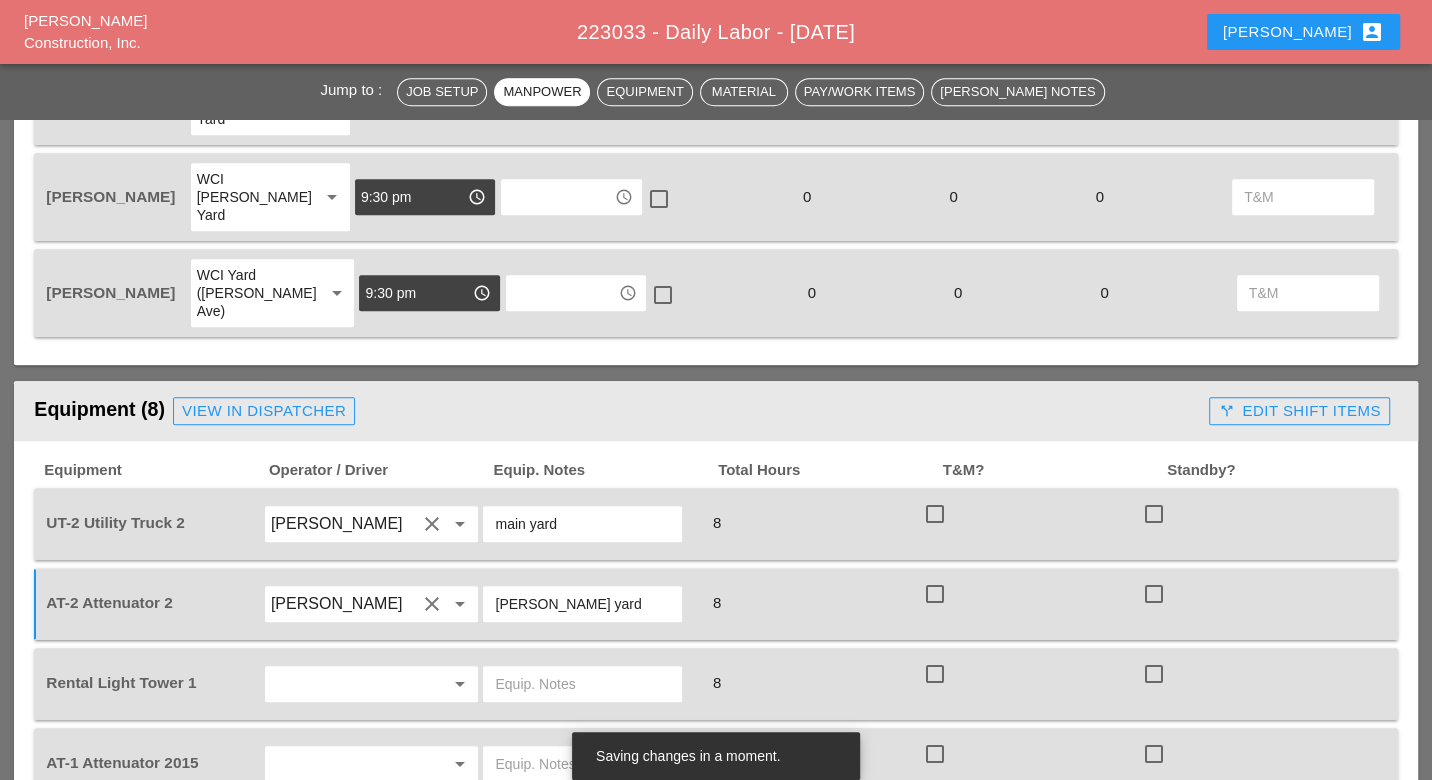 click on "[PERSON_NAME] yard" at bounding box center (582, 604) 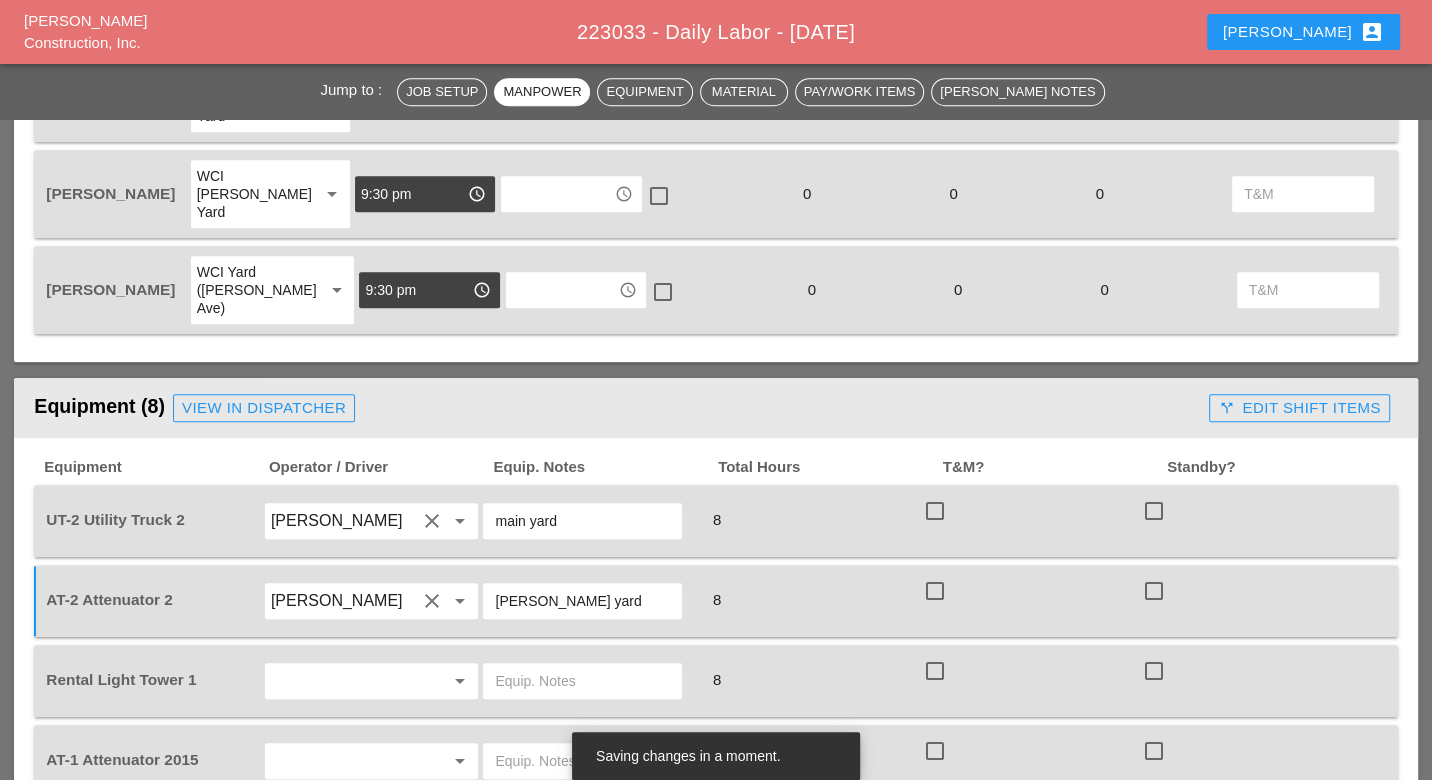 scroll, scrollTop: 1238, scrollLeft: 0, axis: vertical 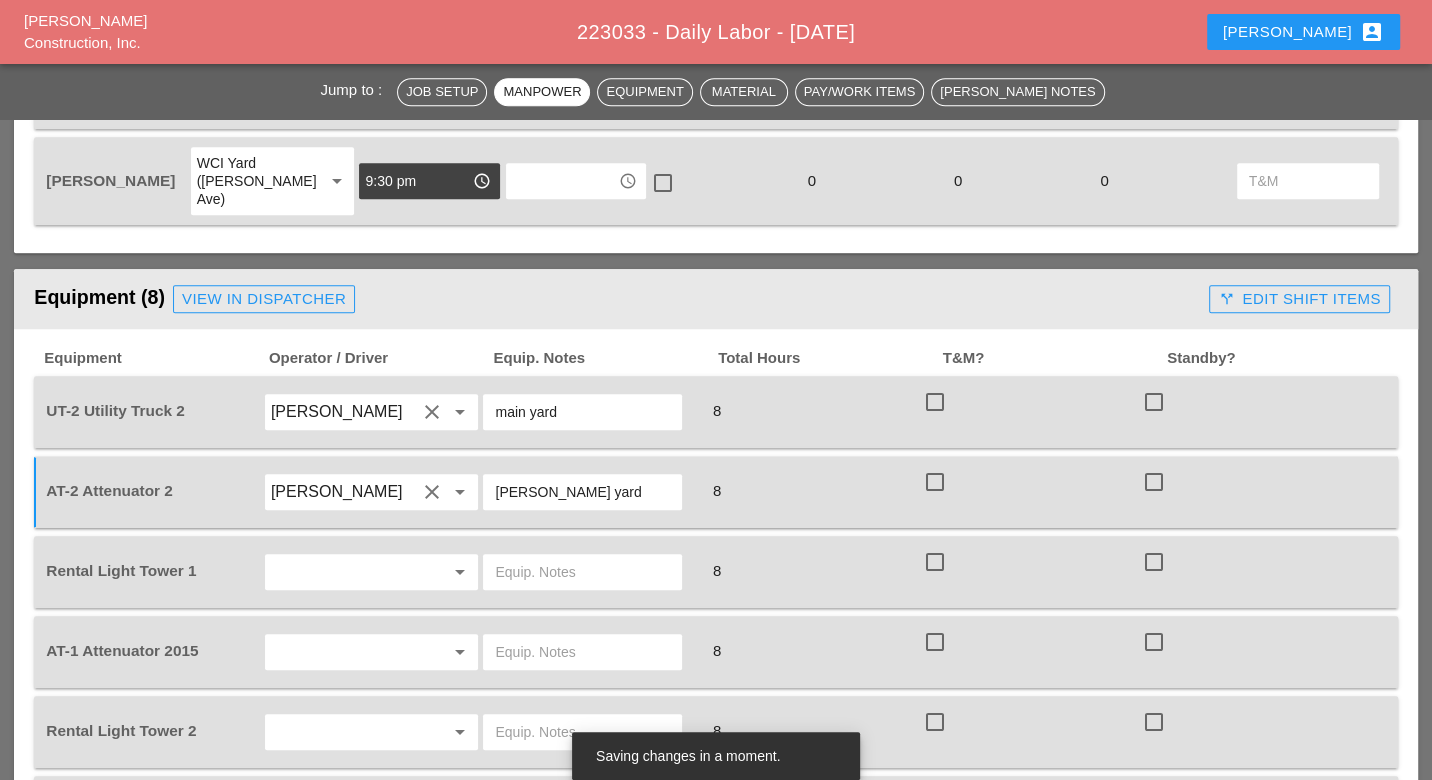 type on "[PERSON_NAME] yard" 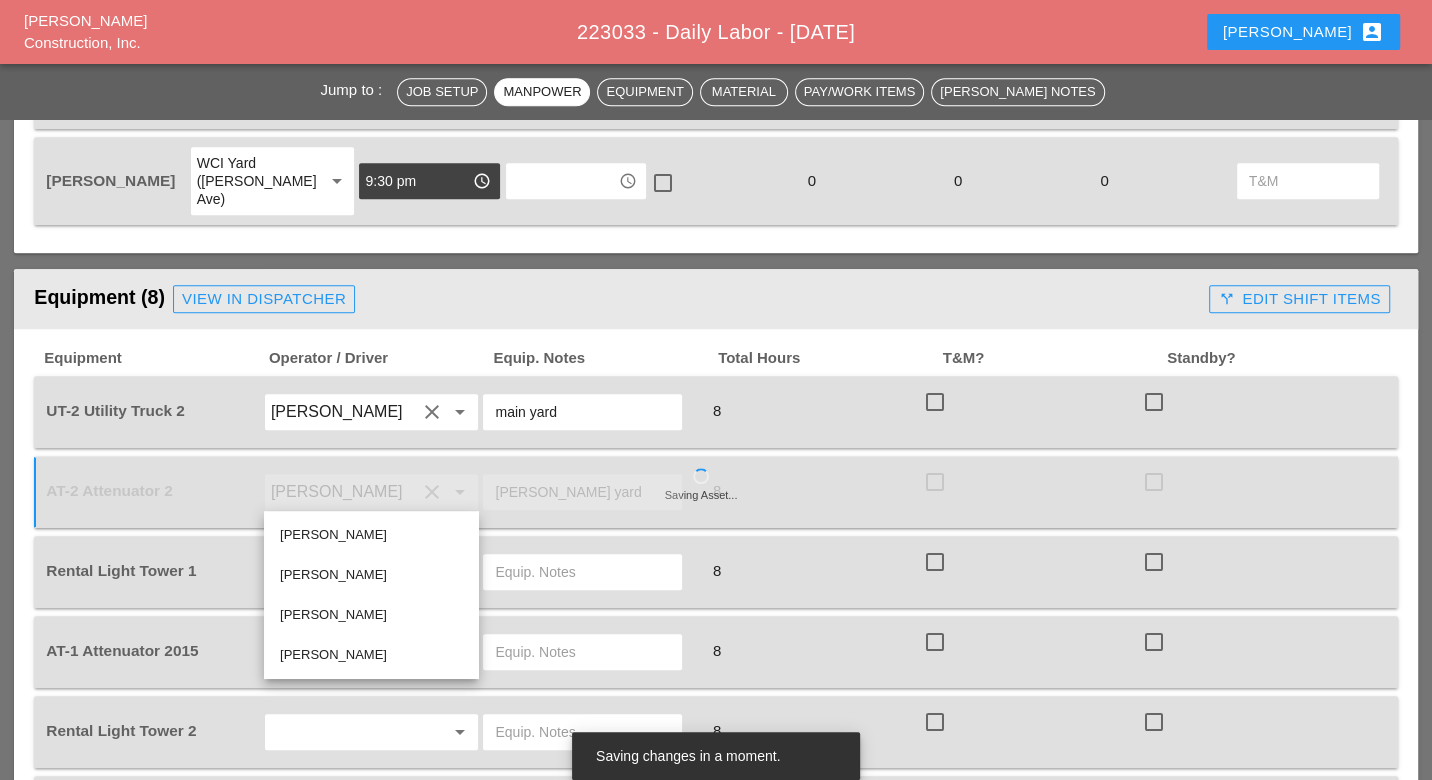 click on "[PERSON_NAME]" at bounding box center (371, 655) 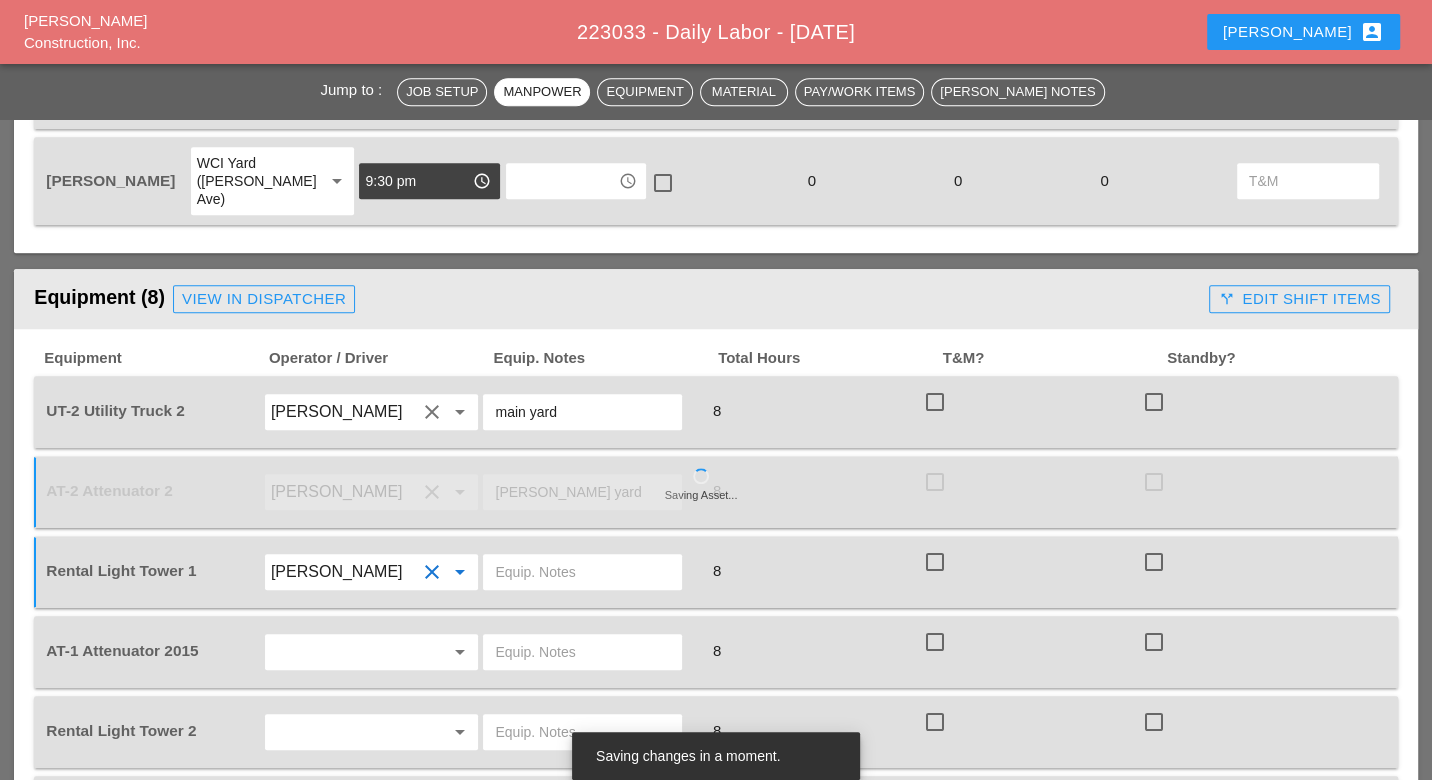 click at bounding box center [582, 572] 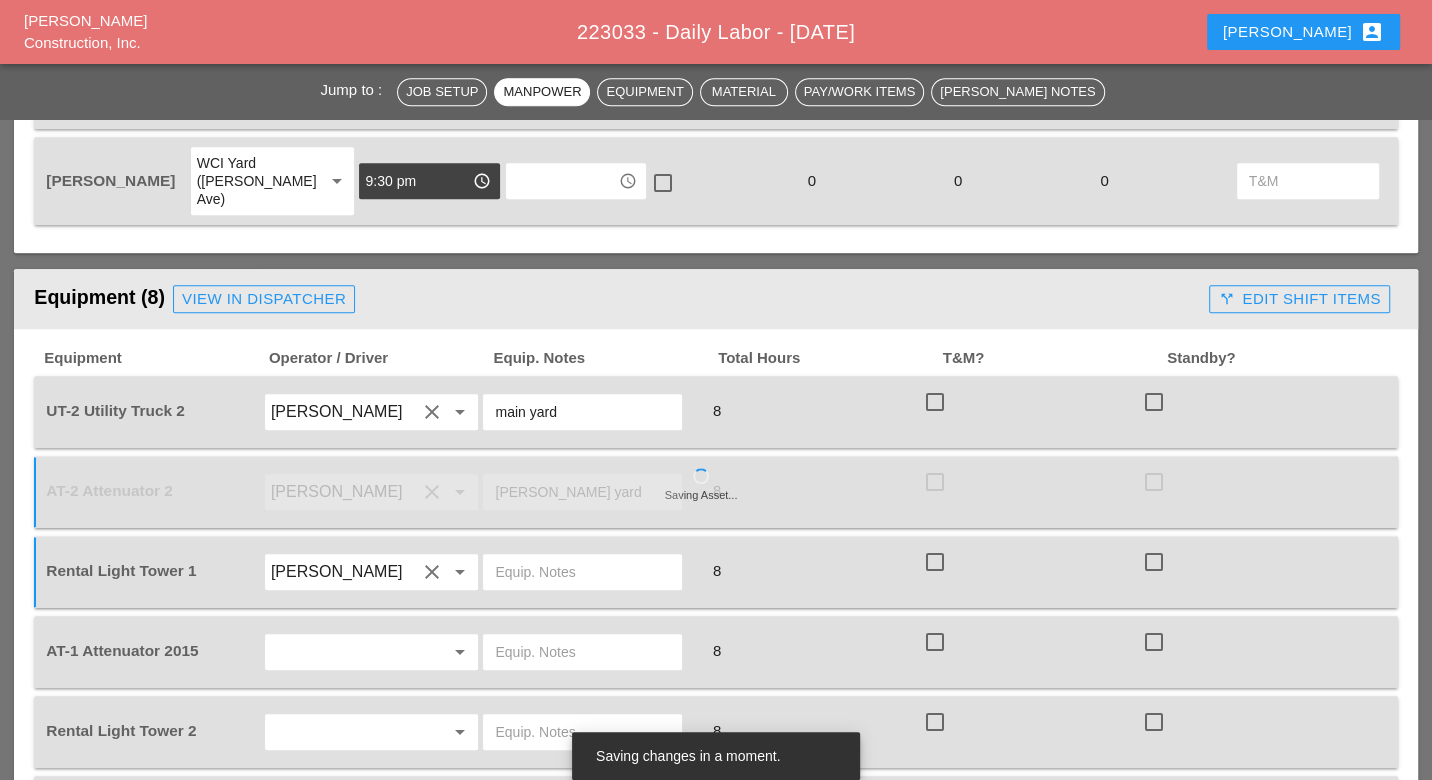 paste on "[PERSON_NAME] yard" 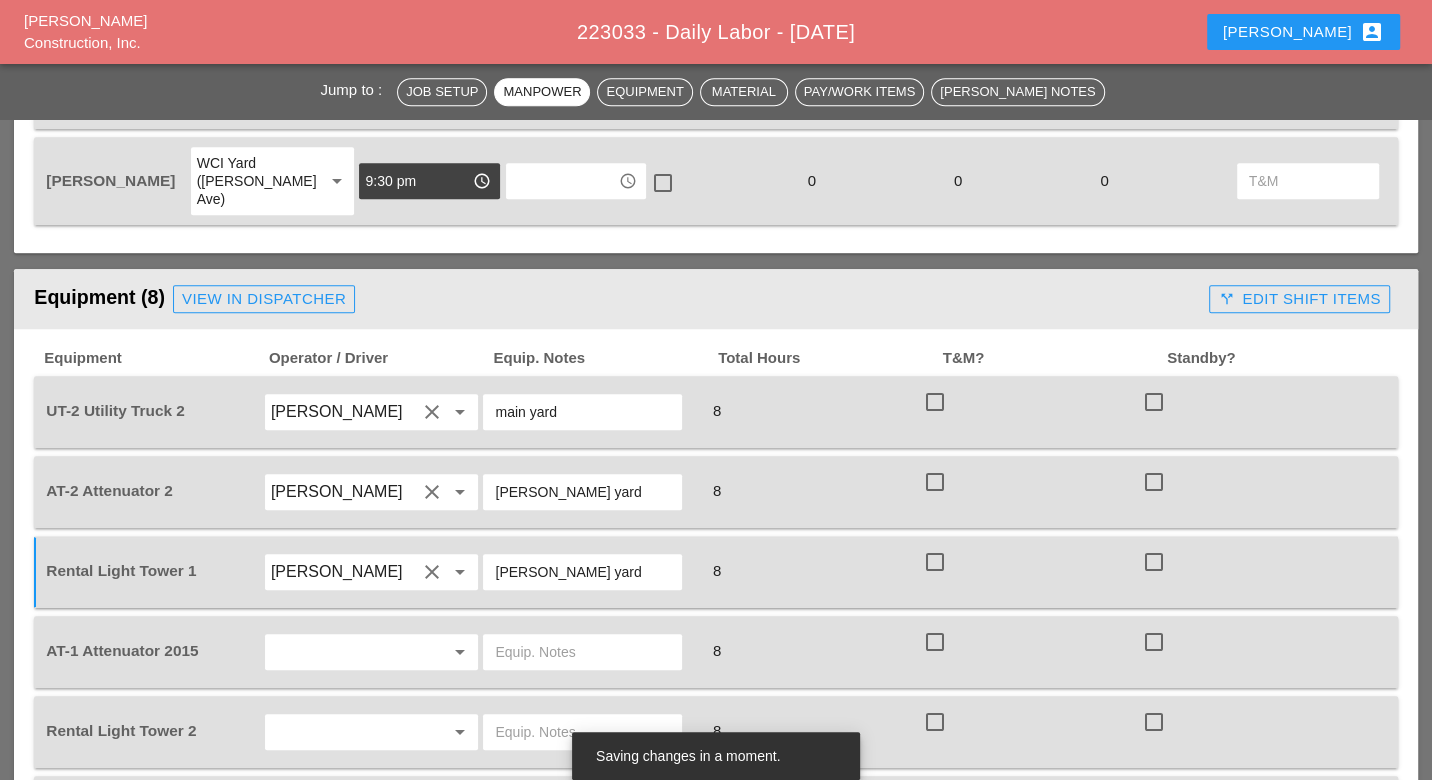 type on "[PERSON_NAME] yard" 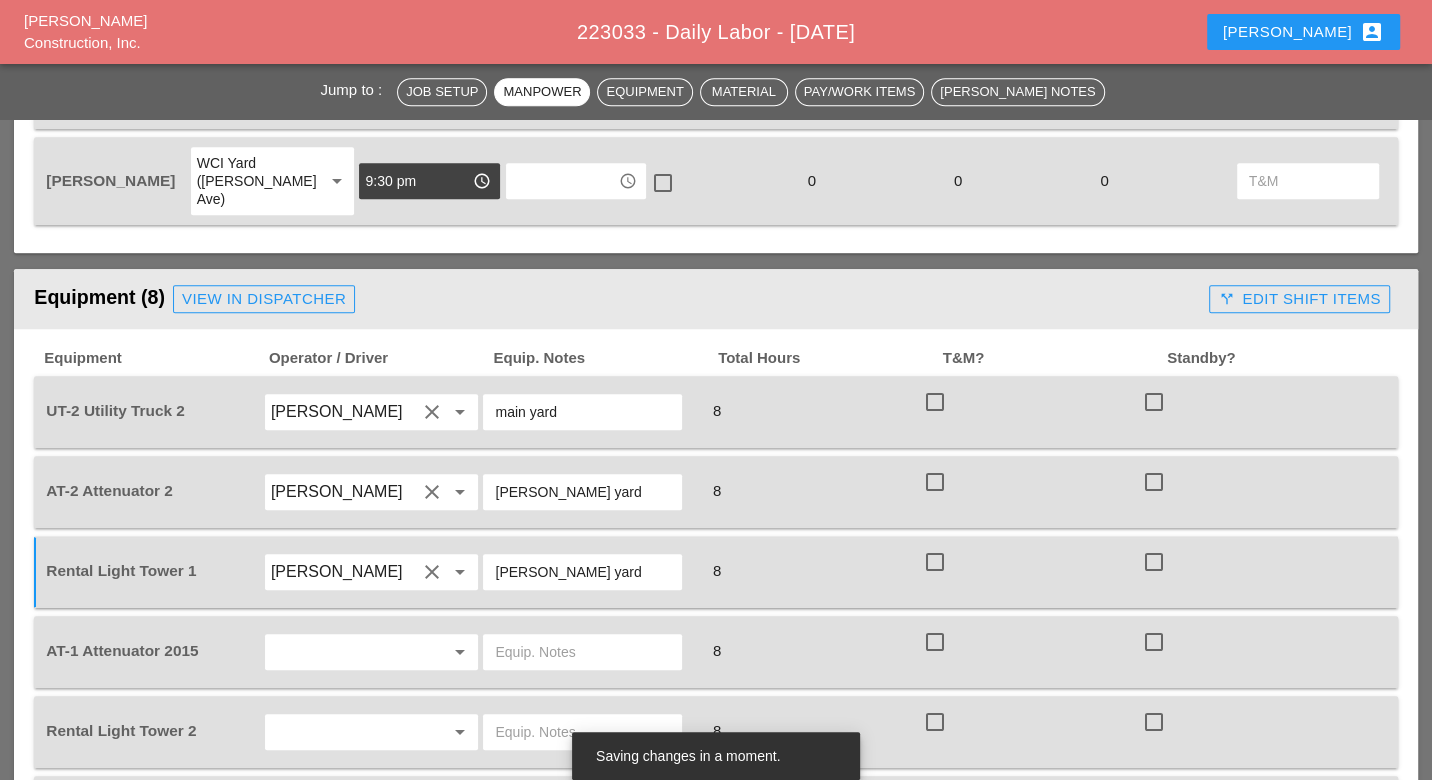 click at bounding box center [344, 652] 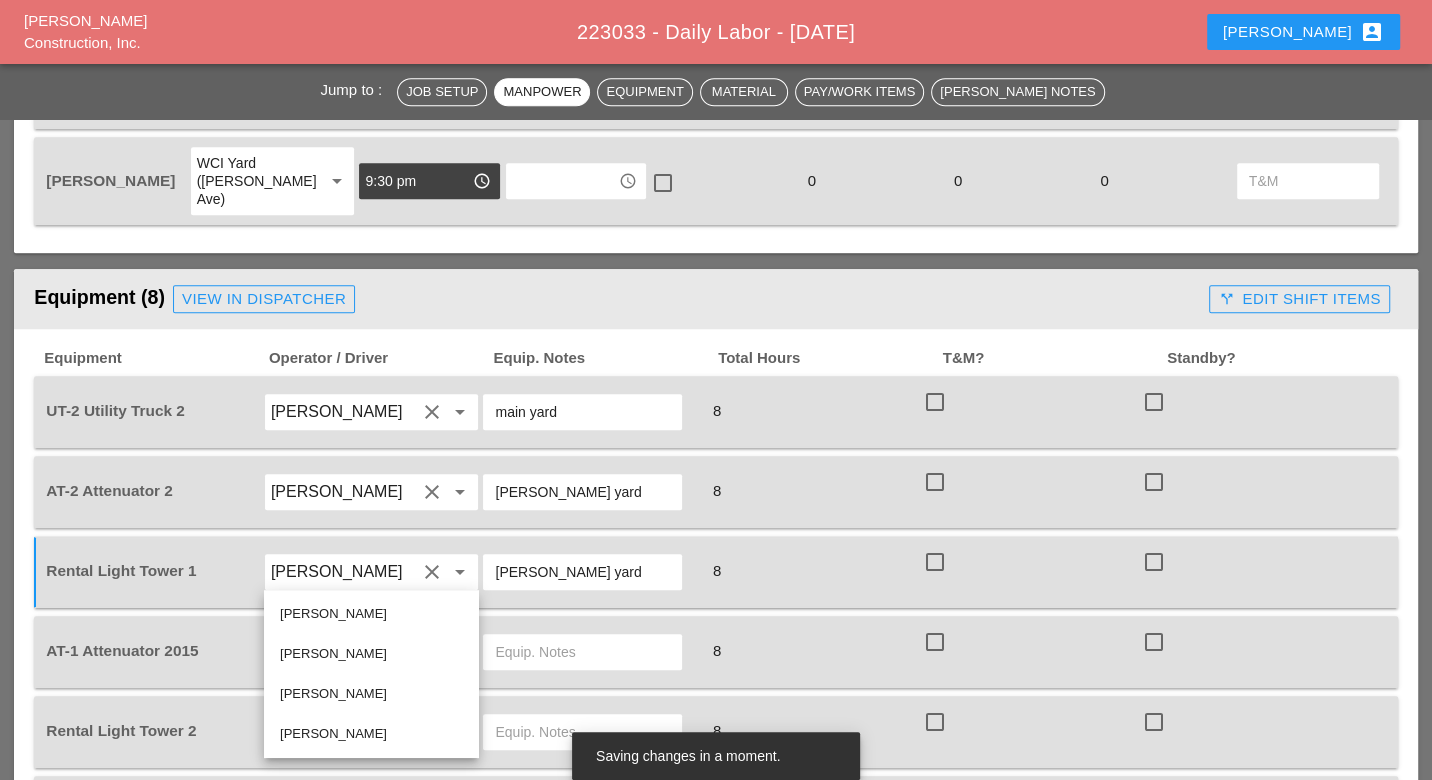 drag, startPoint x: 319, startPoint y: 647, endPoint x: 390, endPoint y: 620, distance: 75.96052 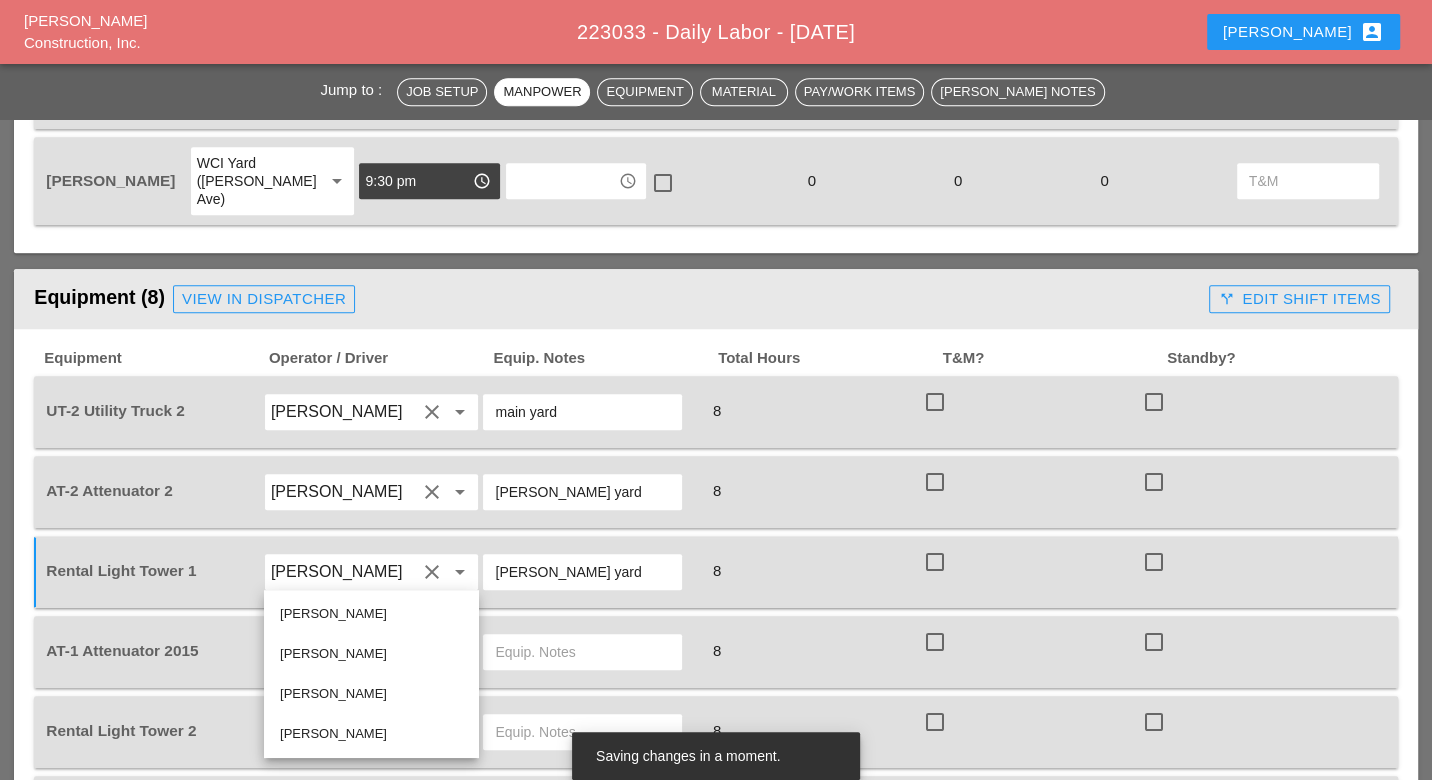 click on "[PERSON_NAME]" at bounding box center [371, 654] 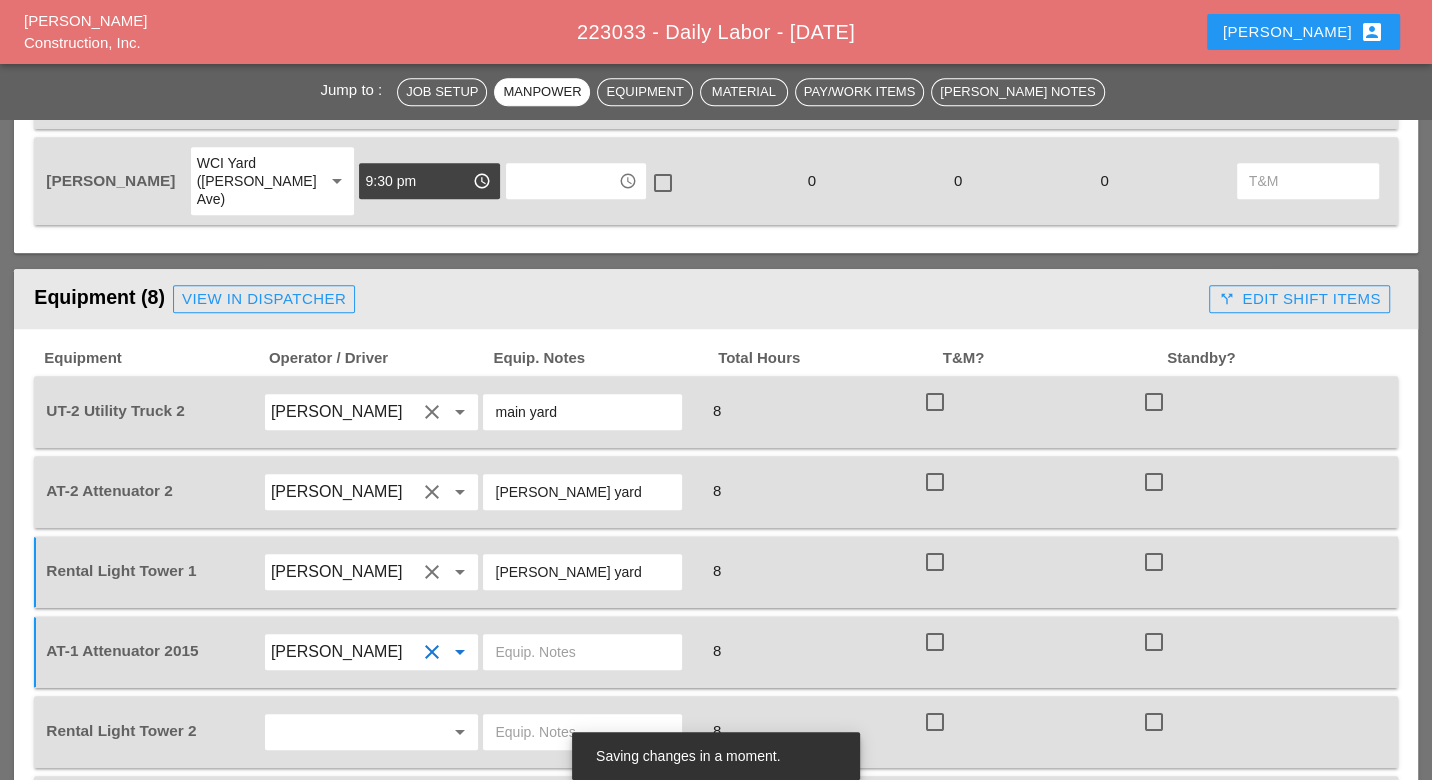 click at bounding box center [582, 652] 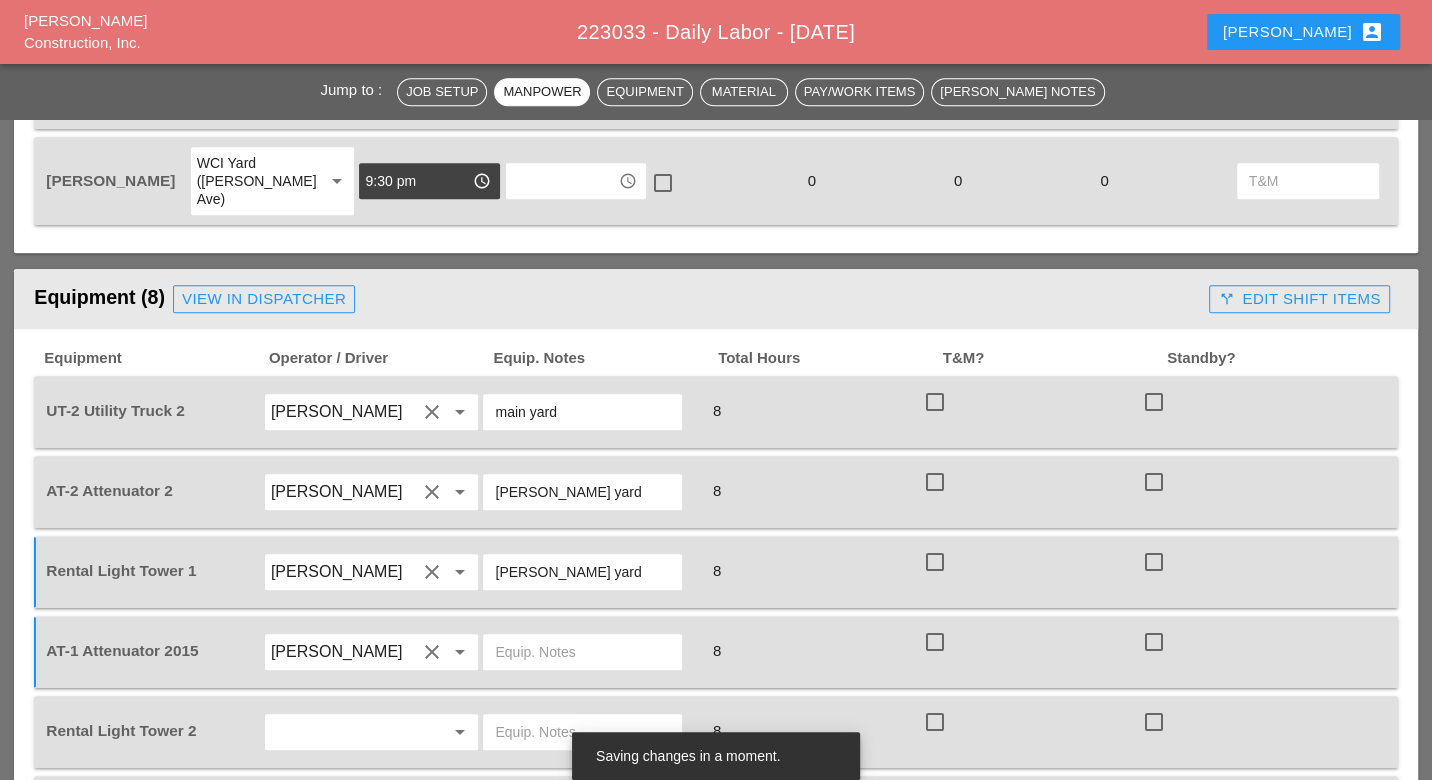 paste on "[PERSON_NAME] yard" 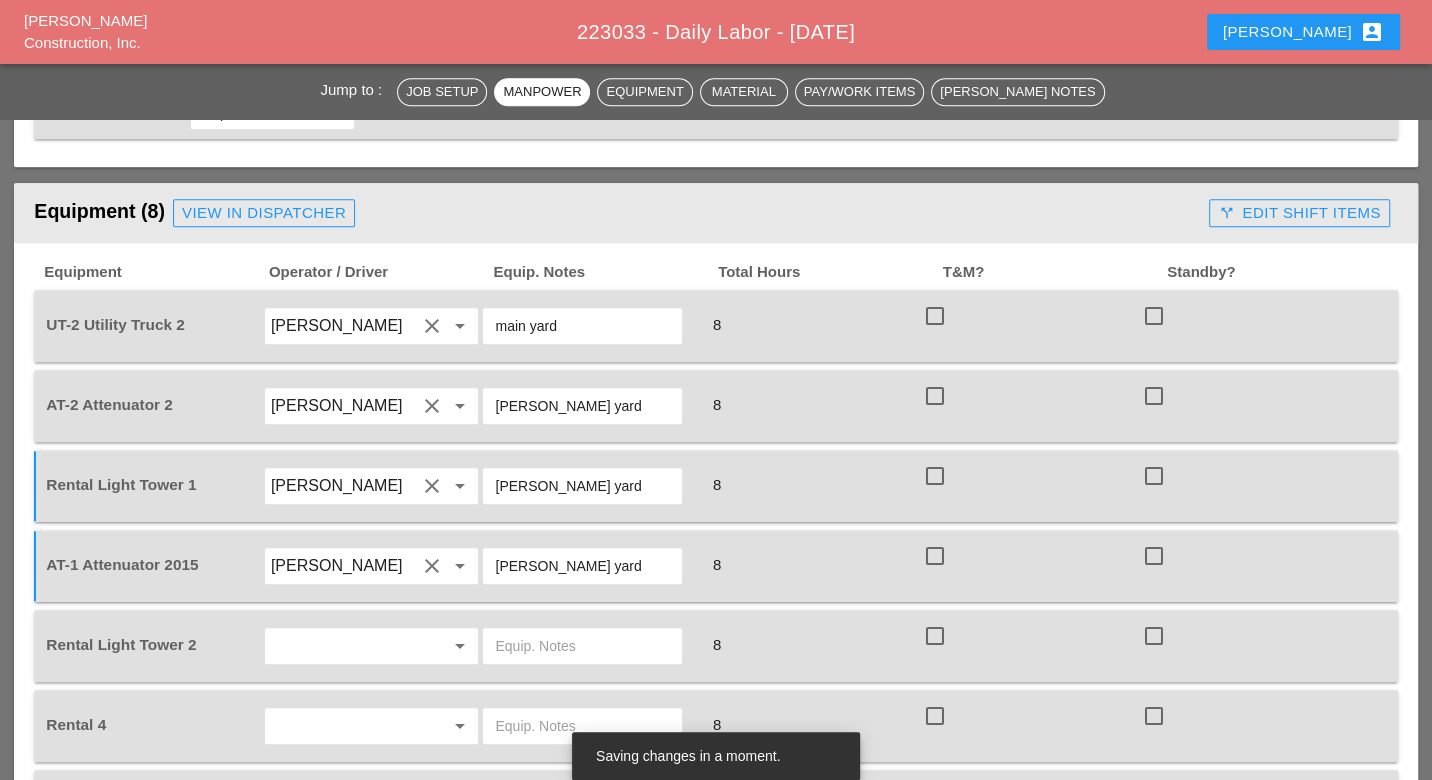 scroll, scrollTop: 1349, scrollLeft: 0, axis: vertical 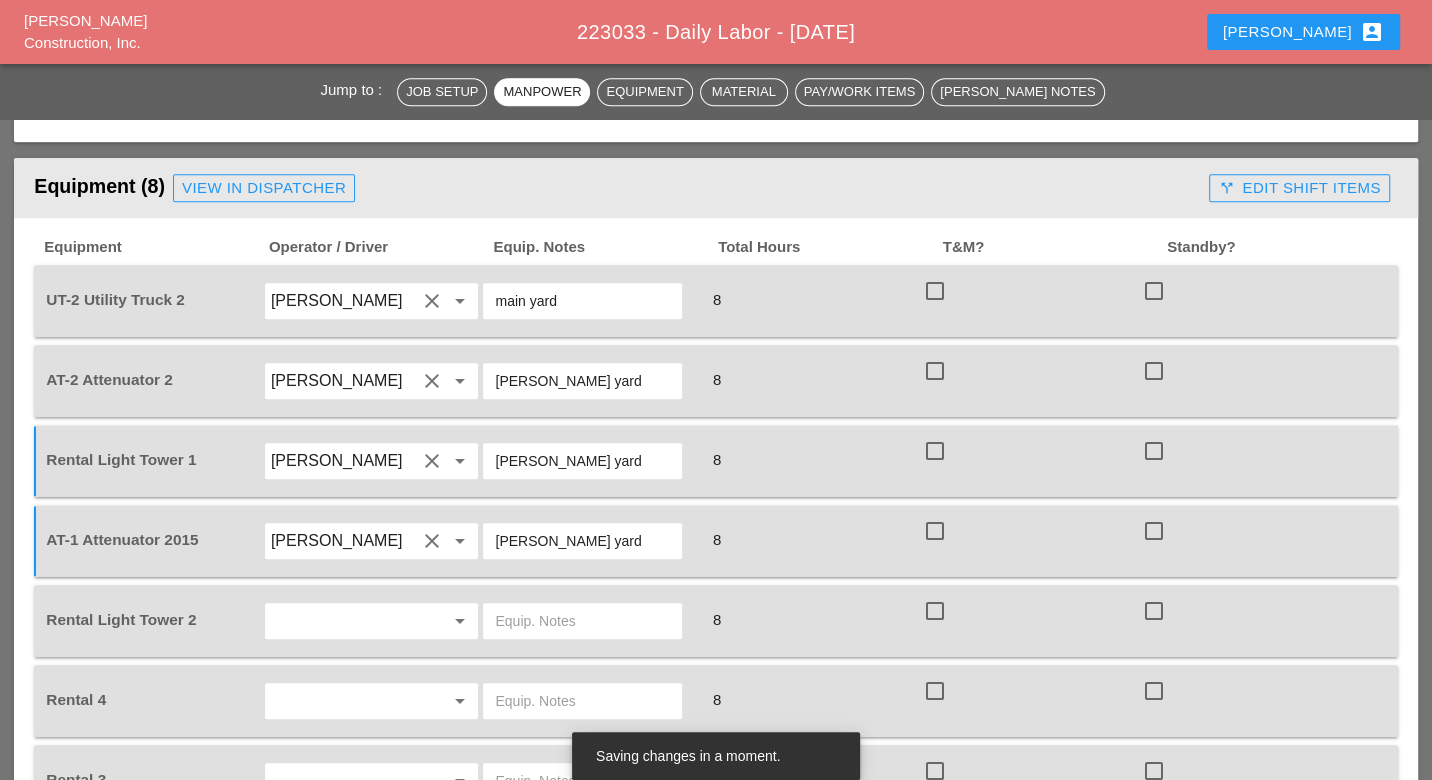 type on "[PERSON_NAME] yard" 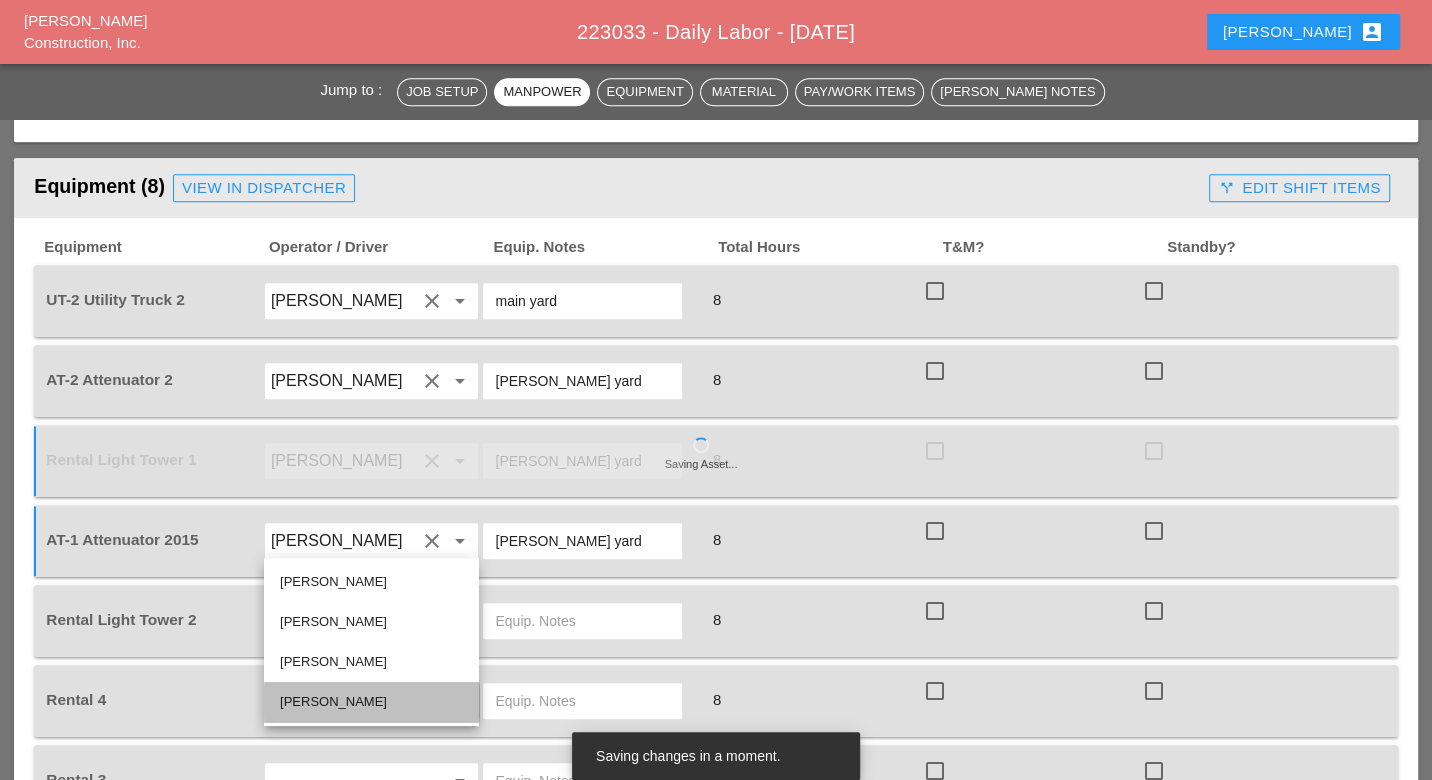 click on "[PERSON_NAME]" at bounding box center (371, 702) 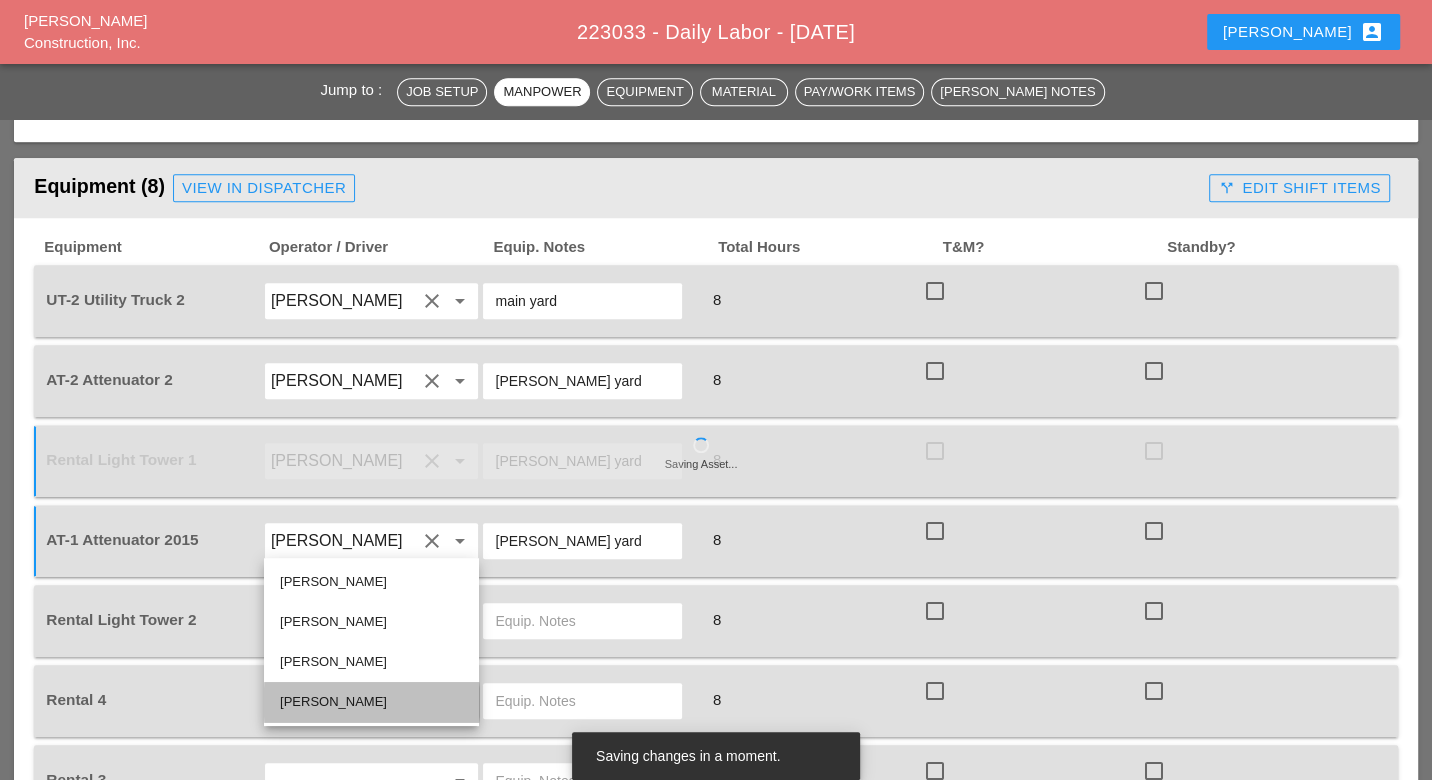 type on "[PERSON_NAME]" 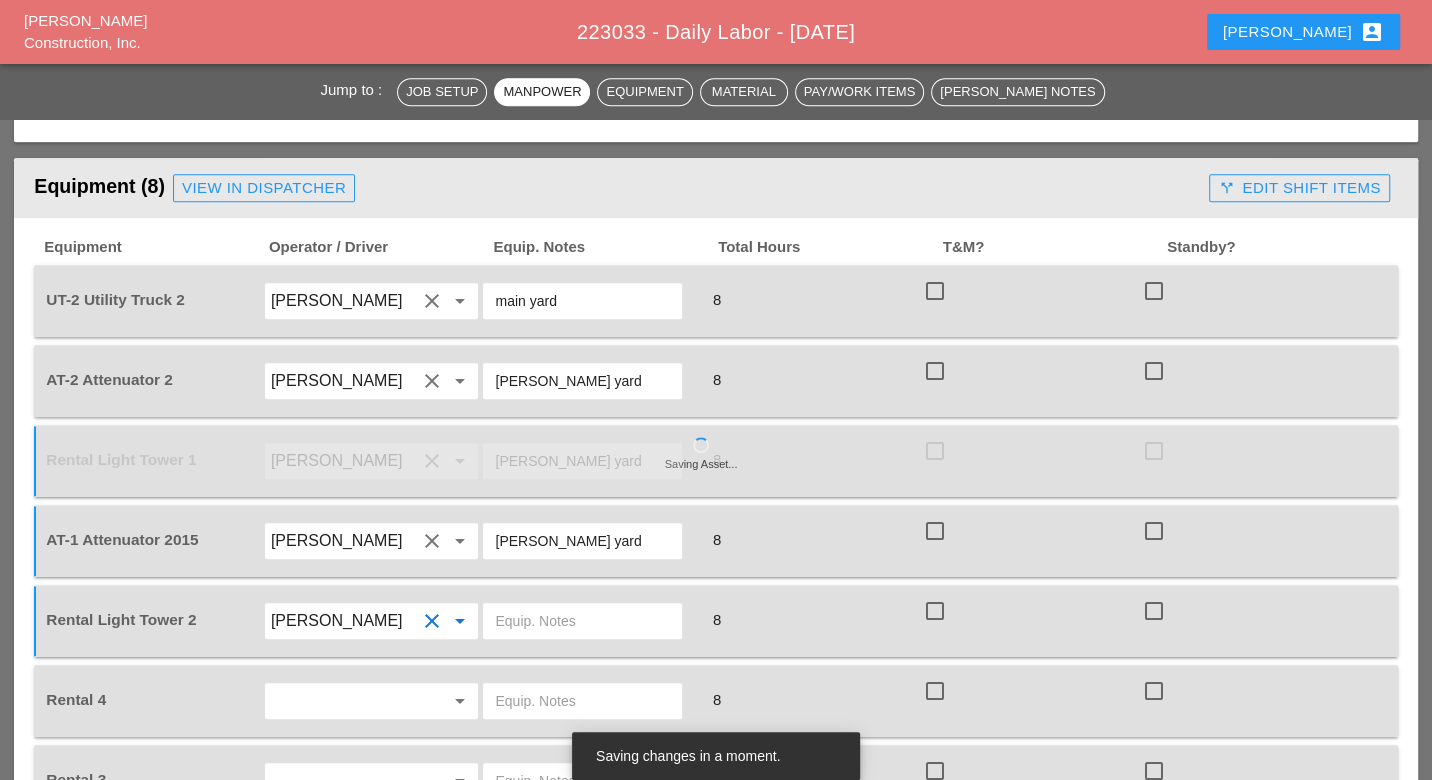 click at bounding box center (582, 621) 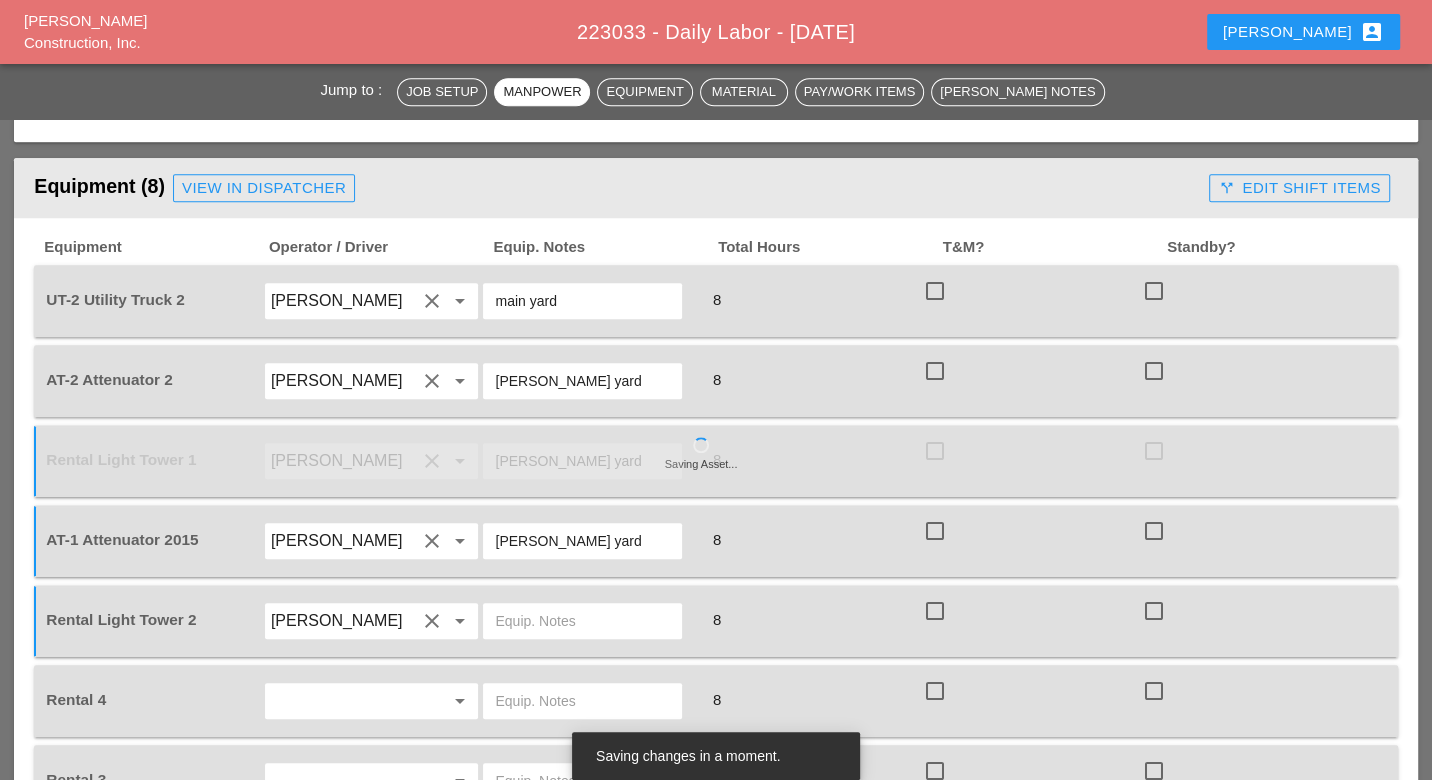 paste on "[PERSON_NAME] yard" 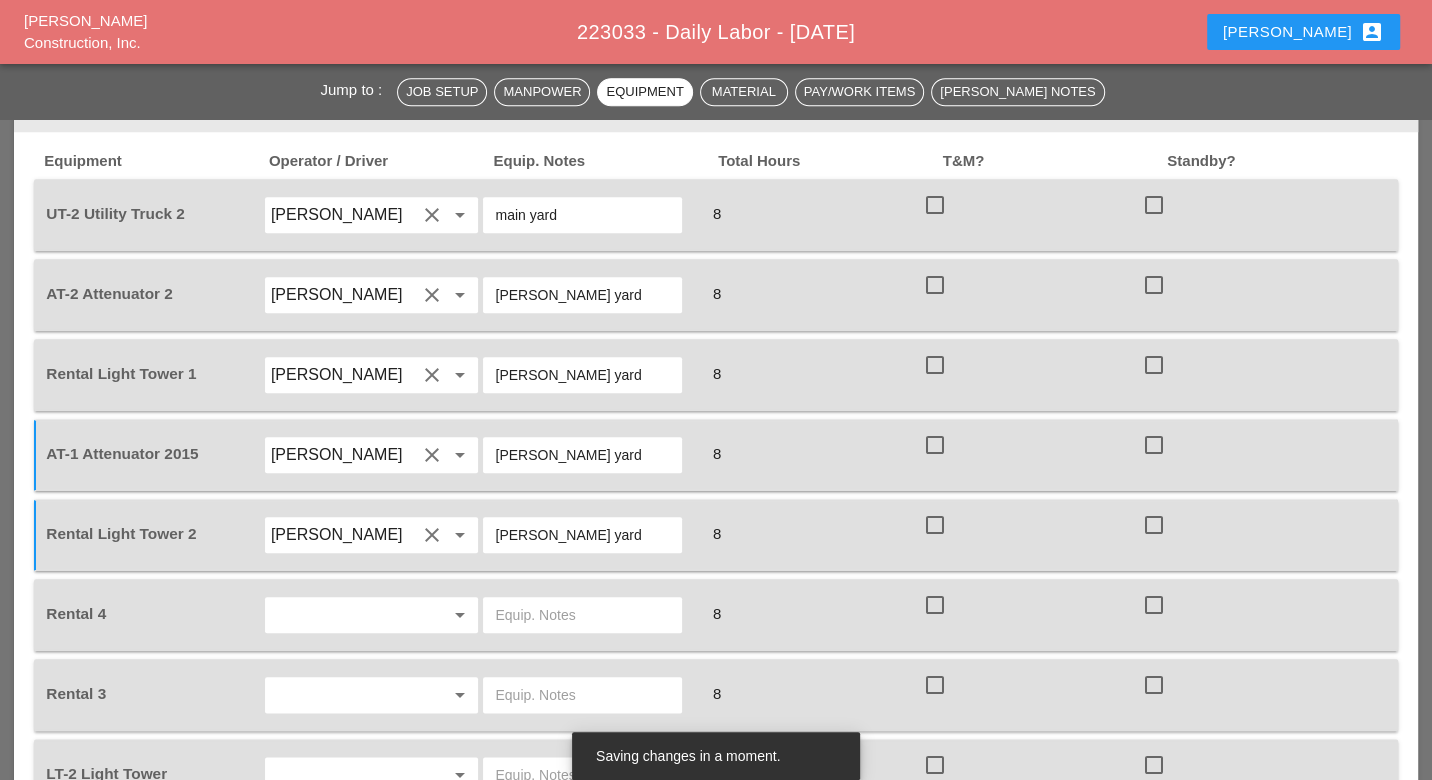 scroll, scrollTop: 1460, scrollLeft: 0, axis: vertical 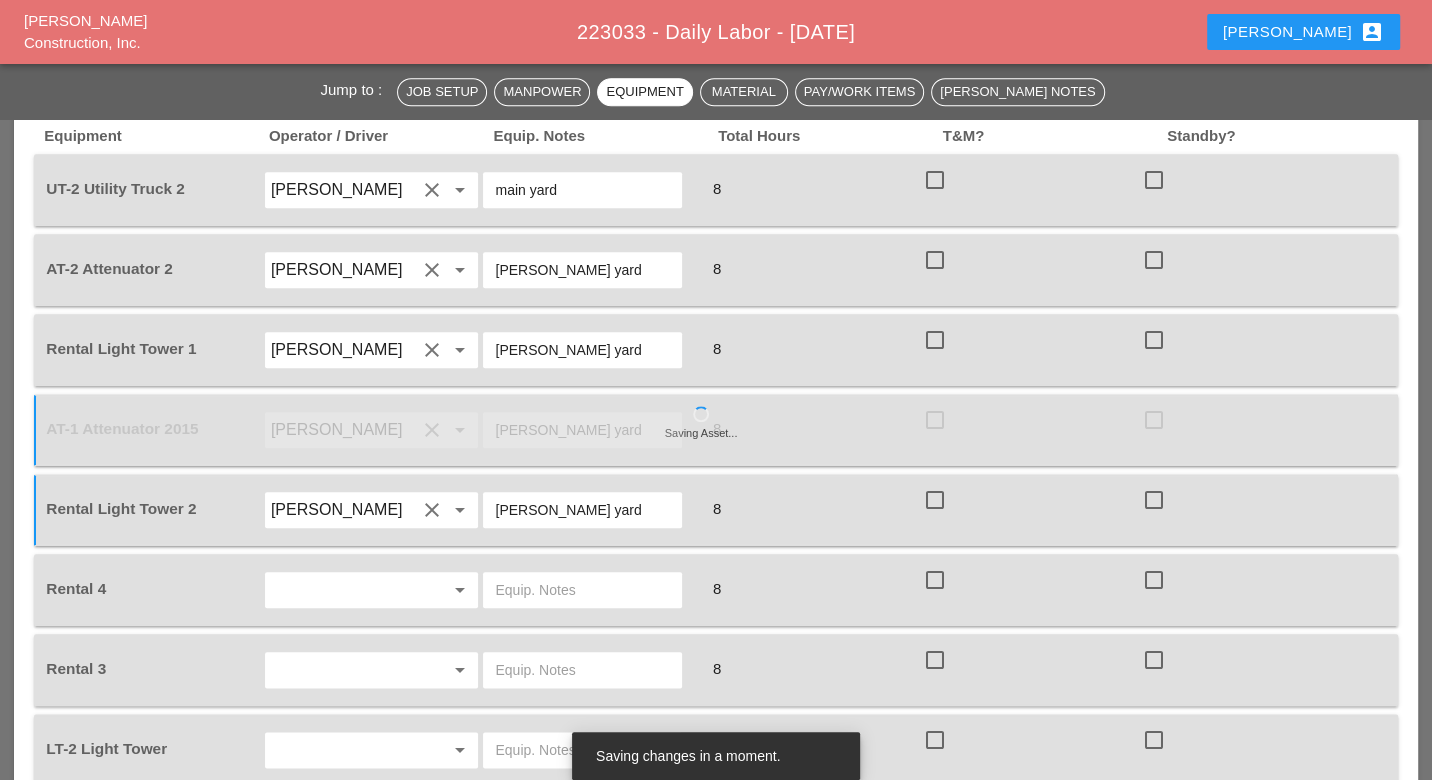 type on "[PERSON_NAME] yard" 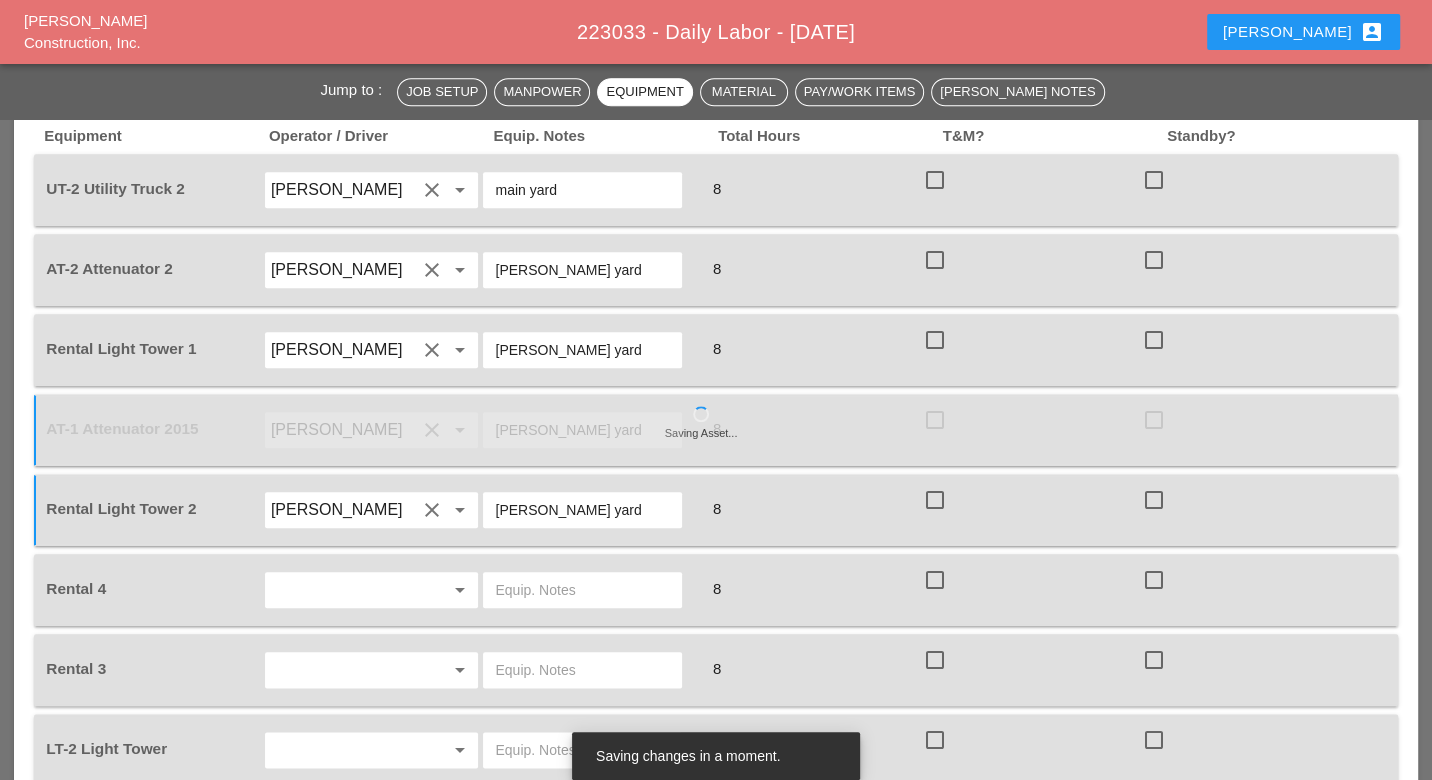 click at bounding box center (582, 590) 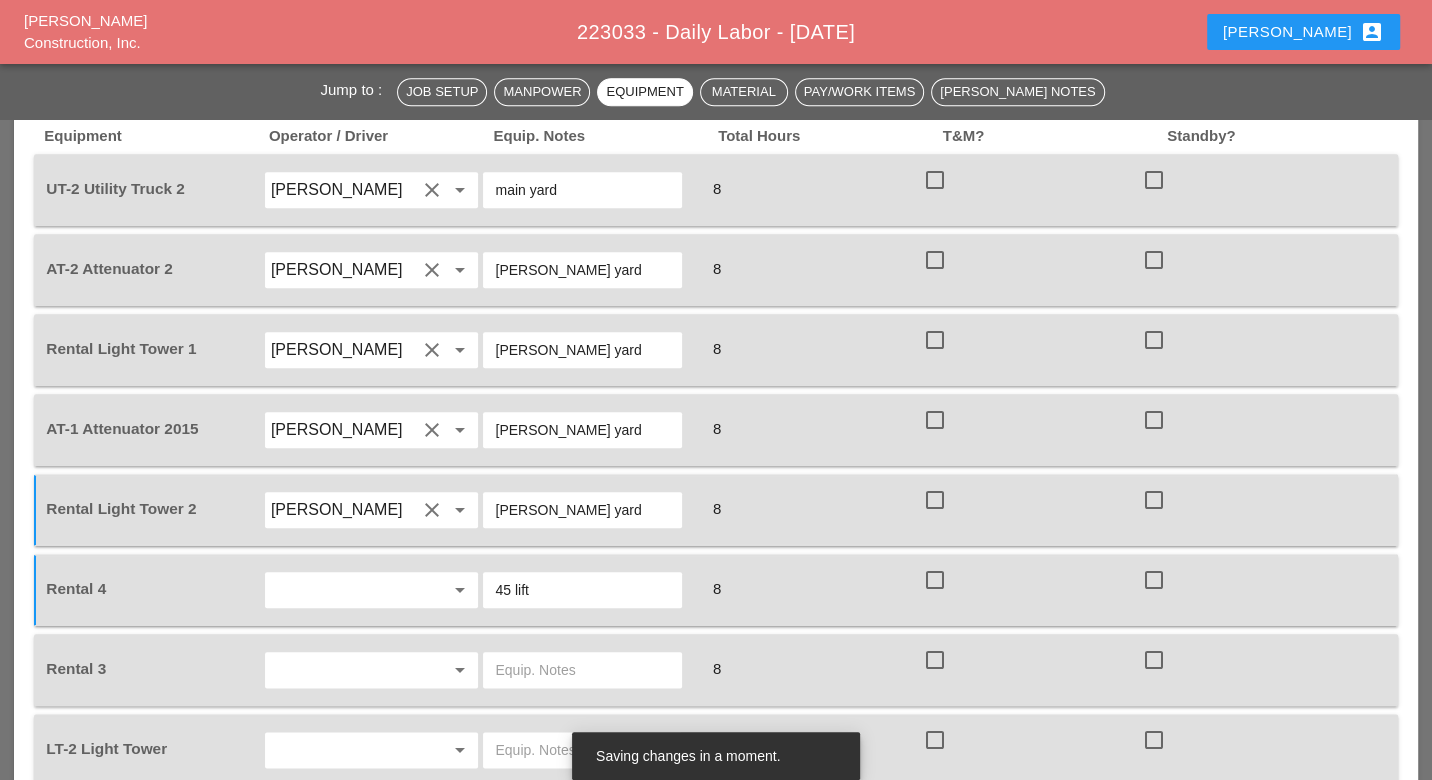 paste on "[PERSON_NAME] yard" 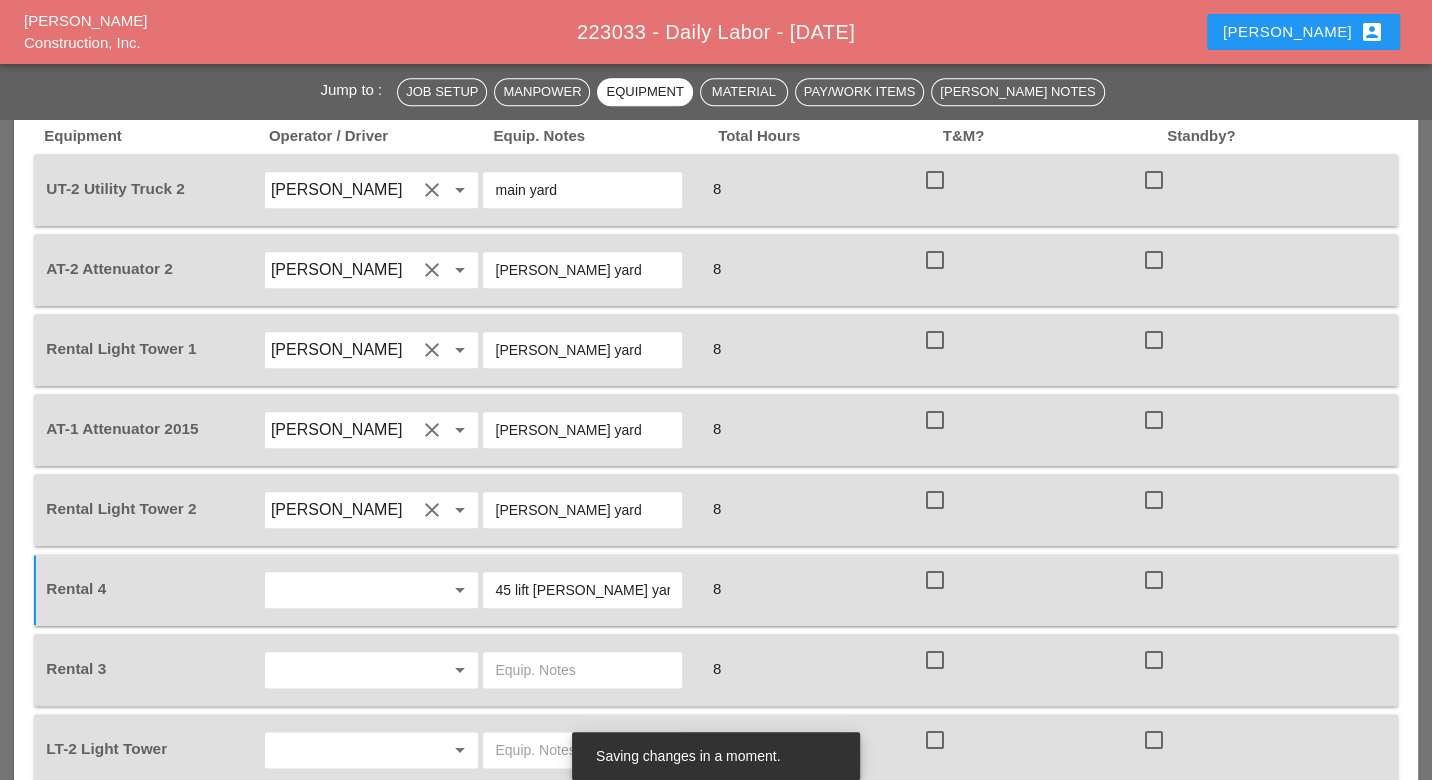 type on "45 lift [PERSON_NAME] yard" 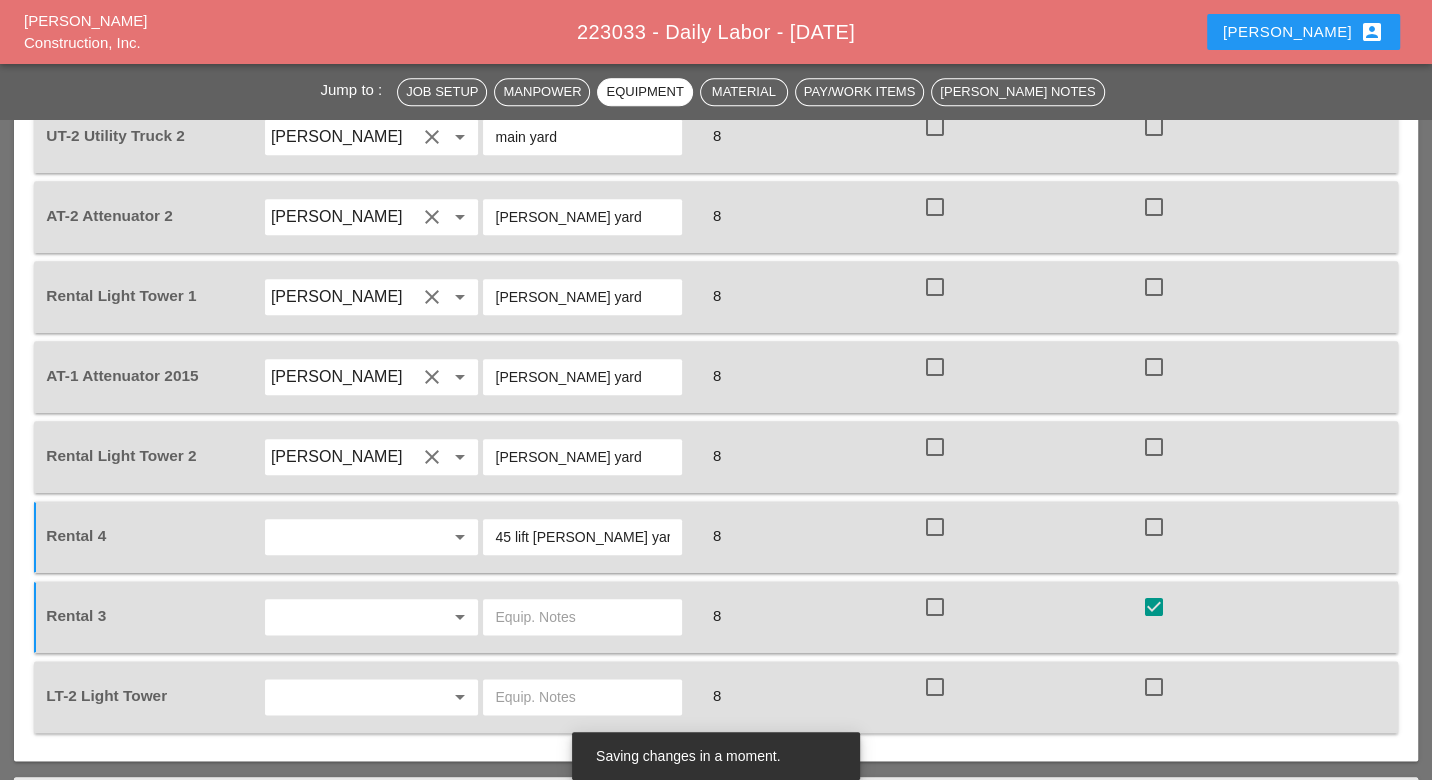 scroll, scrollTop: 1571, scrollLeft: 0, axis: vertical 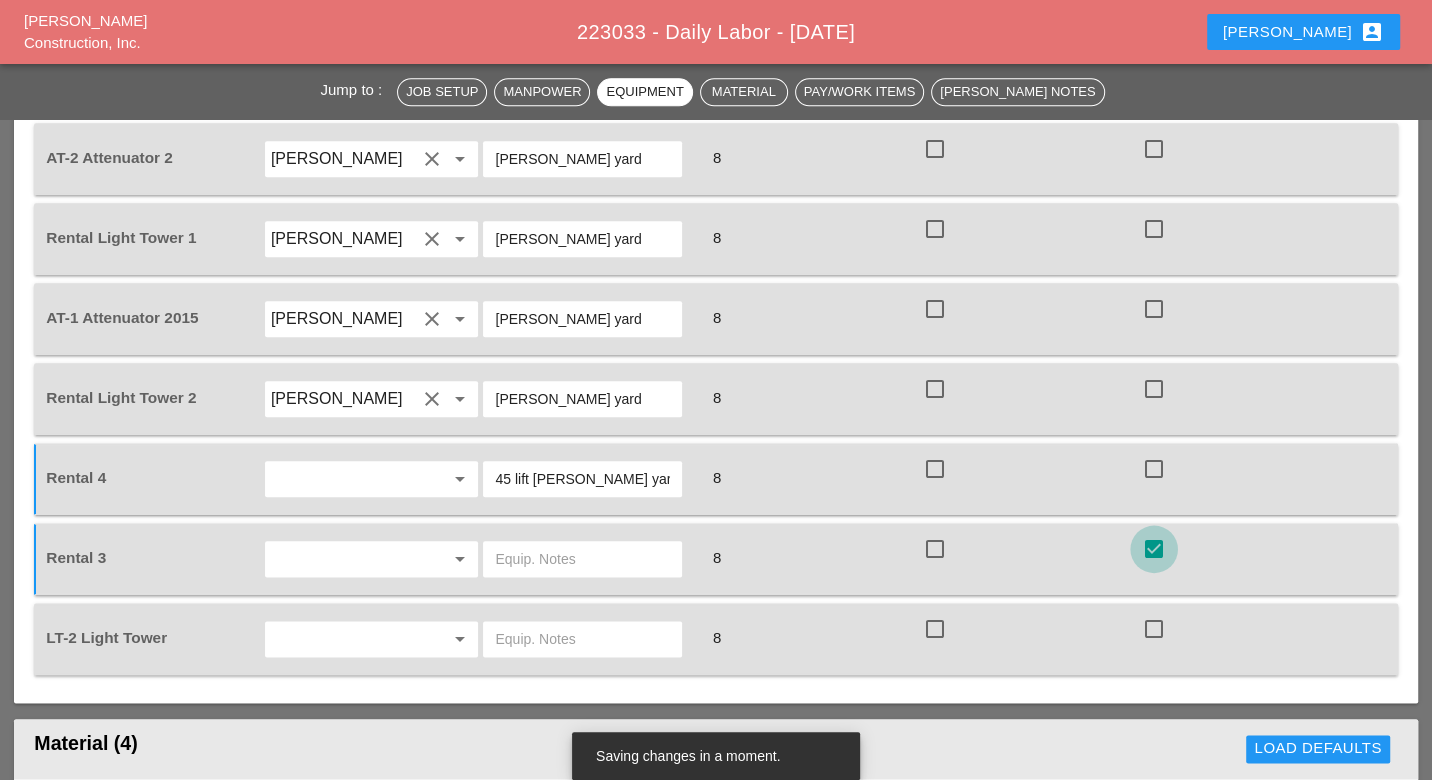 click at bounding box center (1154, 549) 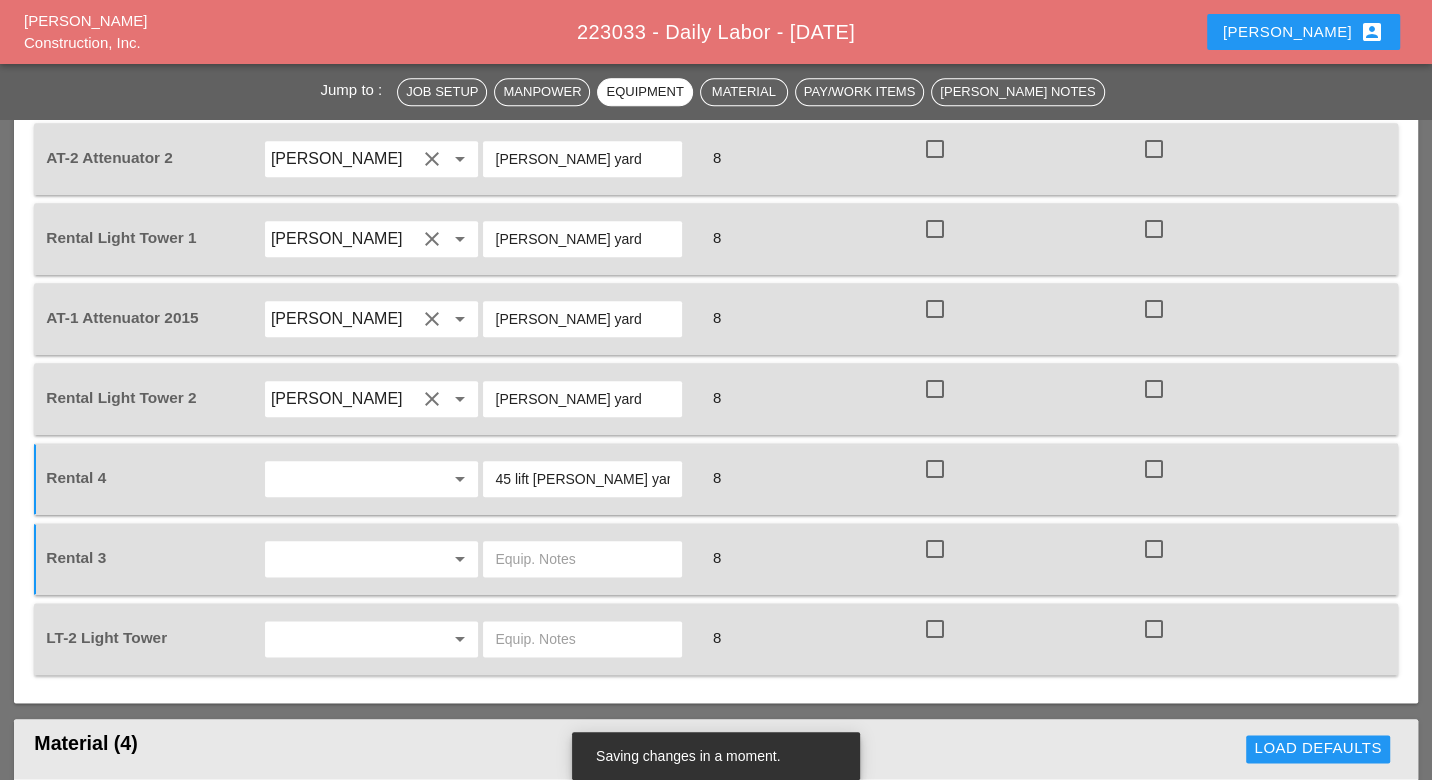click at bounding box center [582, 559] 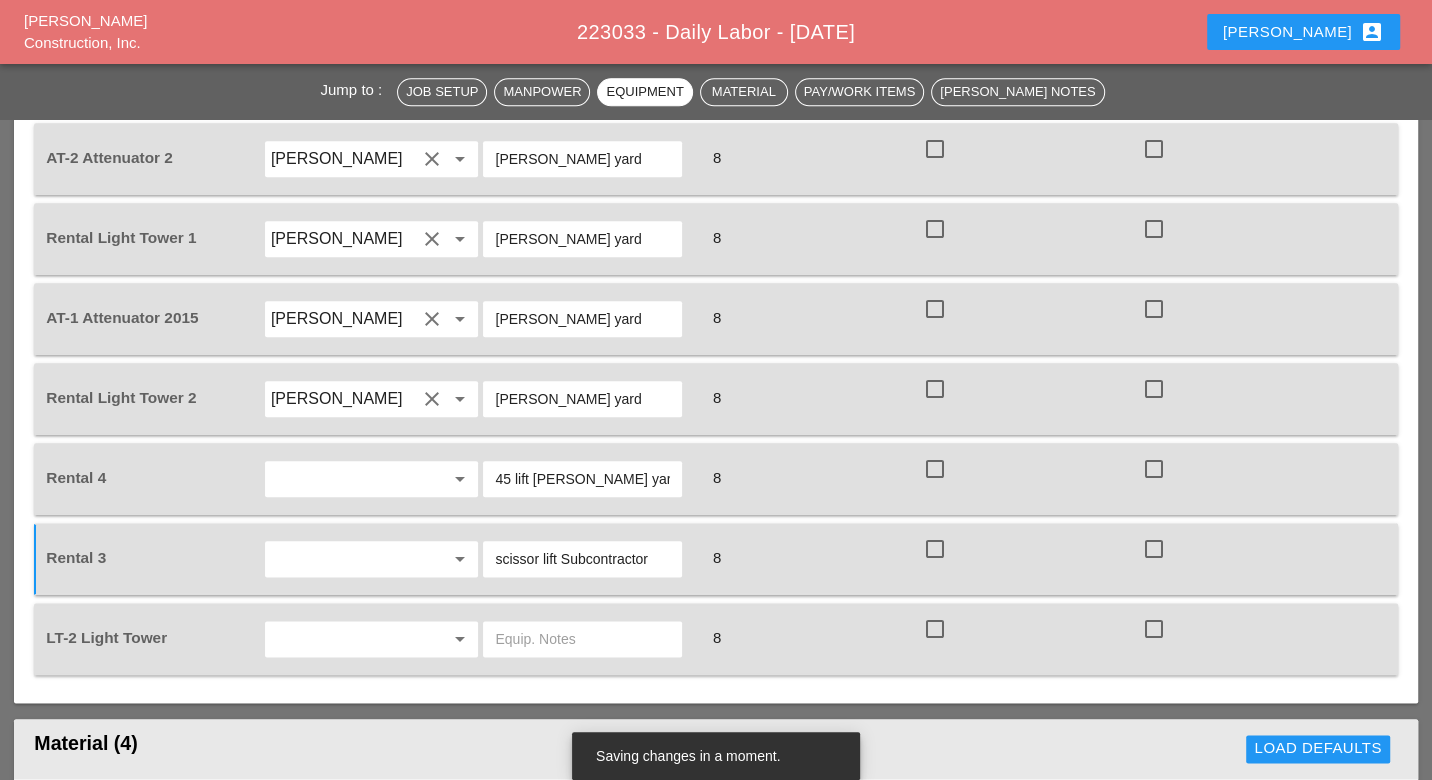 type on "scissor lift Subcontractor" 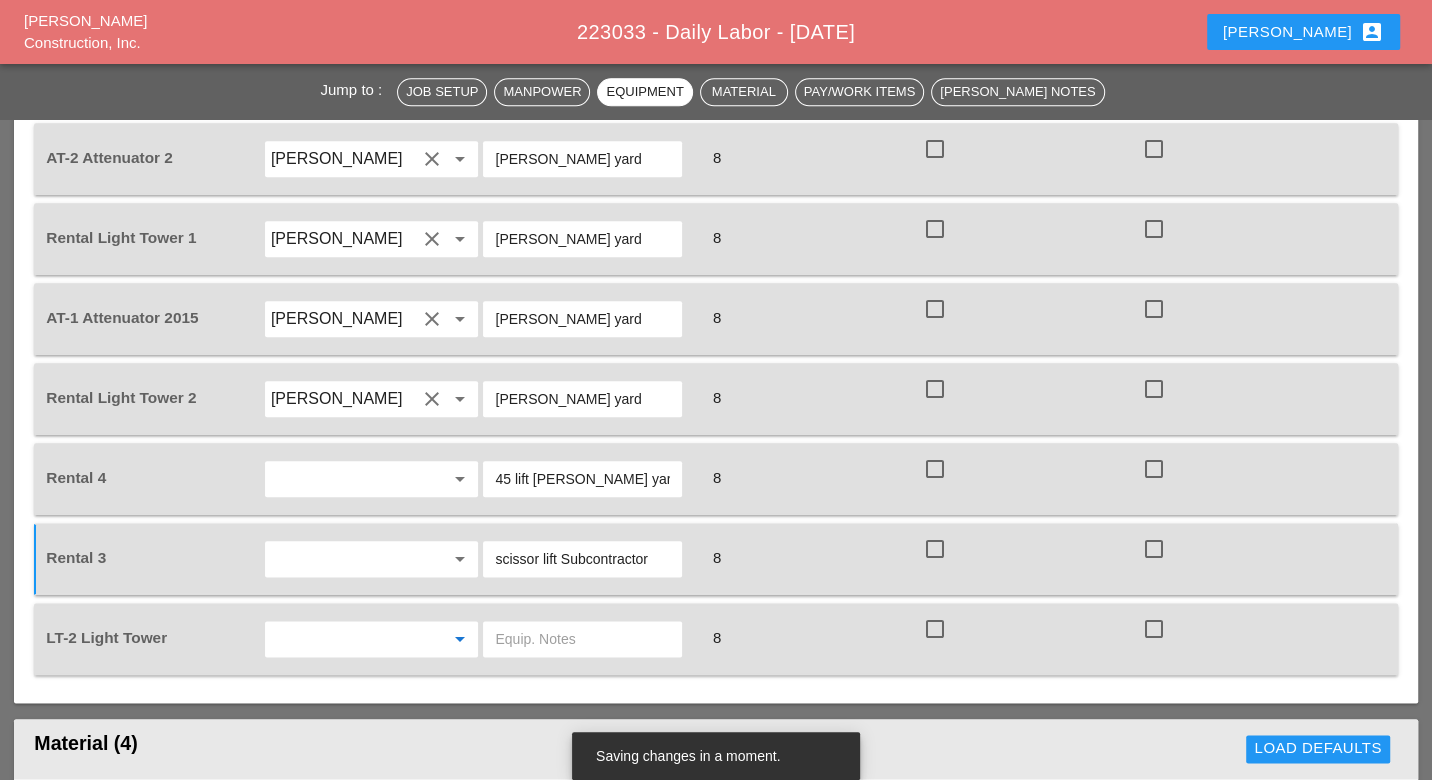 click at bounding box center [344, 639] 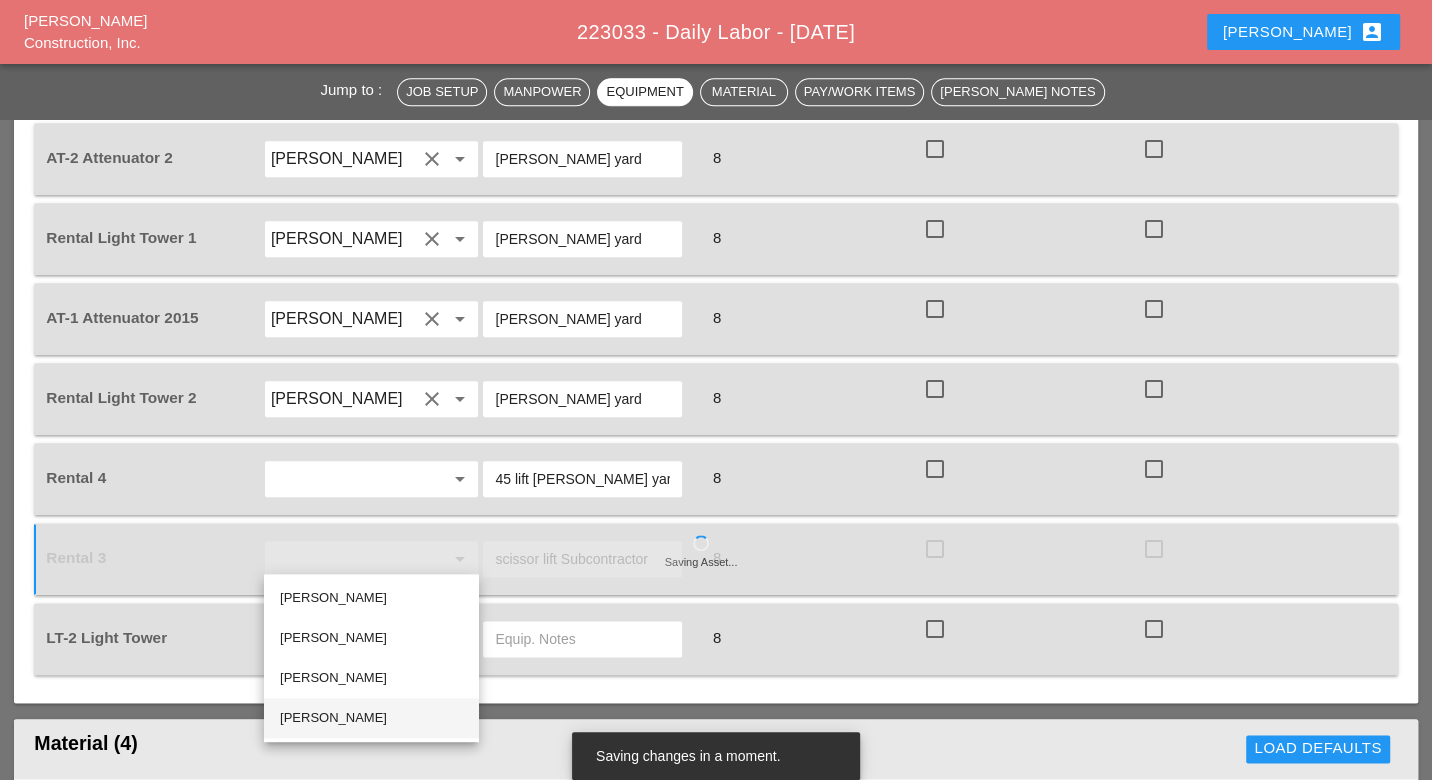 click on "[PERSON_NAME]" at bounding box center [371, 718] 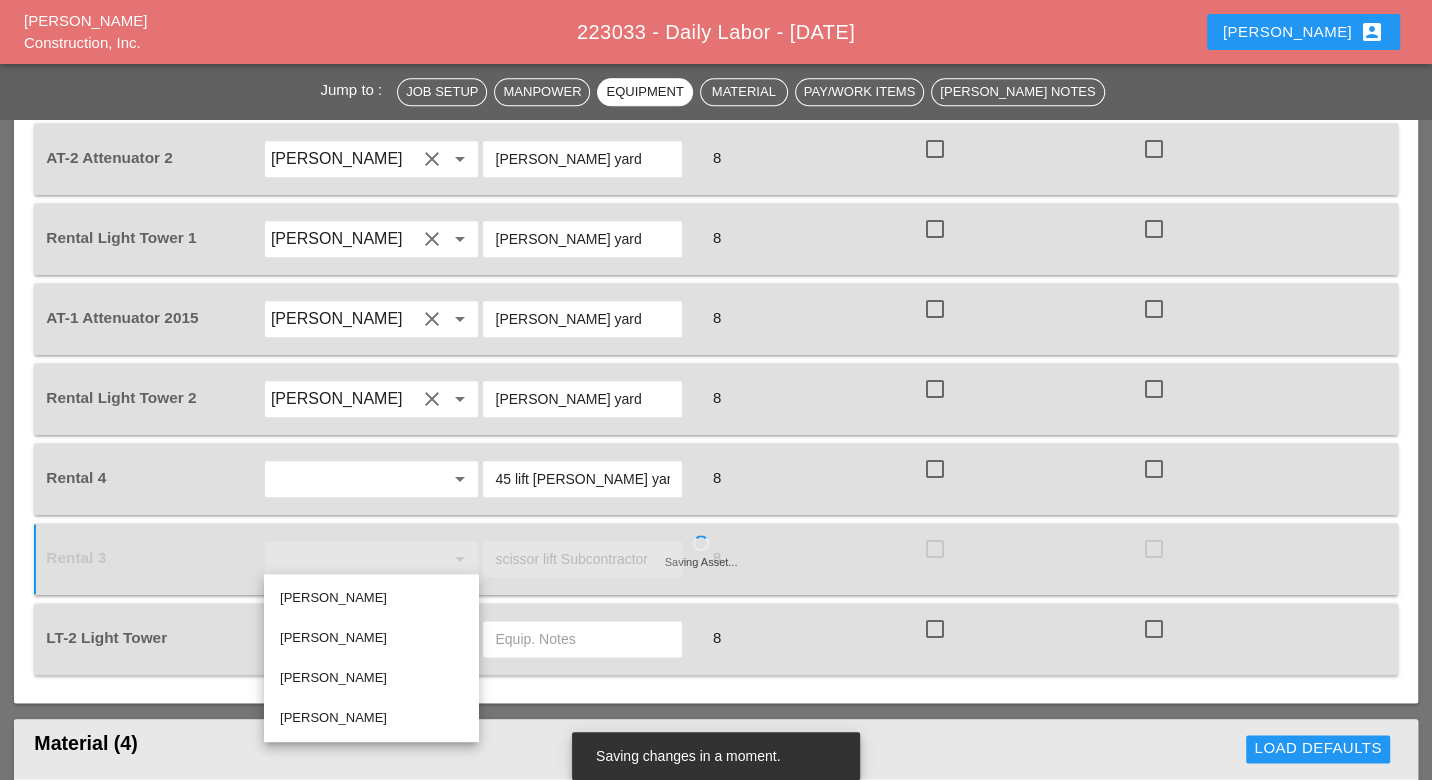 type on "[PERSON_NAME]" 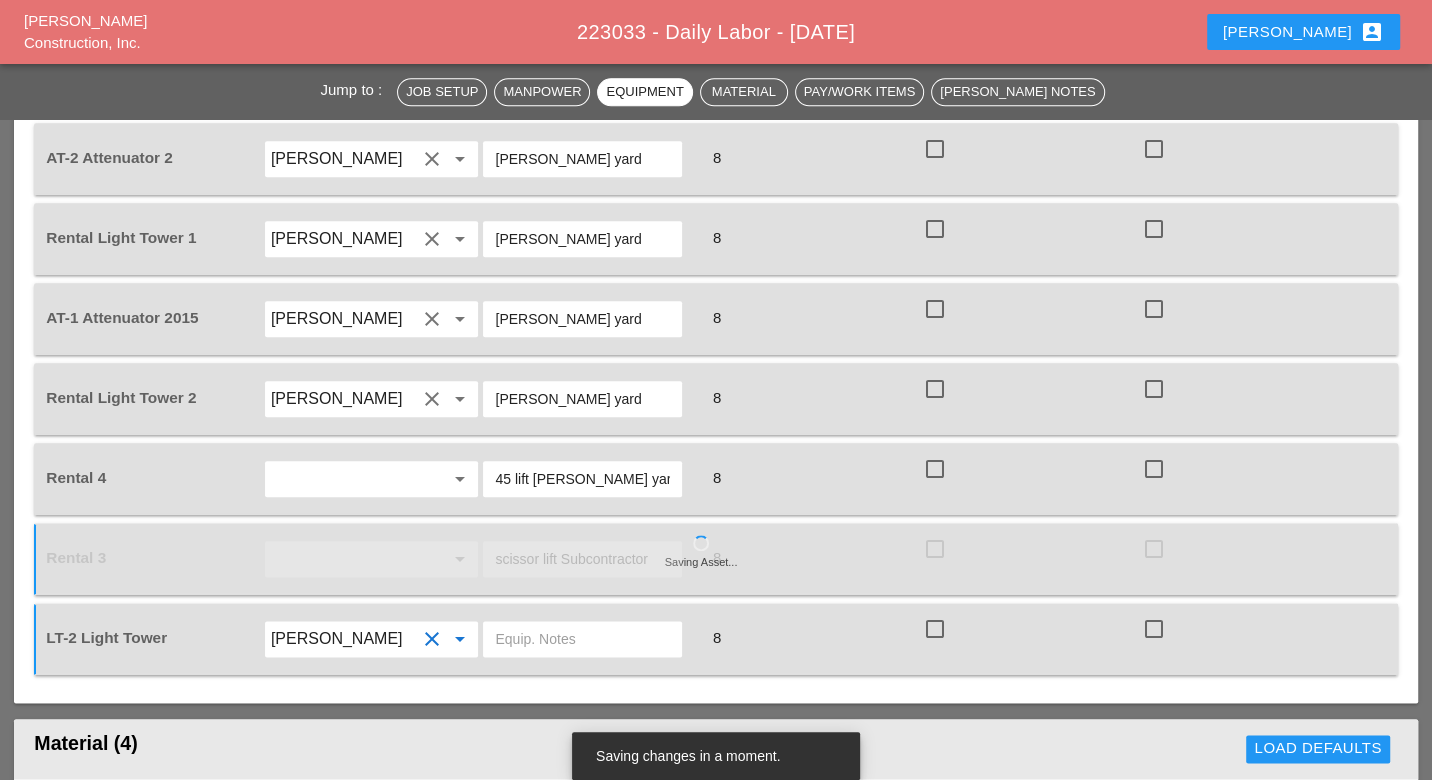 click at bounding box center (582, 639) 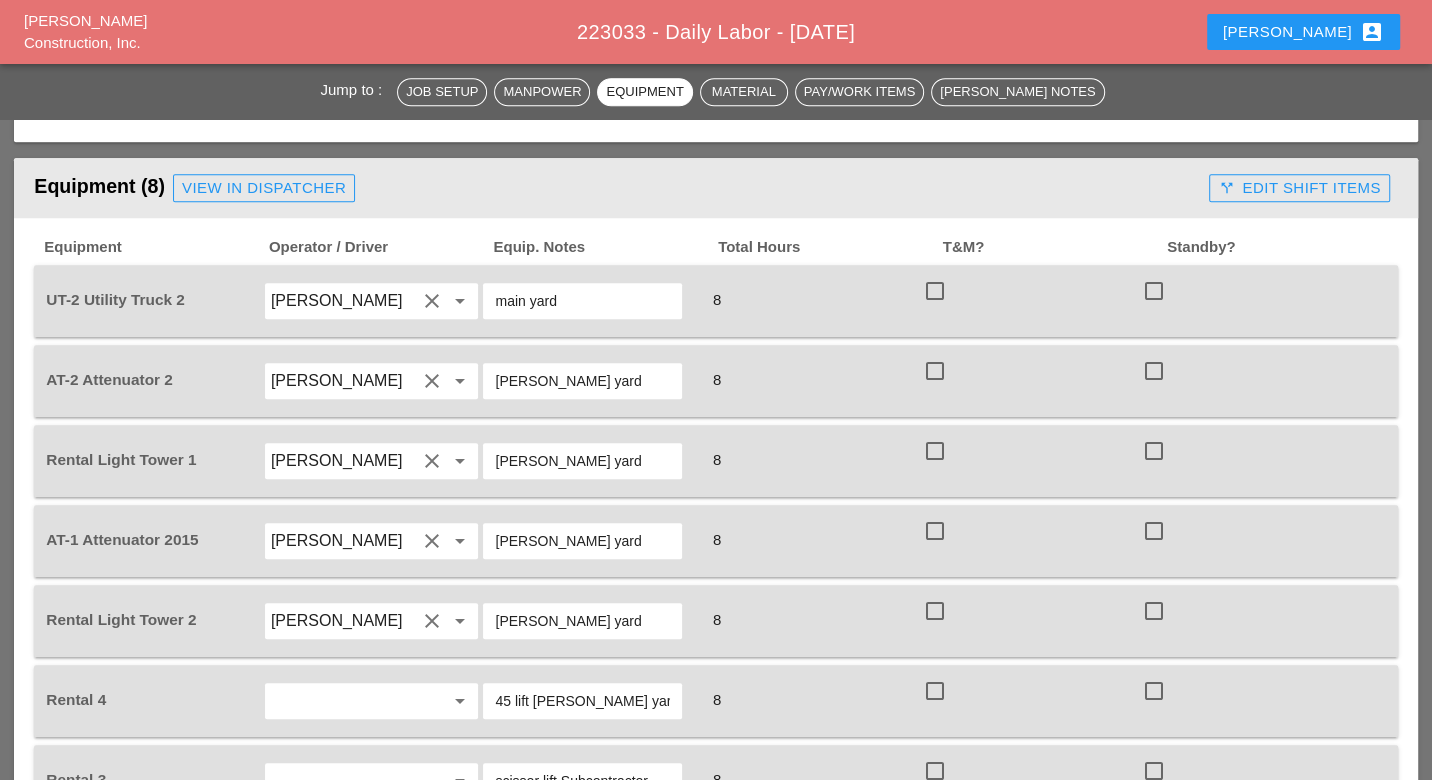 scroll, scrollTop: 904, scrollLeft: 0, axis: vertical 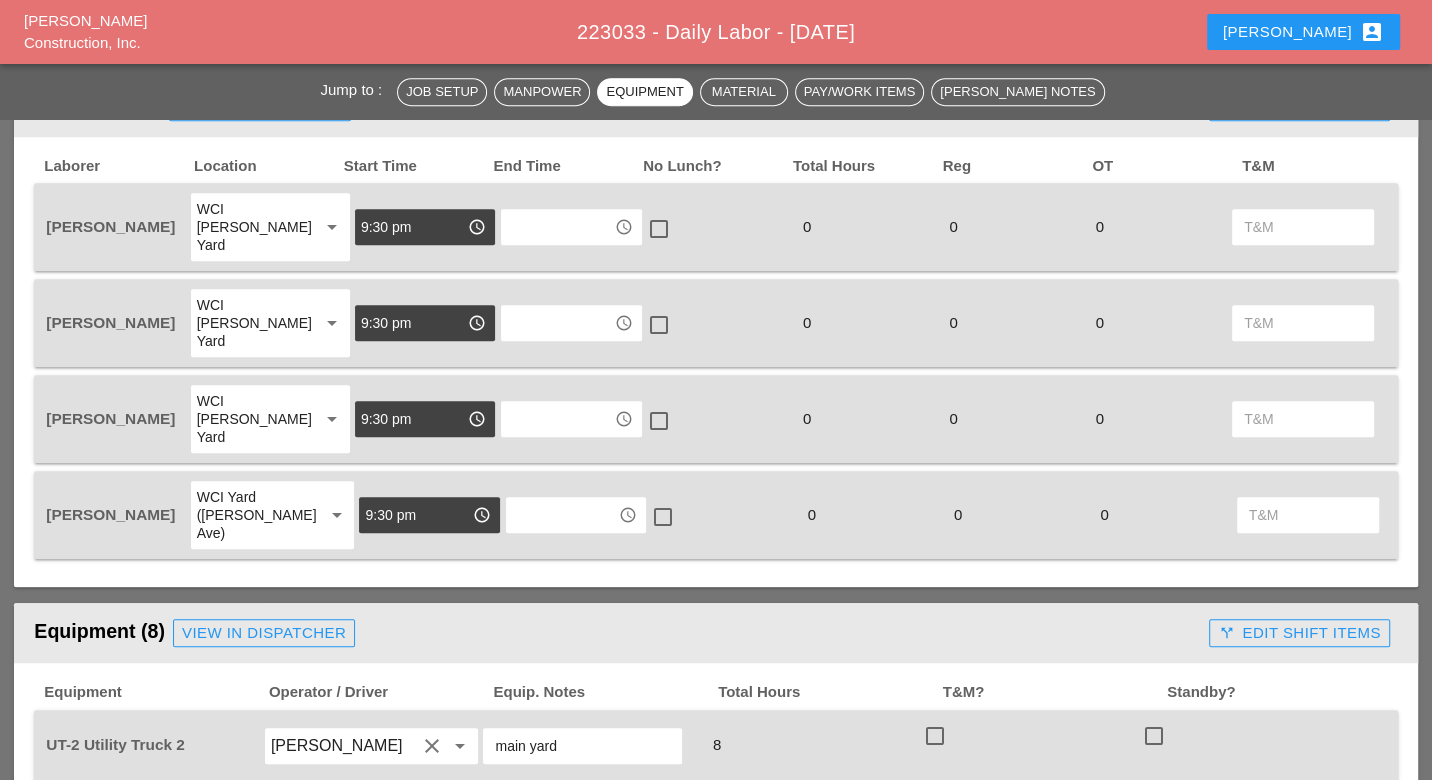 type on "on site" 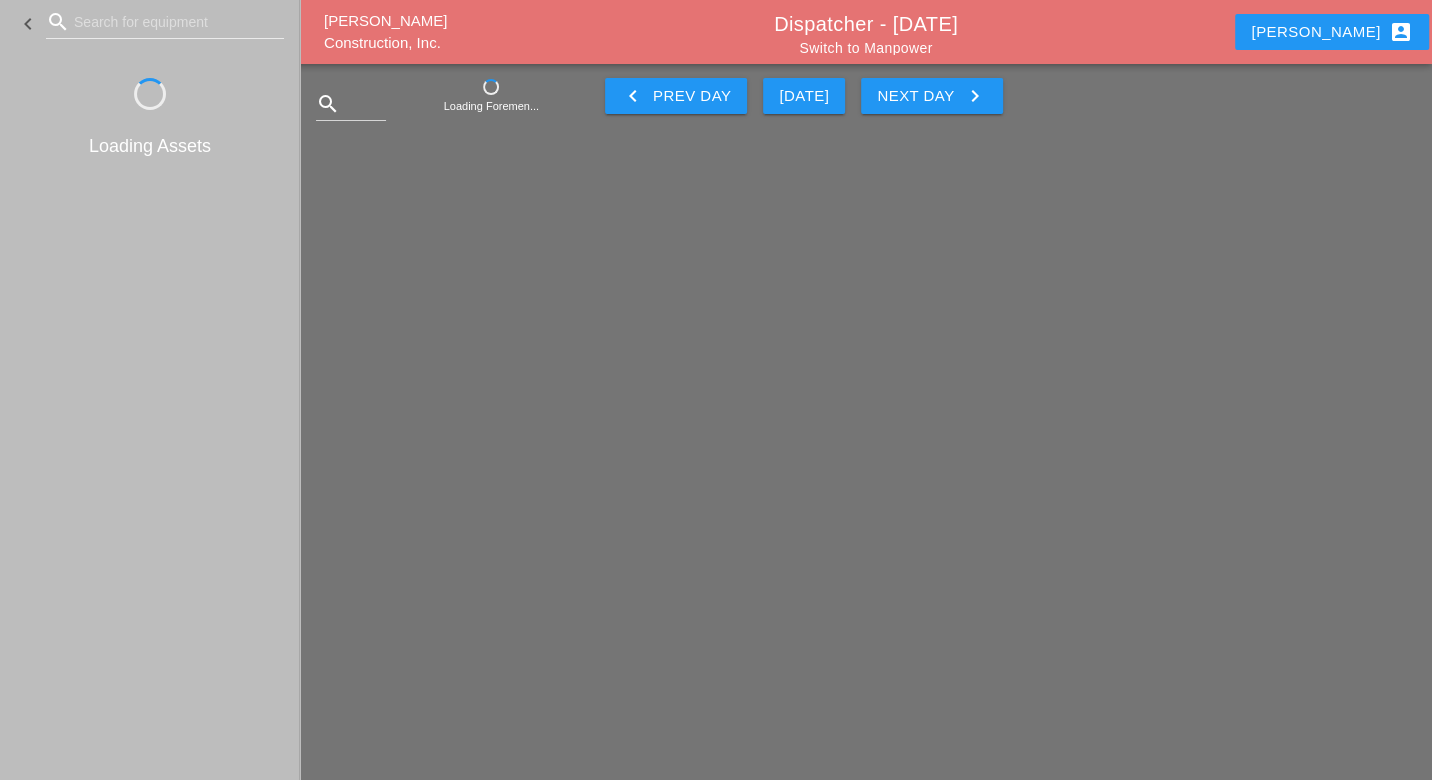 scroll, scrollTop: 0, scrollLeft: 0, axis: both 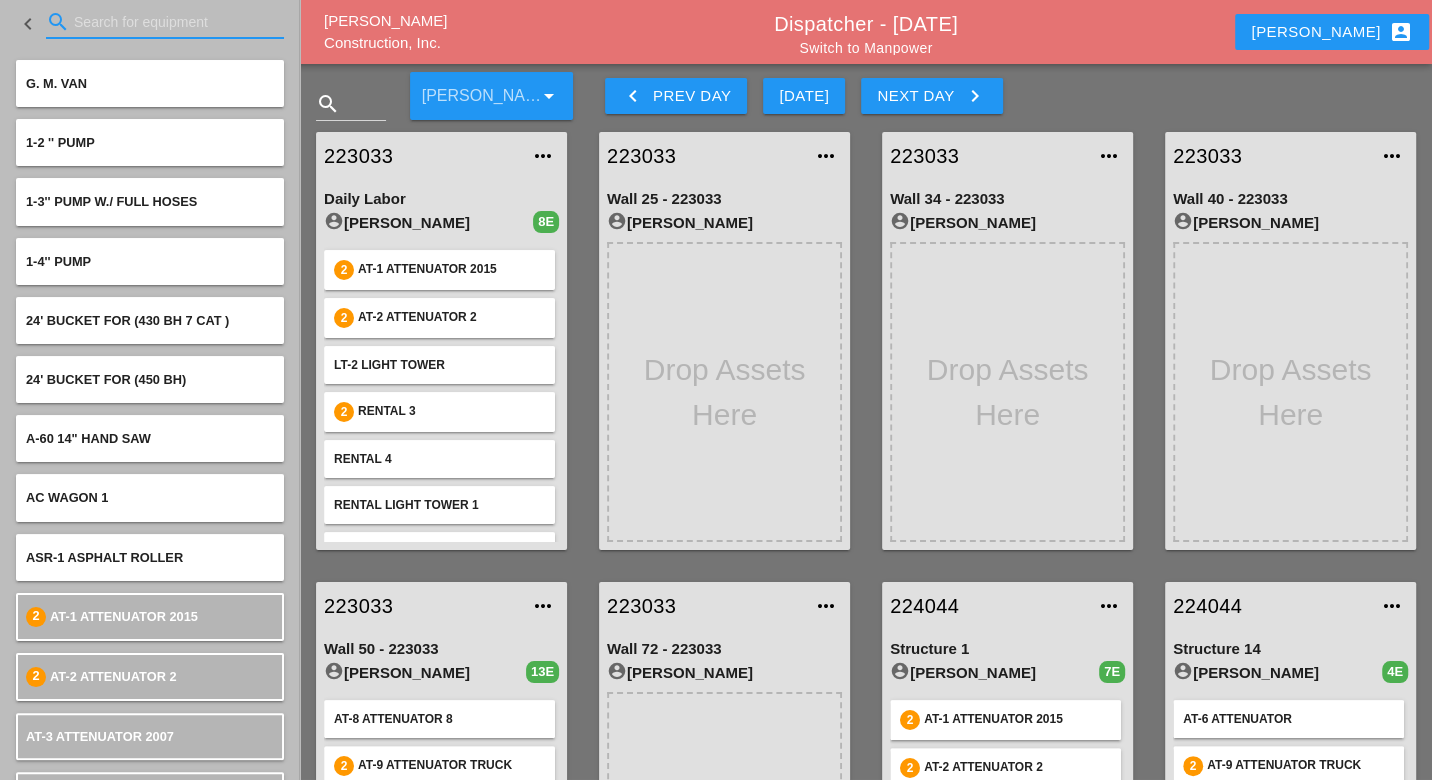 click at bounding box center [165, 22] 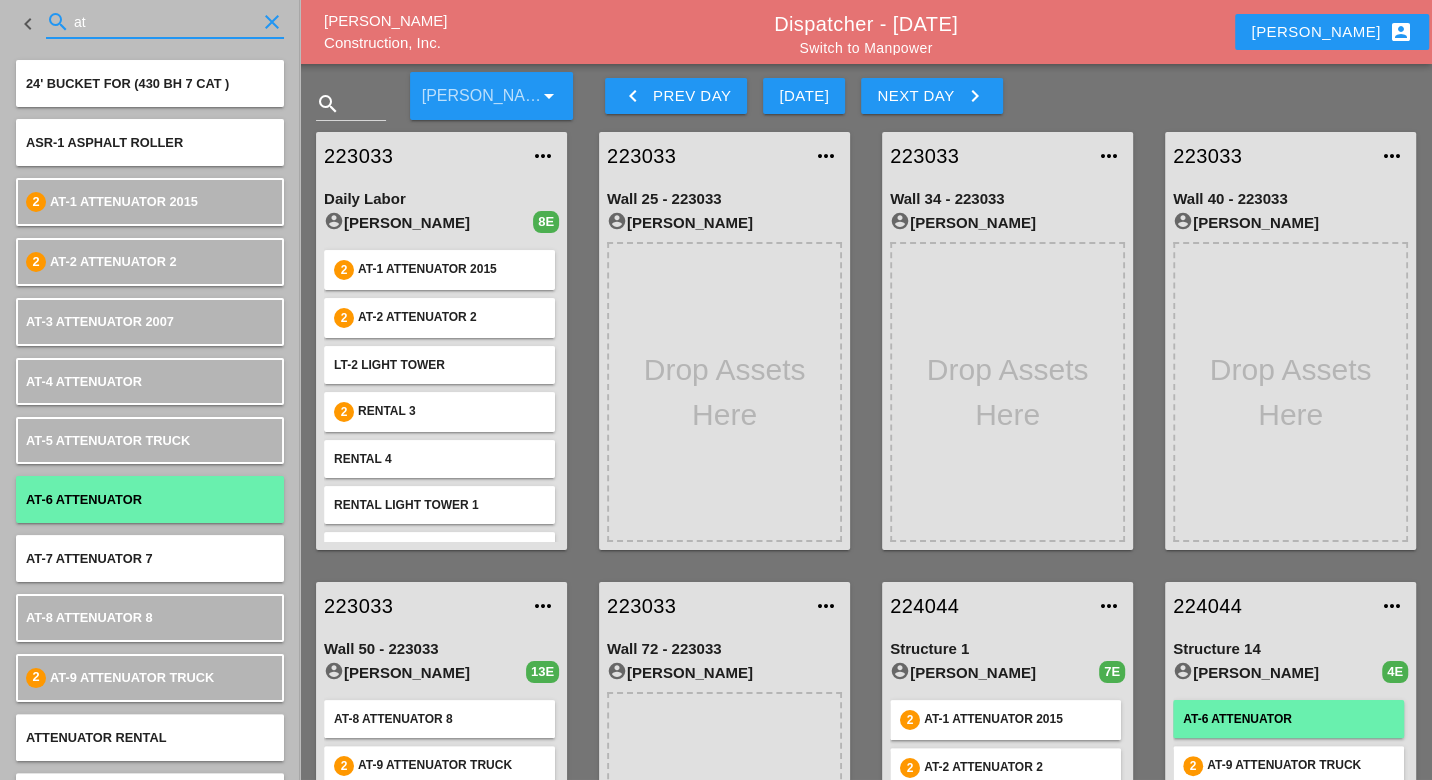type on "at" 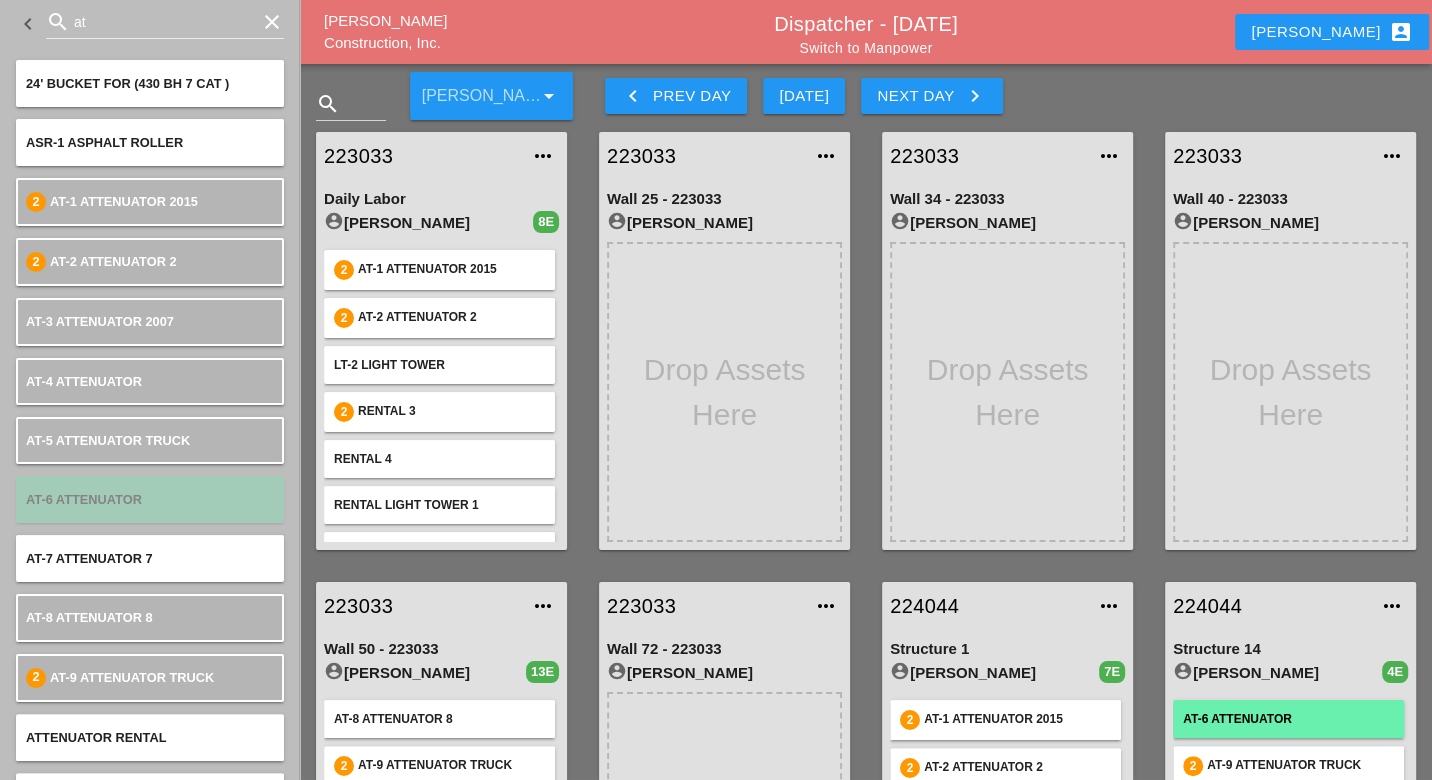 type 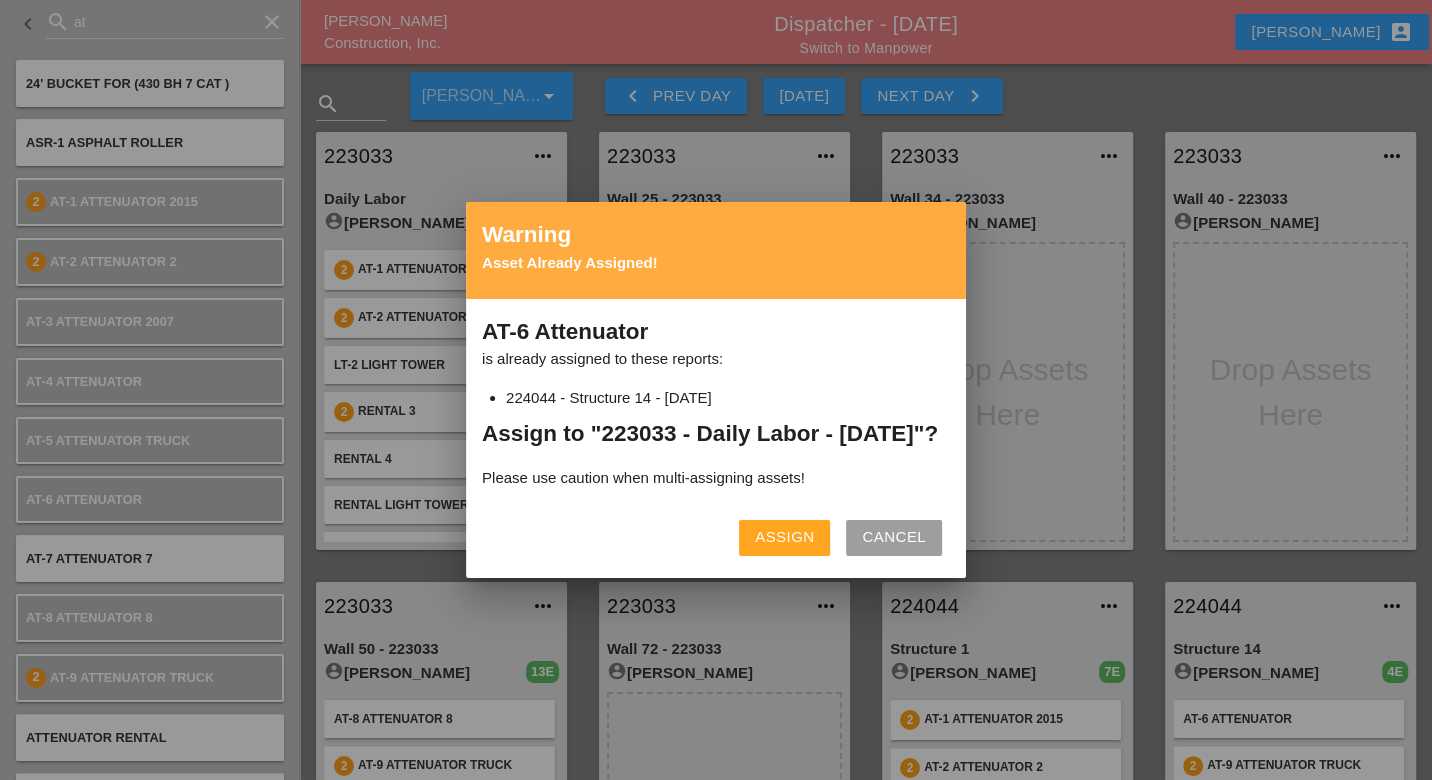 click on "Assign" at bounding box center (784, 537) 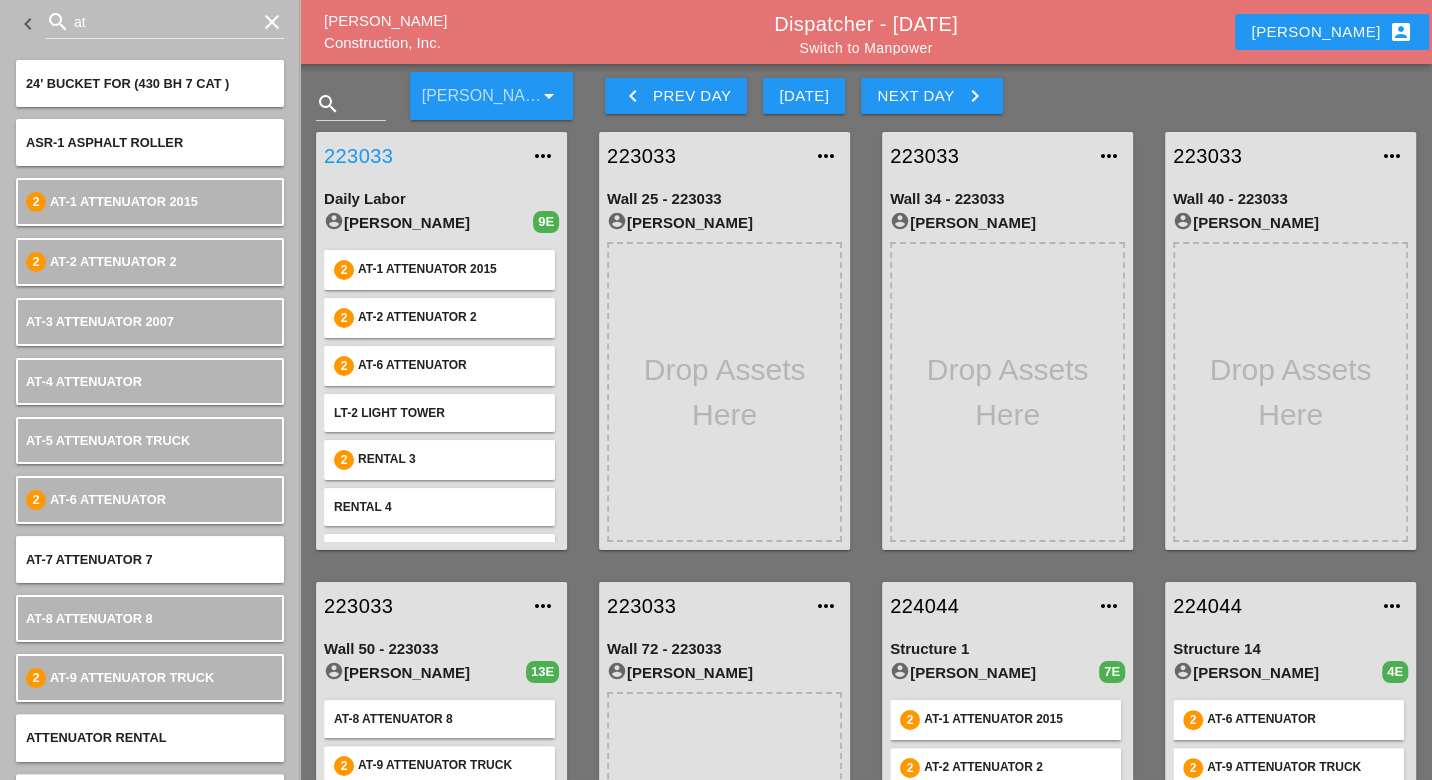 click on "223033" at bounding box center (421, 156) 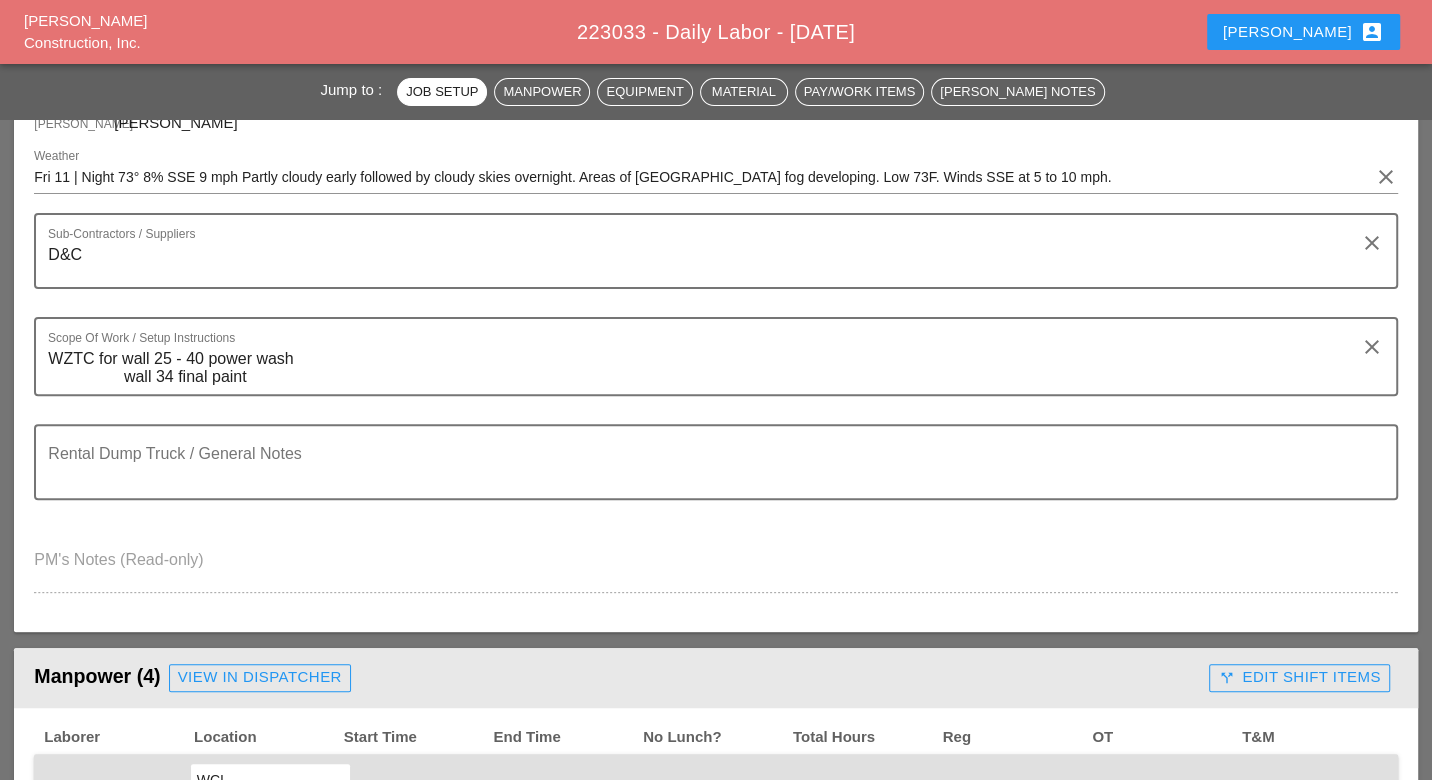 scroll, scrollTop: 1111, scrollLeft: 0, axis: vertical 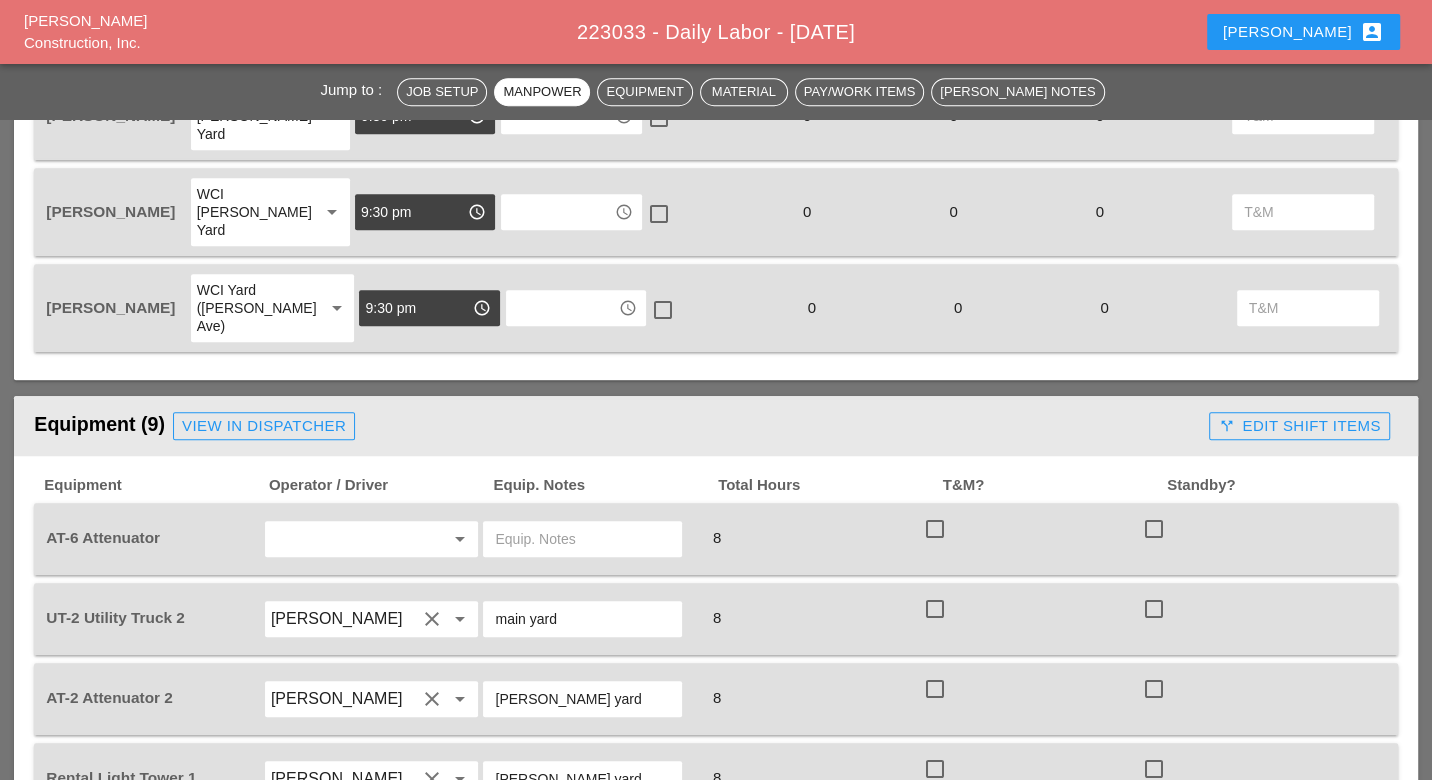 click at bounding box center (344, 539) 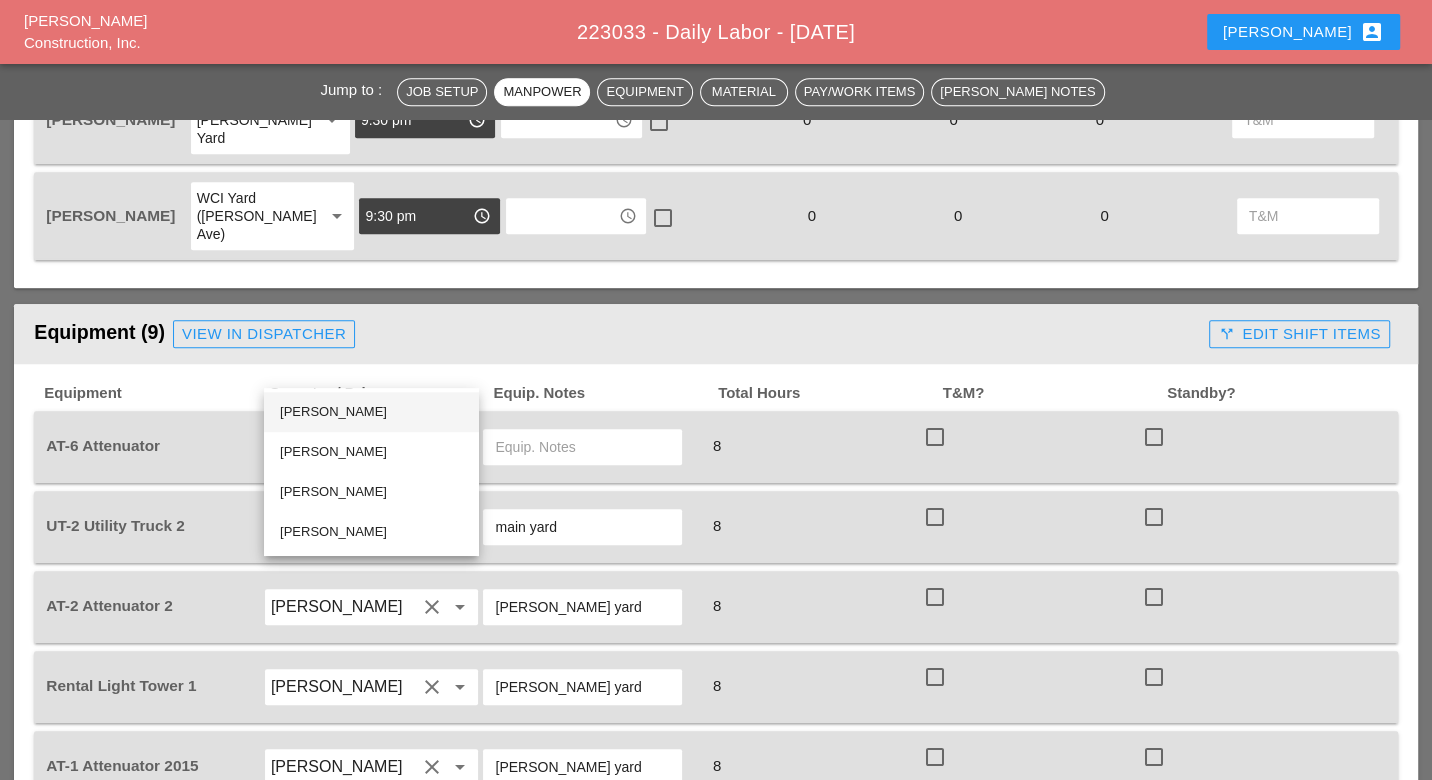 scroll, scrollTop: 1222, scrollLeft: 0, axis: vertical 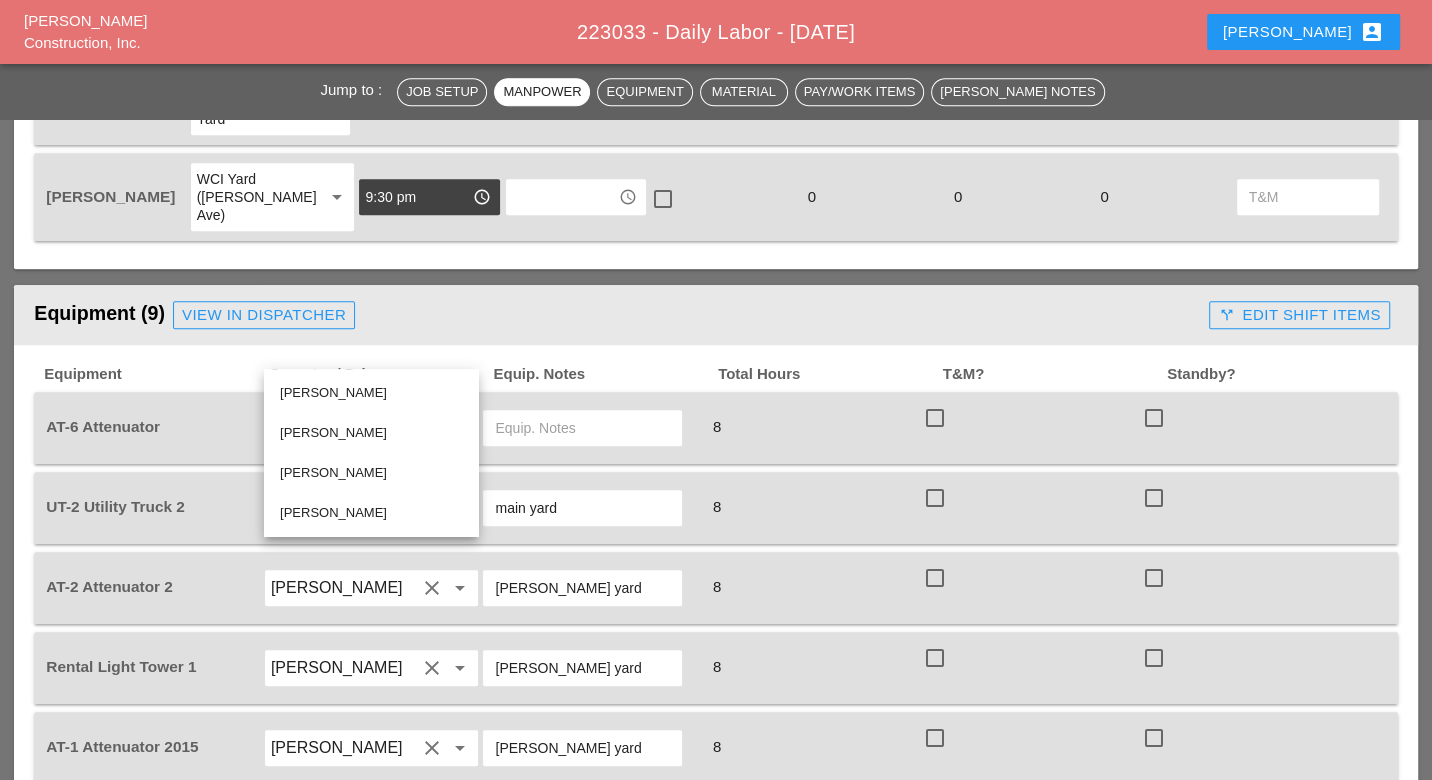 click on "[PERSON_NAME]" at bounding box center (344, 748) 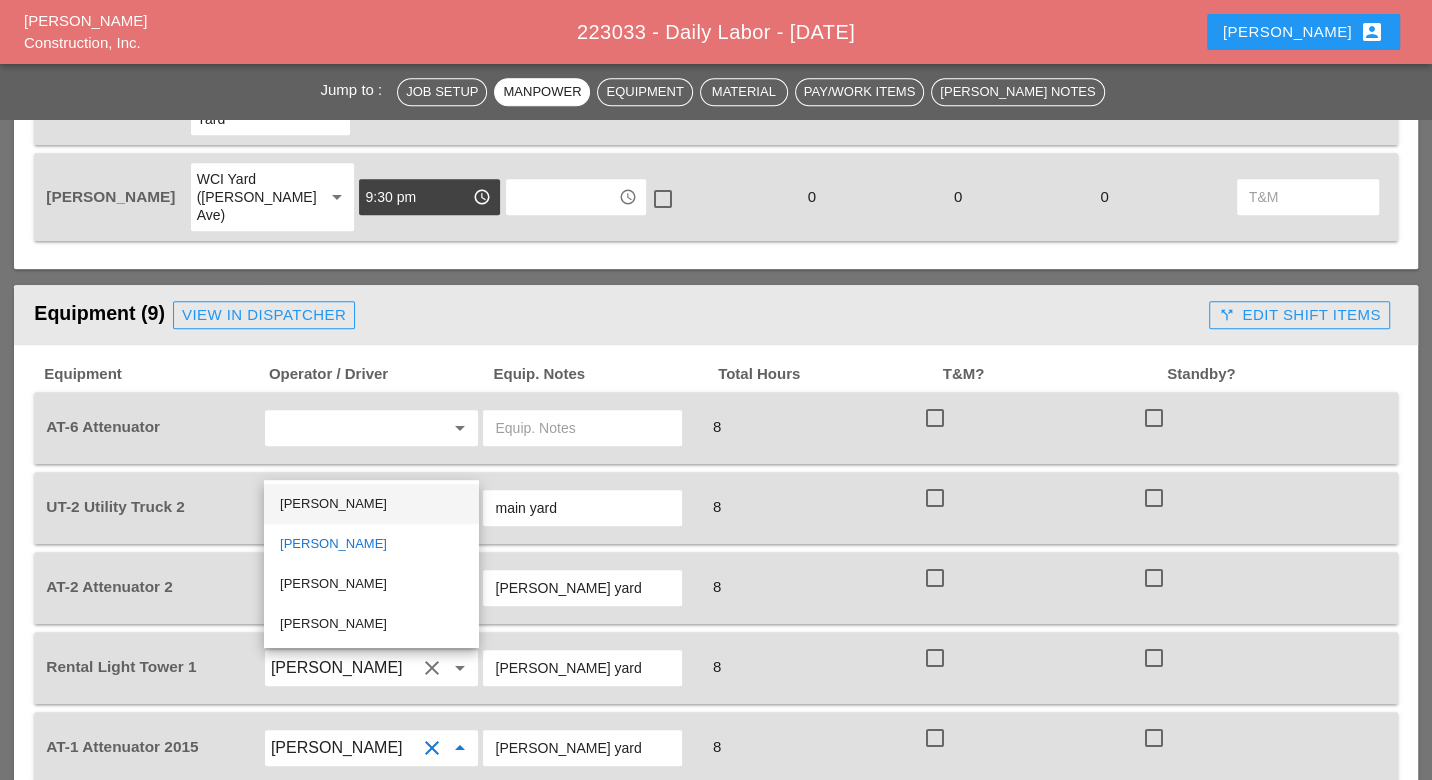 click on "[PERSON_NAME]" at bounding box center (371, 504) 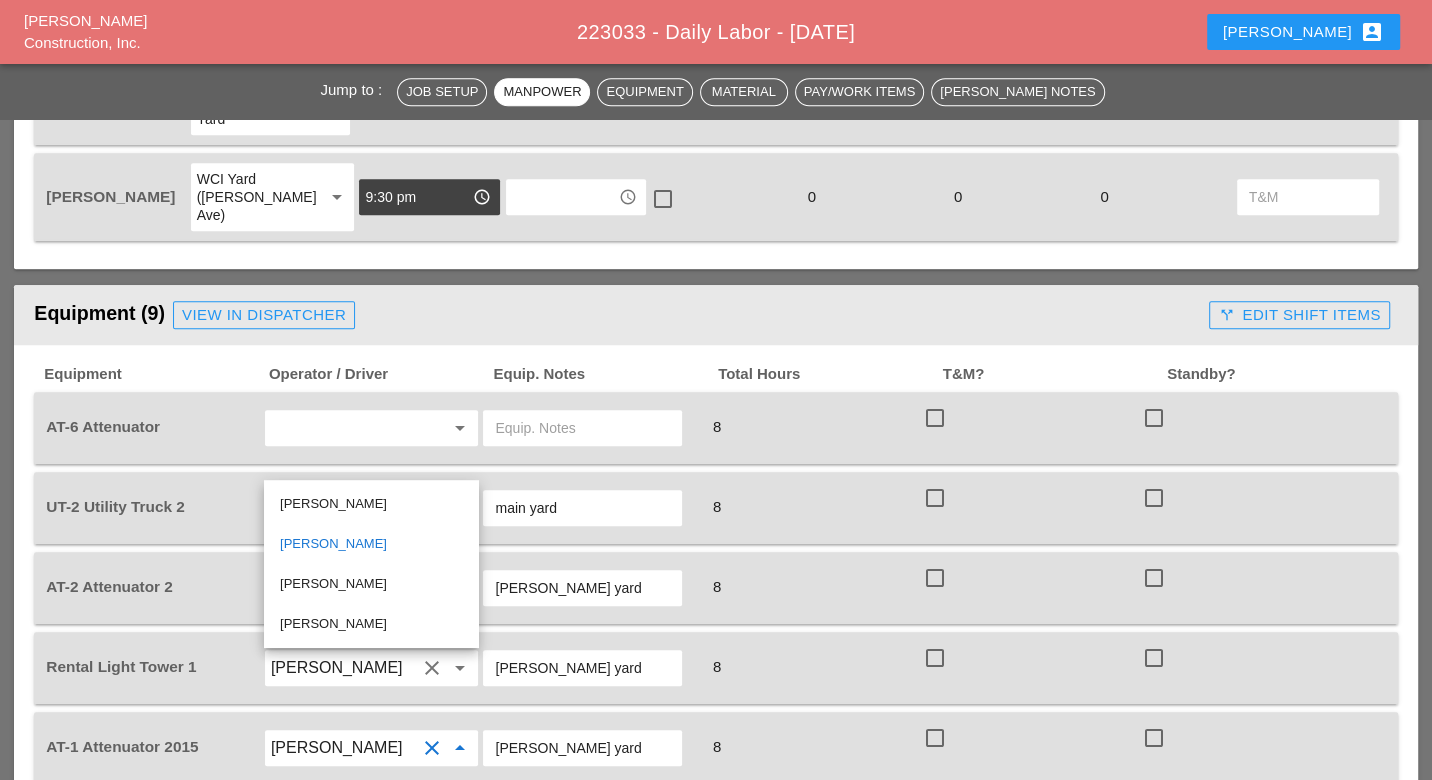 type on "[PERSON_NAME]" 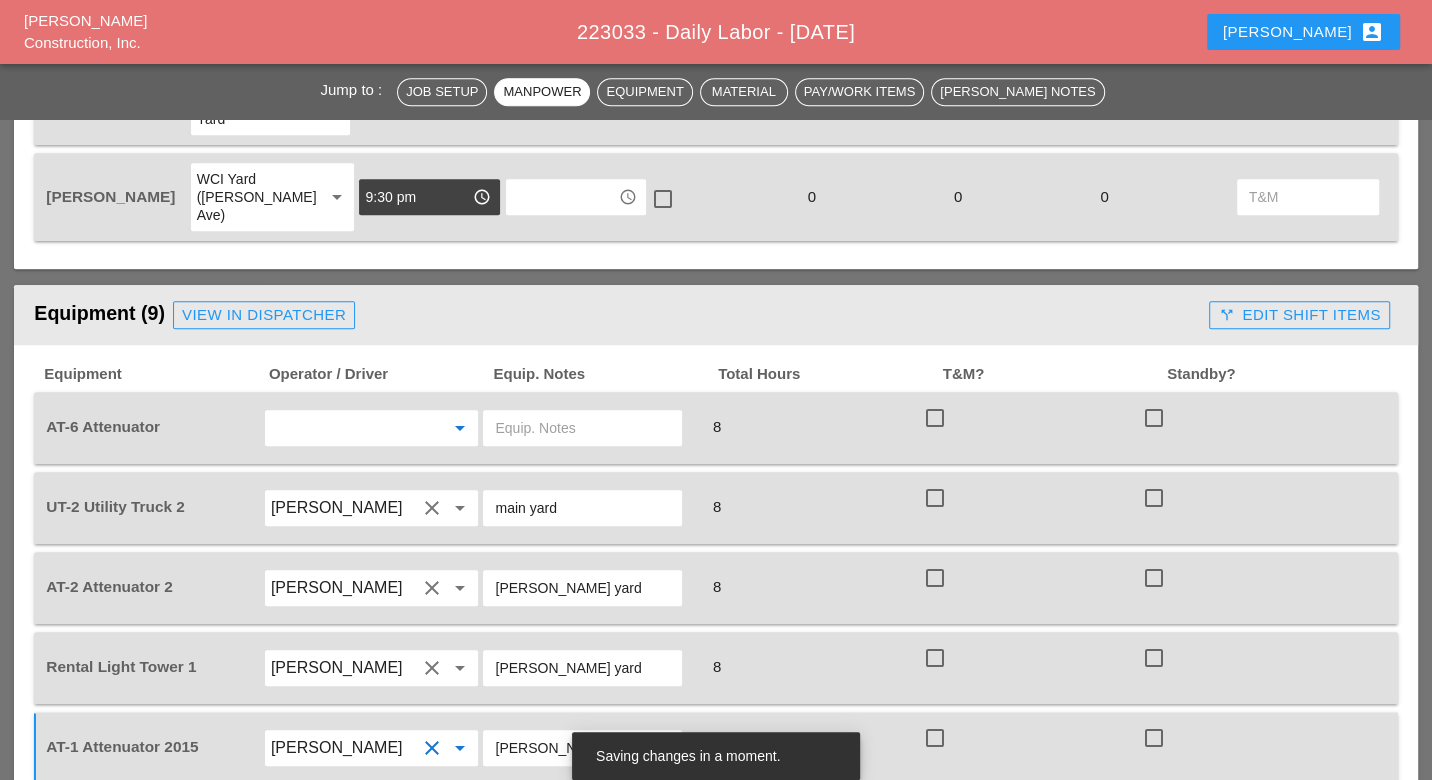 click at bounding box center (344, 428) 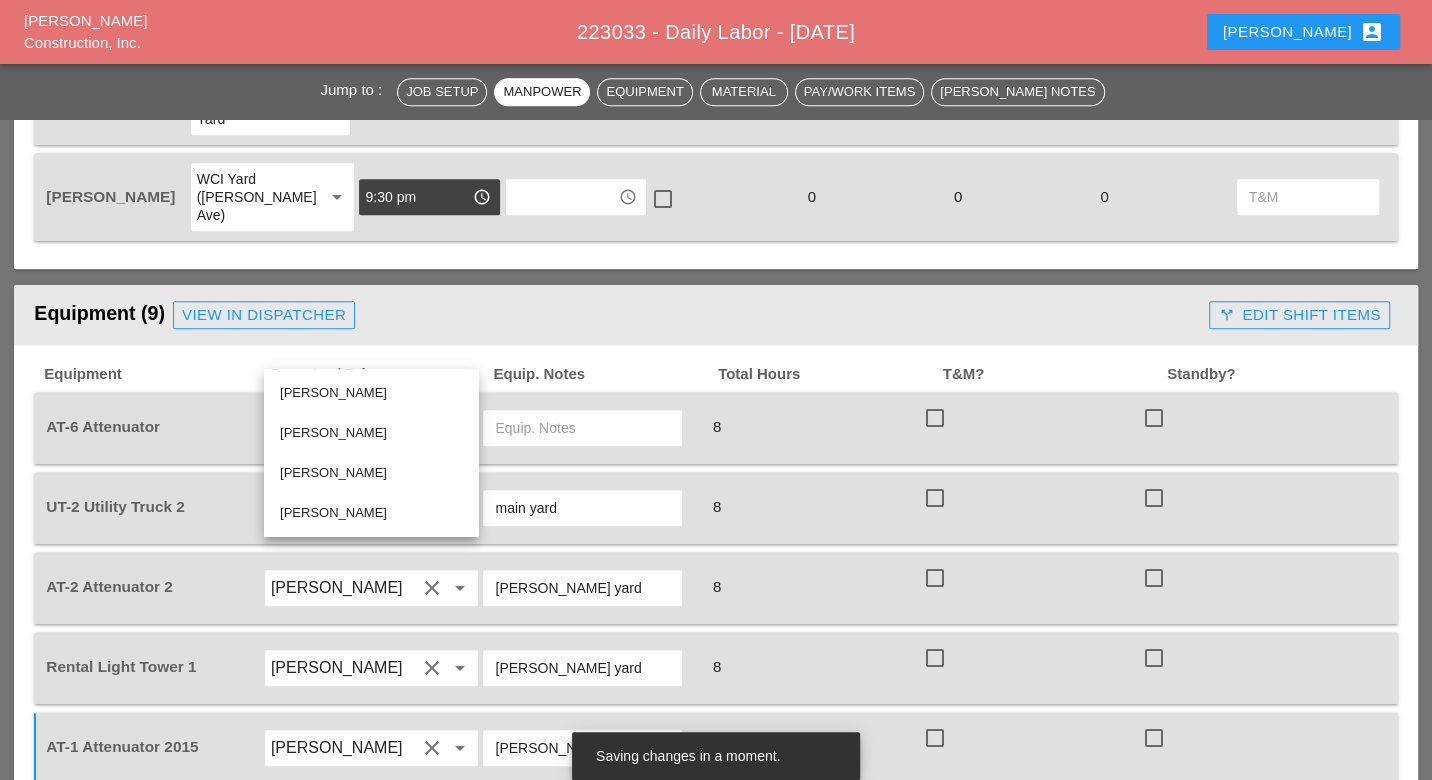 click on "[PERSON_NAME]" at bounding box center (371, 433) 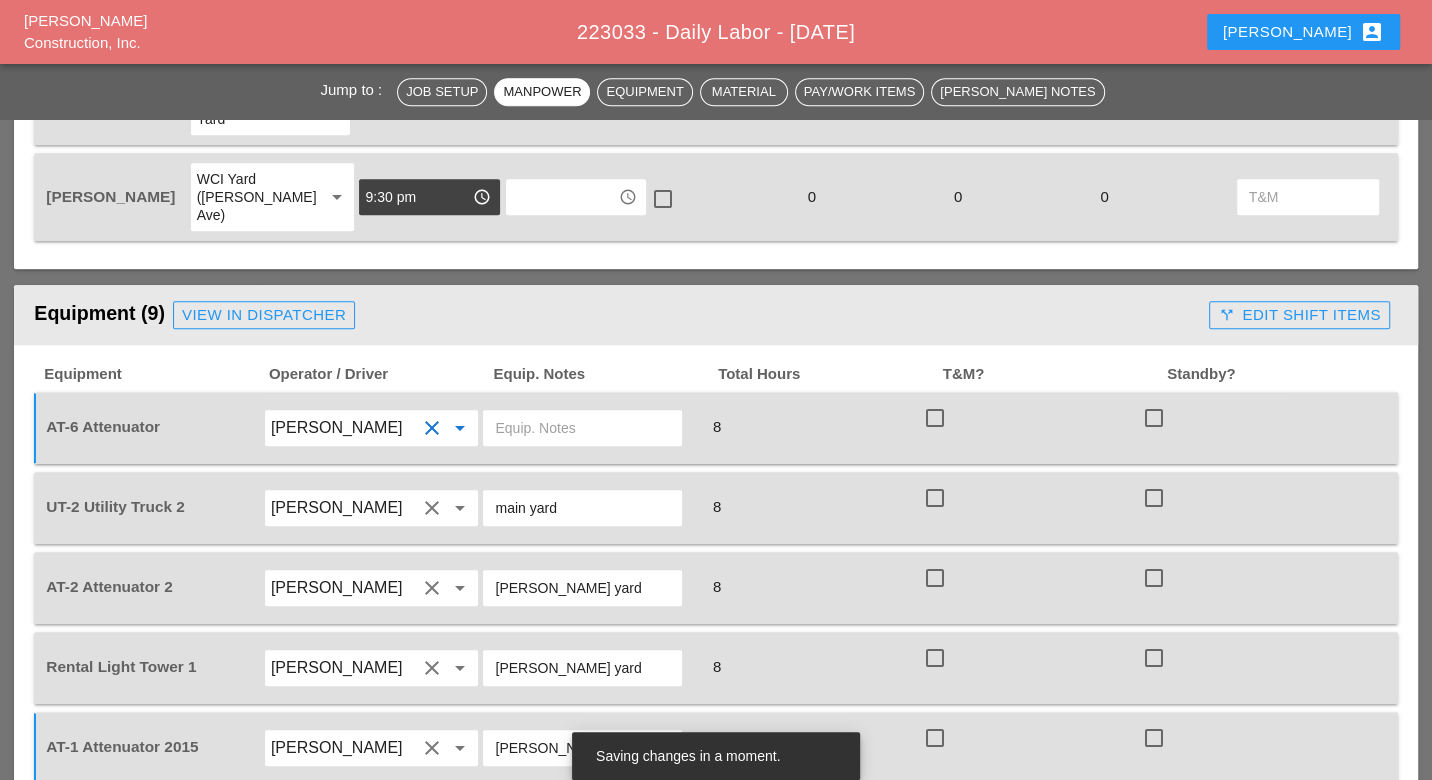 click at bounding box center (582, 428) 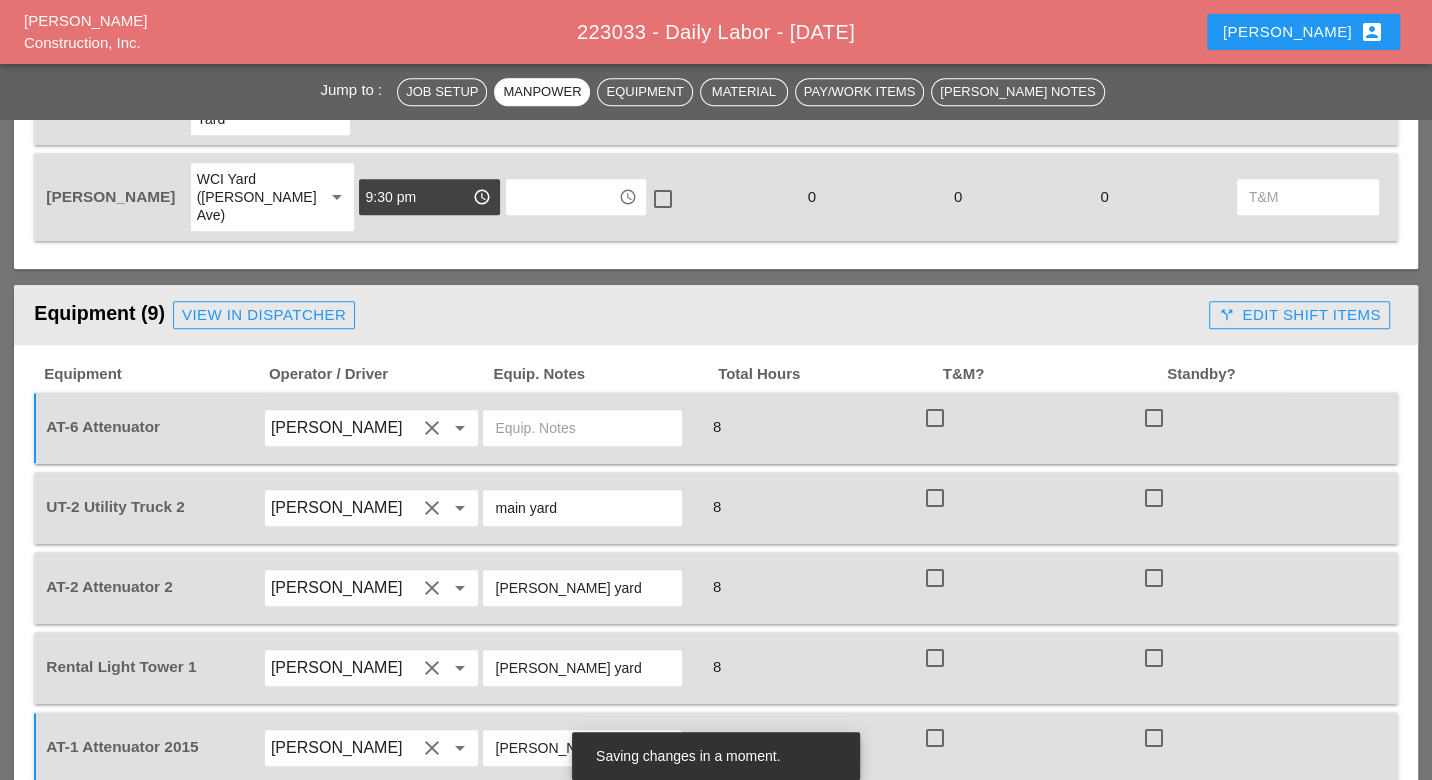 paste on "[PERSON_NAME] yard" 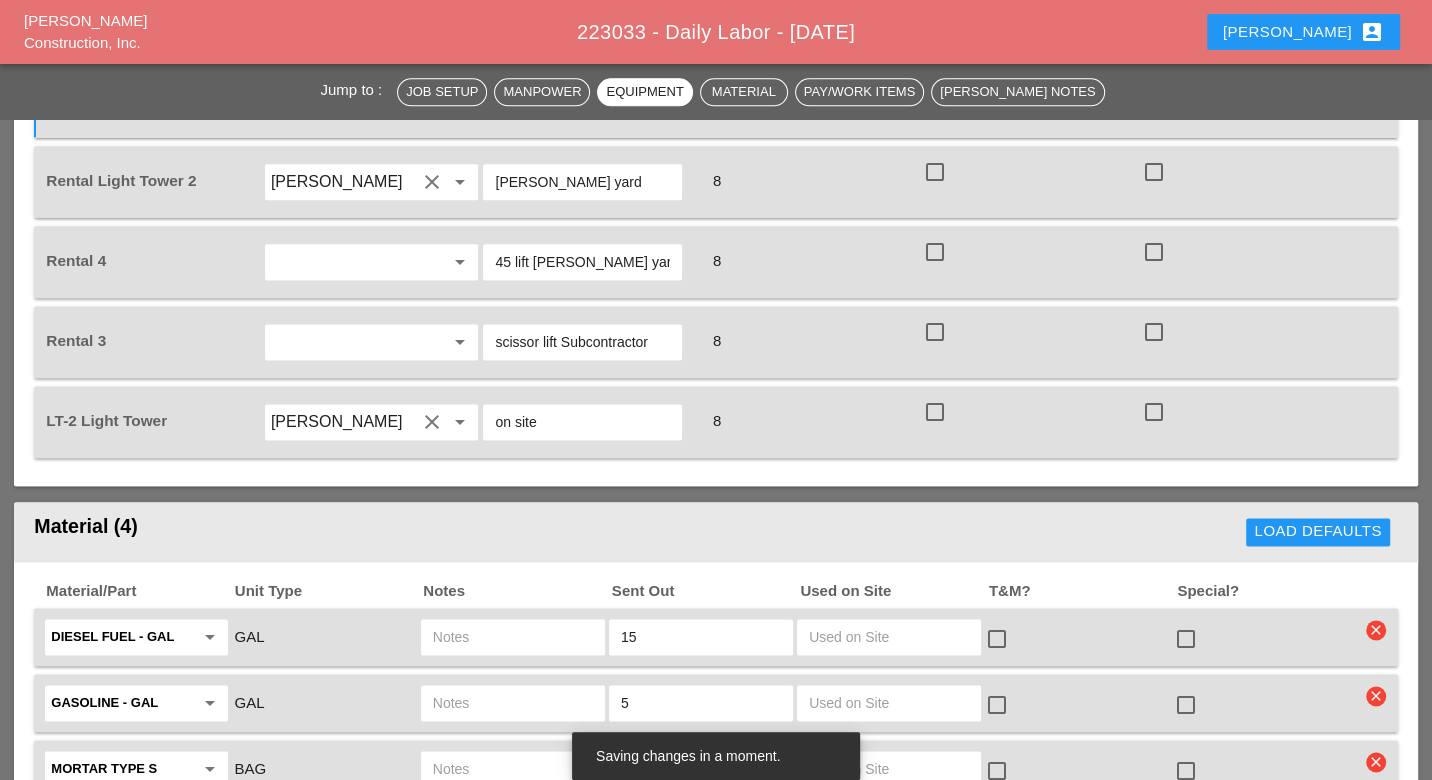 scroll, scrollTop: 2000, scrollLeft: 0, axis: vertical 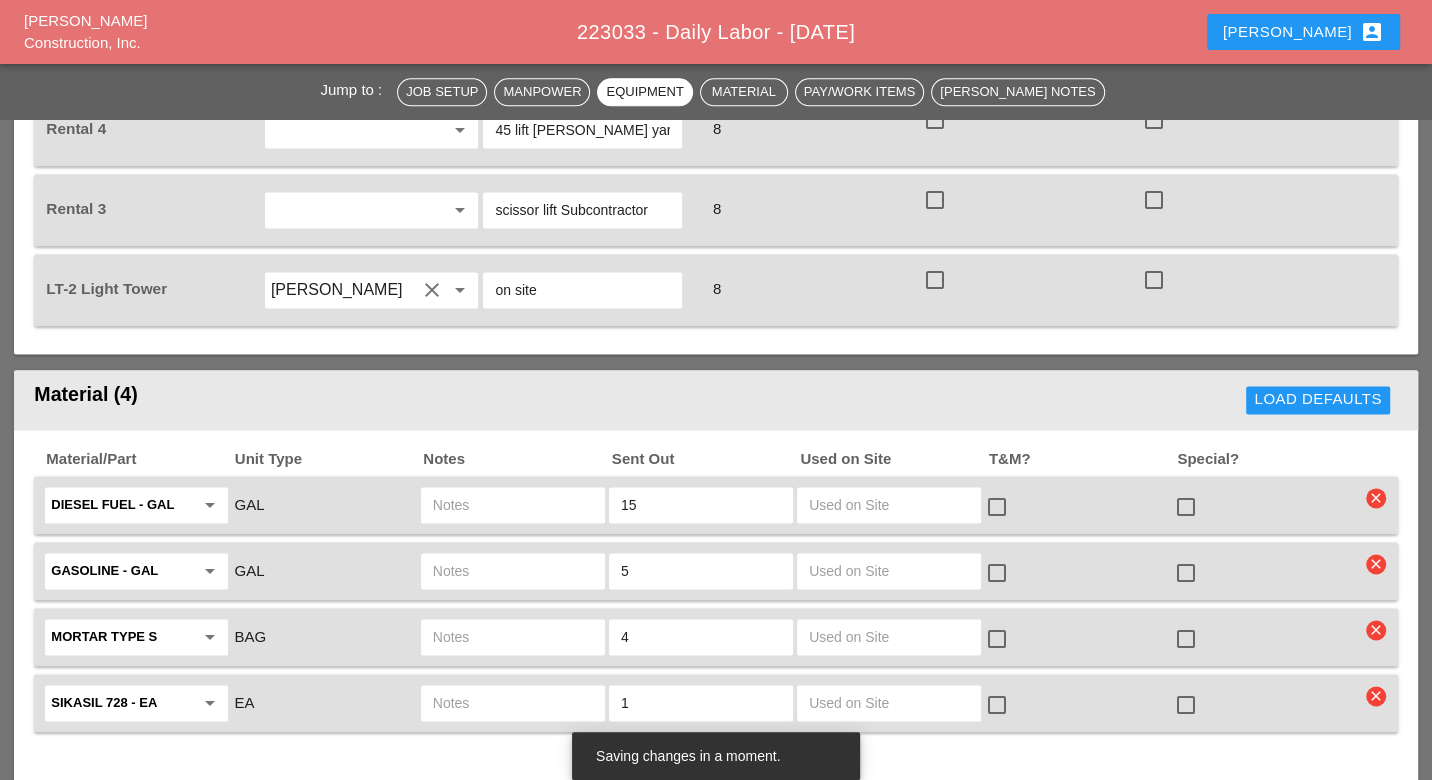 type on "[PERSON_NAME] yard" 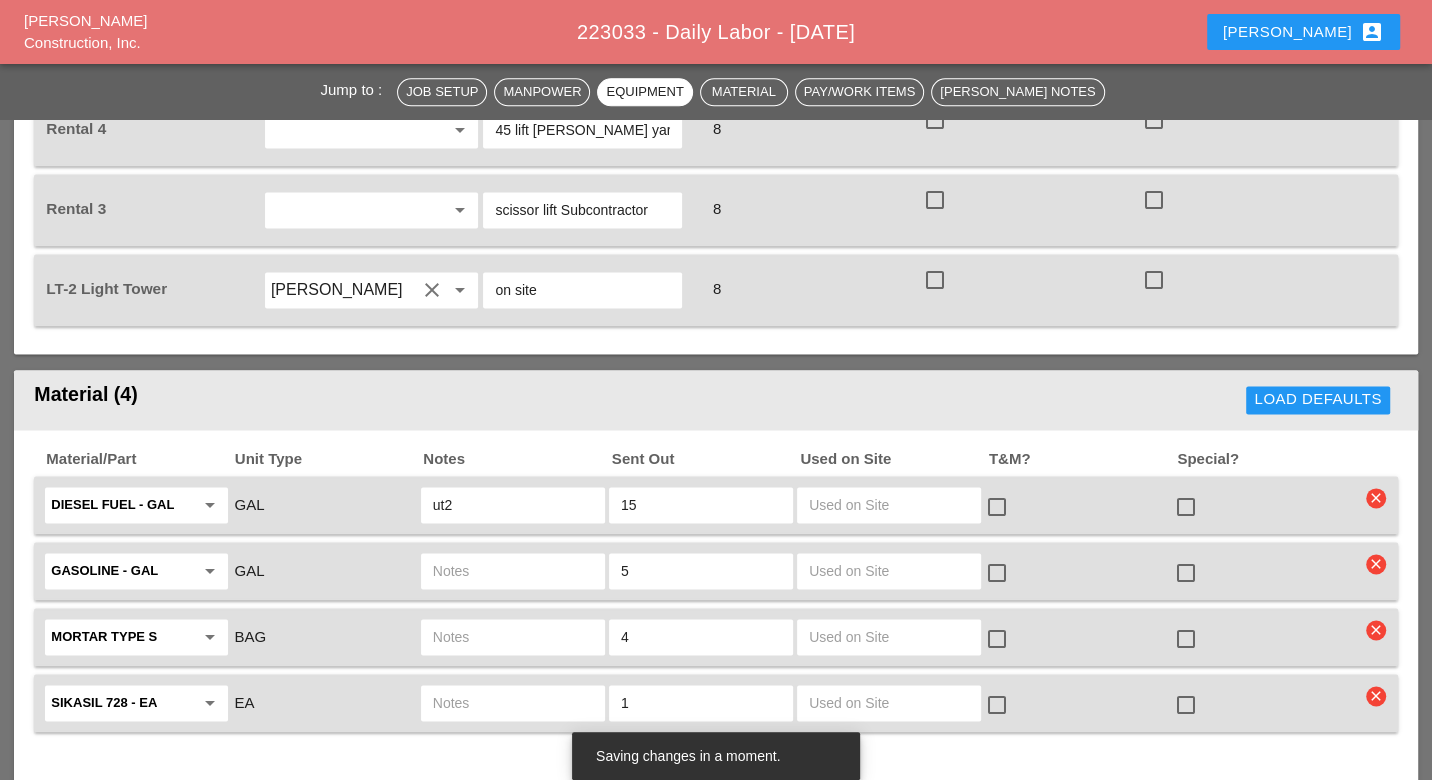 type on "ut2" 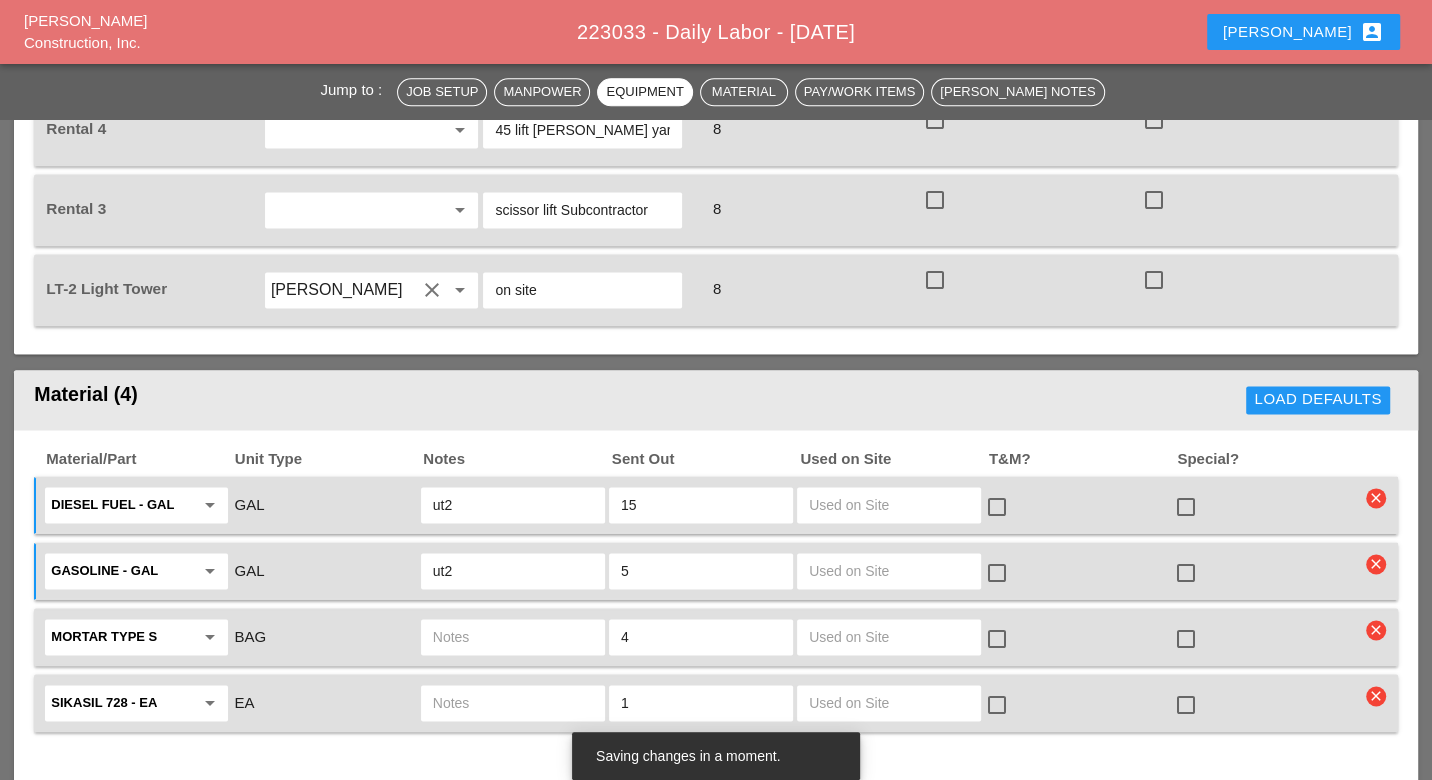 type on "ut2" 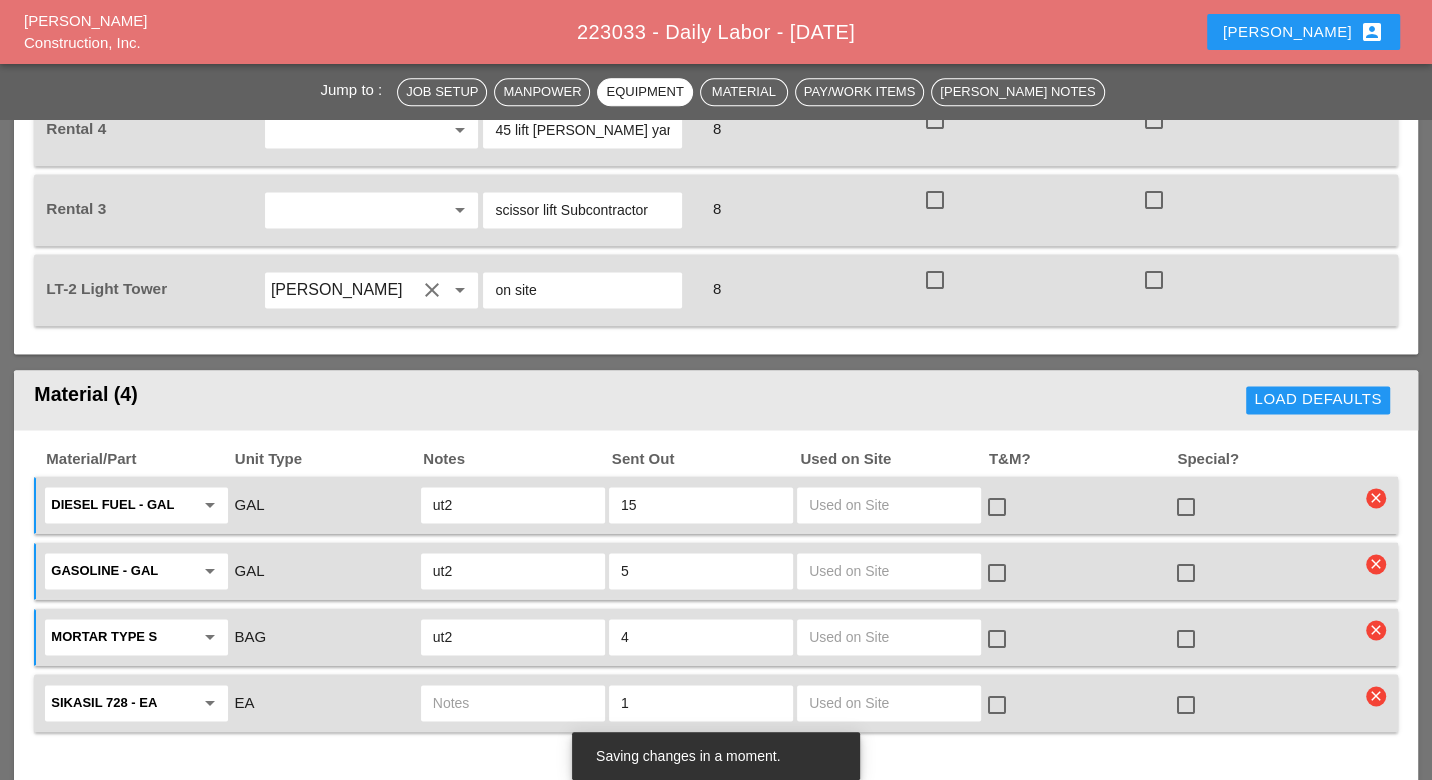 type on "ut2" 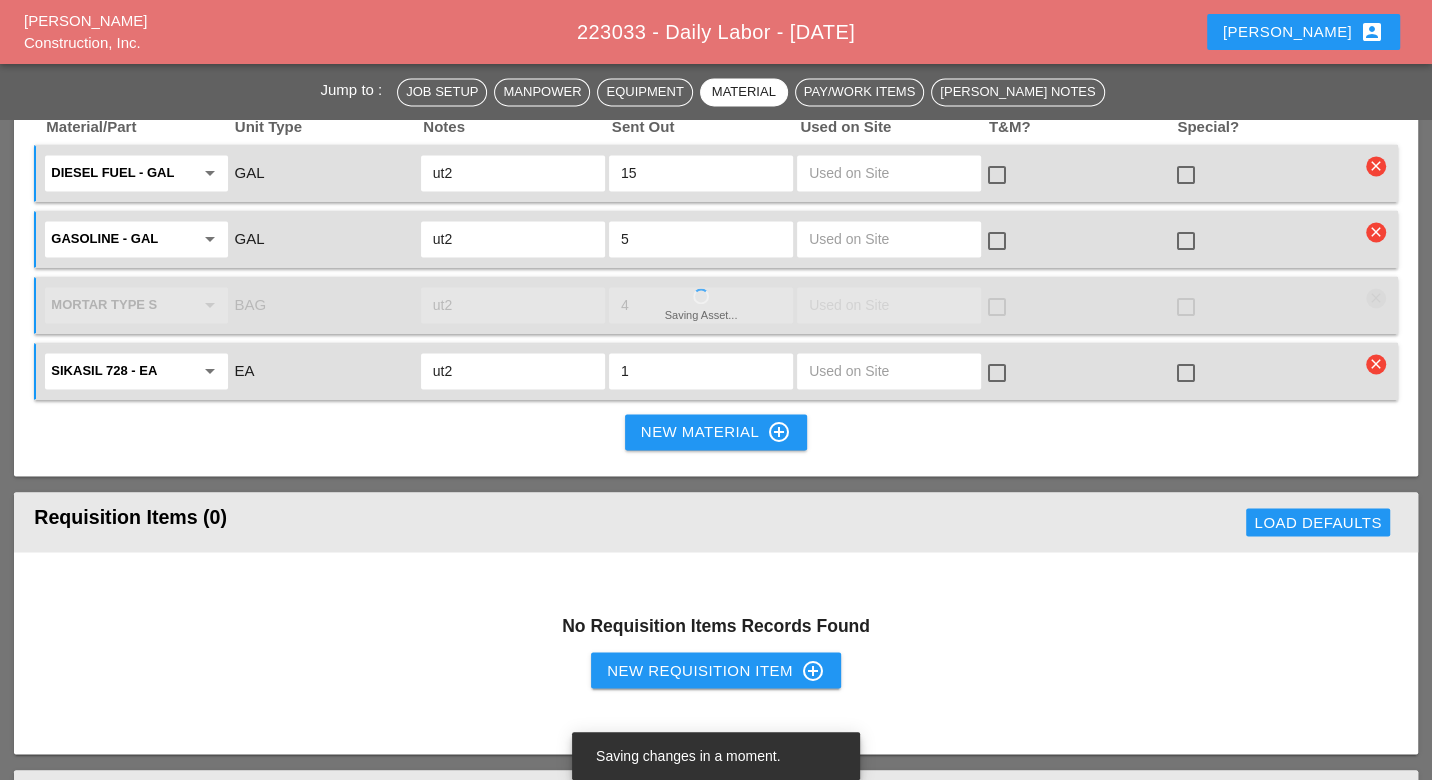 scroll, scrollTop: 2333, scrollLeft: 0, axis: vertical 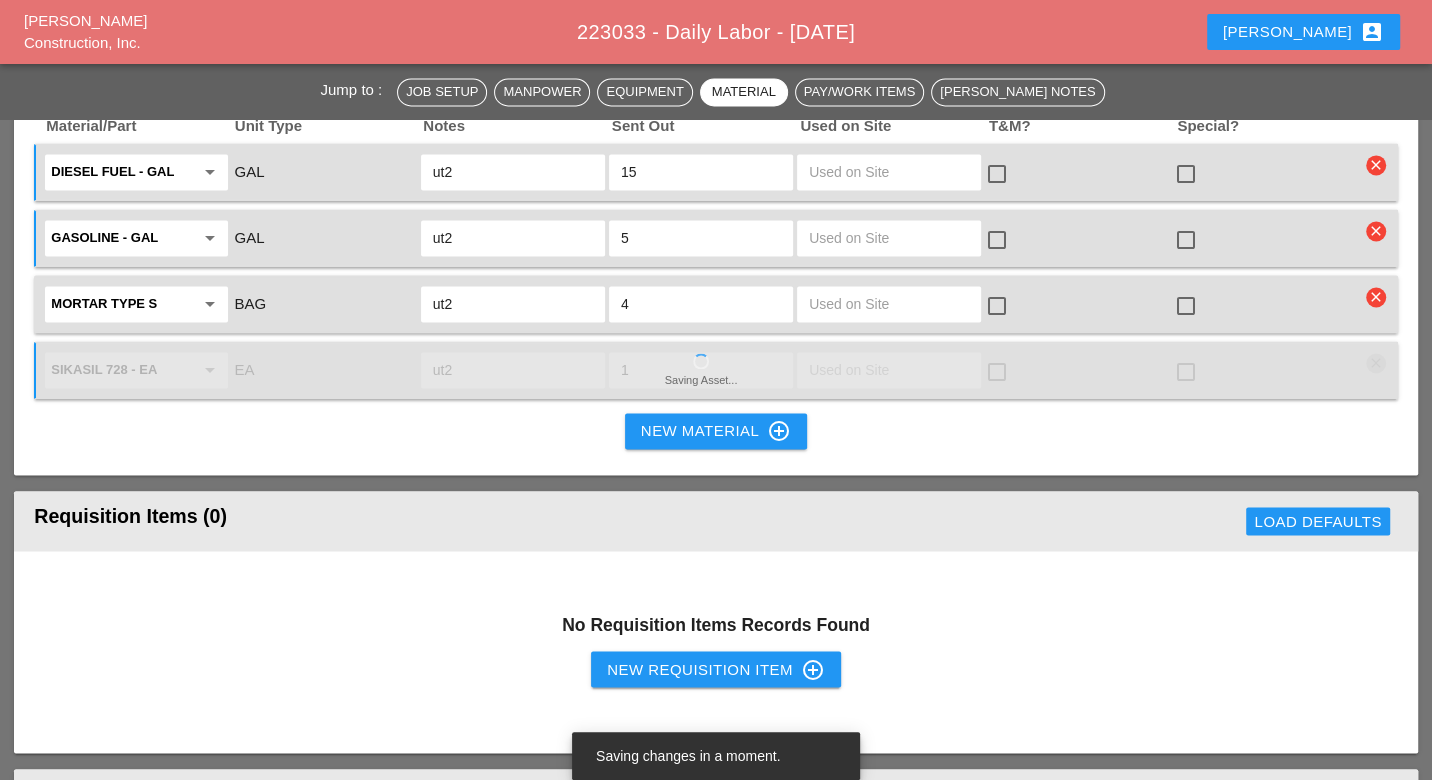 type on "ut2" 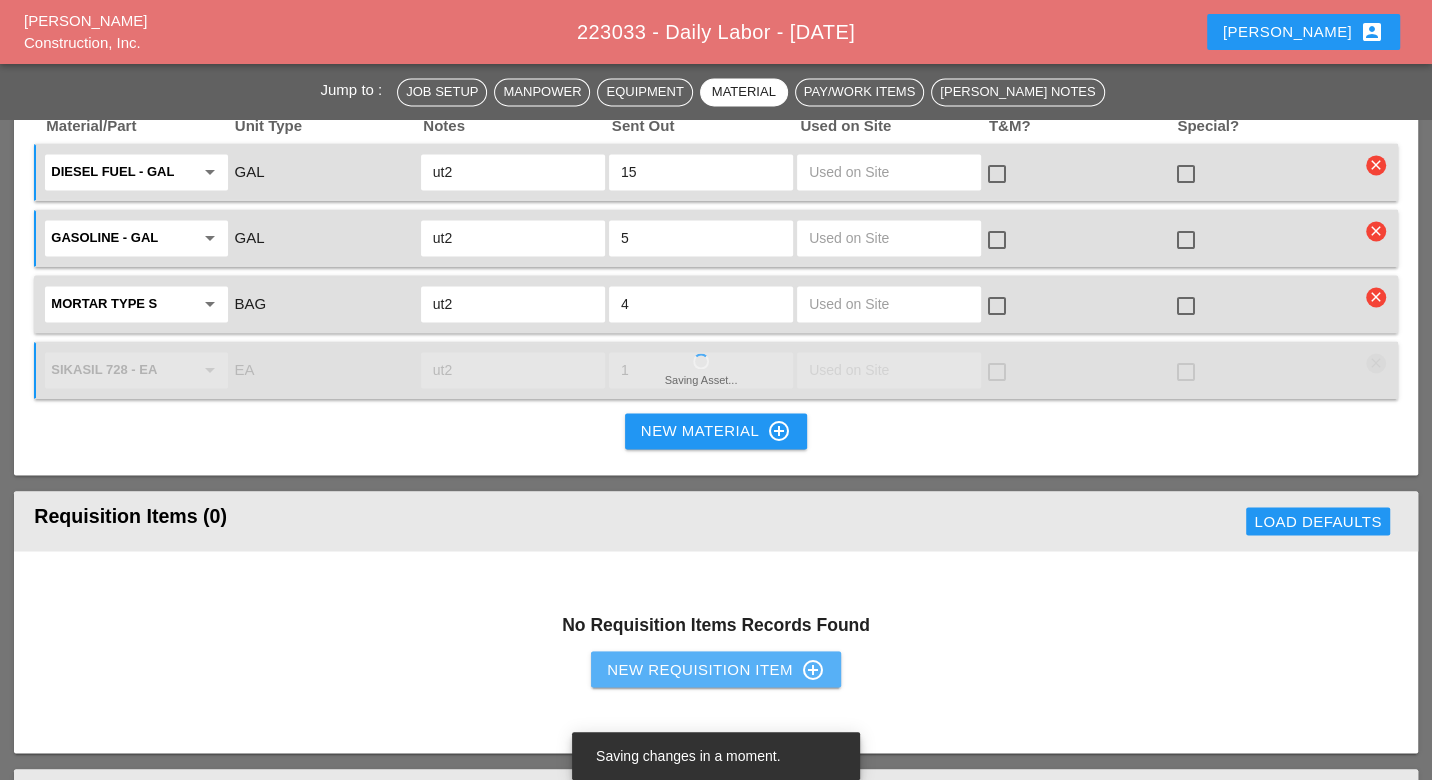 click on "New Requisition Item control_point" at bounding box center (716, 669) 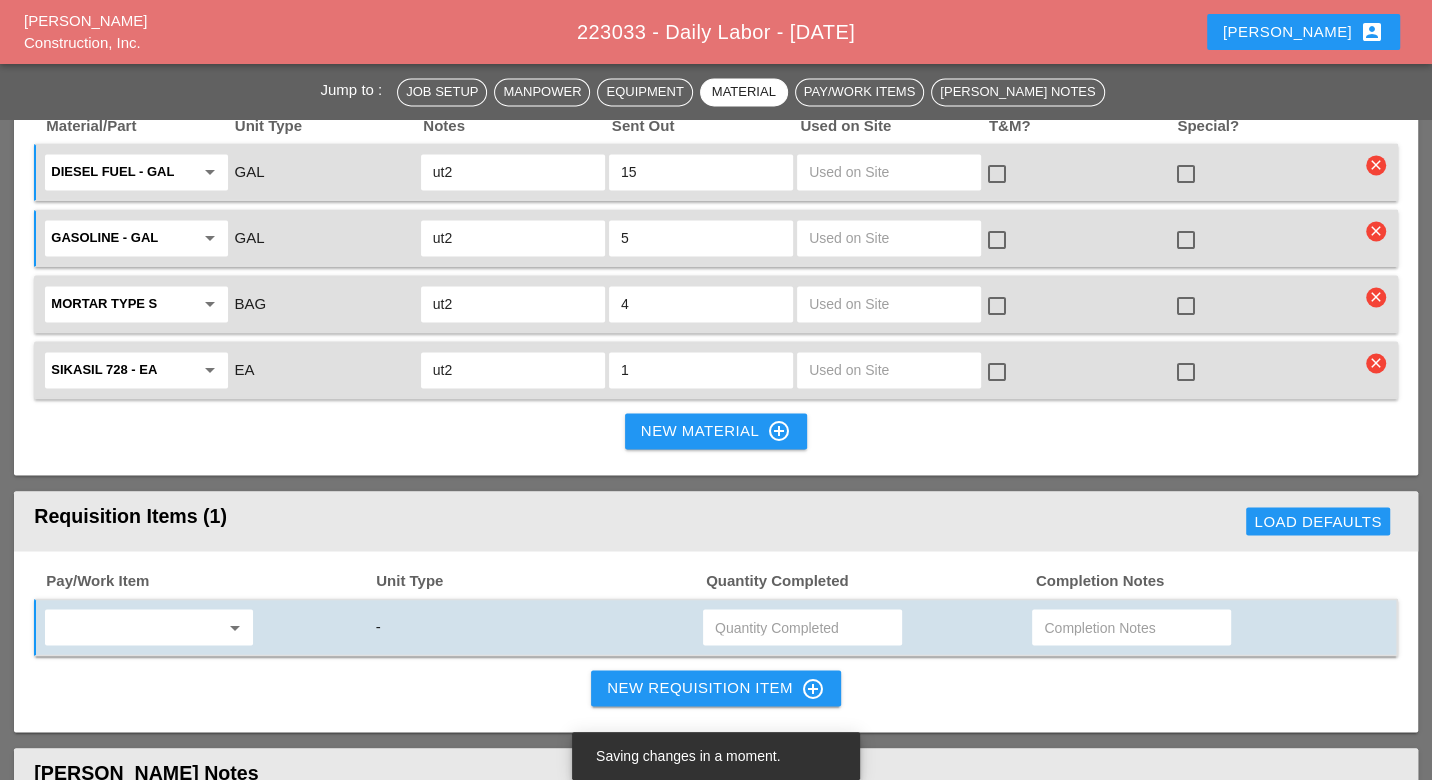 click on "Pay/Work Item Unit Type Quantity Completed Completion Notes arrow_drop_down  -  New Requisition Item control_point" at bounding box center (715, 641) 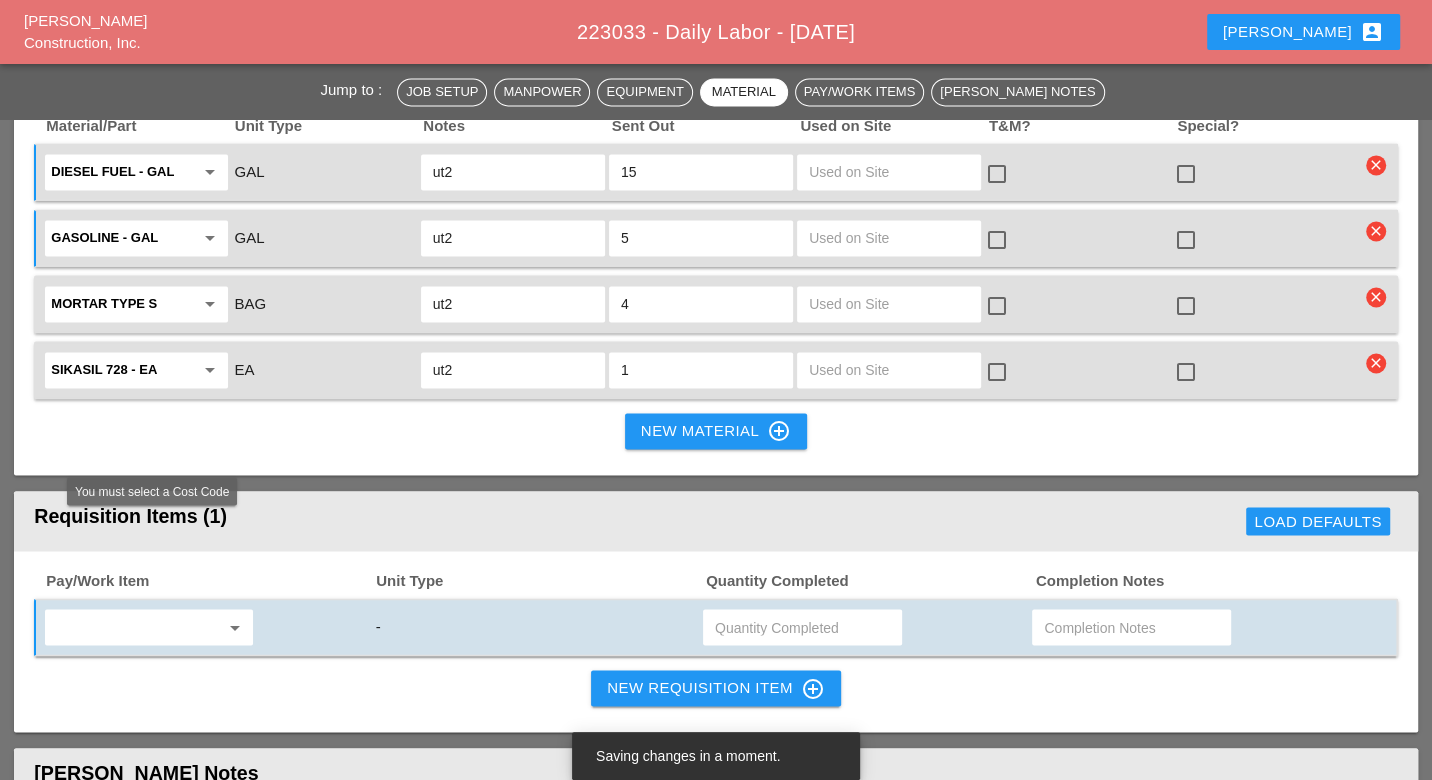 click at bounding box center [135, 627] 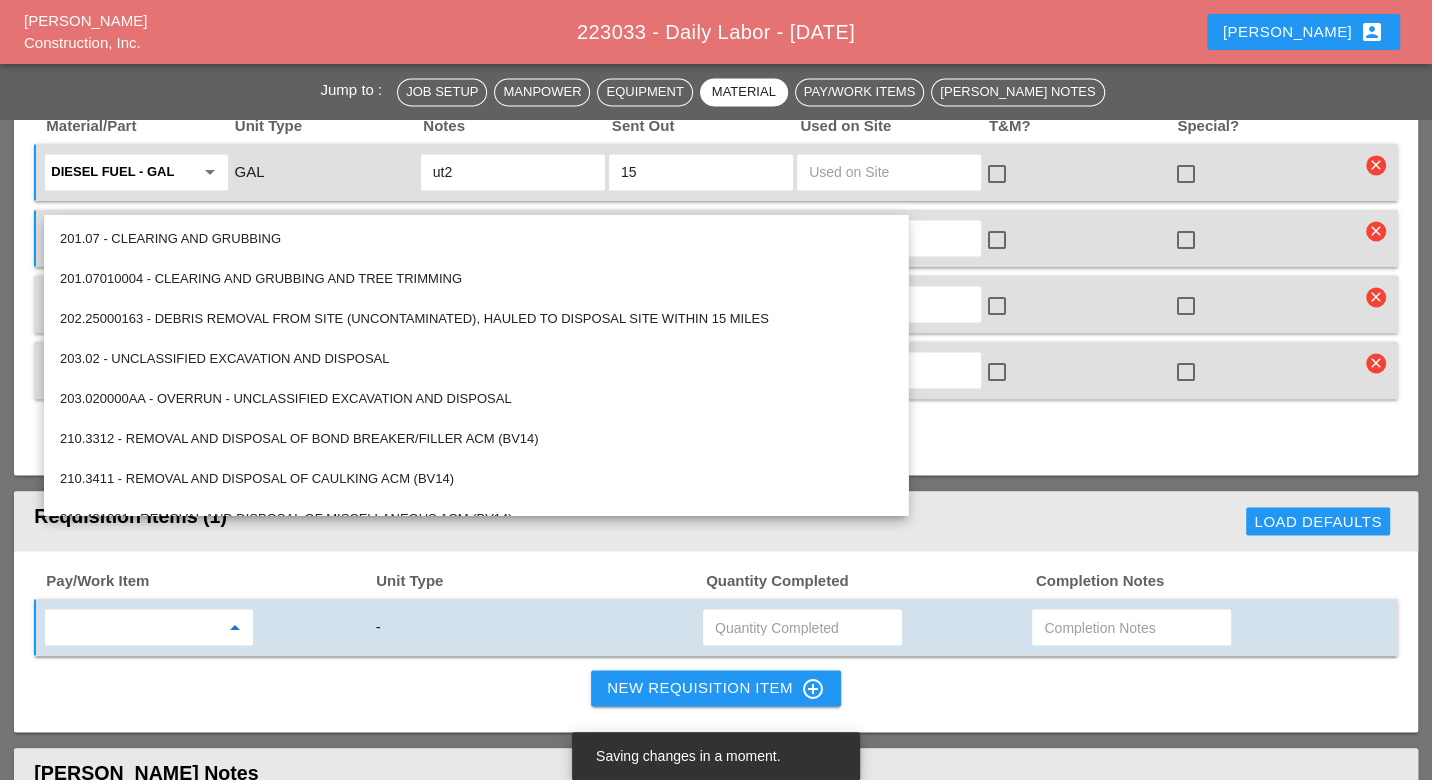 click on "Pay/Work Item Unit Type Quantity Completed Completion Notes arrow_drop_down  -  New Requisition Item control_point" at bounding box center (715, 641) 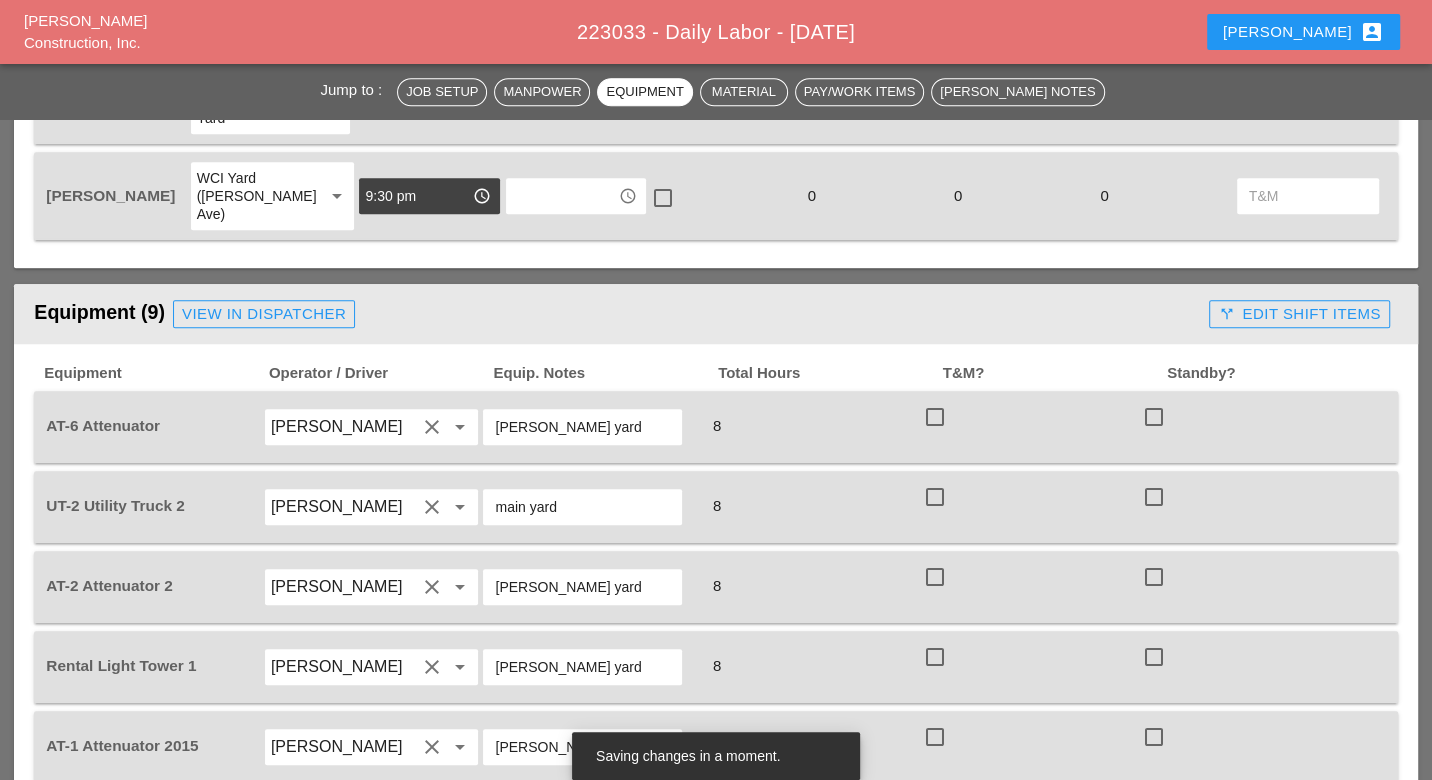 scroll, scrollTop: 1222, scrollLeft: 0, axis: vertical 